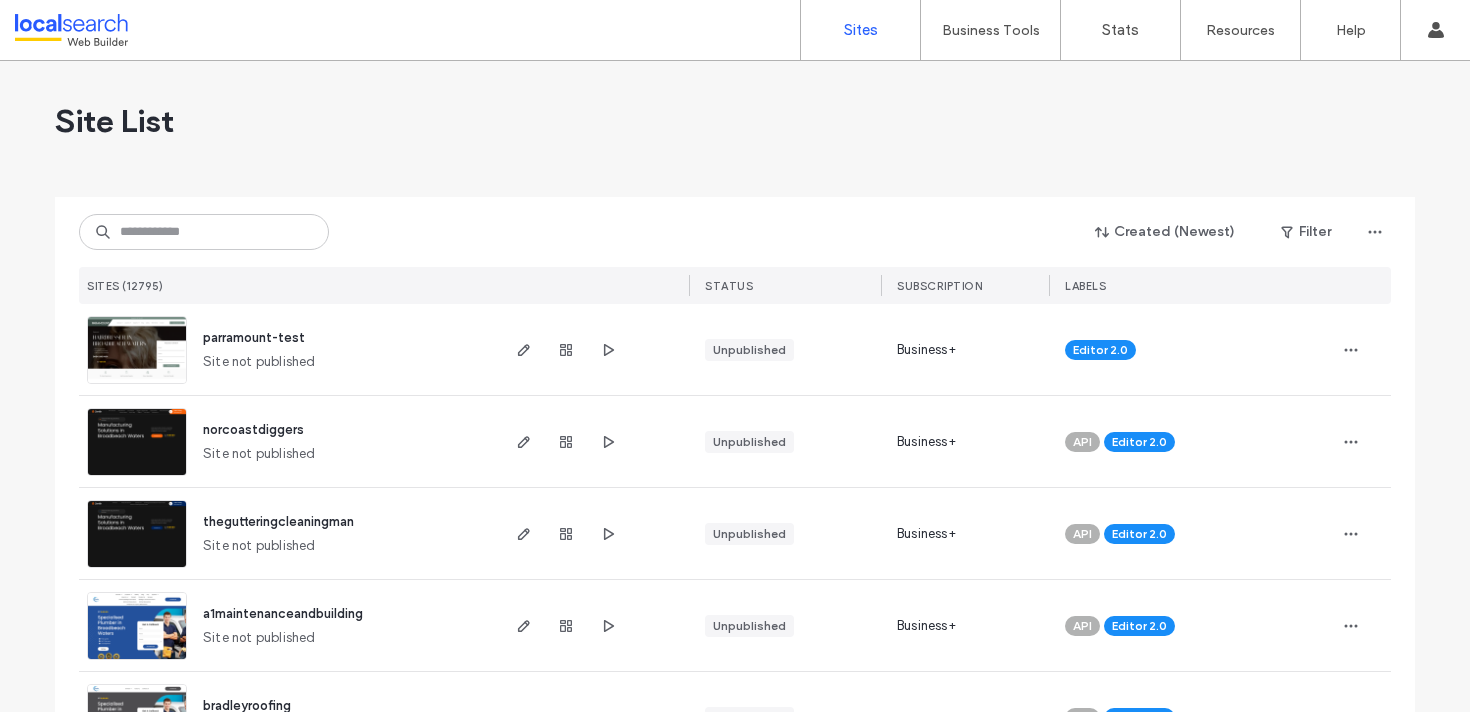 scroll, scrollTop: 0, scrollLeft: 0, axis: both 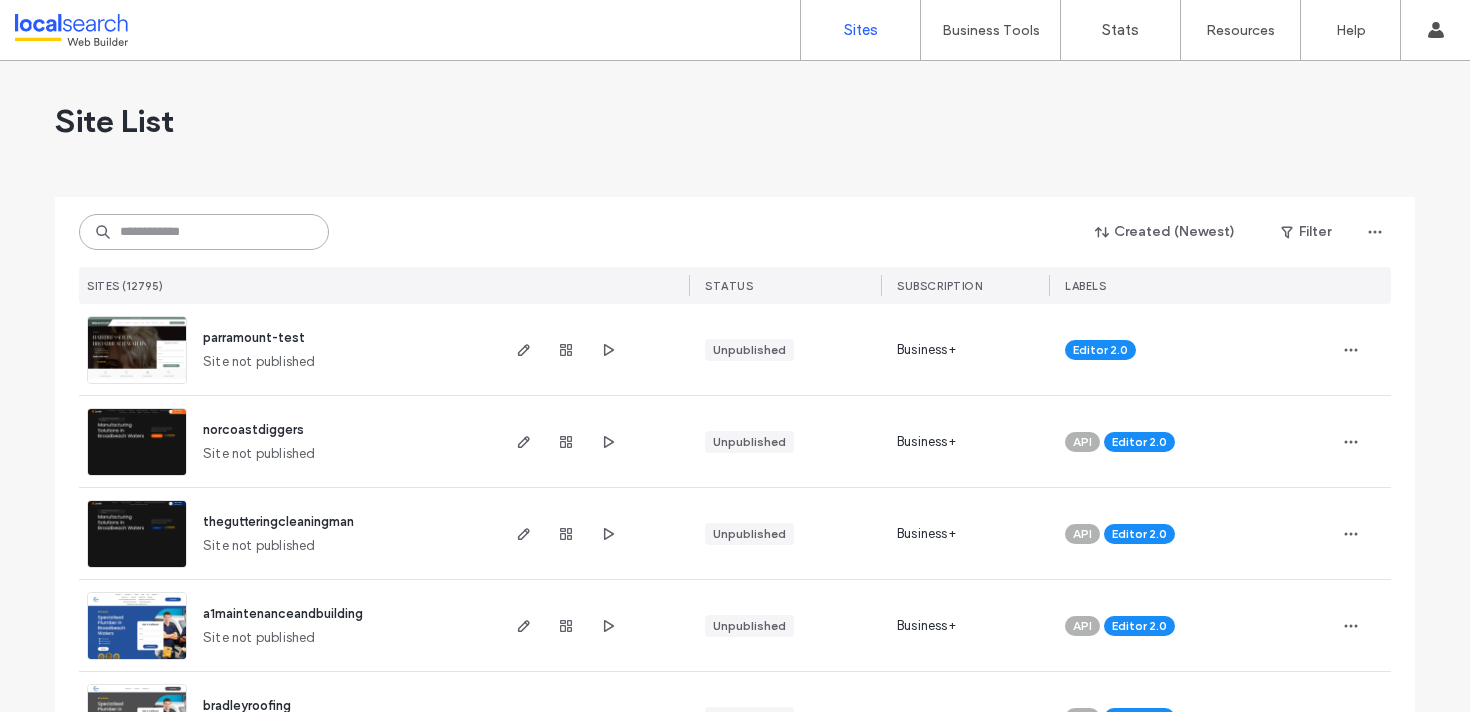 click at bounding box center [204, 232] 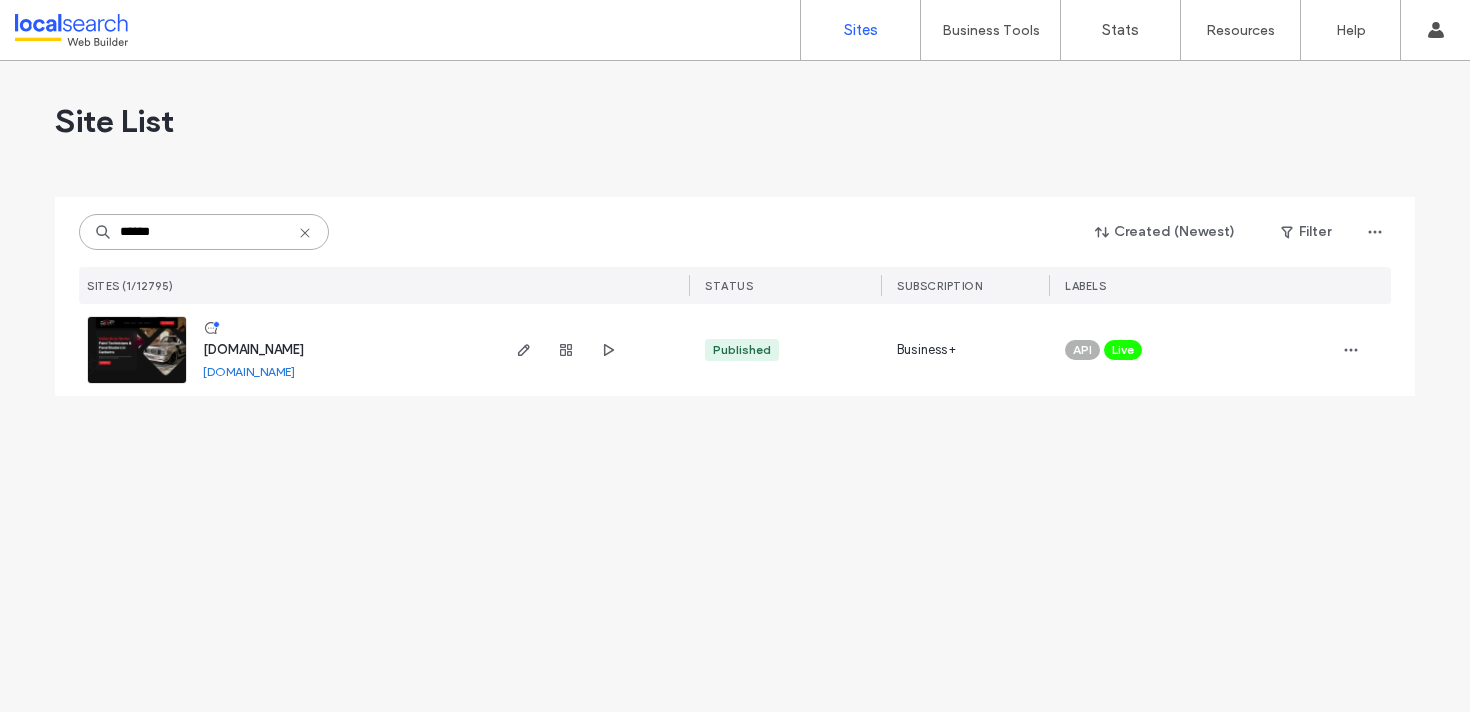 type on "******" 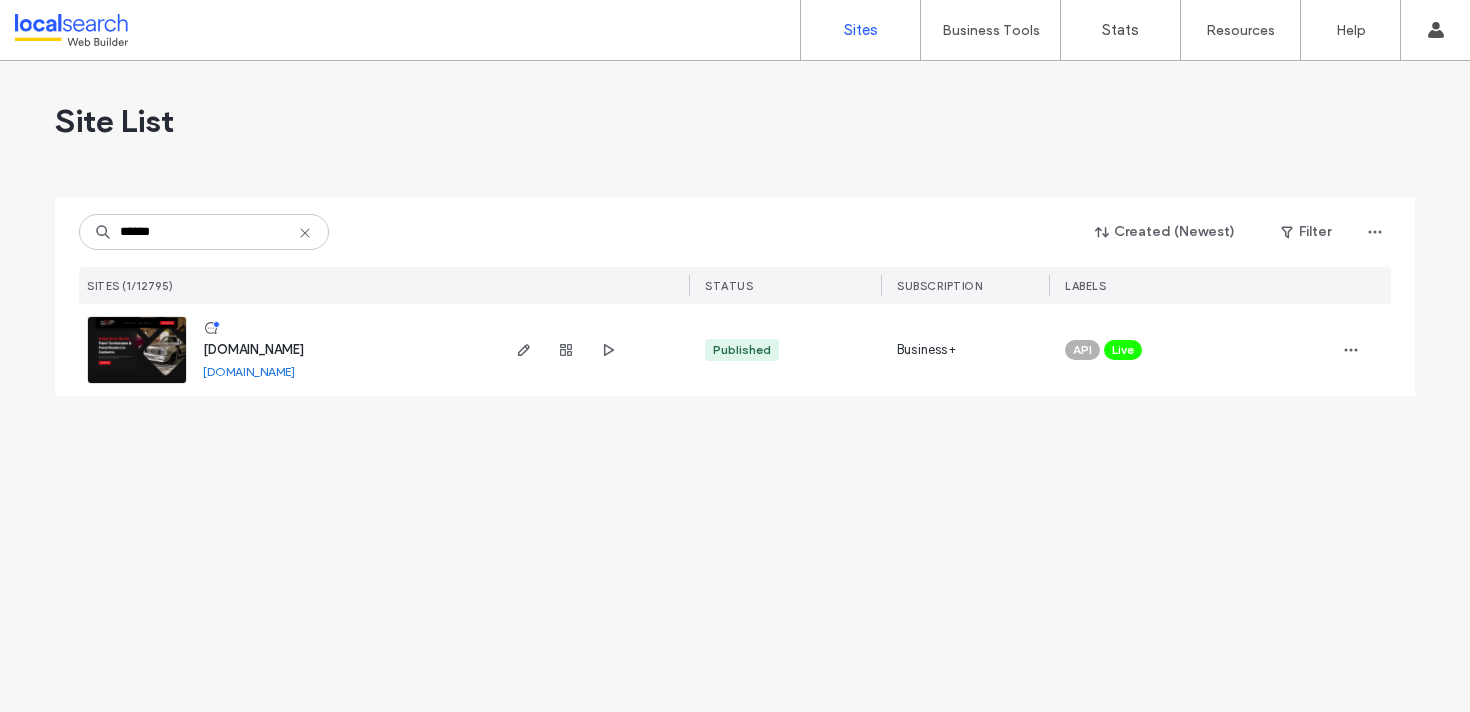 click on "www.kelleybodyworks.com.au" at bounding box center (253, 349) 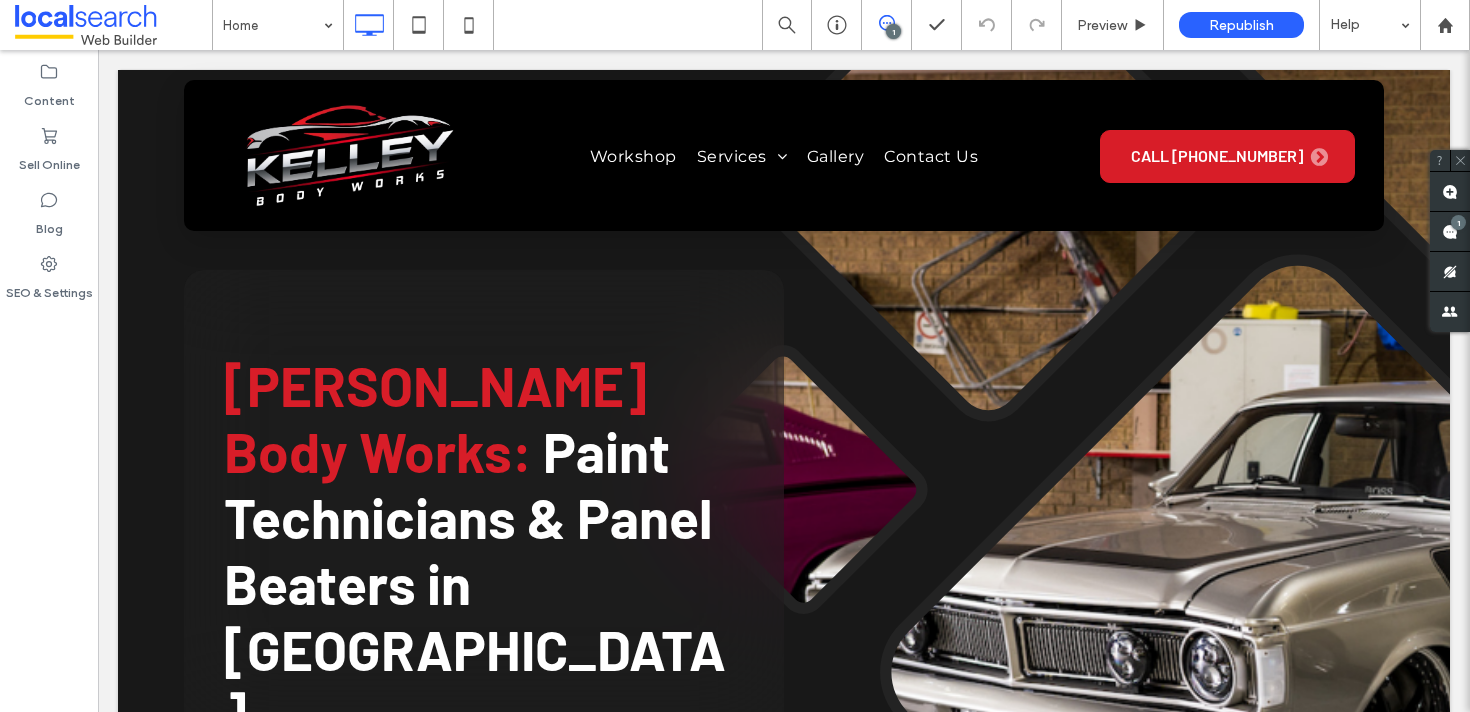 scroll, scrollTop: 4380, scrollLeft: 0, axis: vertical 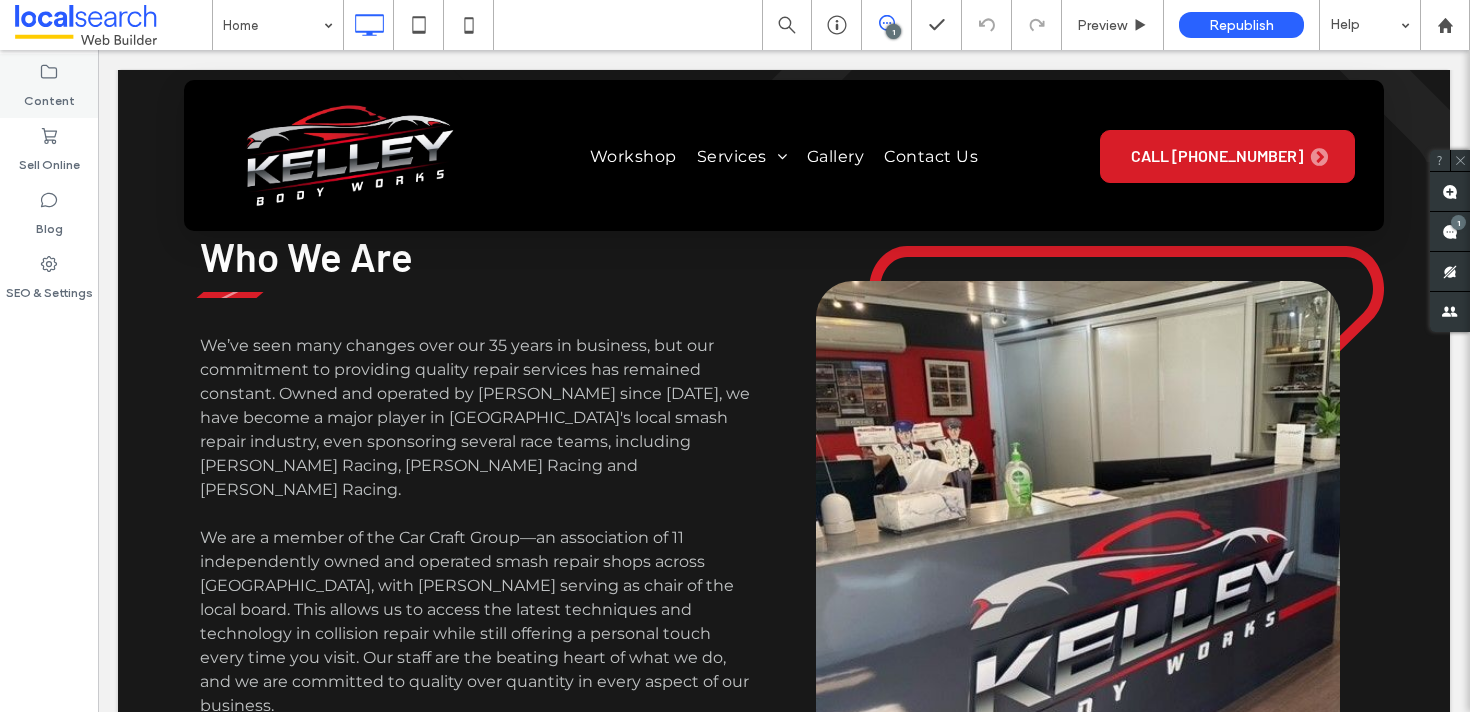 click on "Content" at bounding box center (49, 96) 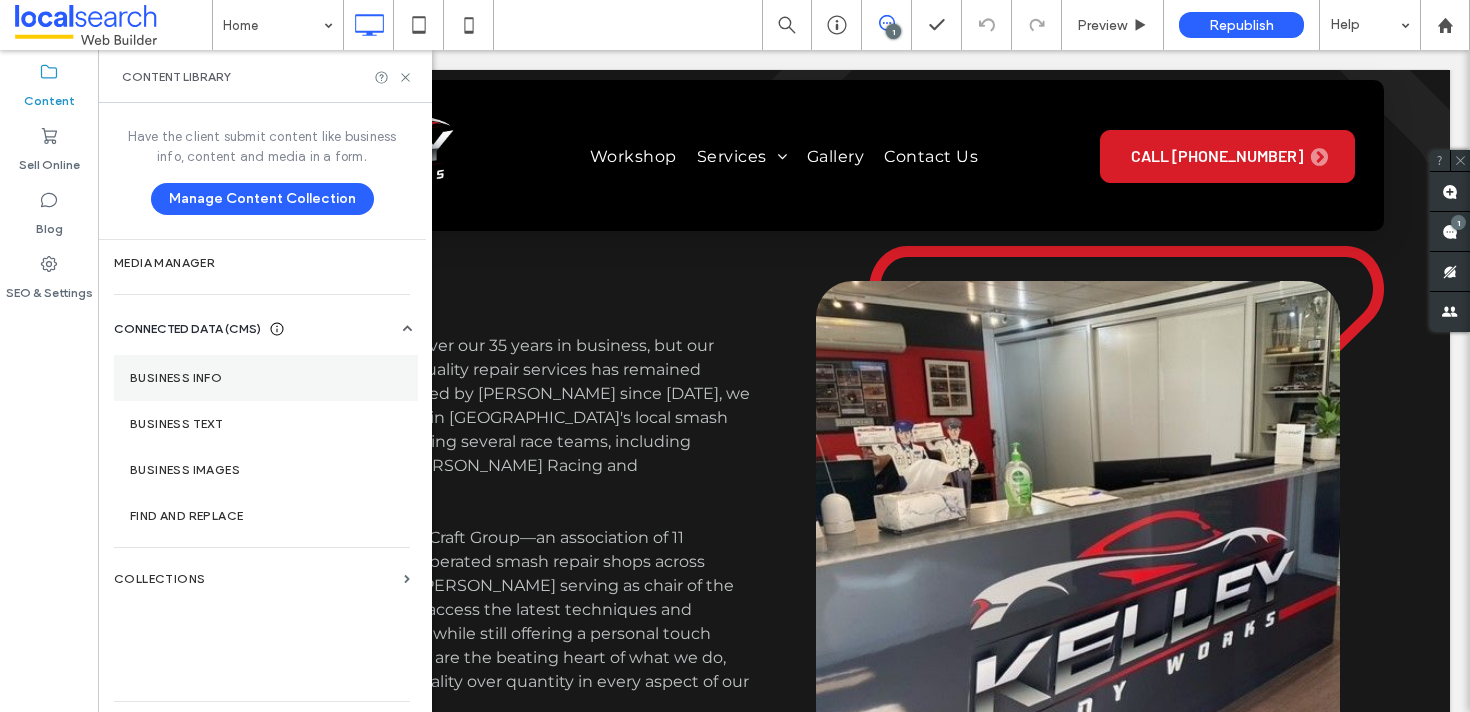click on "Business Info" at bounding box center (266, 378) 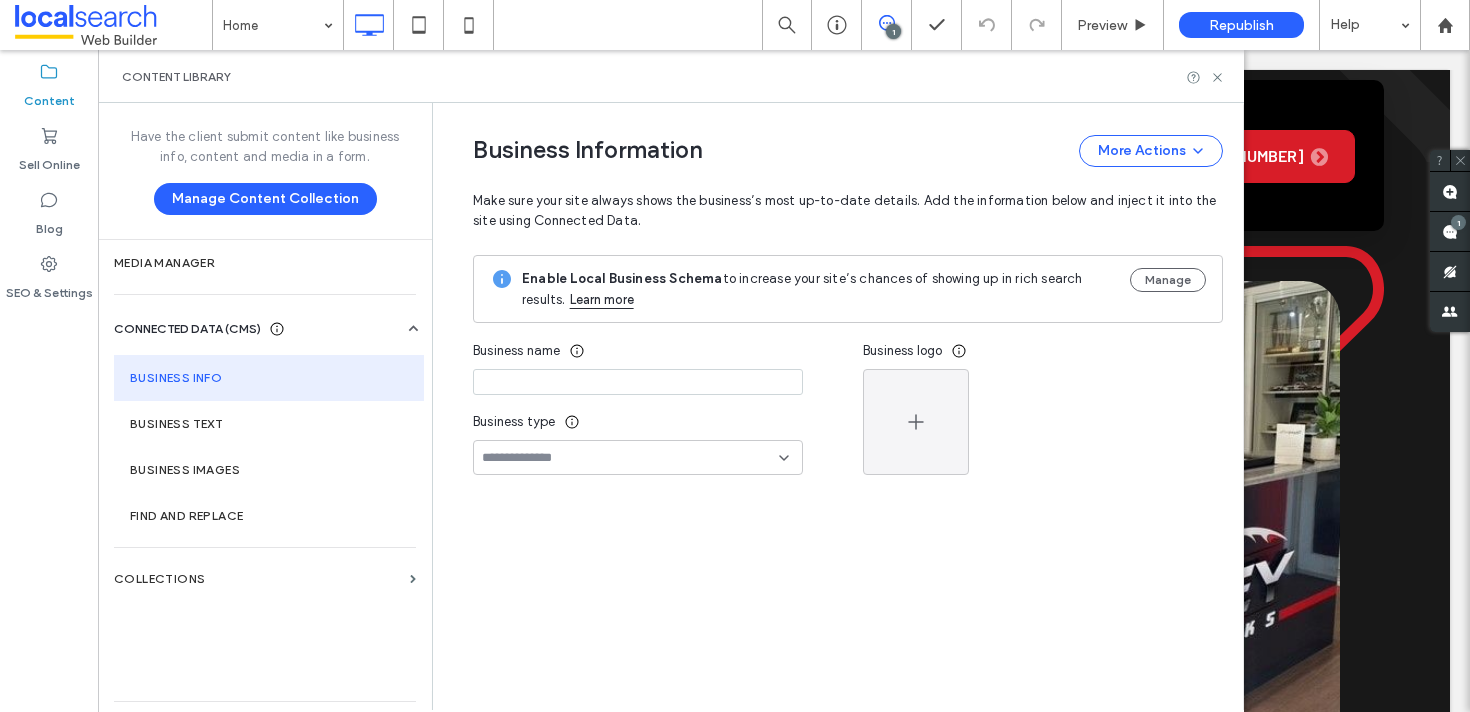 type on "**********" 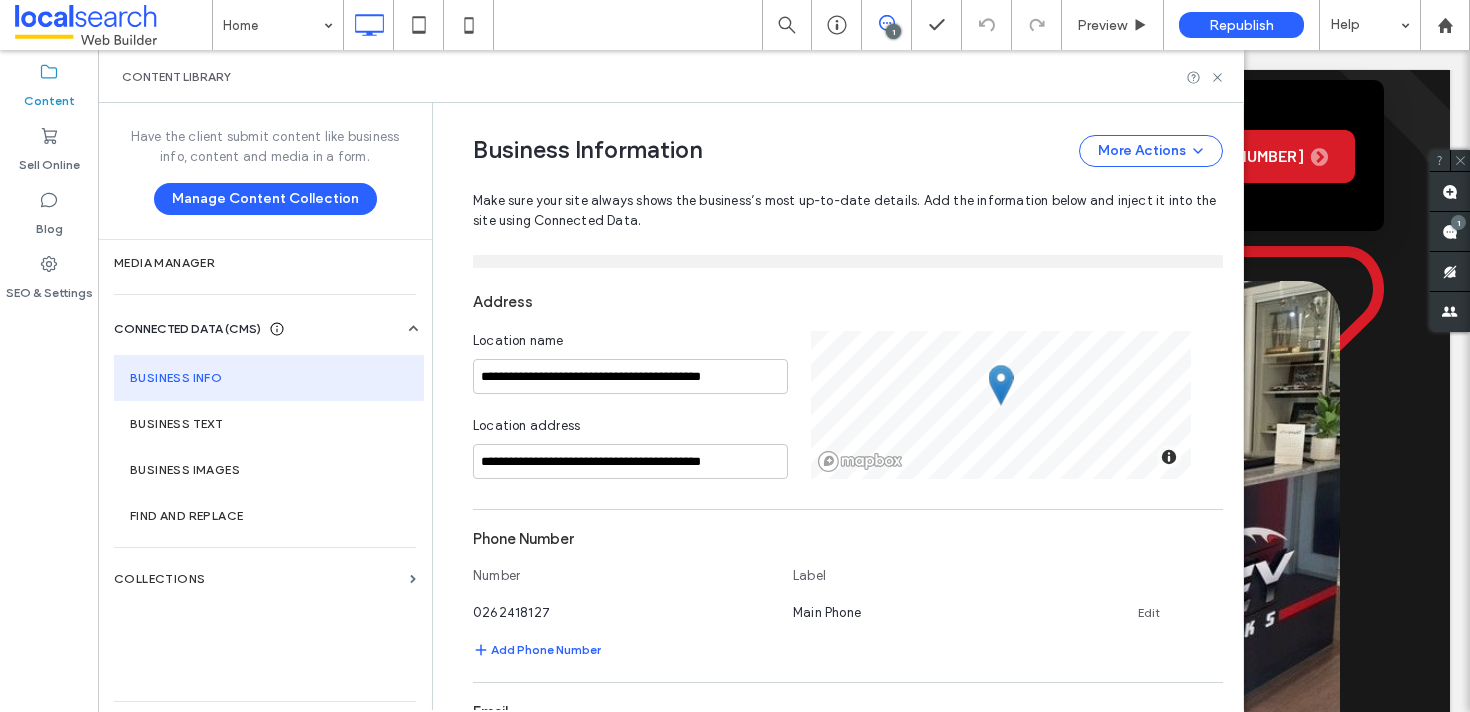 scroll, scrollTop: 282, scrollLeft: 0, axis: vertical 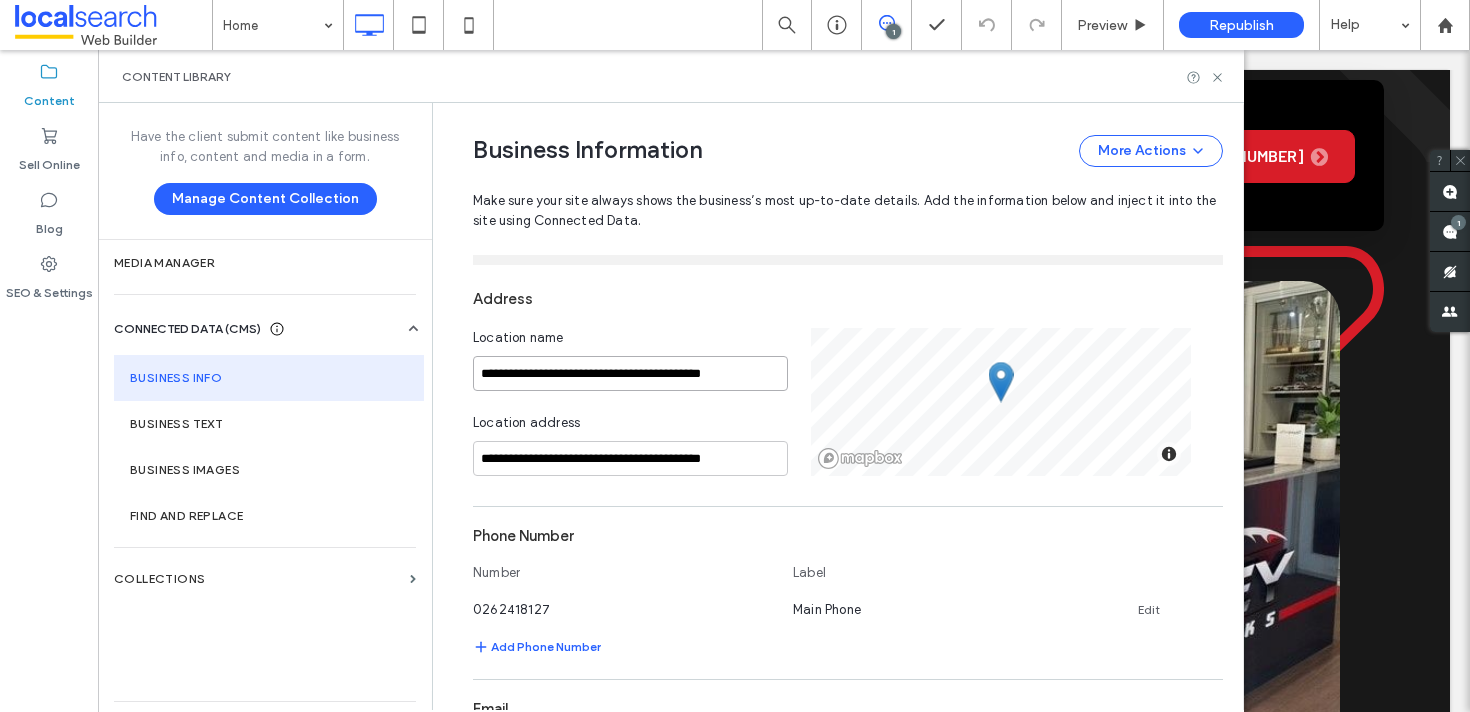 click on "**********" at bounding box center (630, 373) 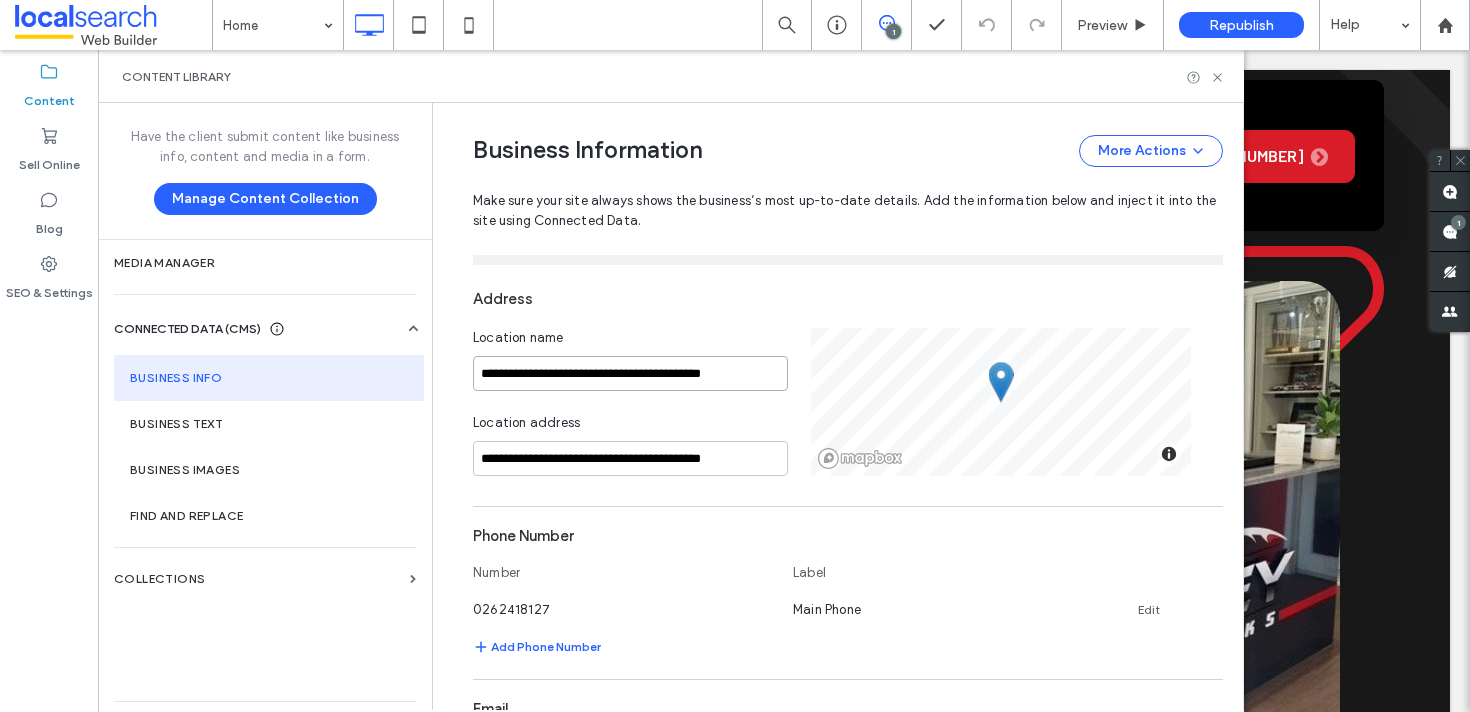 type on "**********" 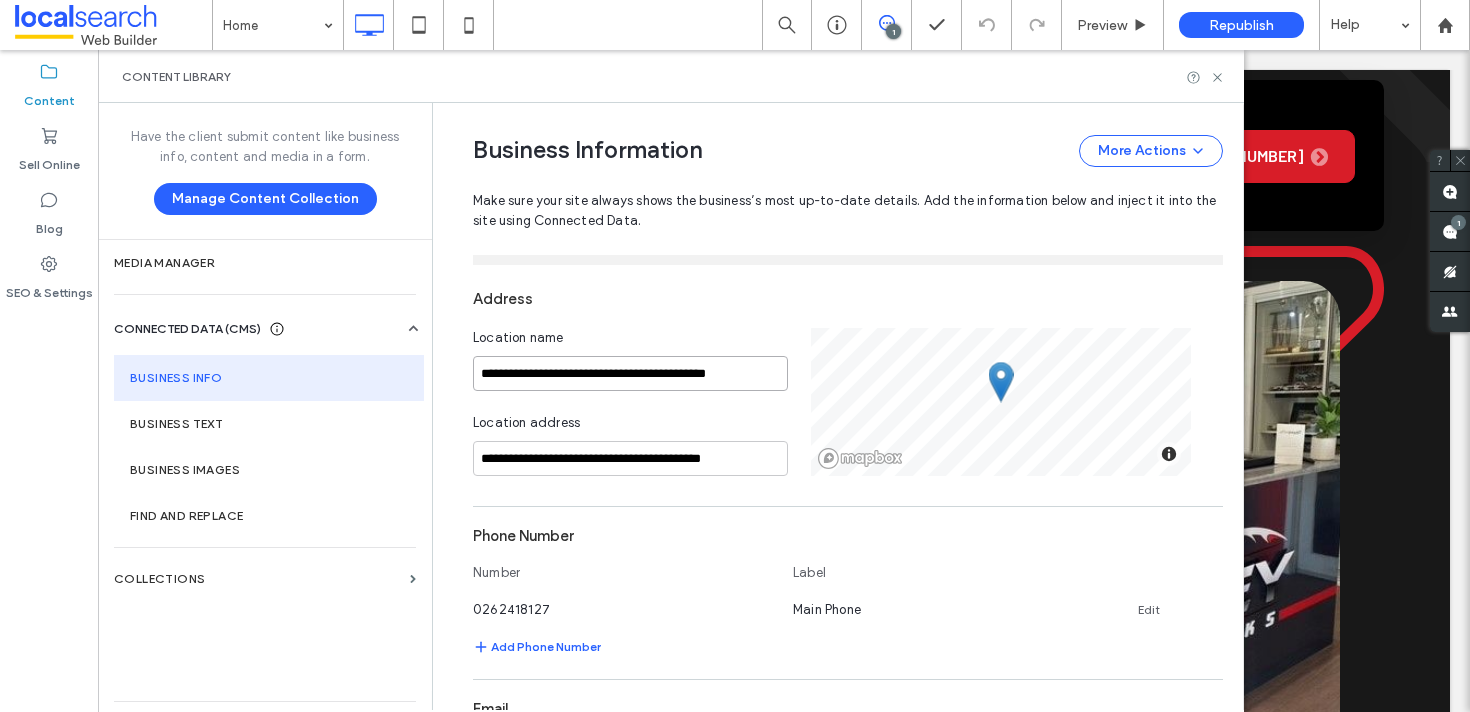 click on "**********" at bounding box center (630, 373) 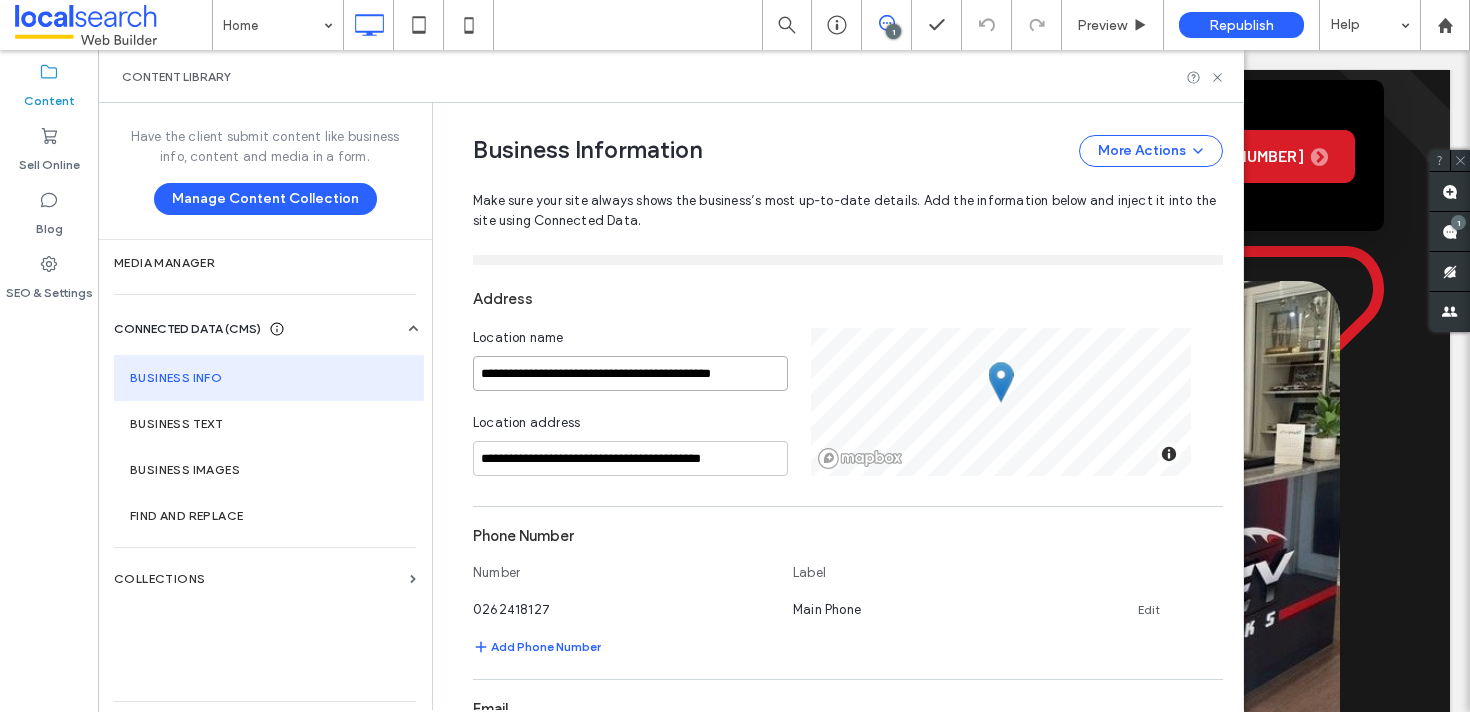 type on "**********" 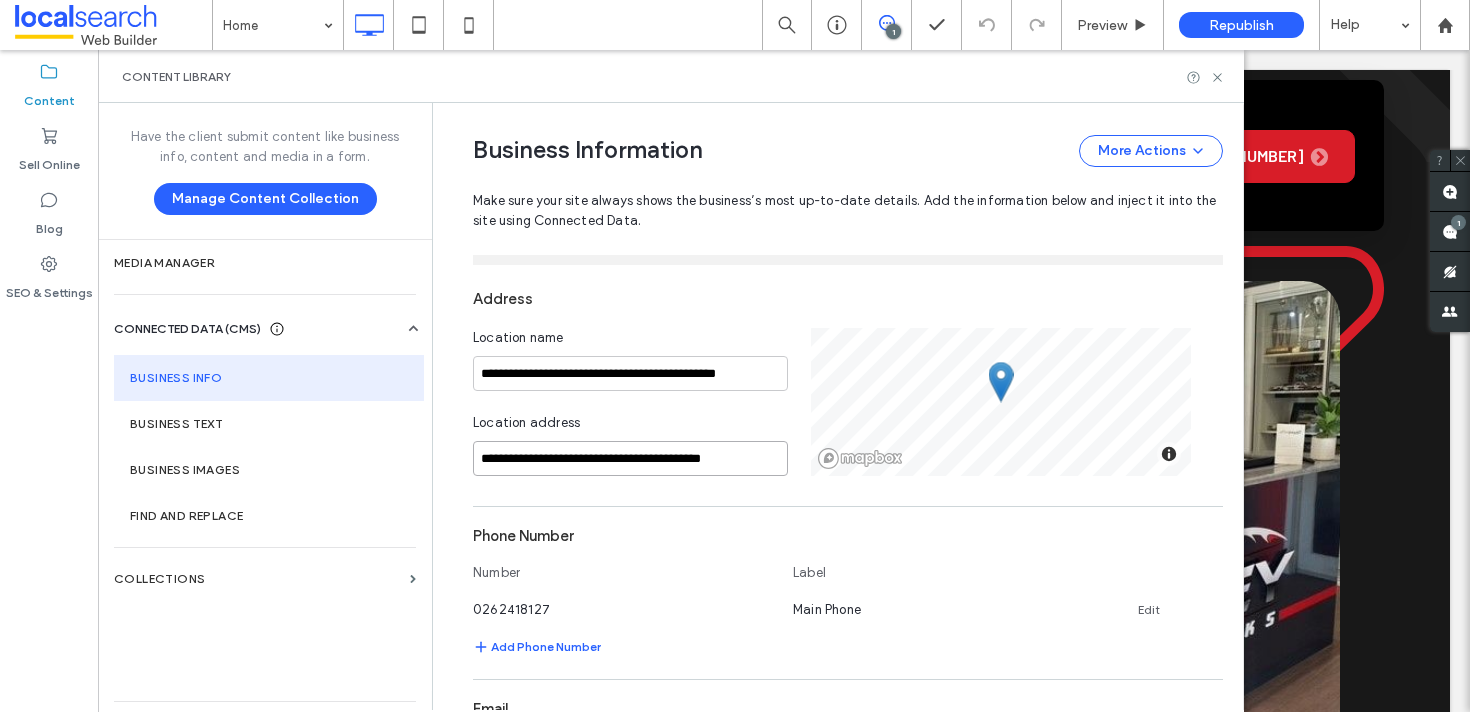 click on "**********" at bounding box center (630, 458) 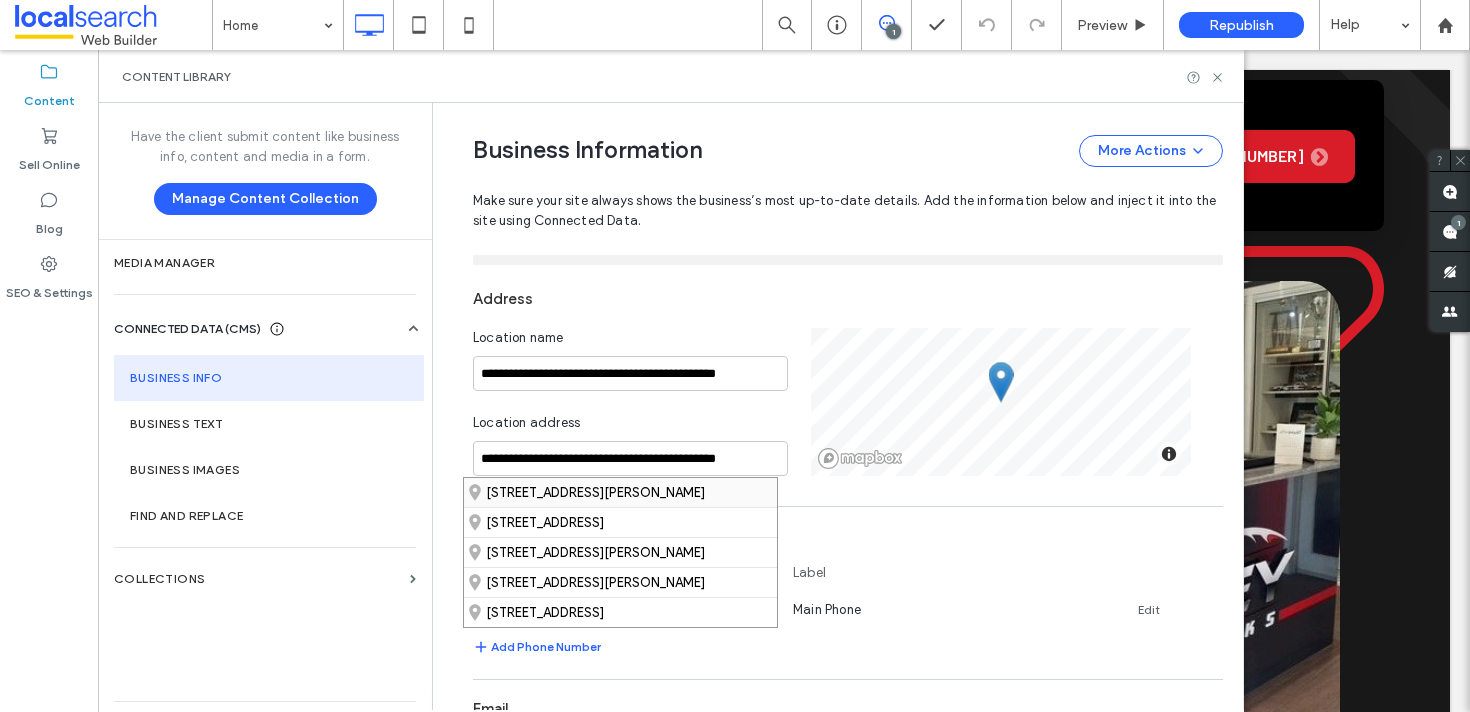 click on "14-16 Baillieu Court, Mitchell Australian Capital Territory 2911, Australia" at bounding box center [620, 492] 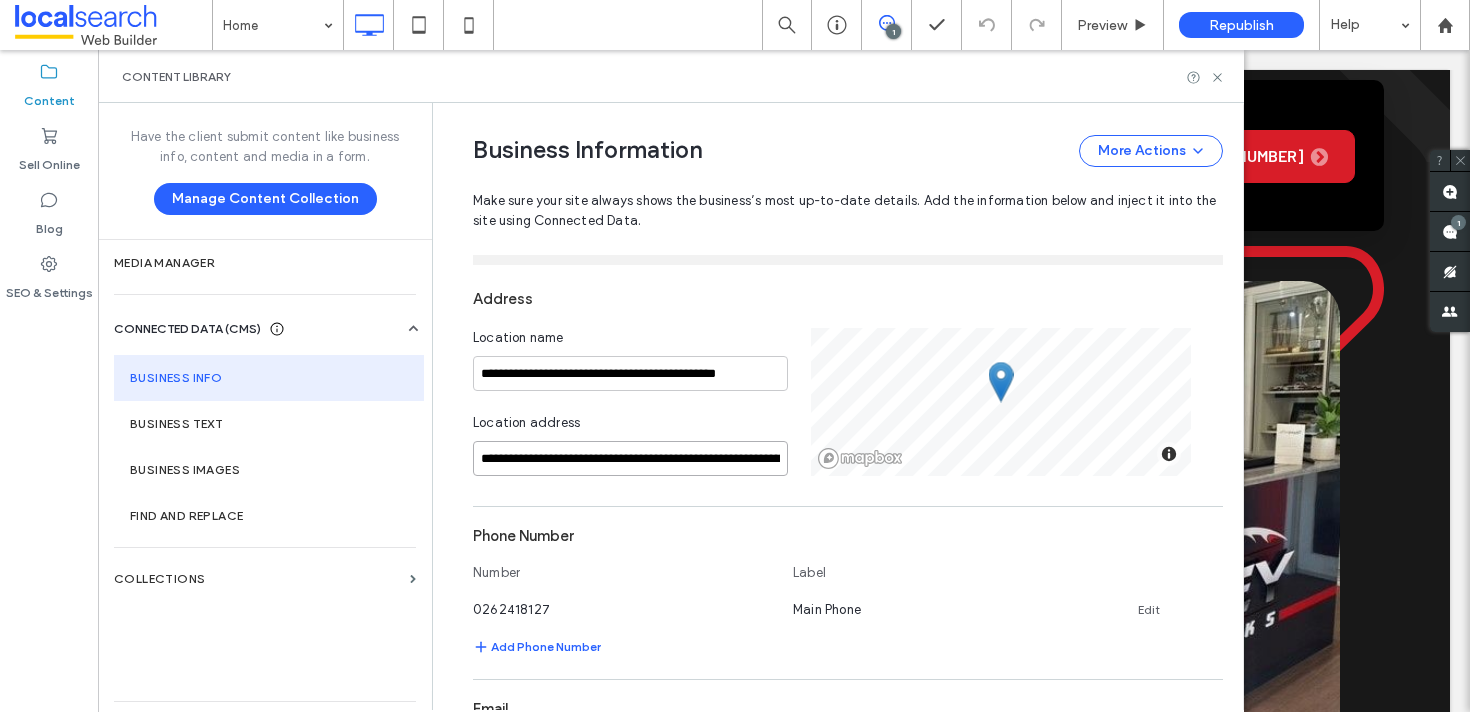 click on "**********" at bounding box center (630, 458) 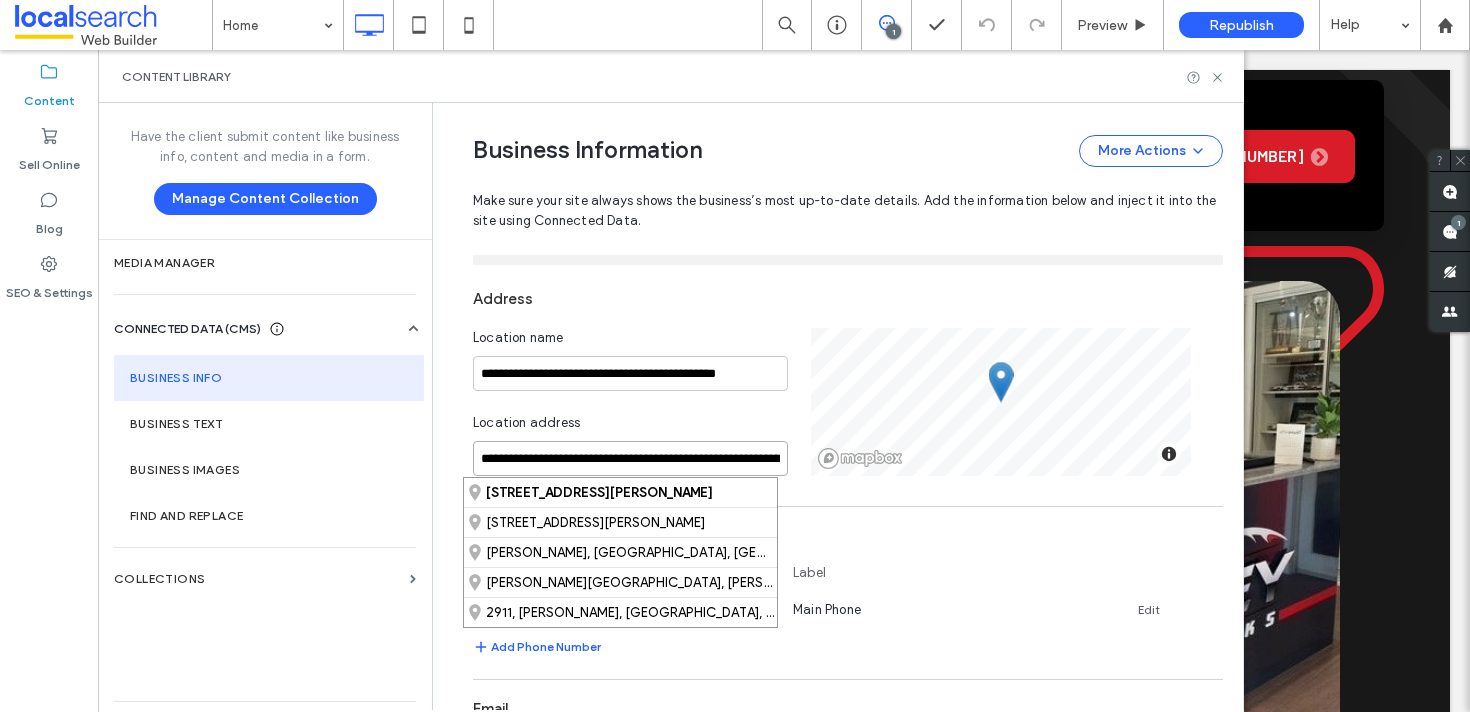 click on "**********" at bounding box center (630, 458) 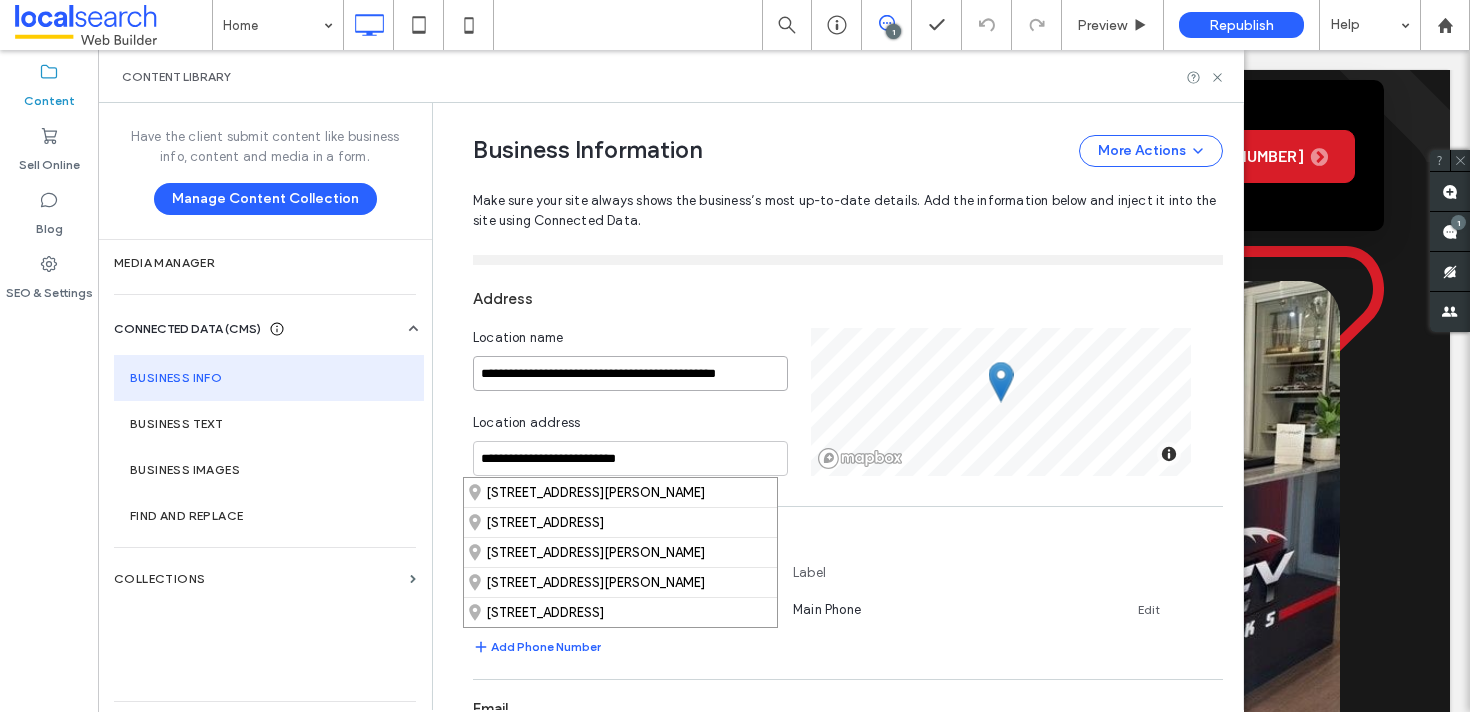 click on "**********" at bounding box center [630, 373] 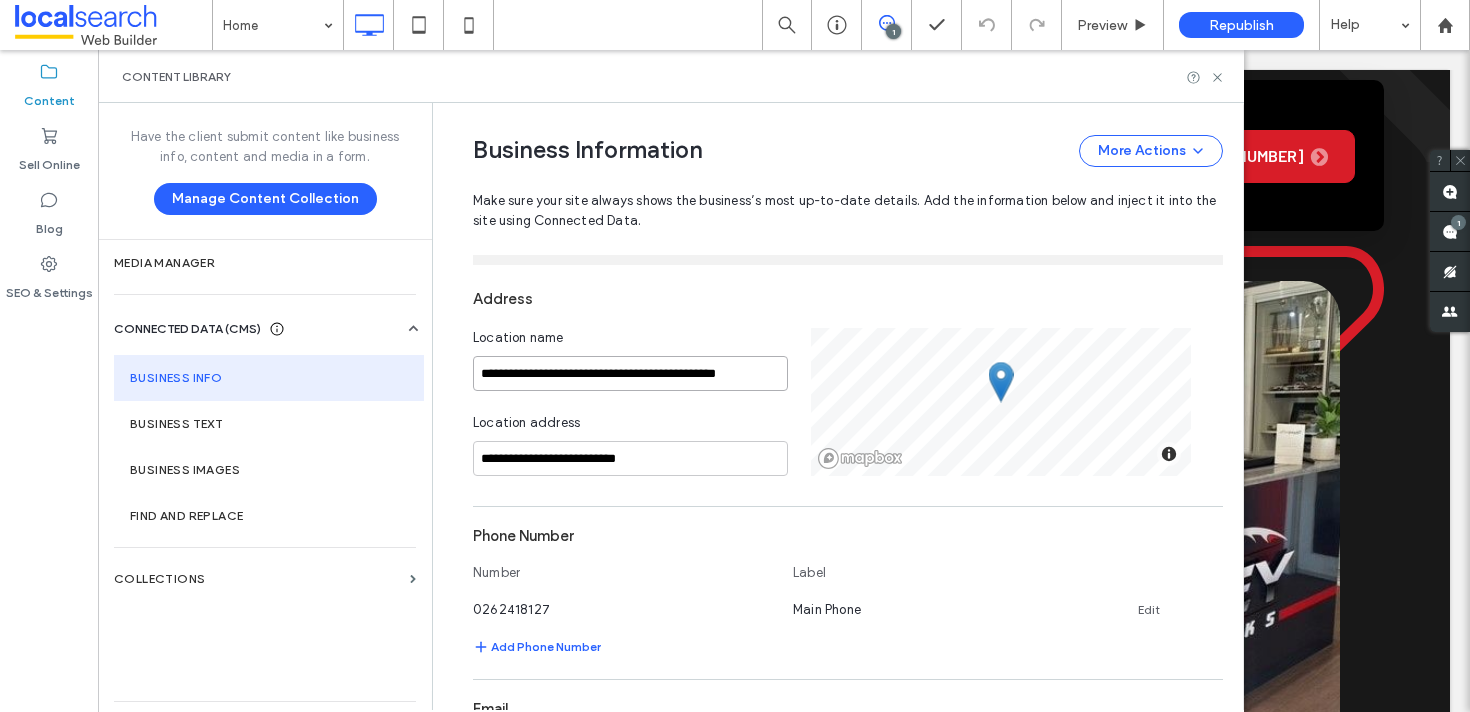 click on "**********" at bounding box center [630, 373] 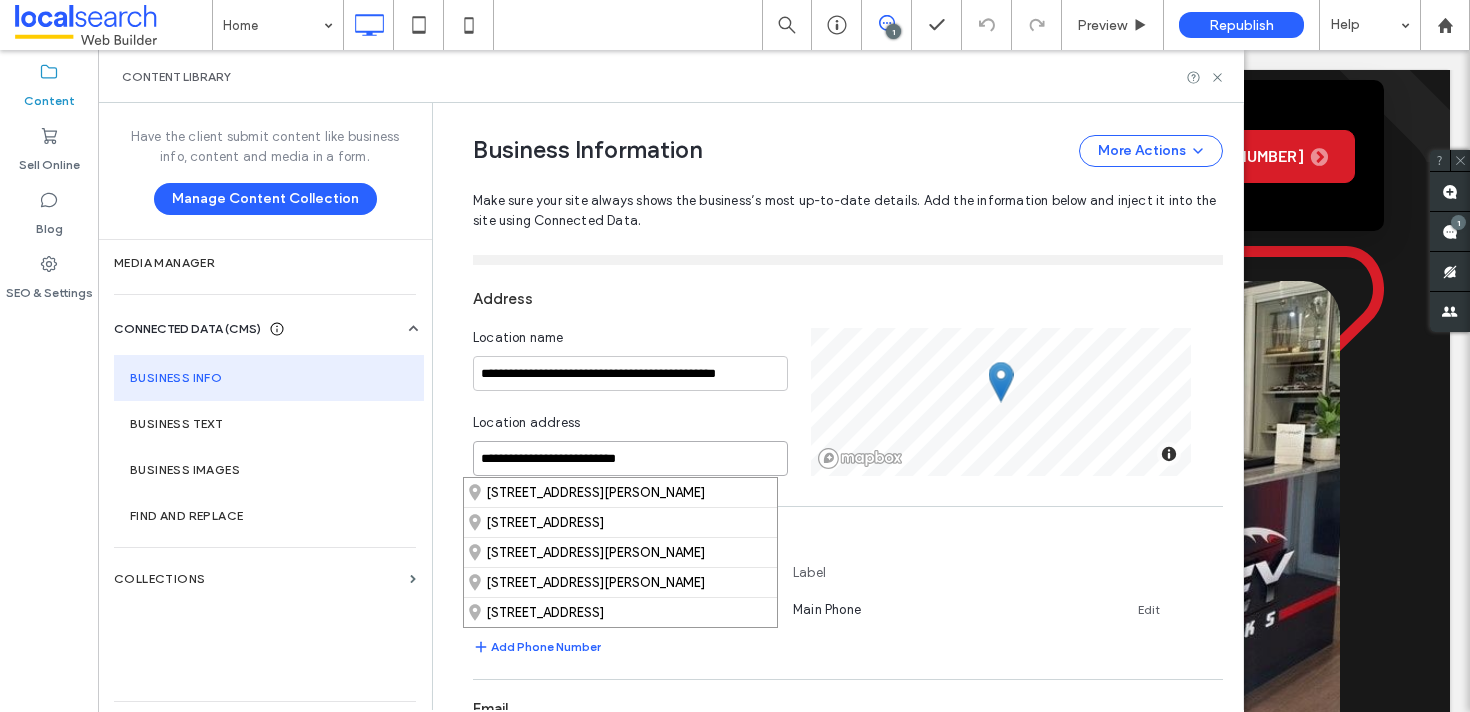 drag, startPoint x: 552, startPoint y: 460, endPoint x: 423, endPoint y: 459, distance: 129.00388 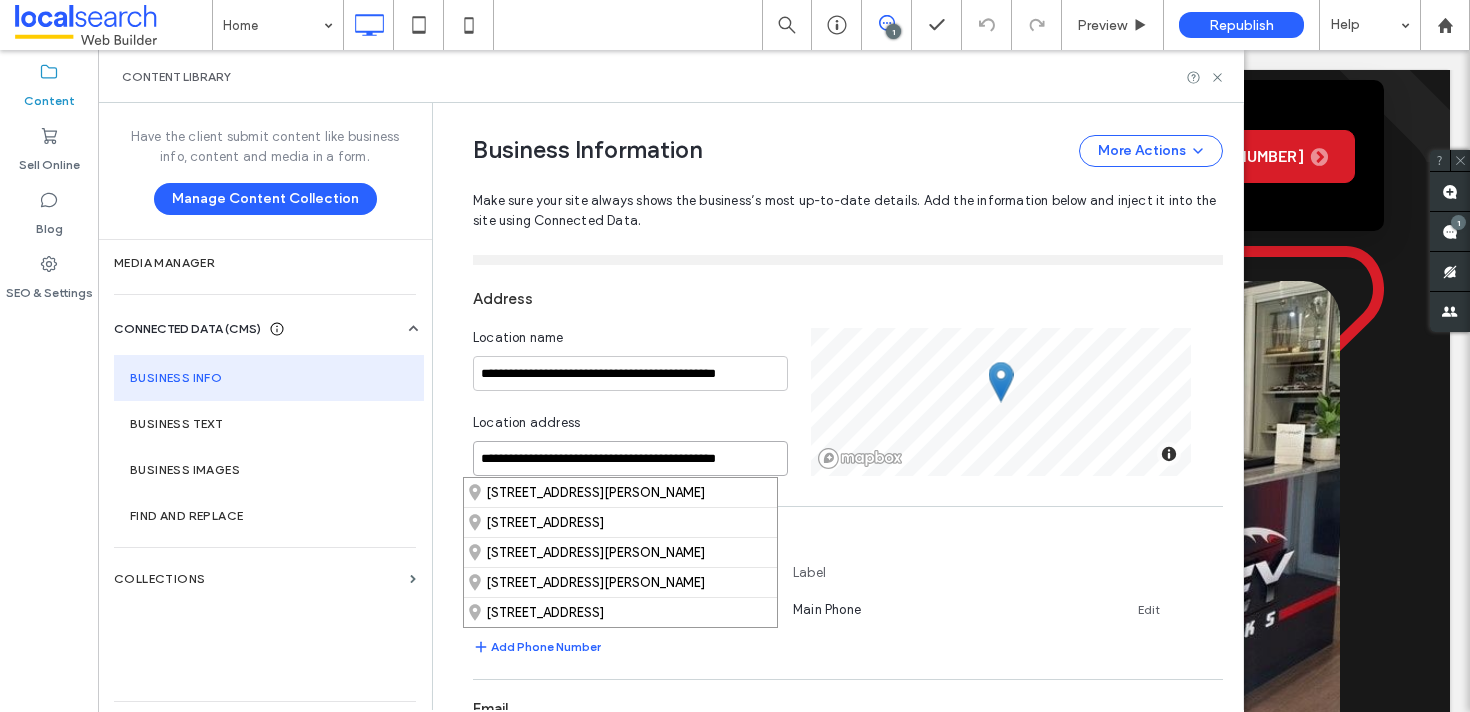 type on "**********" 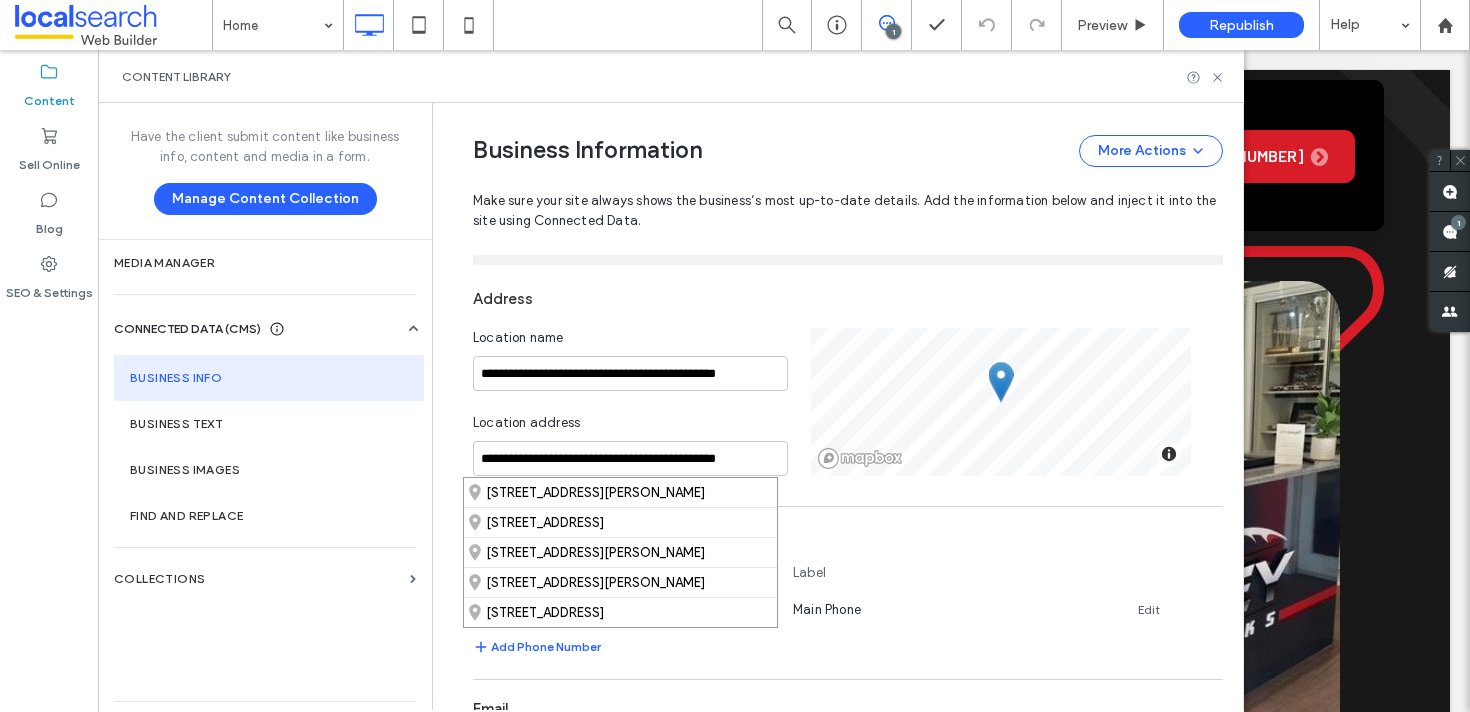 click on "Location address" at bounding box center [630, 427] 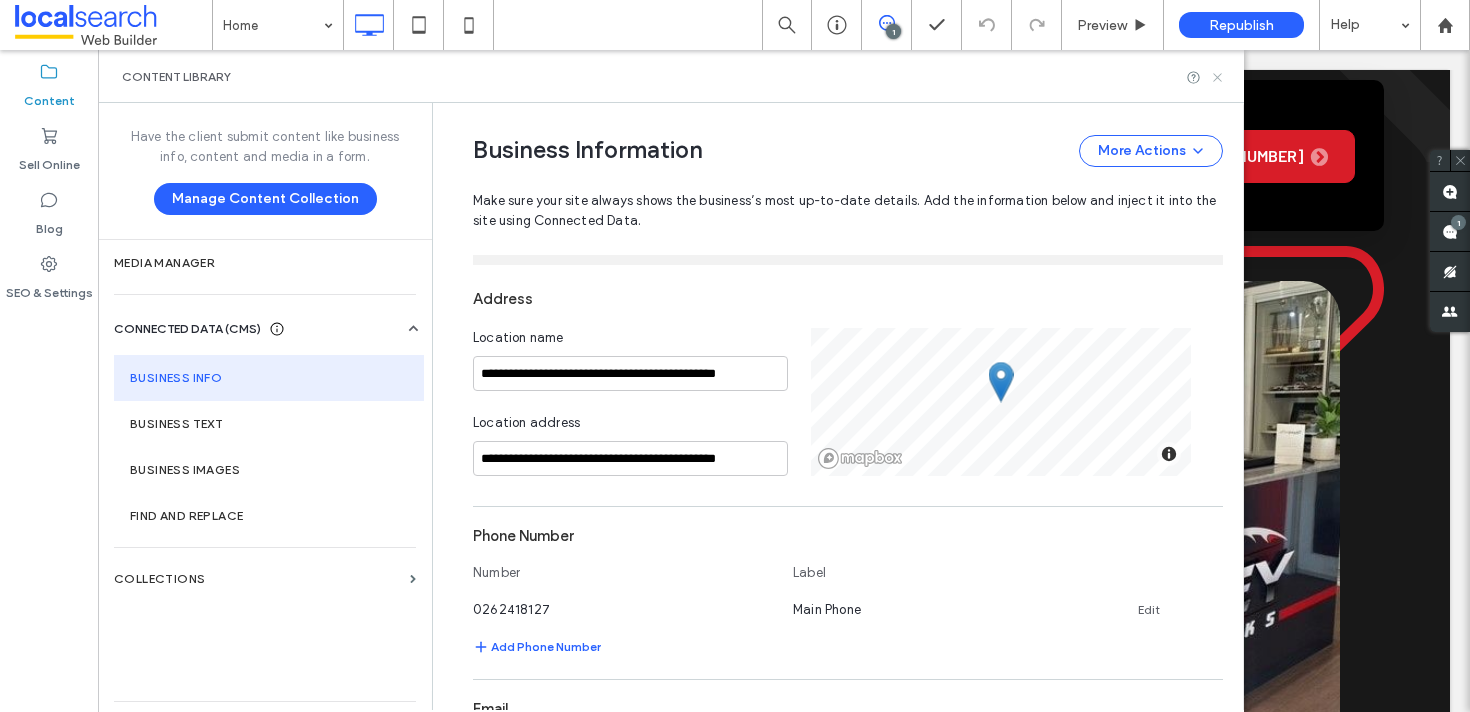 click 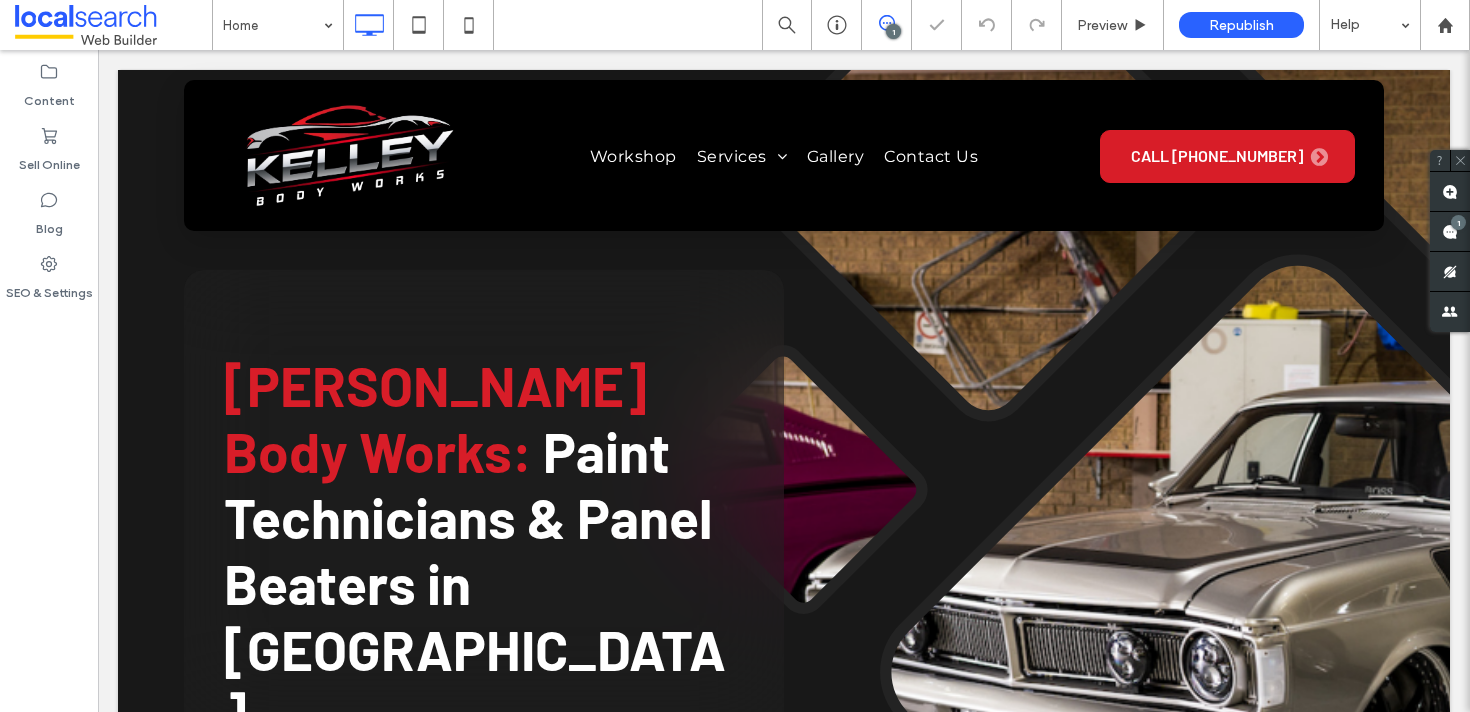 scroll, scrollTop: 0, scrollLeft: 0, axis: both 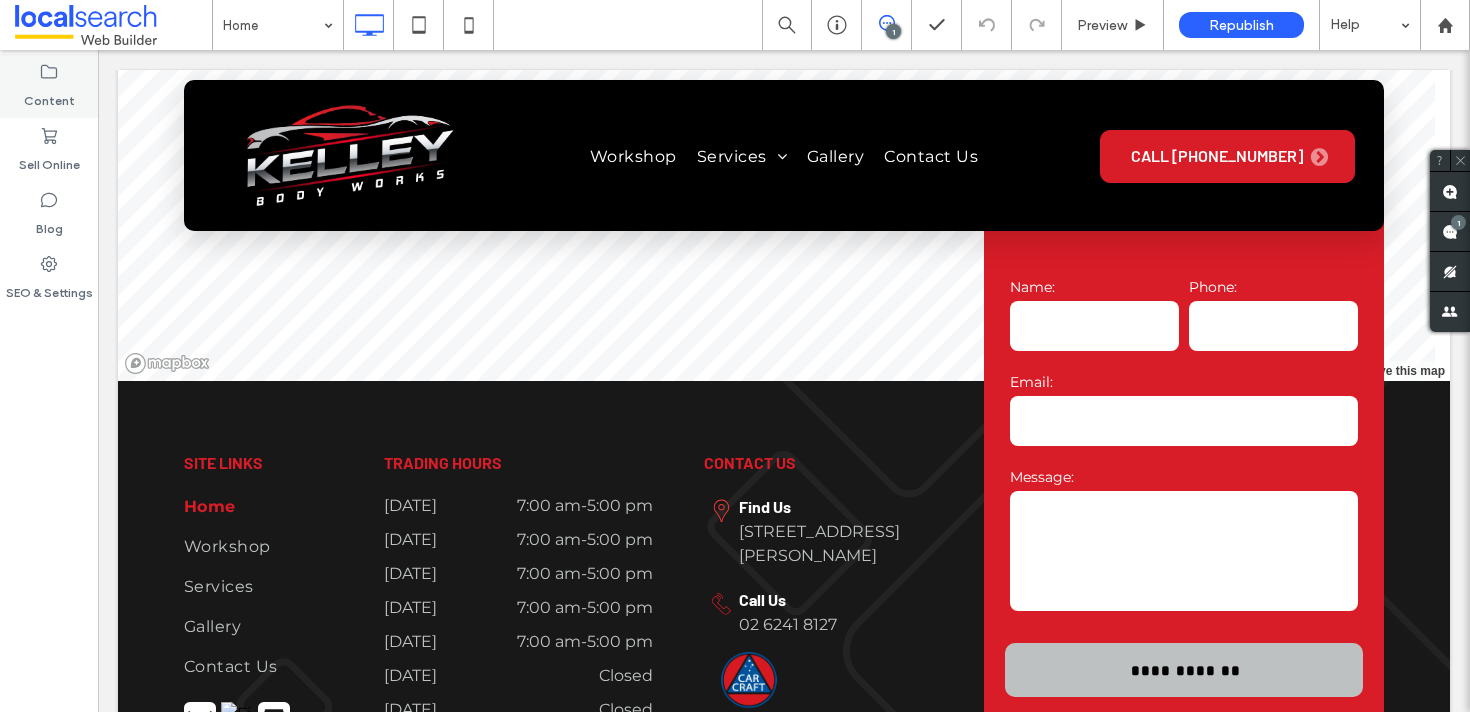 click on "Content" at bounding box center [49, 86] 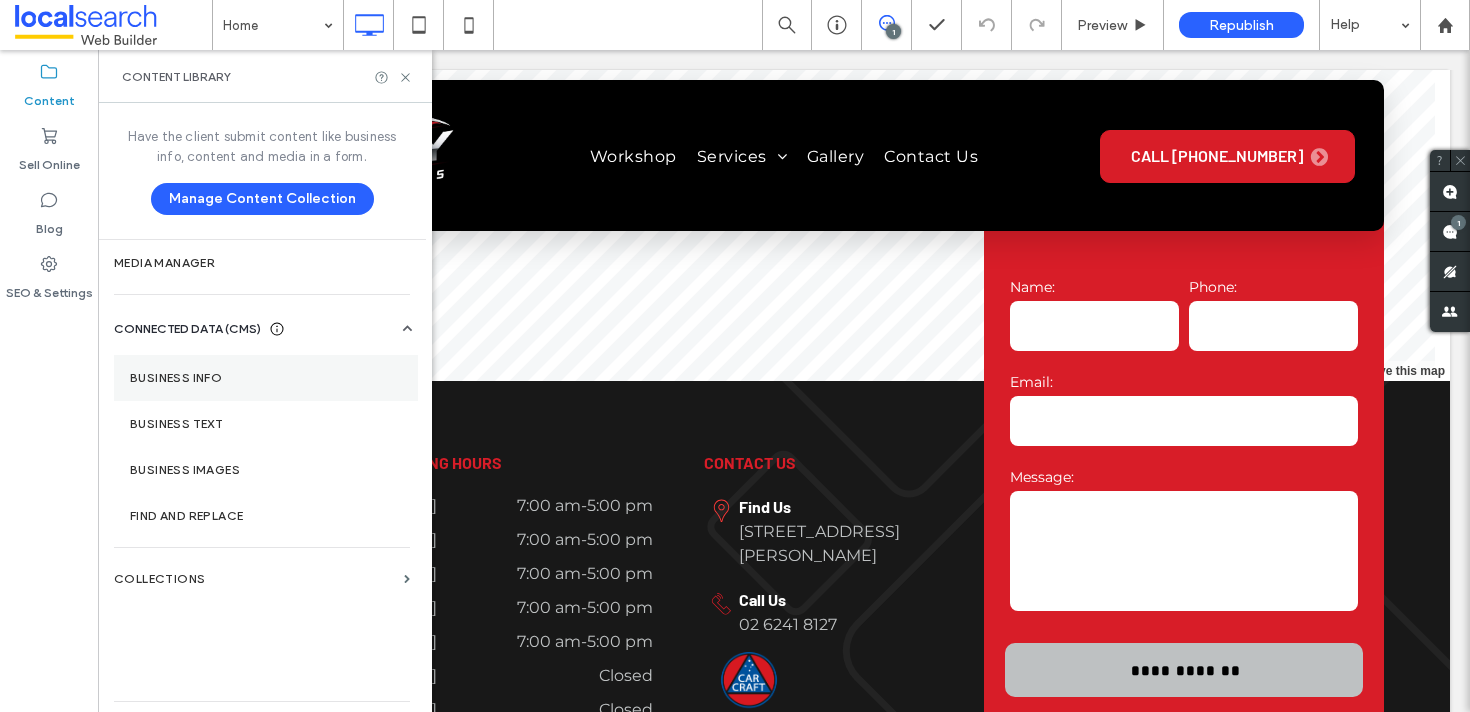 click on "Business Info" at bounding box center (266, 378) 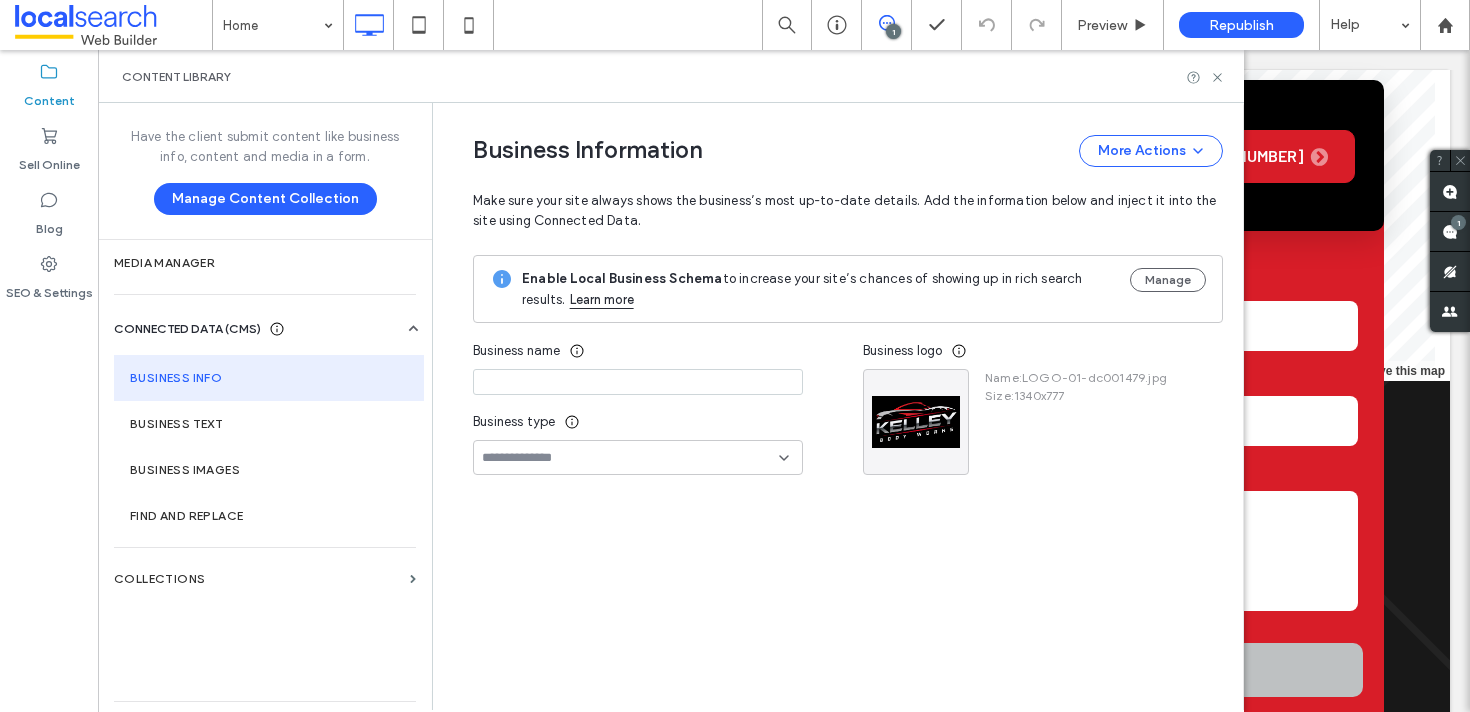 type on "**********" 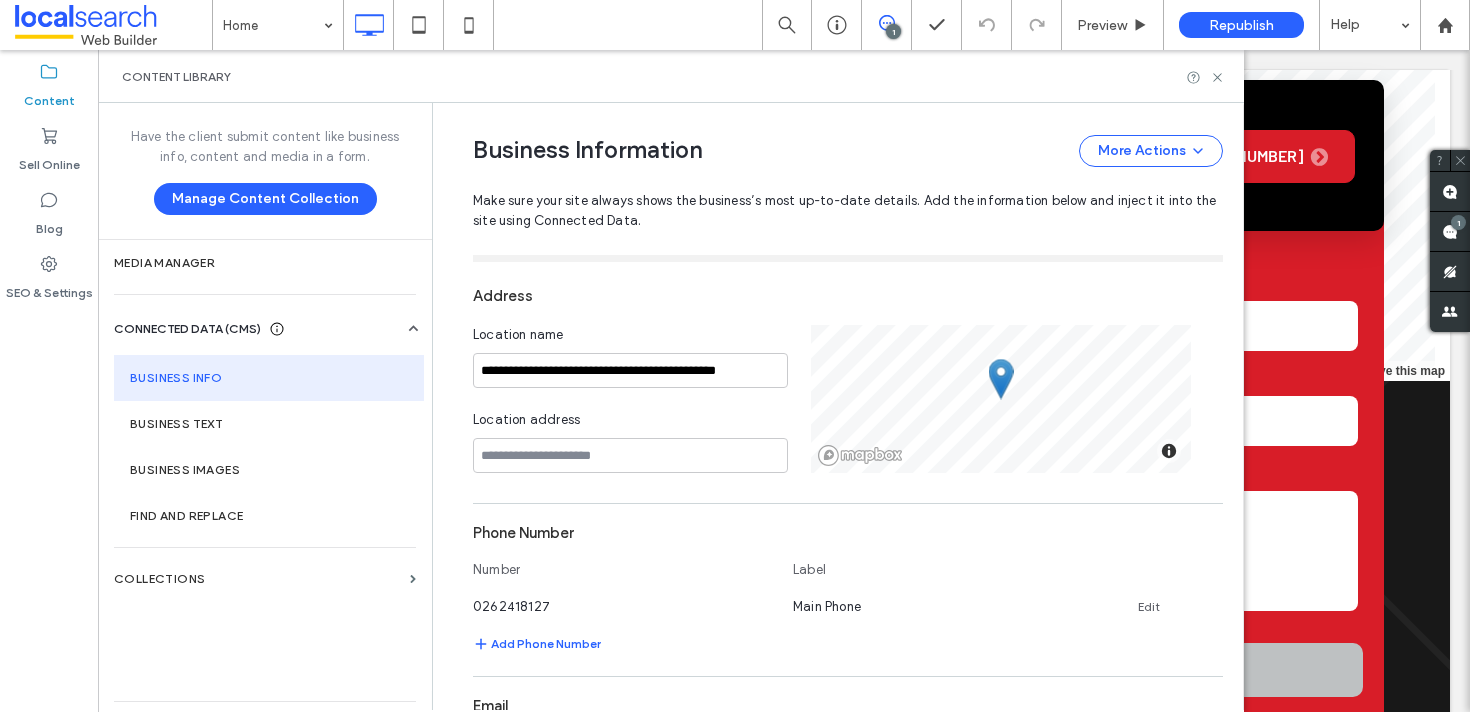 scroll, scrollTop: 286, scrollLeft: 0, axis: vertical 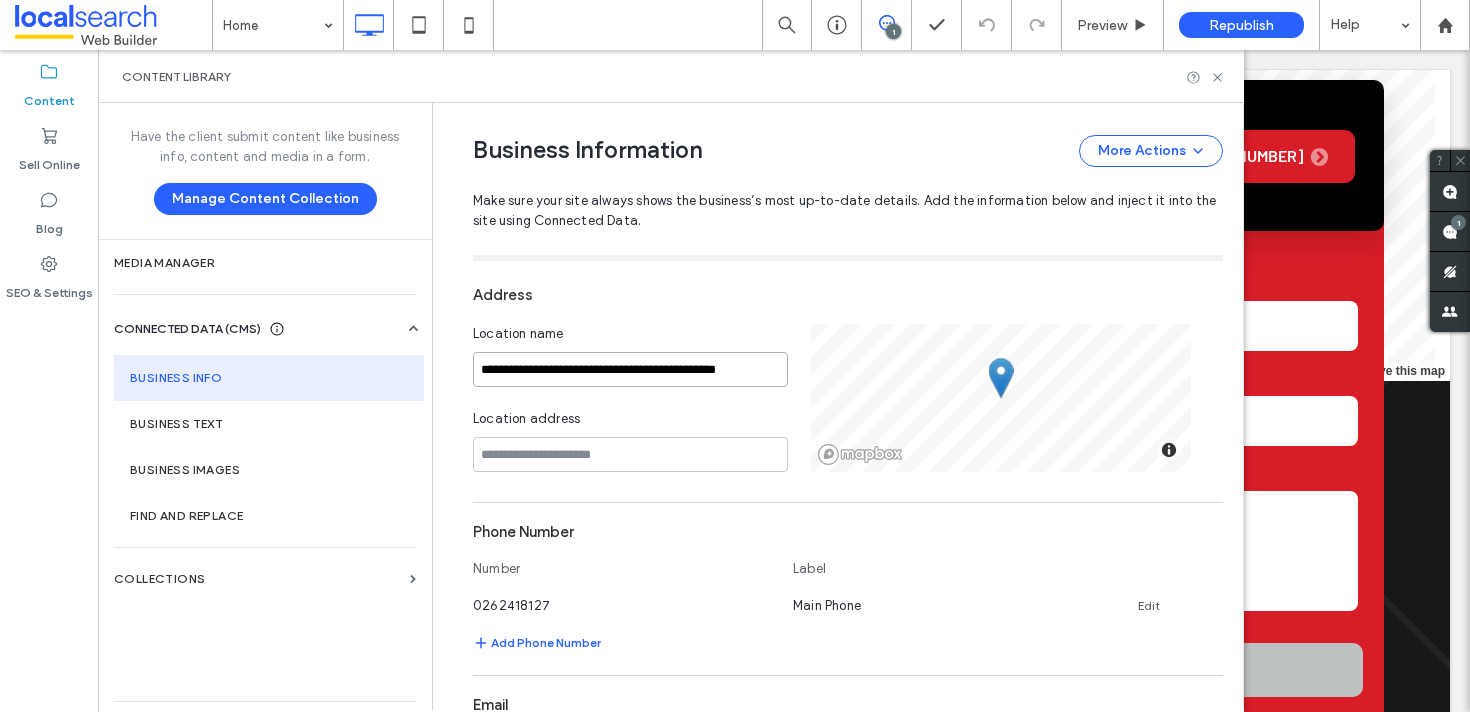 click on "**********" at bounding box center (630, 369) 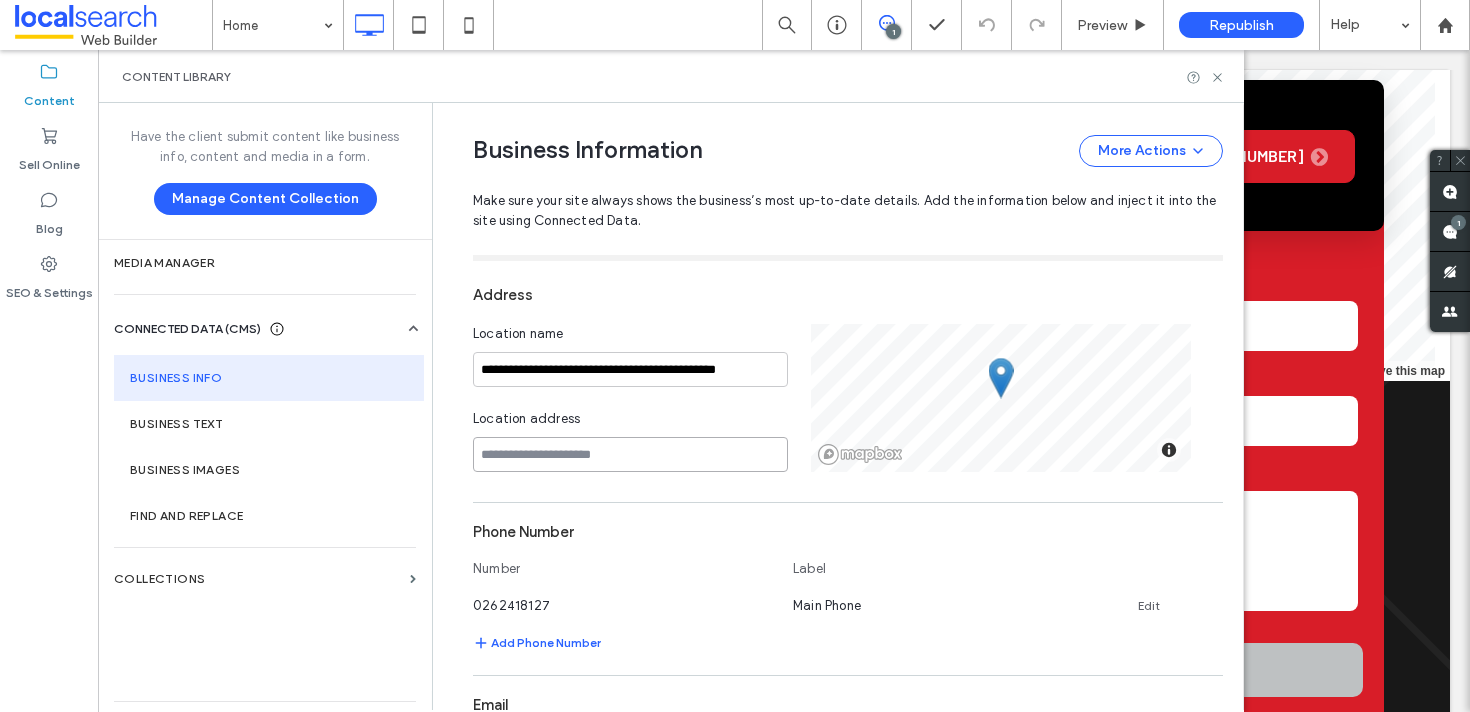 click at bounding box center (630, 454) 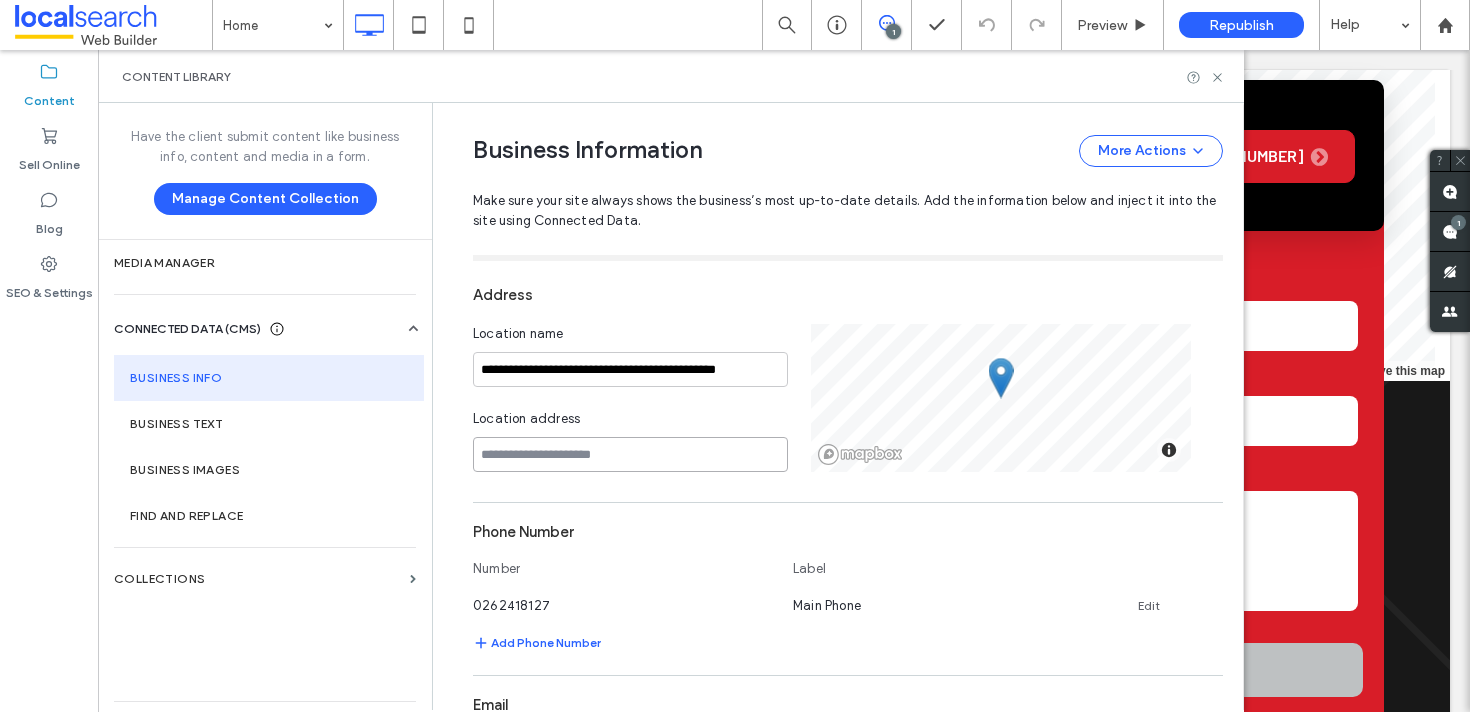 paste on "**********" 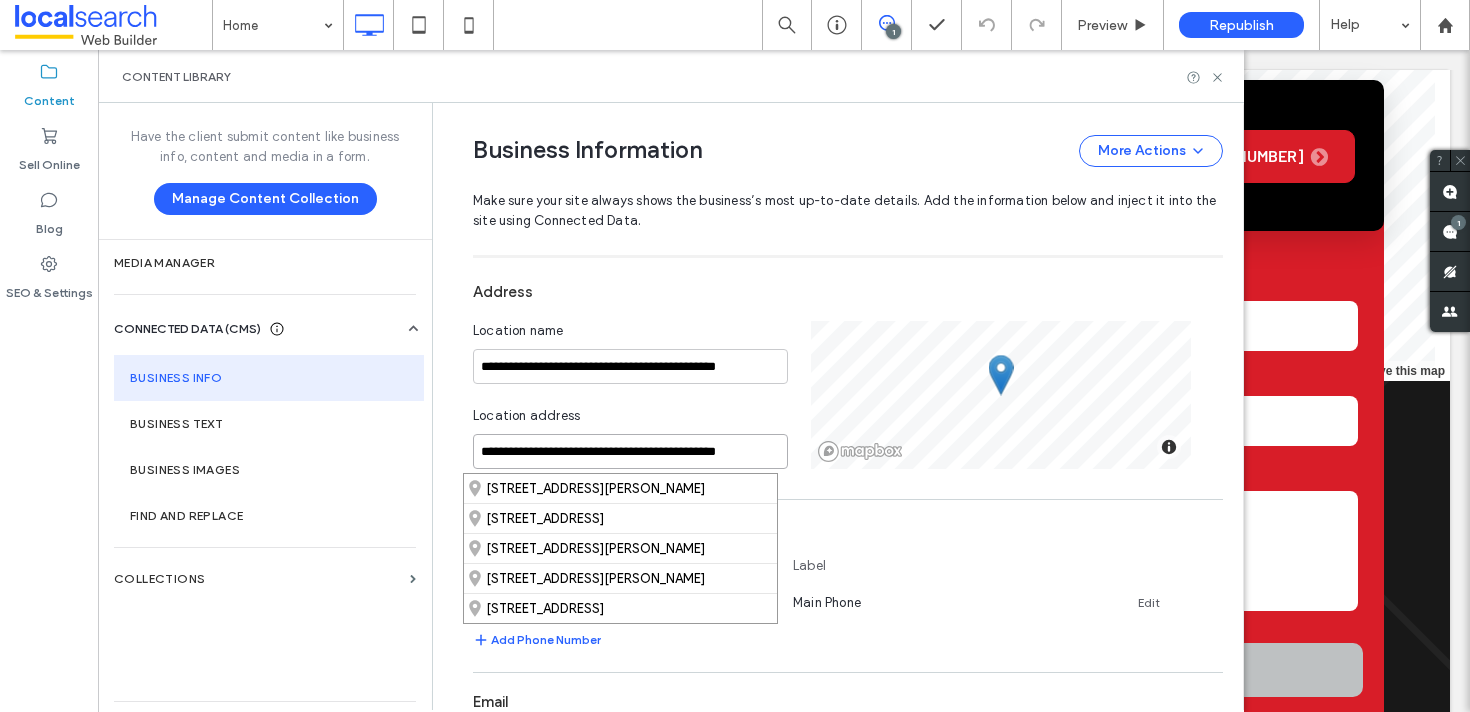 scroll, scrollTop: 290, scrollLeft: 0, axis: vertical 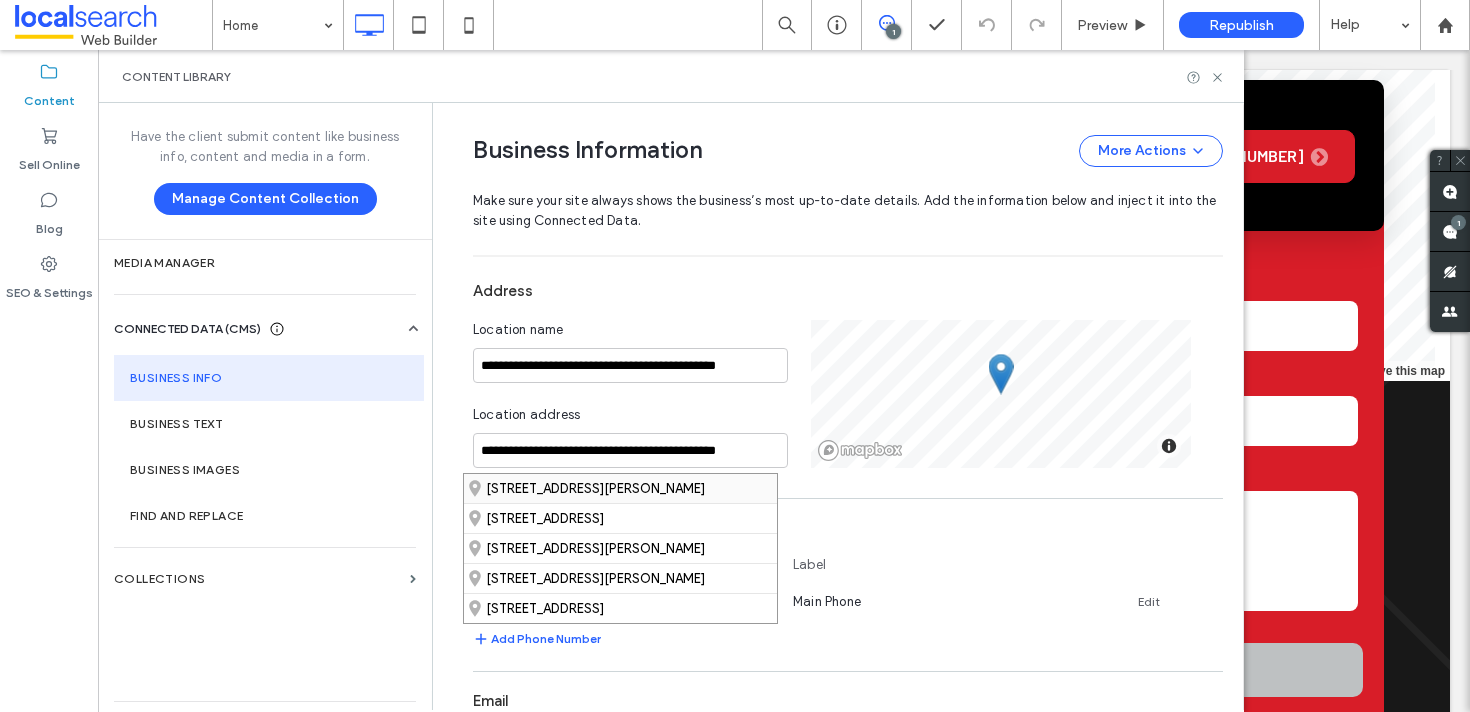 click on "14-16 Baillieu Court, Mitchell Australian Capital Territory 2911, Australia" at bounding box center (620, 488) 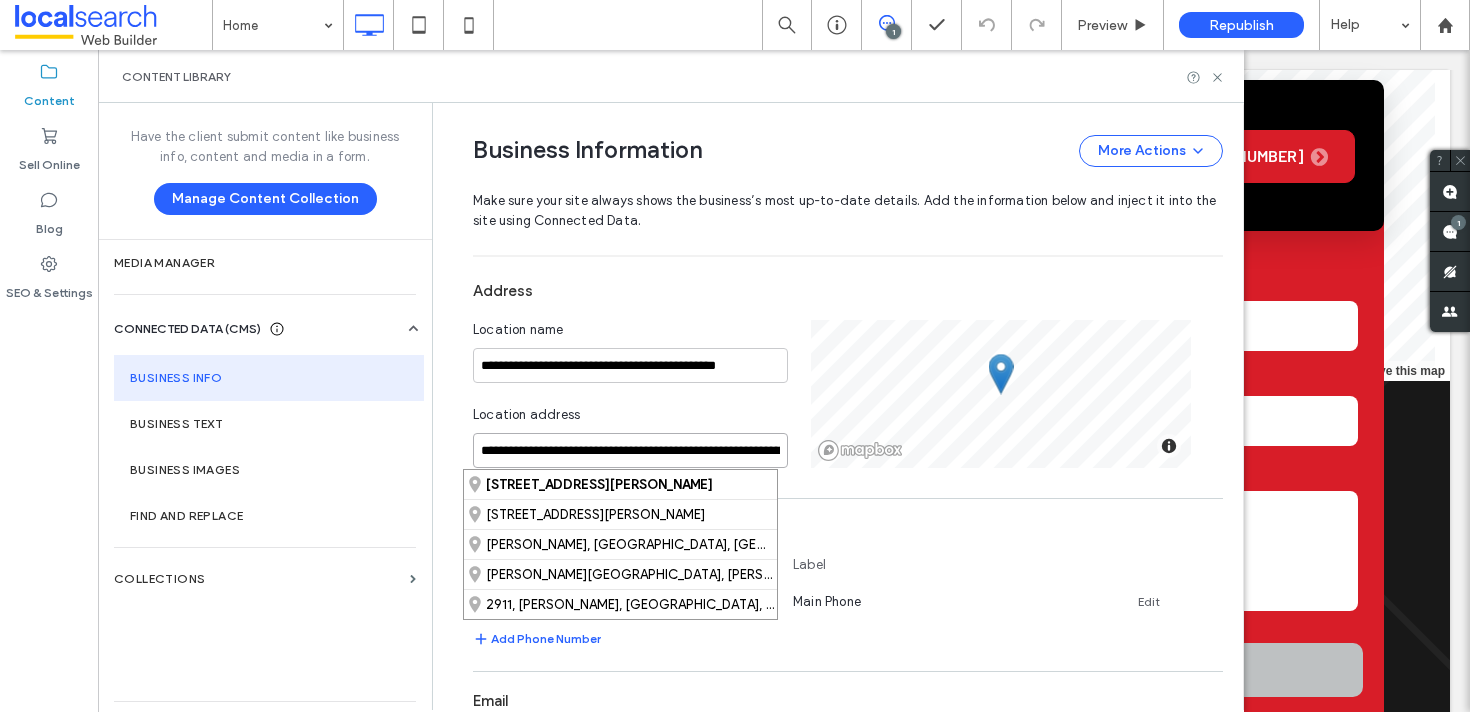 click on "**********" at bounding box center [630, 450] 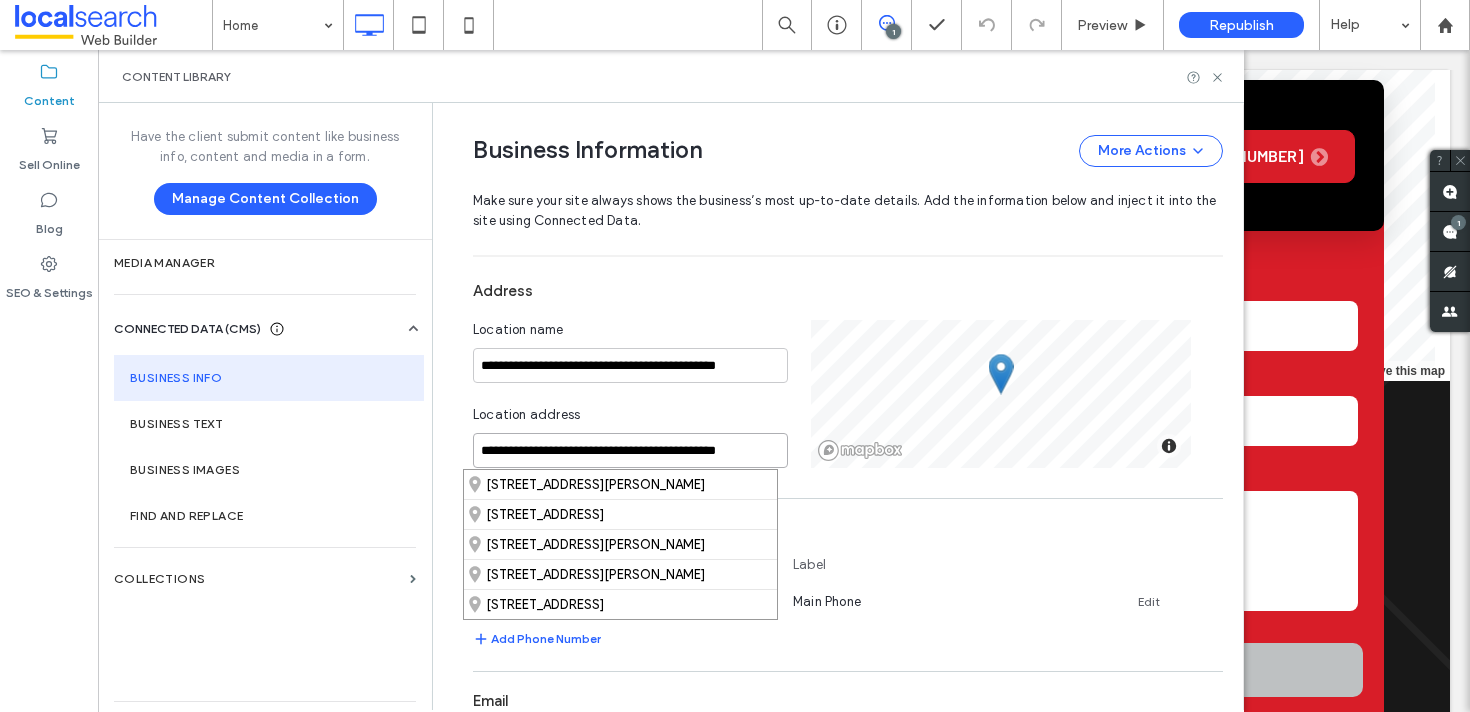 type on "**********" 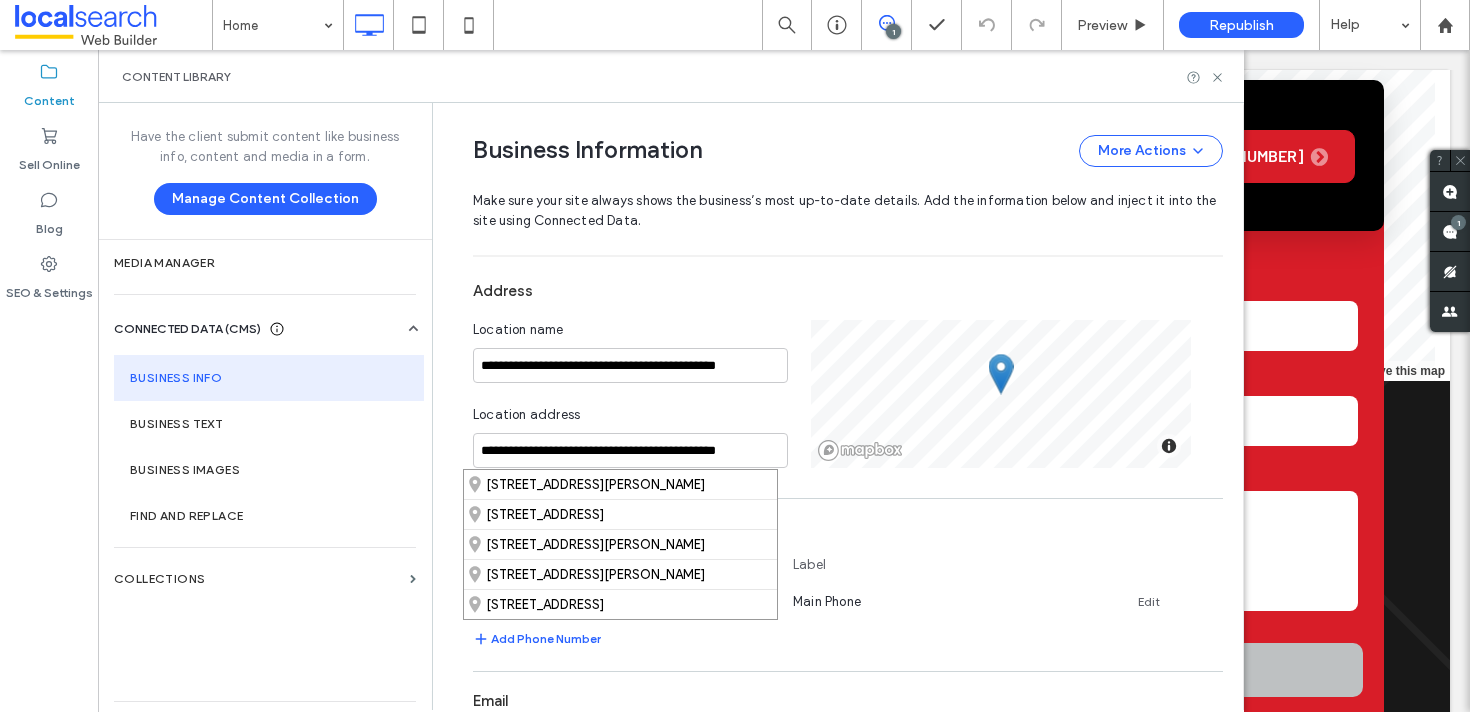 click on "Location address" at bounding box center [630, 419] 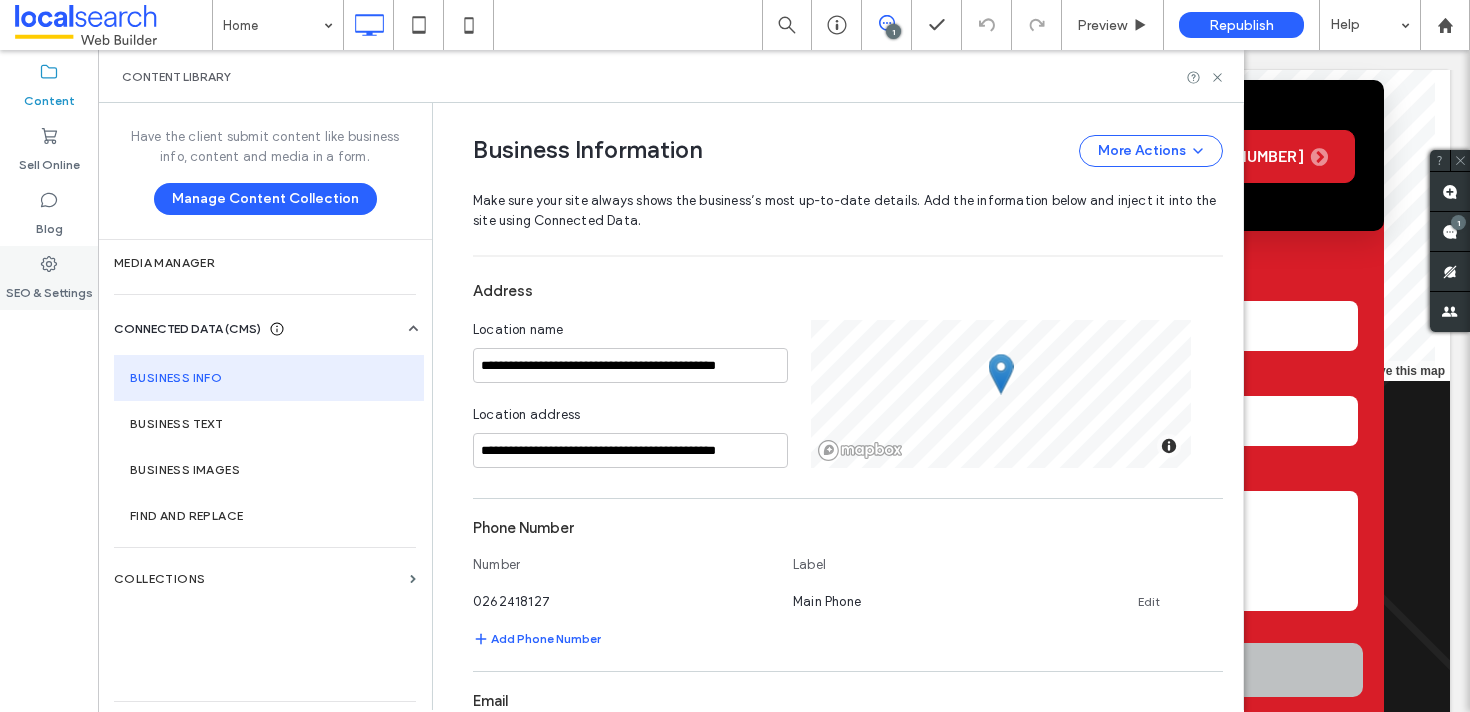 click on "SEO & Settings" at bounding box center [49, 278] 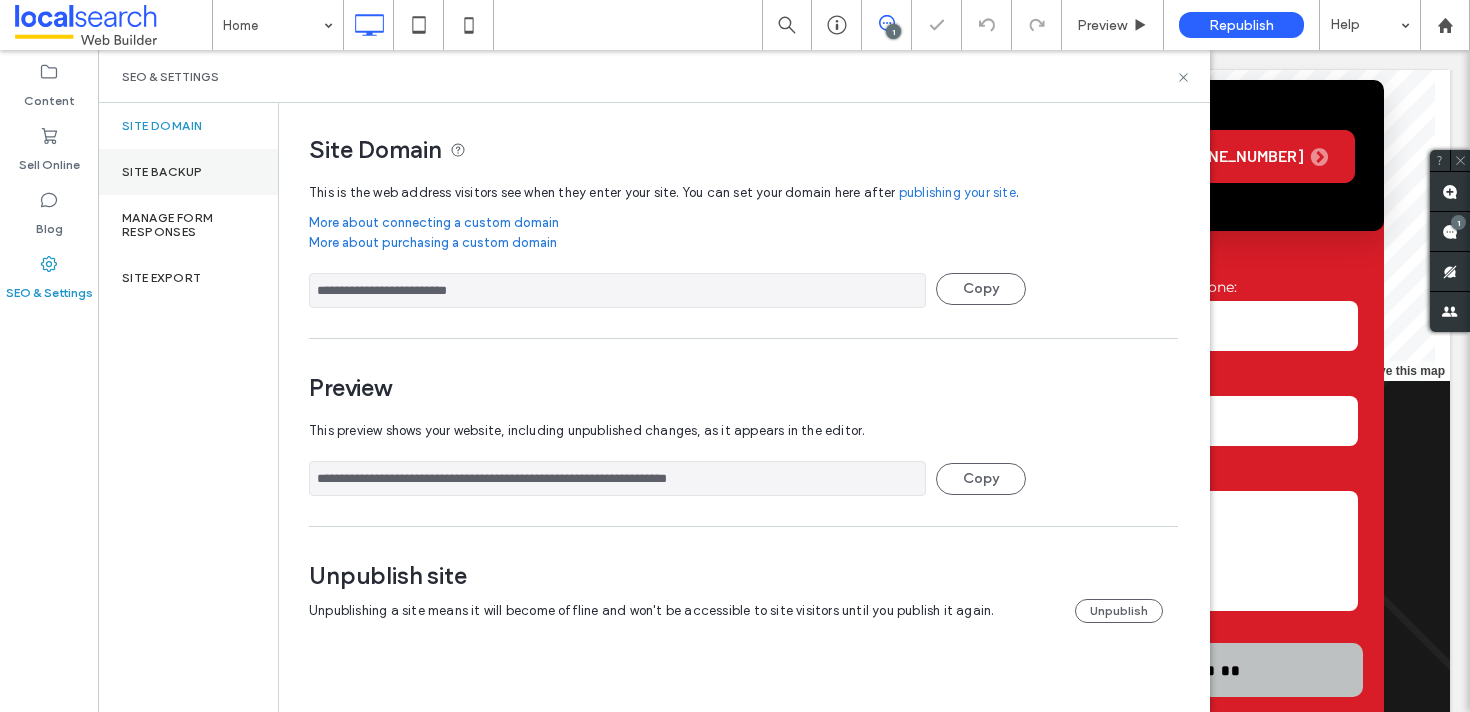 click on "Site Backup" at bounding box center (188, 172) 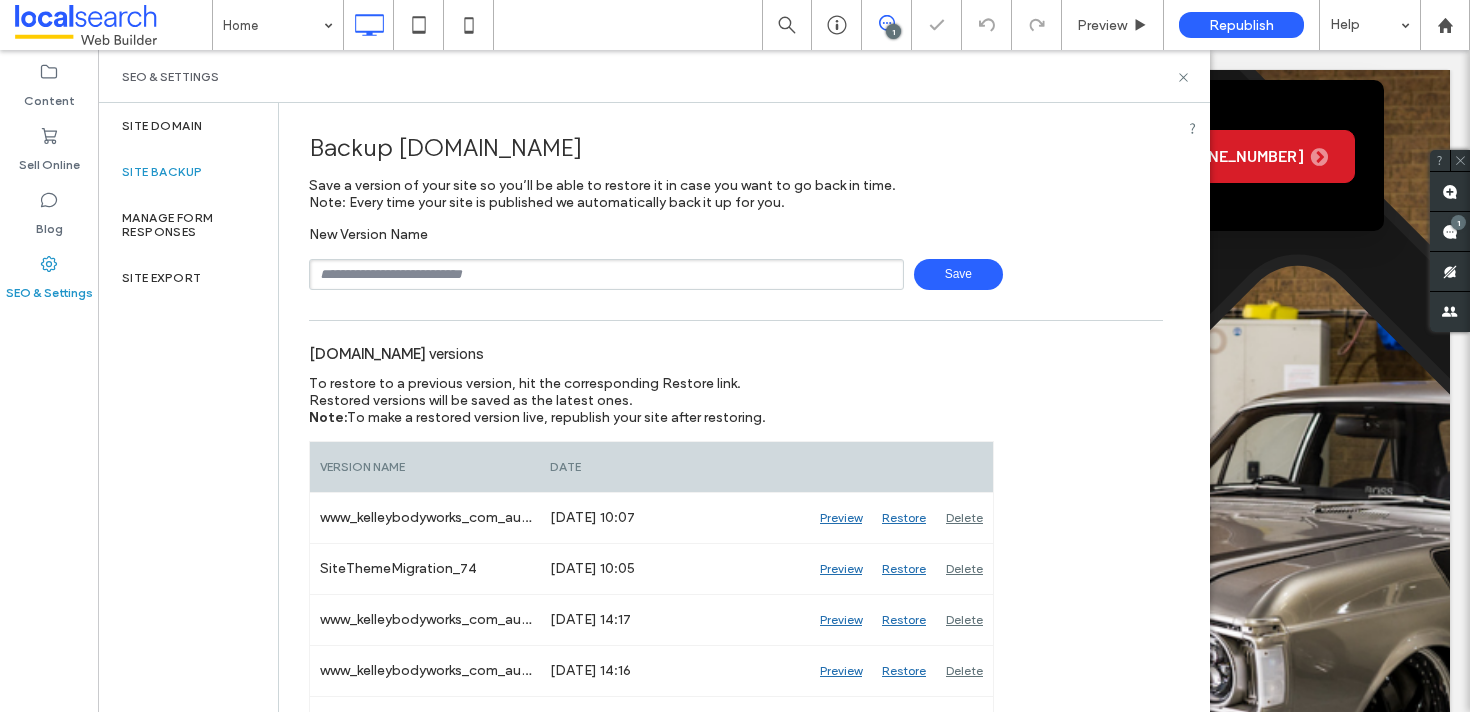 scroll, scrollTop: 0, scrollLeft: 0, axis: both 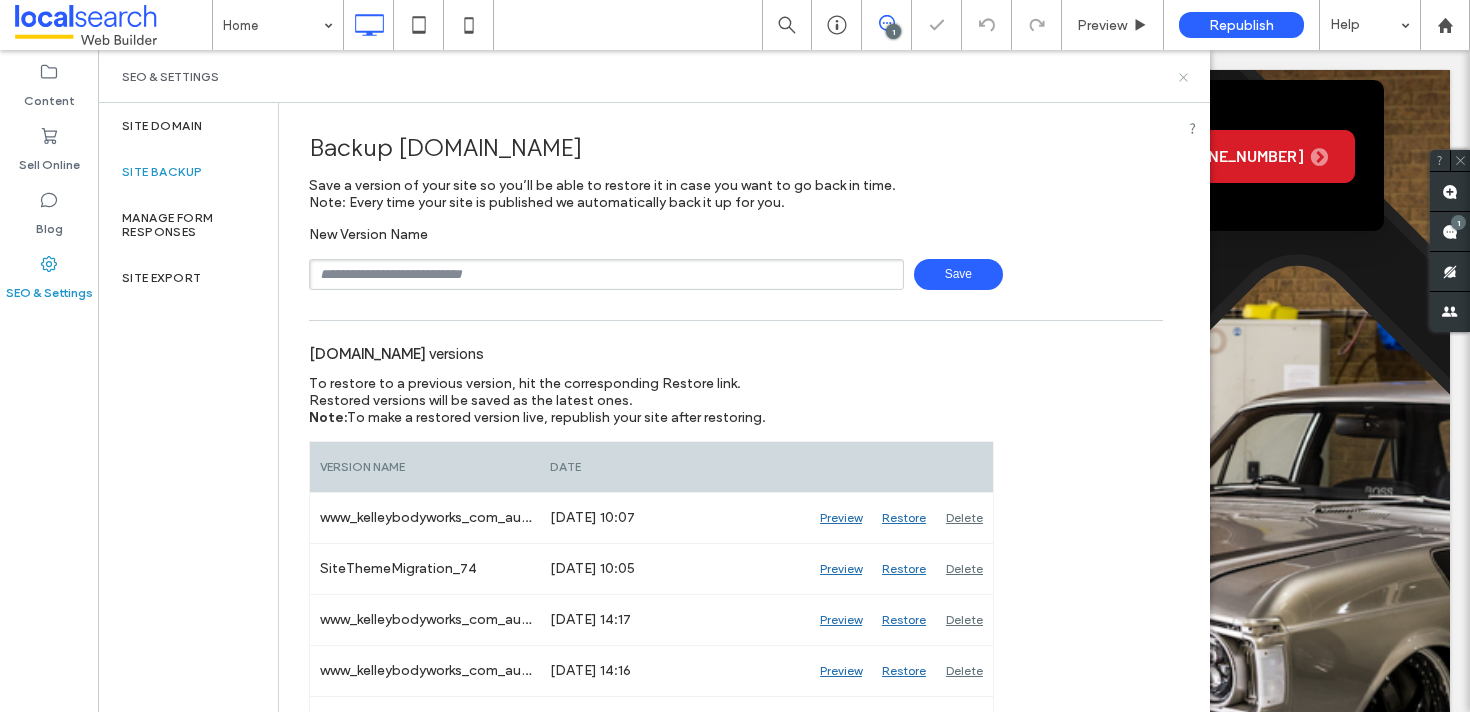 click 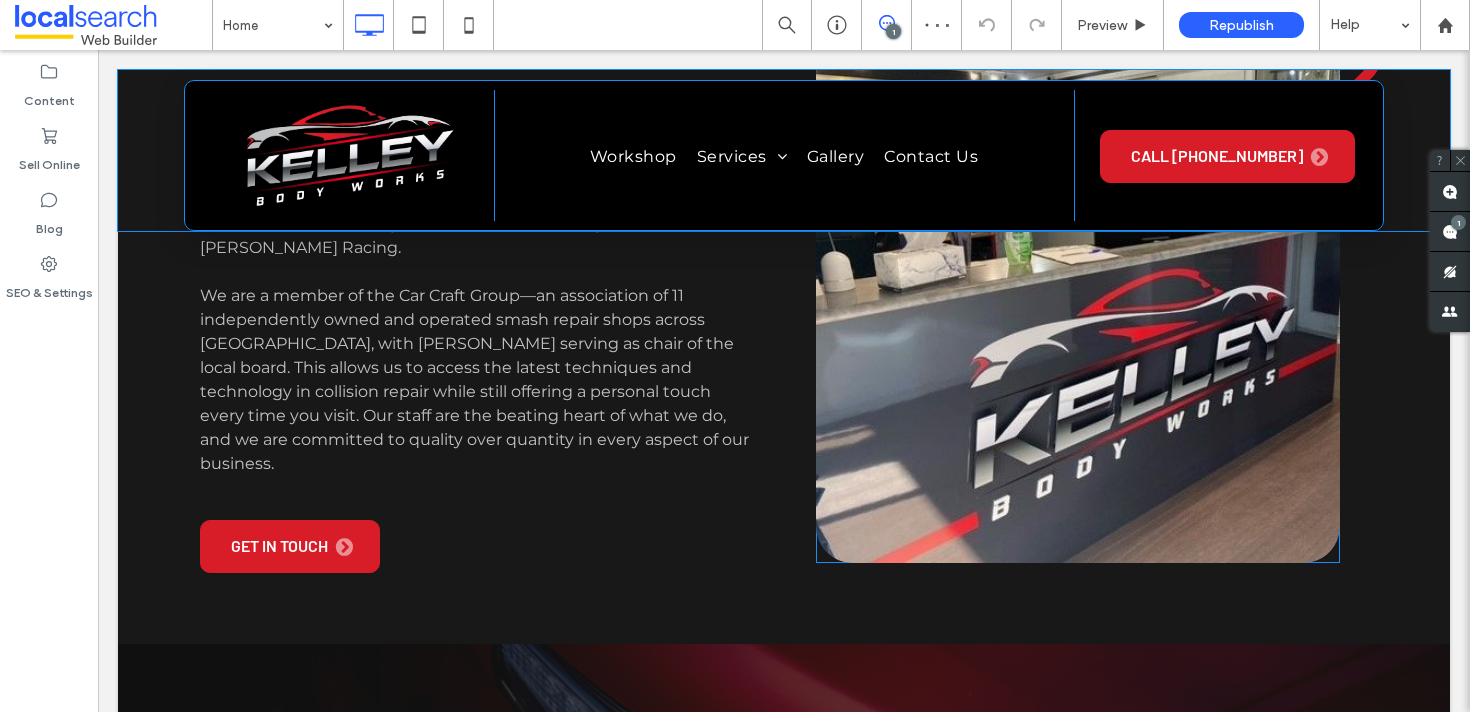 scroll, scrollTop: 5951, scrollLeft: 0, axis: vertical 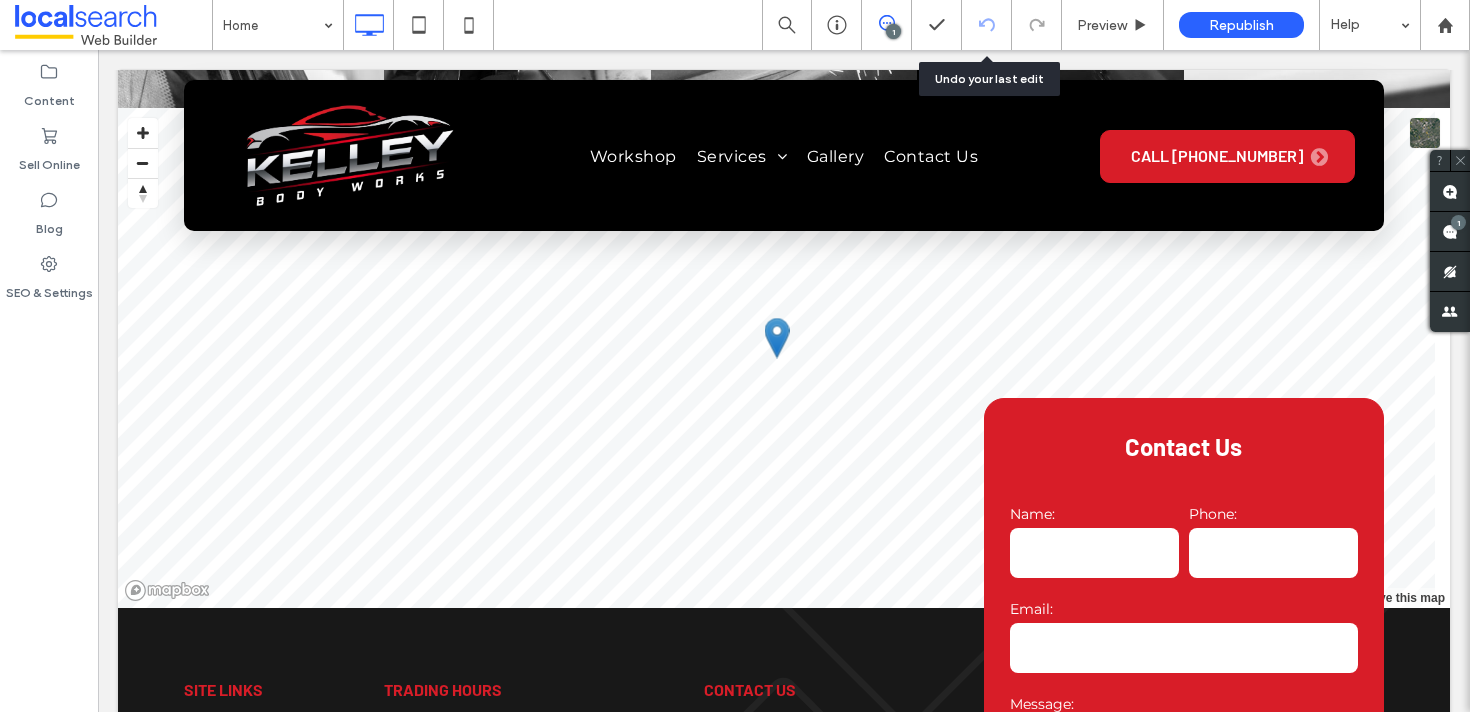 click at bounding box center (987, 25) 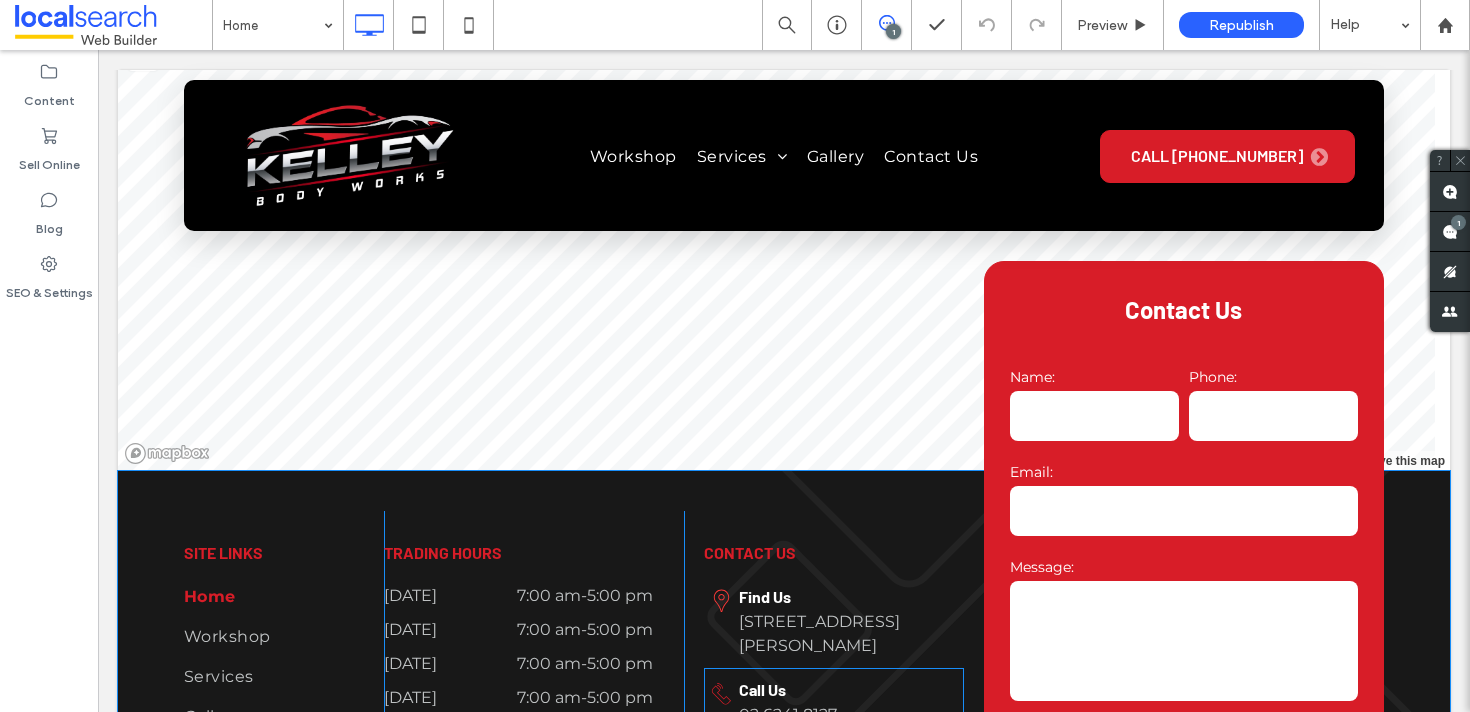 scroll, scrollTop: 6308, scrollLeft: 0, axis: vertical 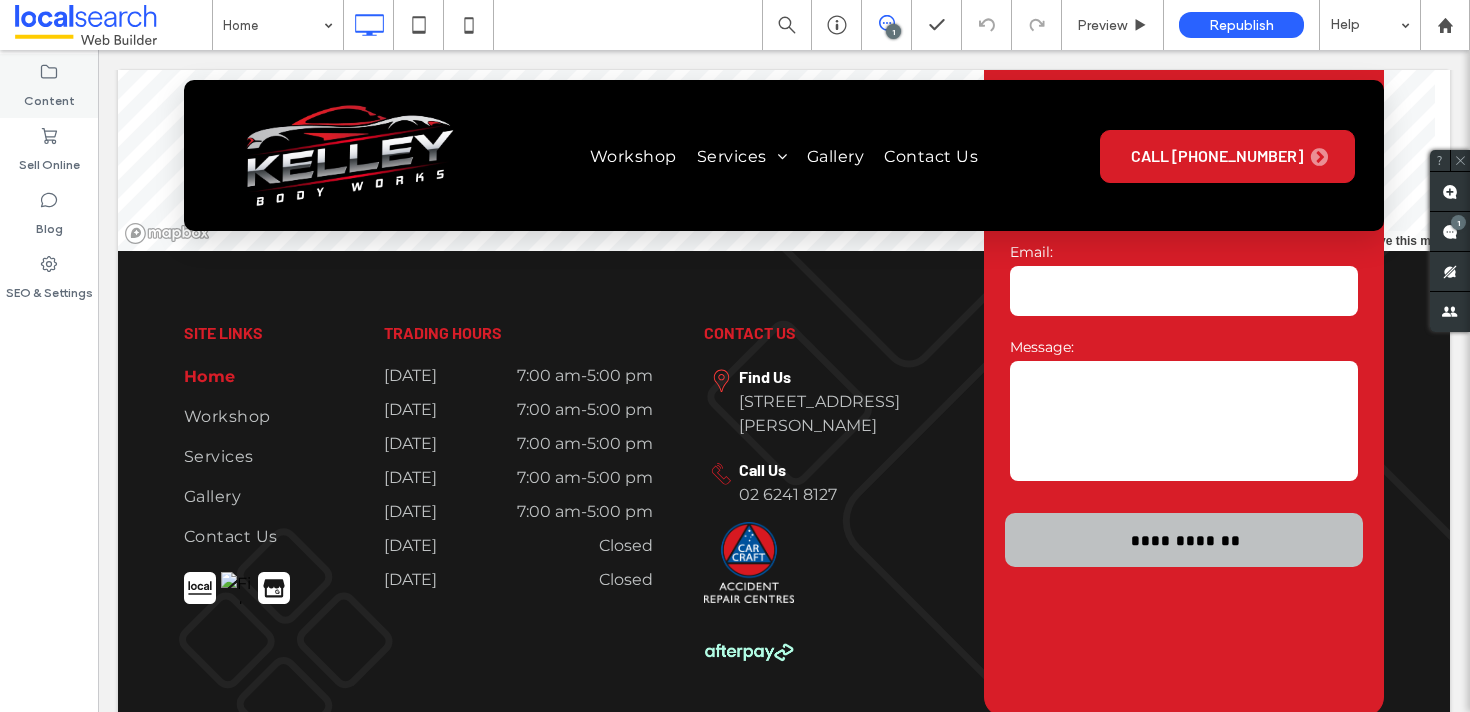 click on "Content" at bounding box center [49, 86] 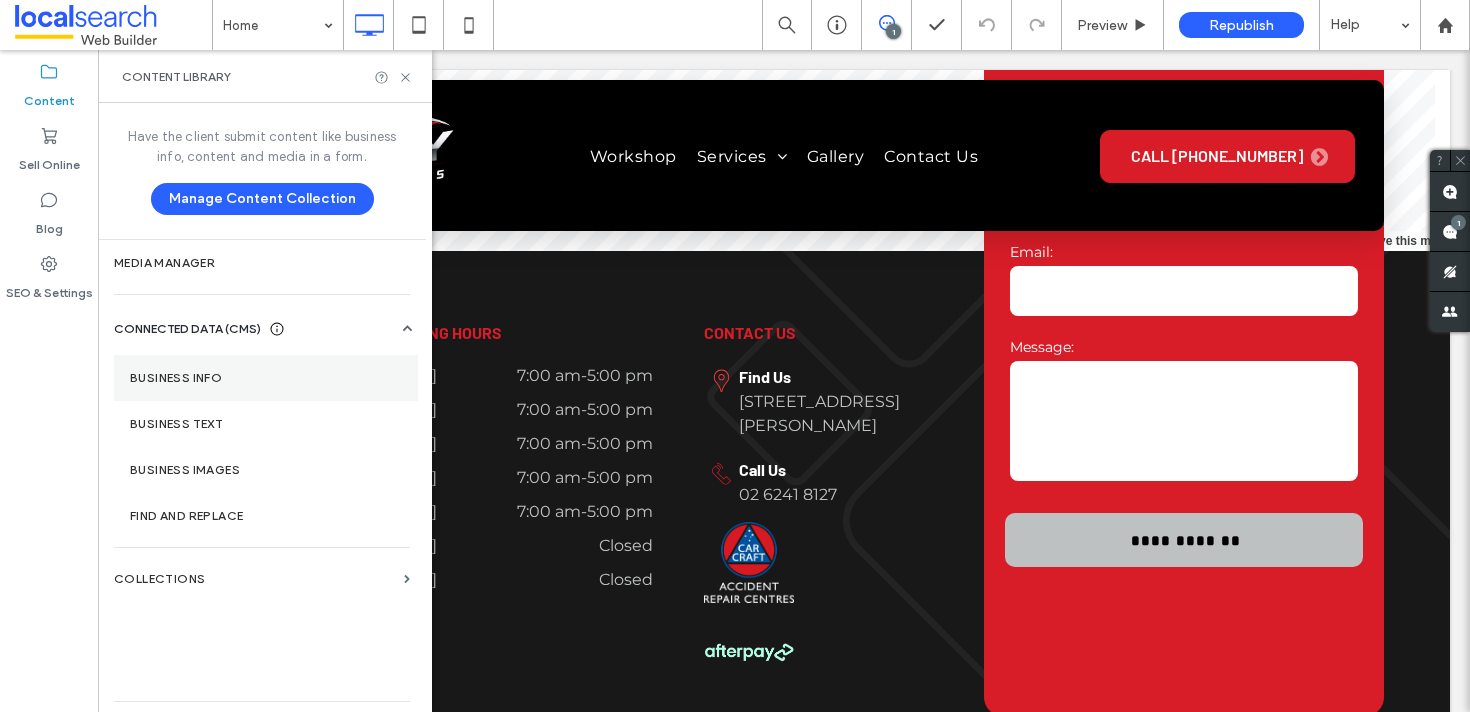 click on "Business Info" at bounding box center (266, 378) 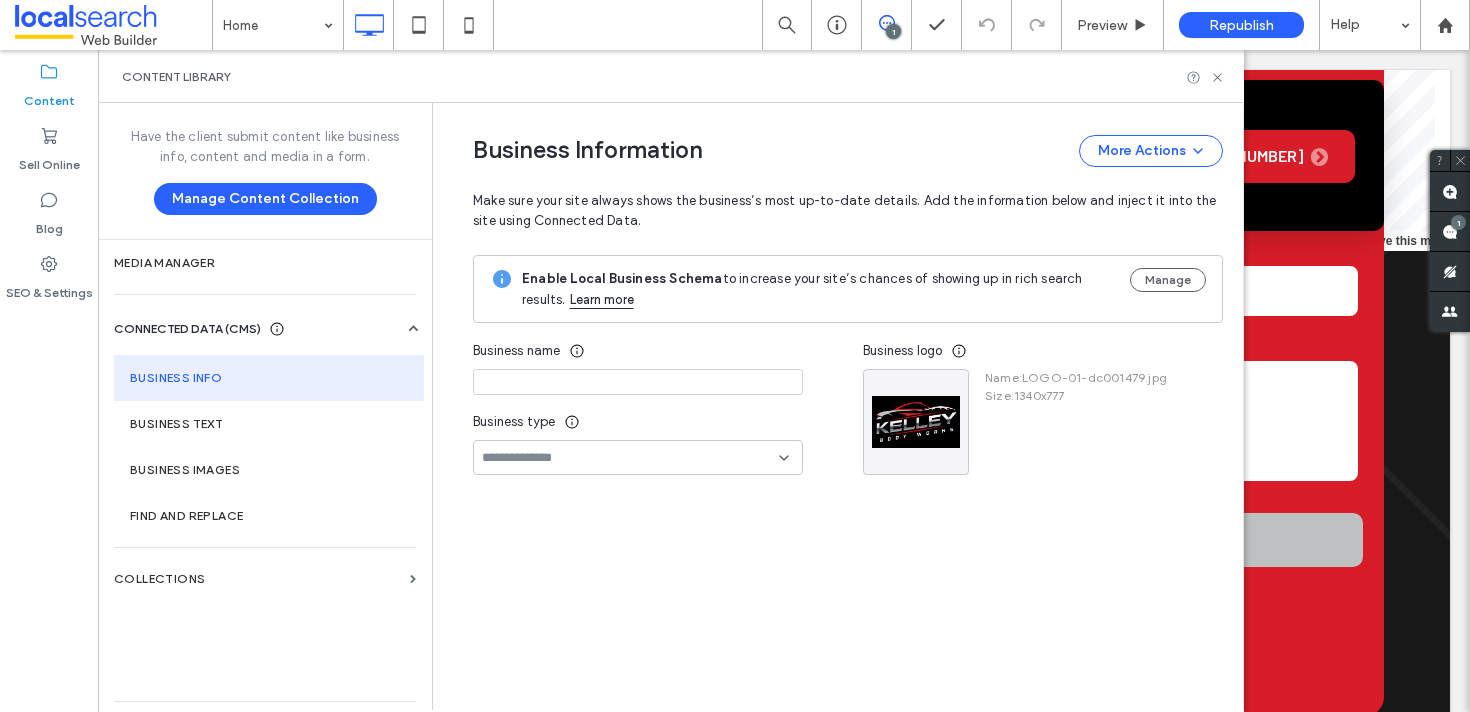type on "**********" 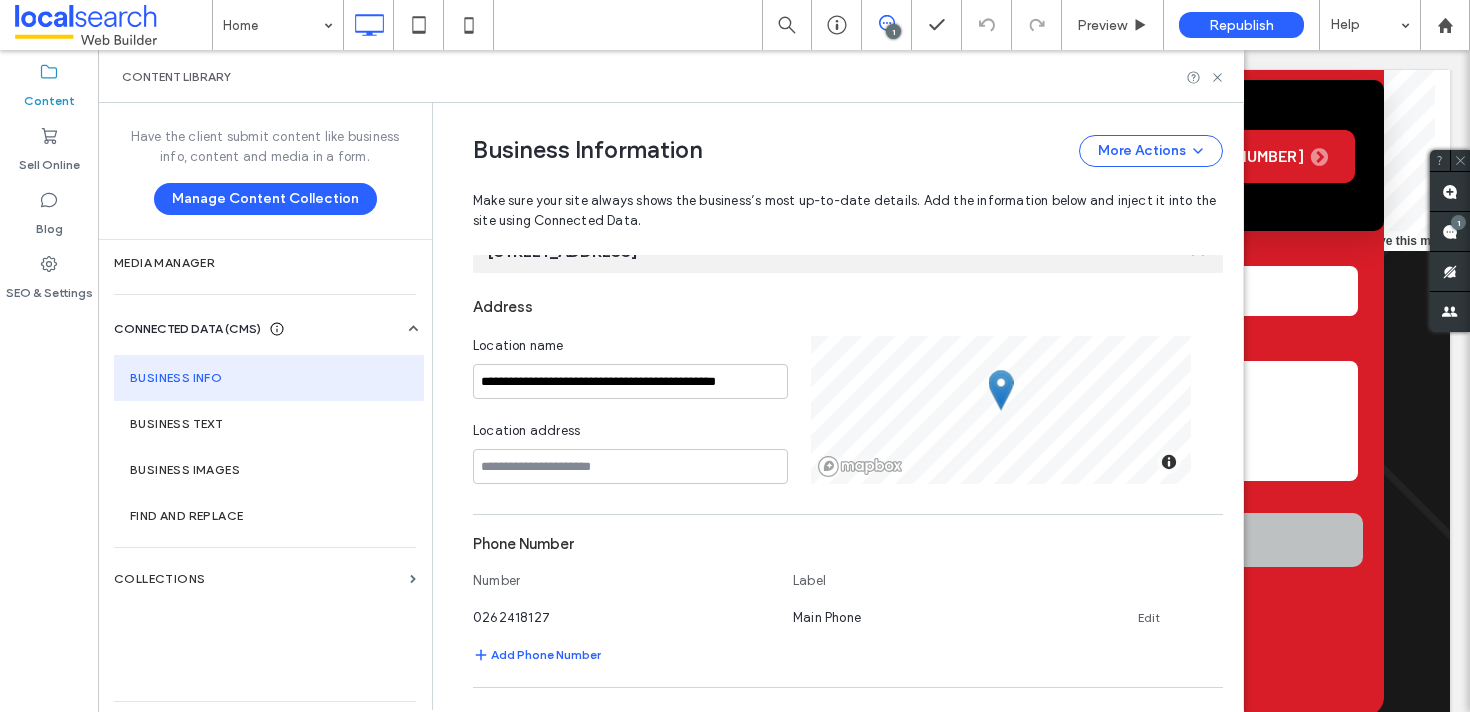 scroll, scrollTop: 282, scrollLeft: 0, axis: vertical 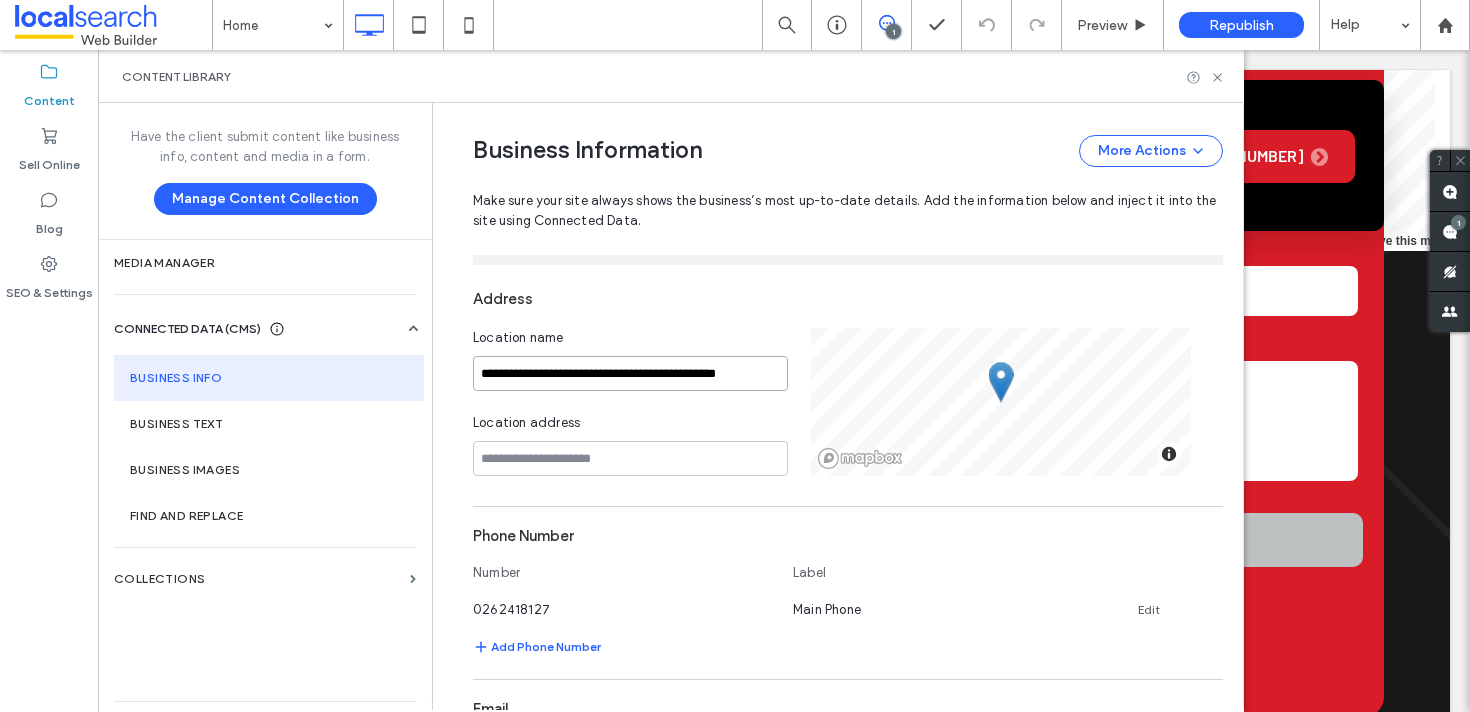 drag, startPoint x: 511, startPoint y: 372, endPoint x: 484, endPoint y: 381, distance: 28.460499 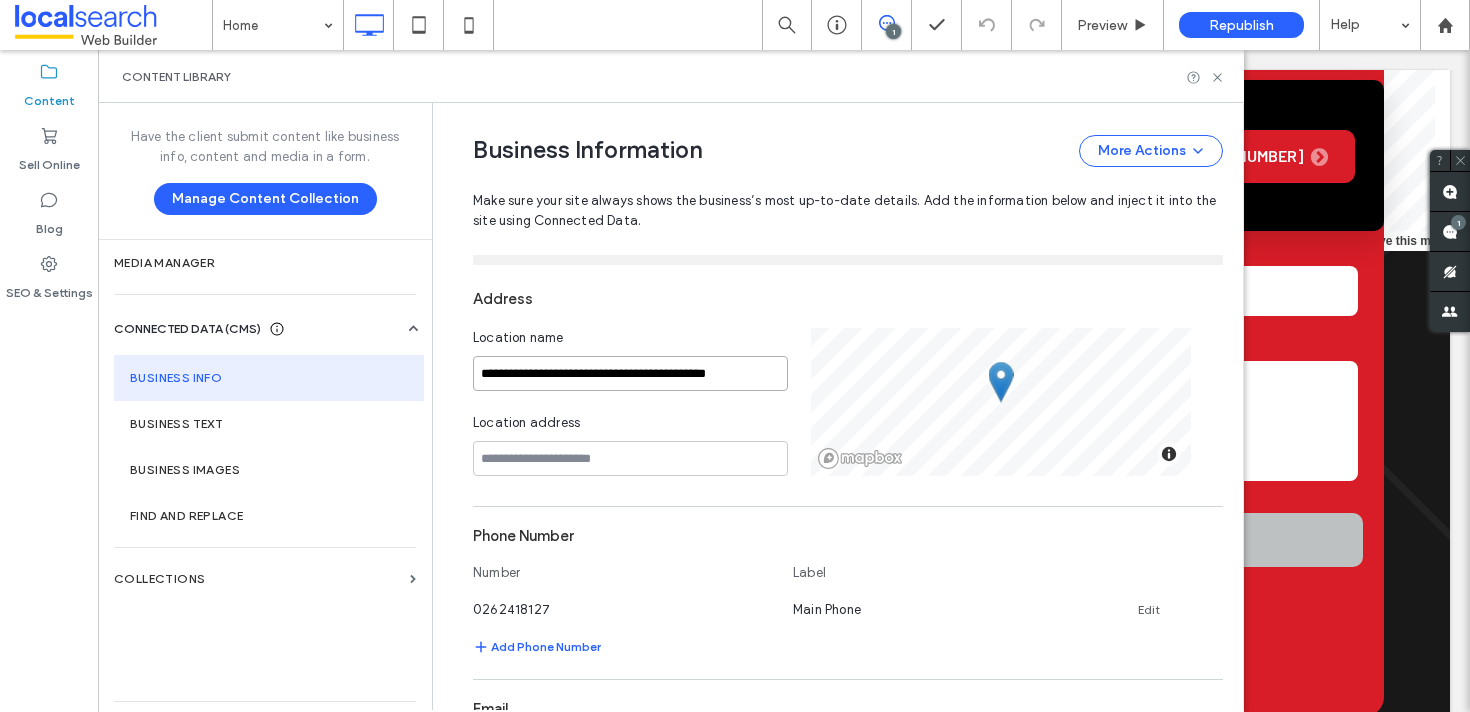 click on "**********" at bounding box center [630, 373] 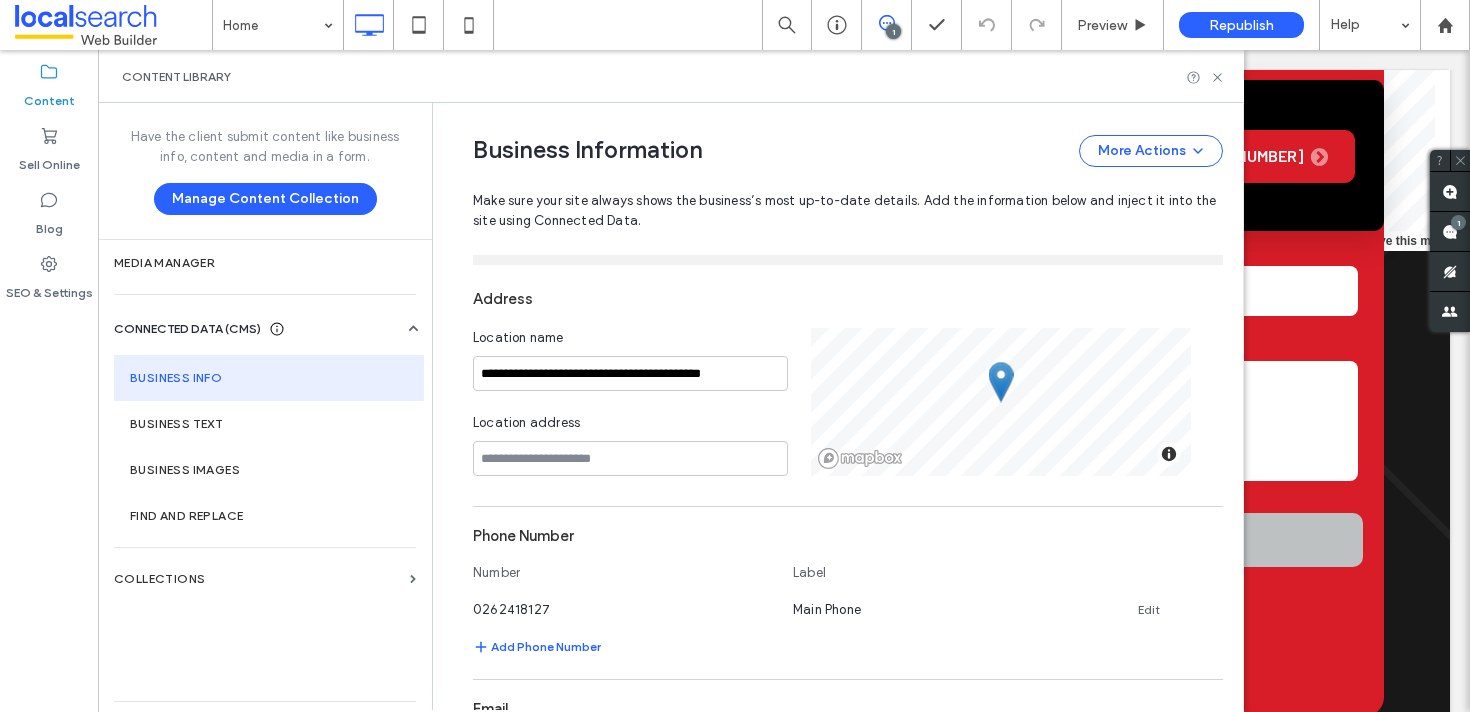 click on "**********" at bounding box center [833, 602] 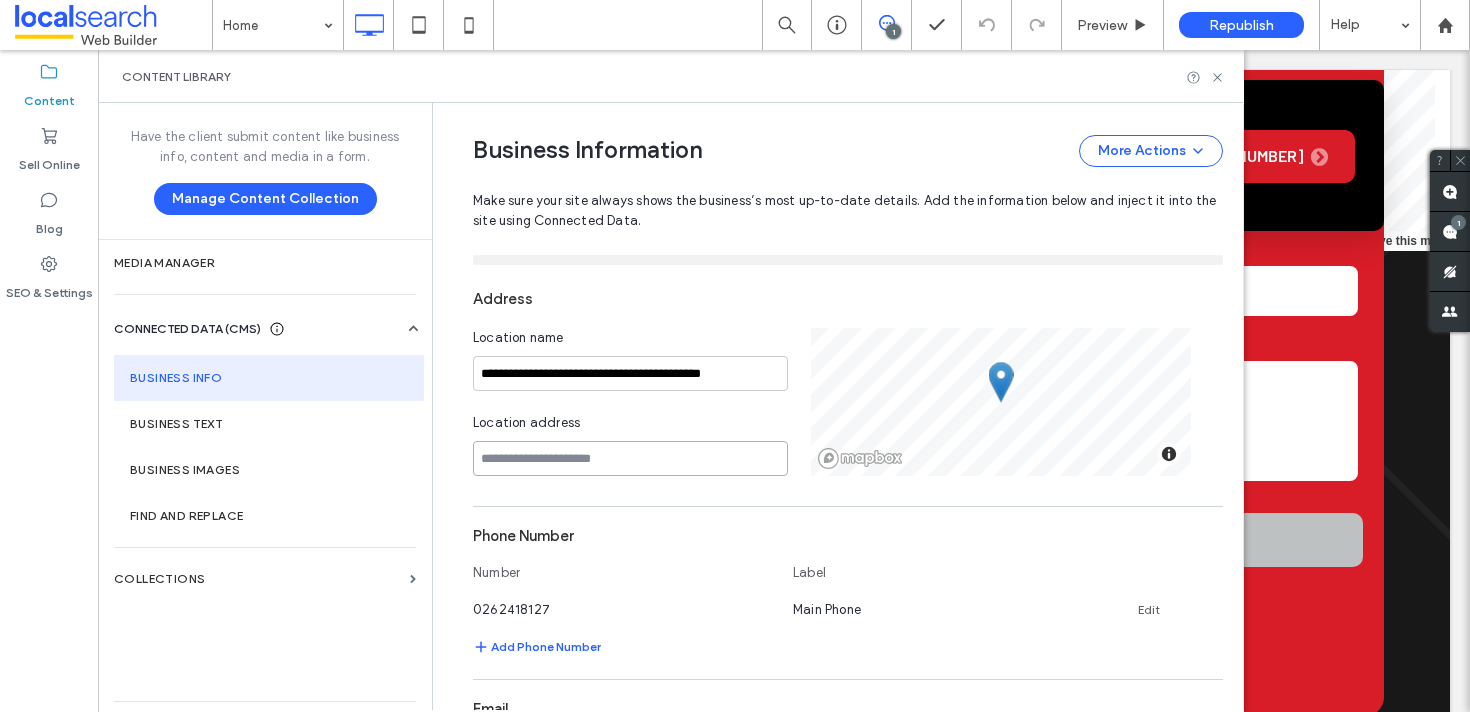 click at bounding box center [630, 458] 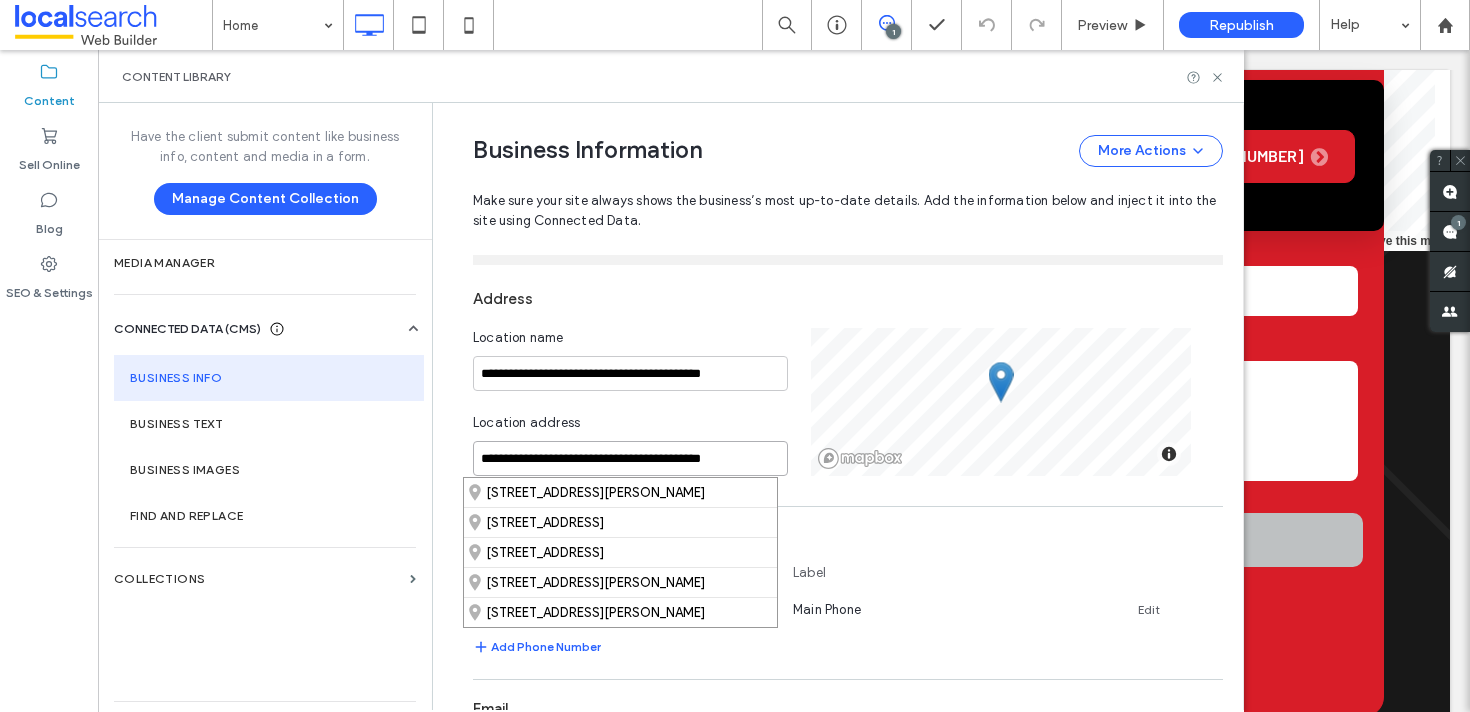 click on "**********" at bounding box center [630, 458] 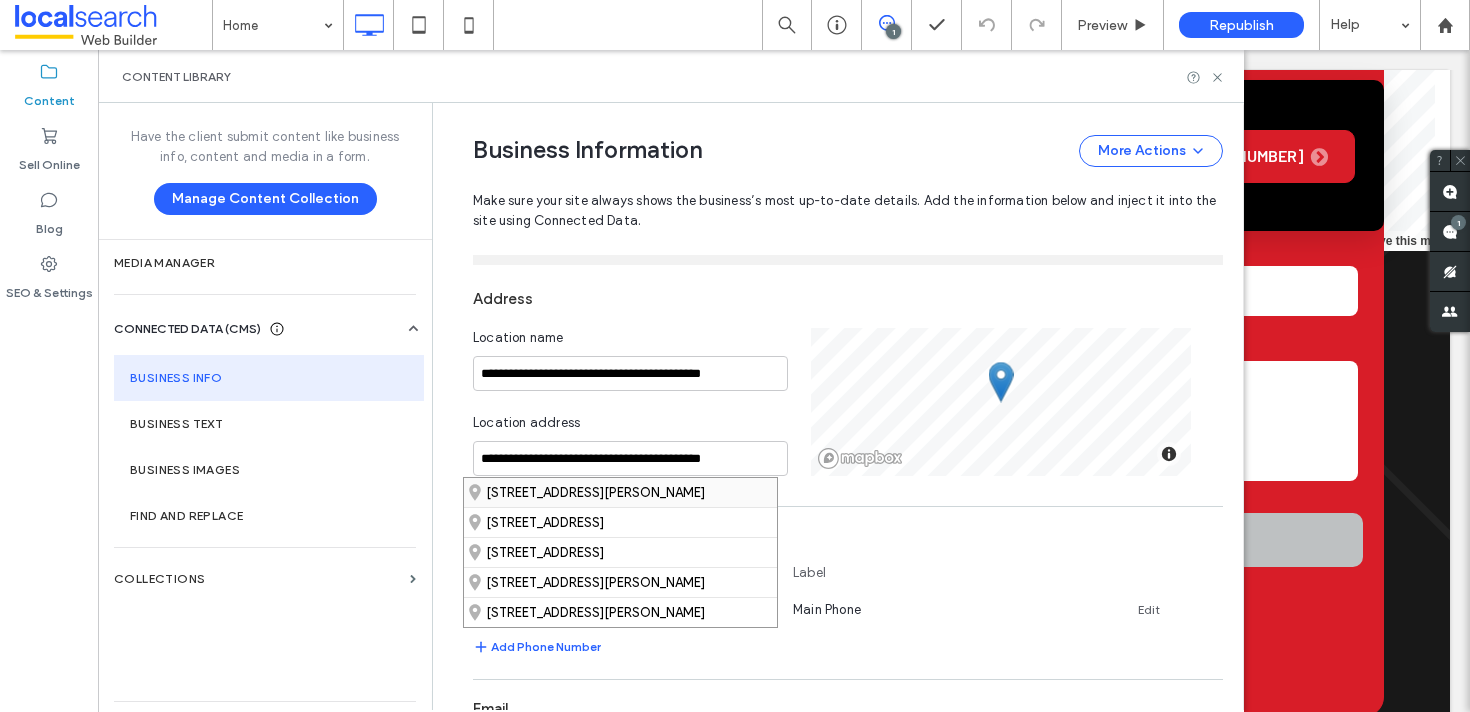 click on "14 Baillieu Court, Mitchell Australian Capital Territory 2911, Australia" at bounding box center [620, 492] 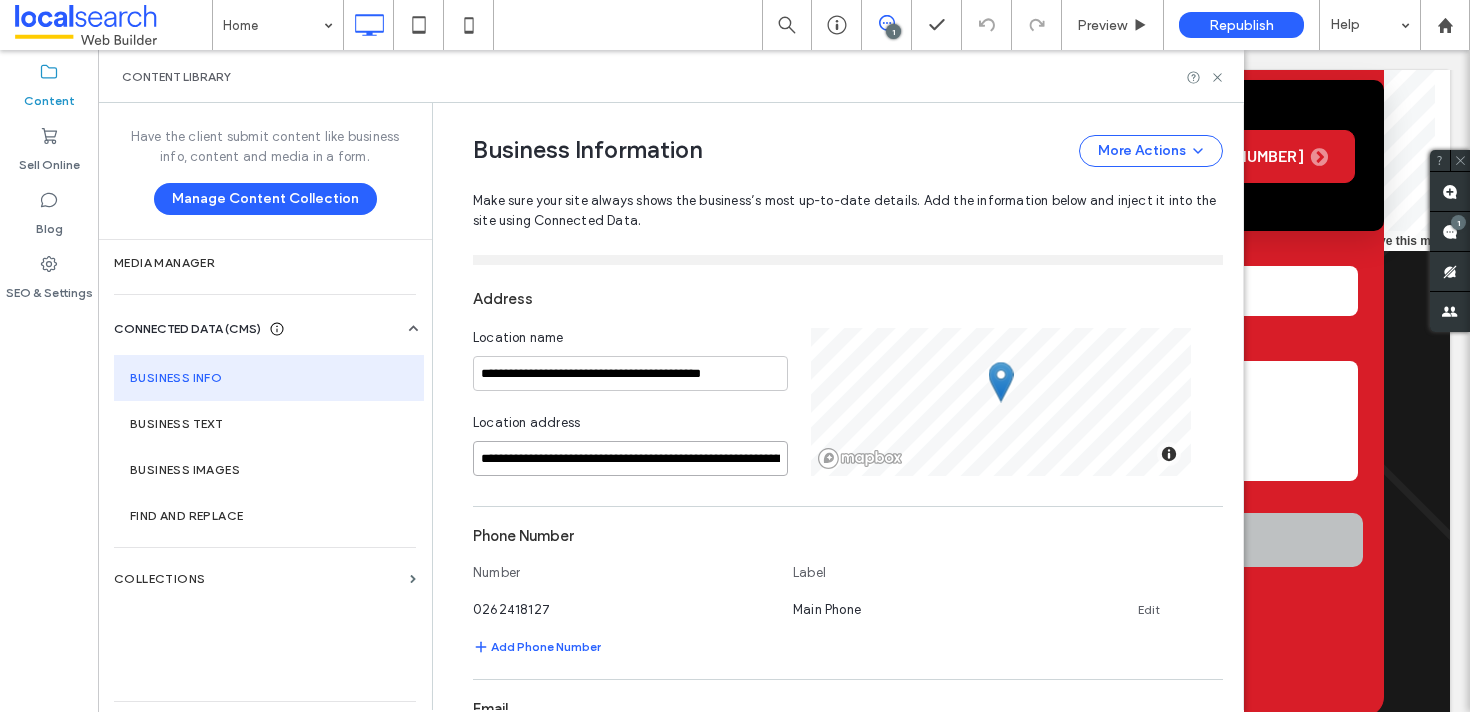 click on "**********" at bounding box center (630, 458) 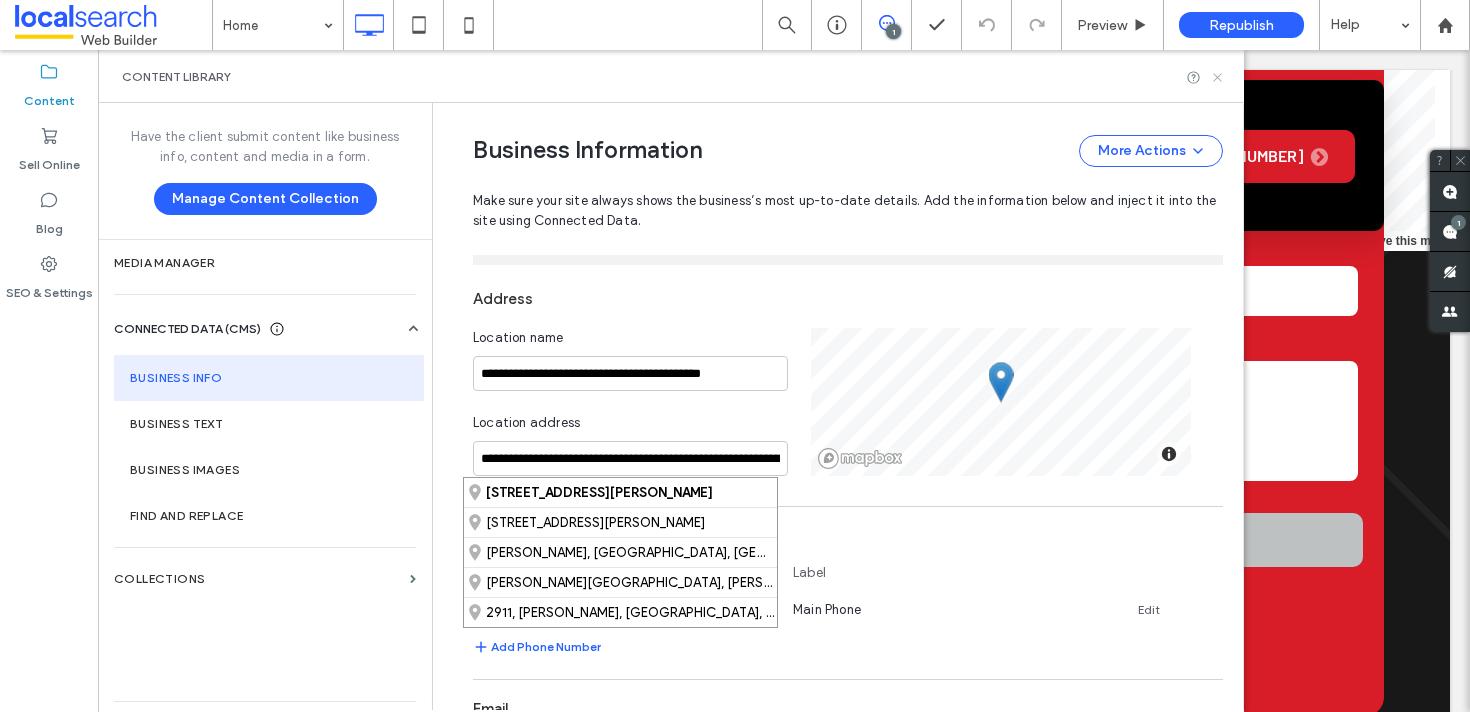 click 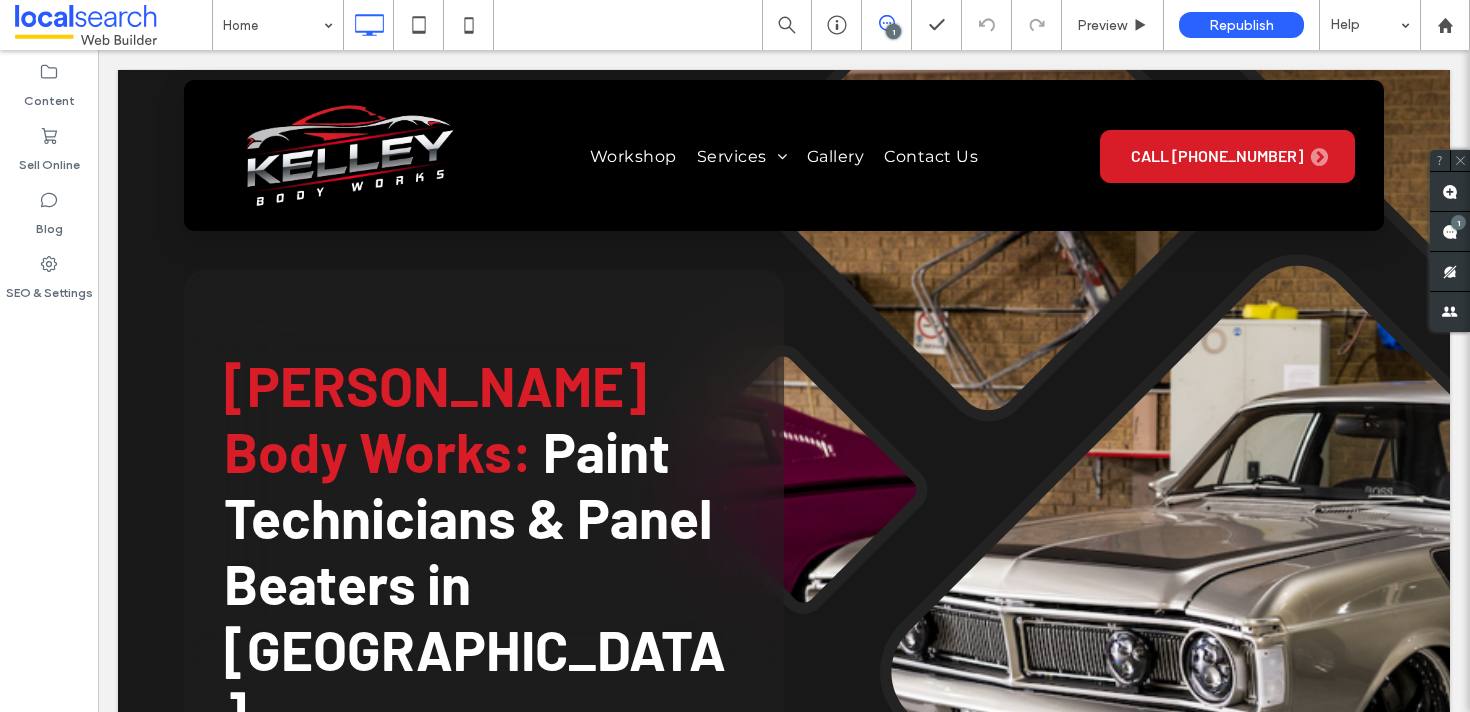 scroll, scrollTop: 6178, scrollLeft: 0, axis: vertical 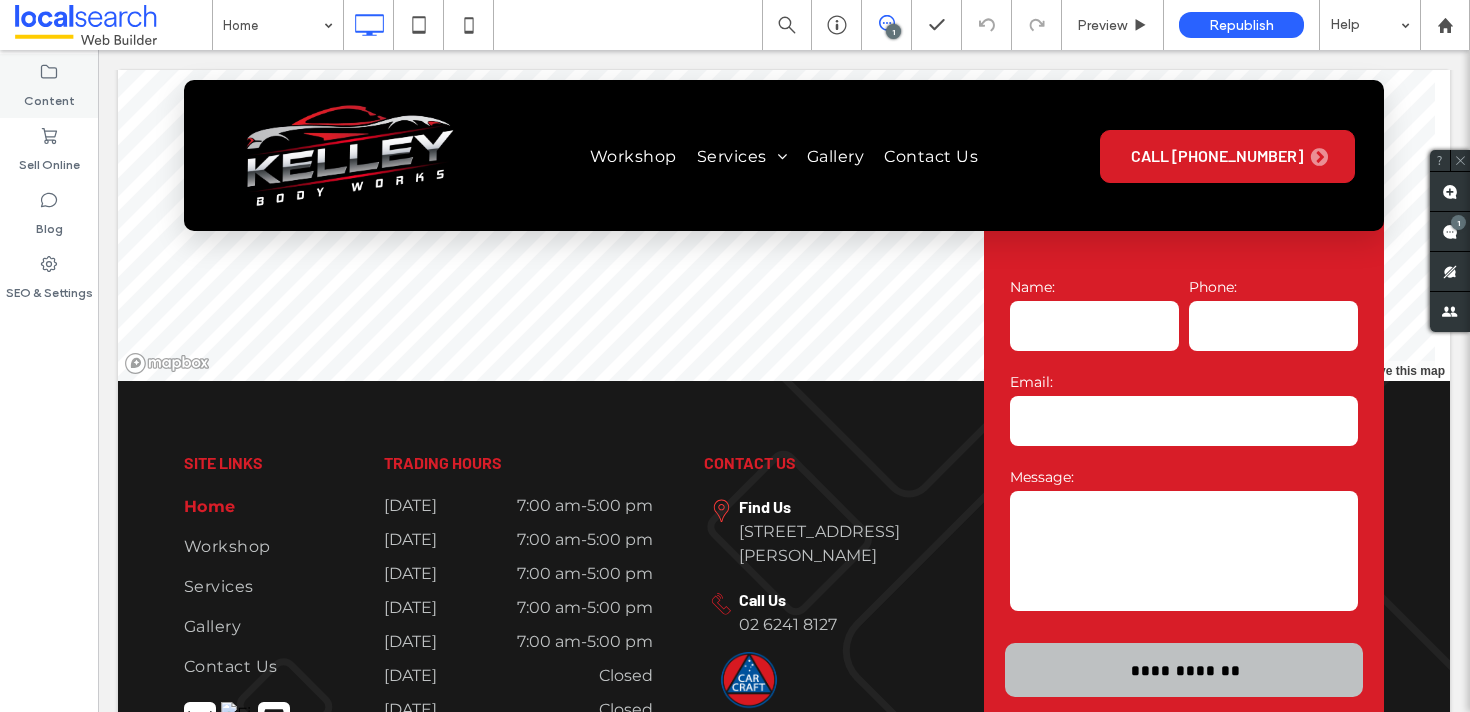 click on "Content" at bounding box center (49, 96) 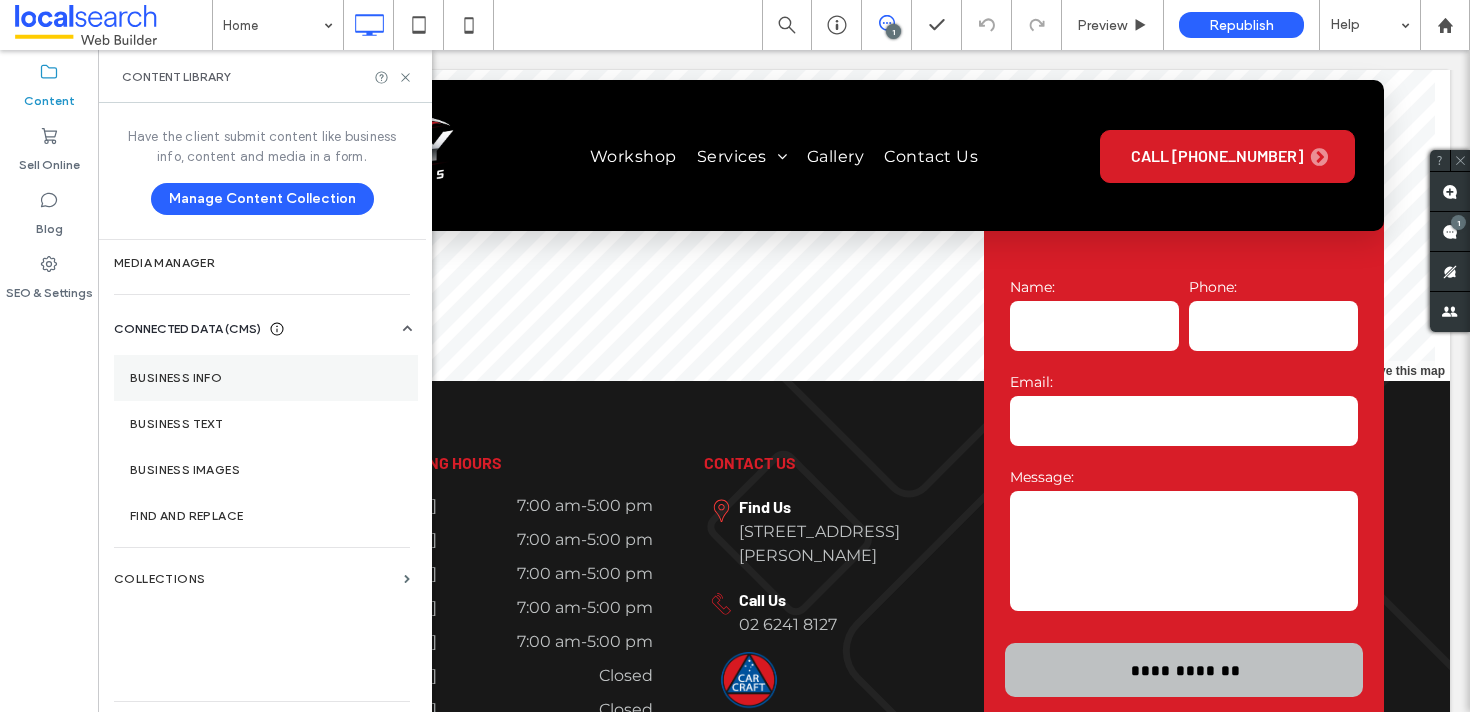 click on "Business Info" at bounding box center (266, 378) 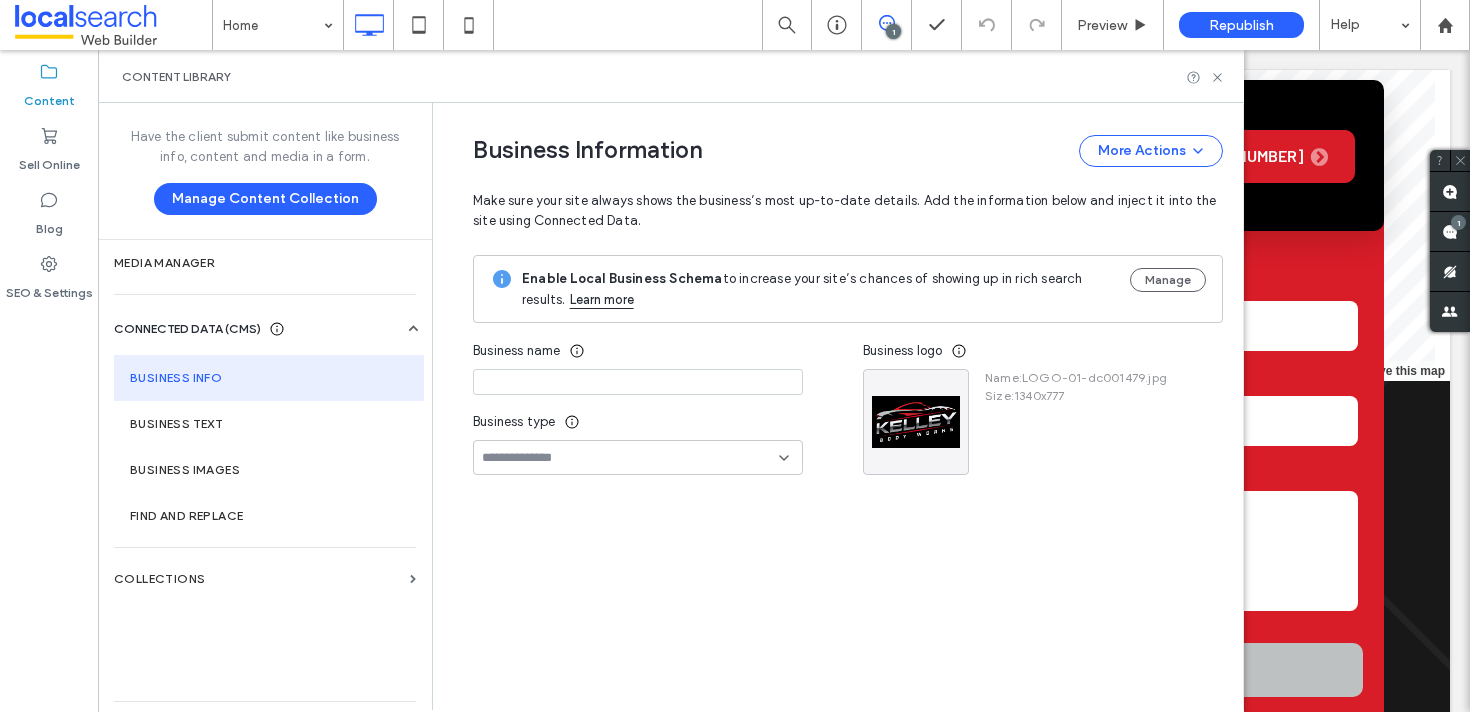 type on "**********" 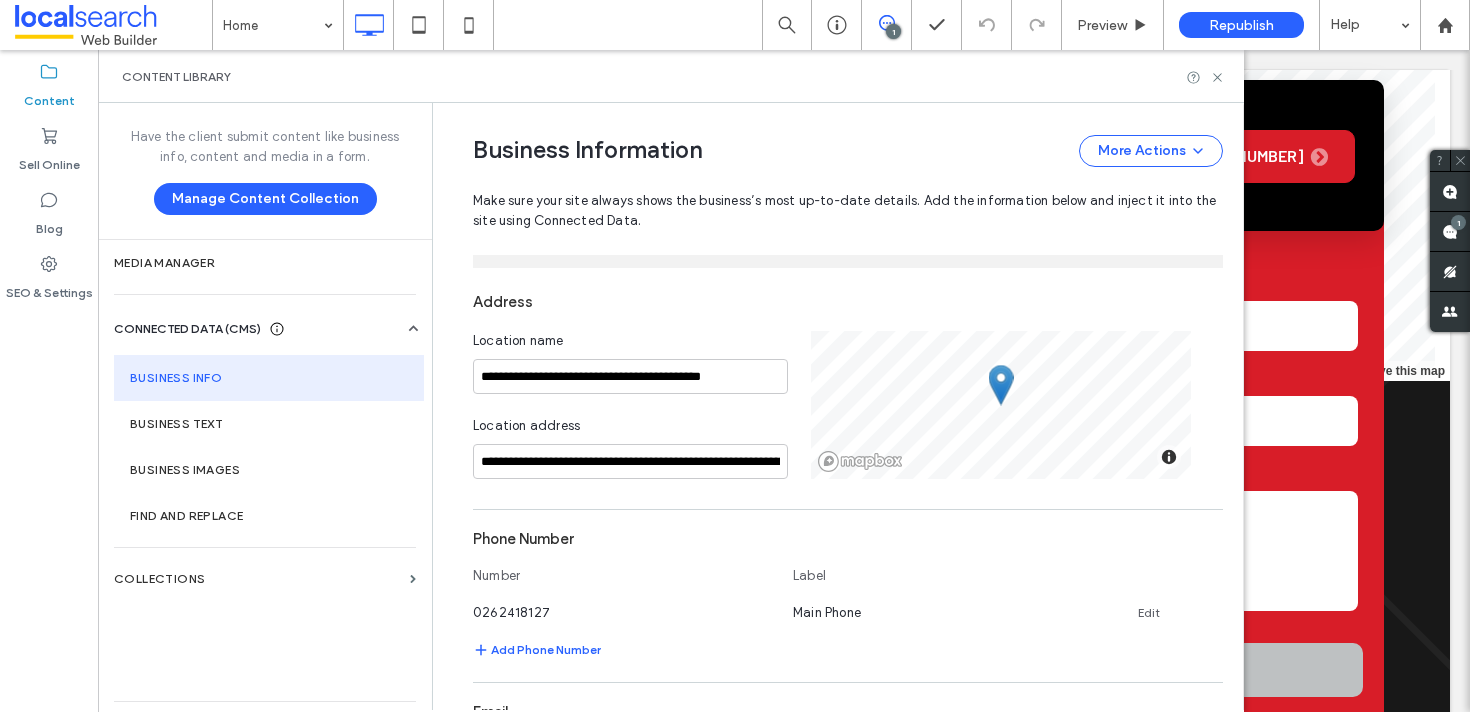 scroll, scrollTop: 282, scrollLeft: 0, axis: vertical 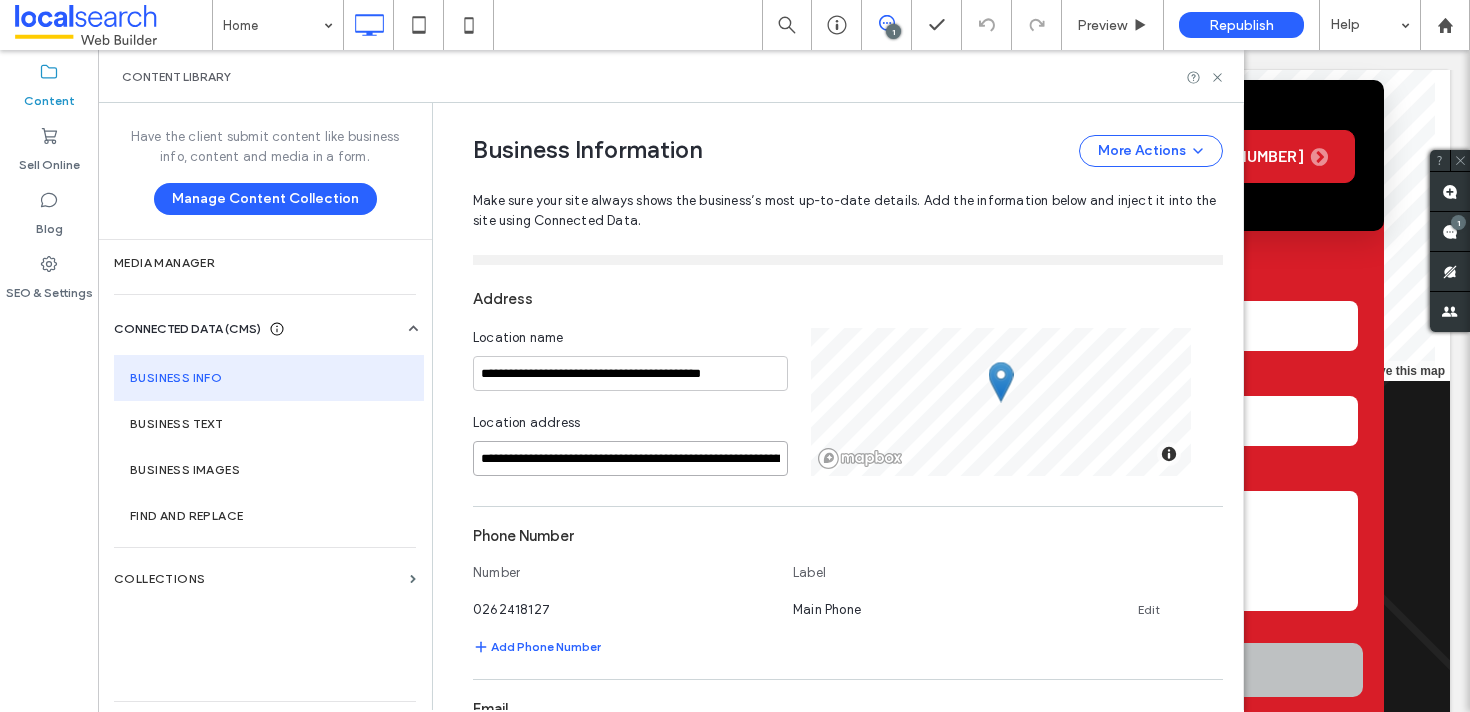 click on "**********" at bounding box center [630, 458] 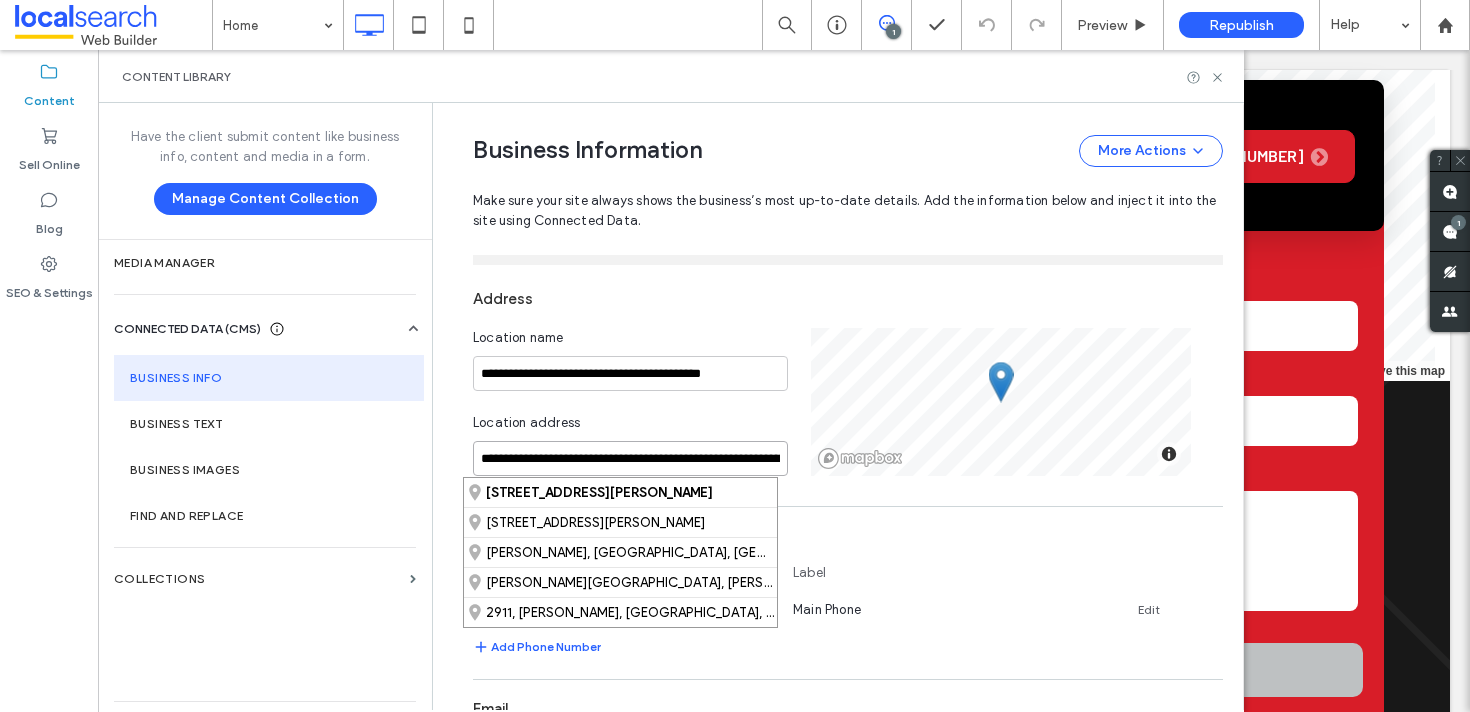 click on "**********" at bounding box center (630, 458) 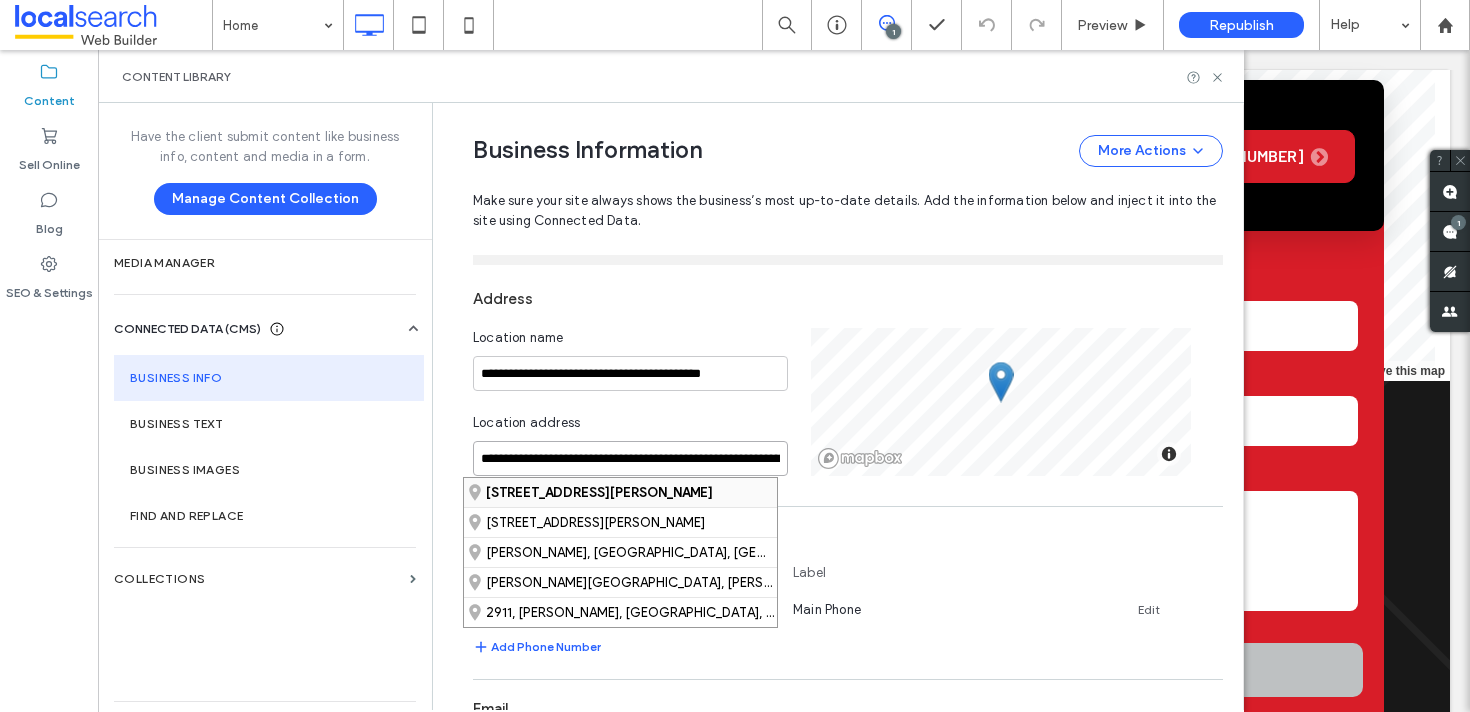 type on "**********" 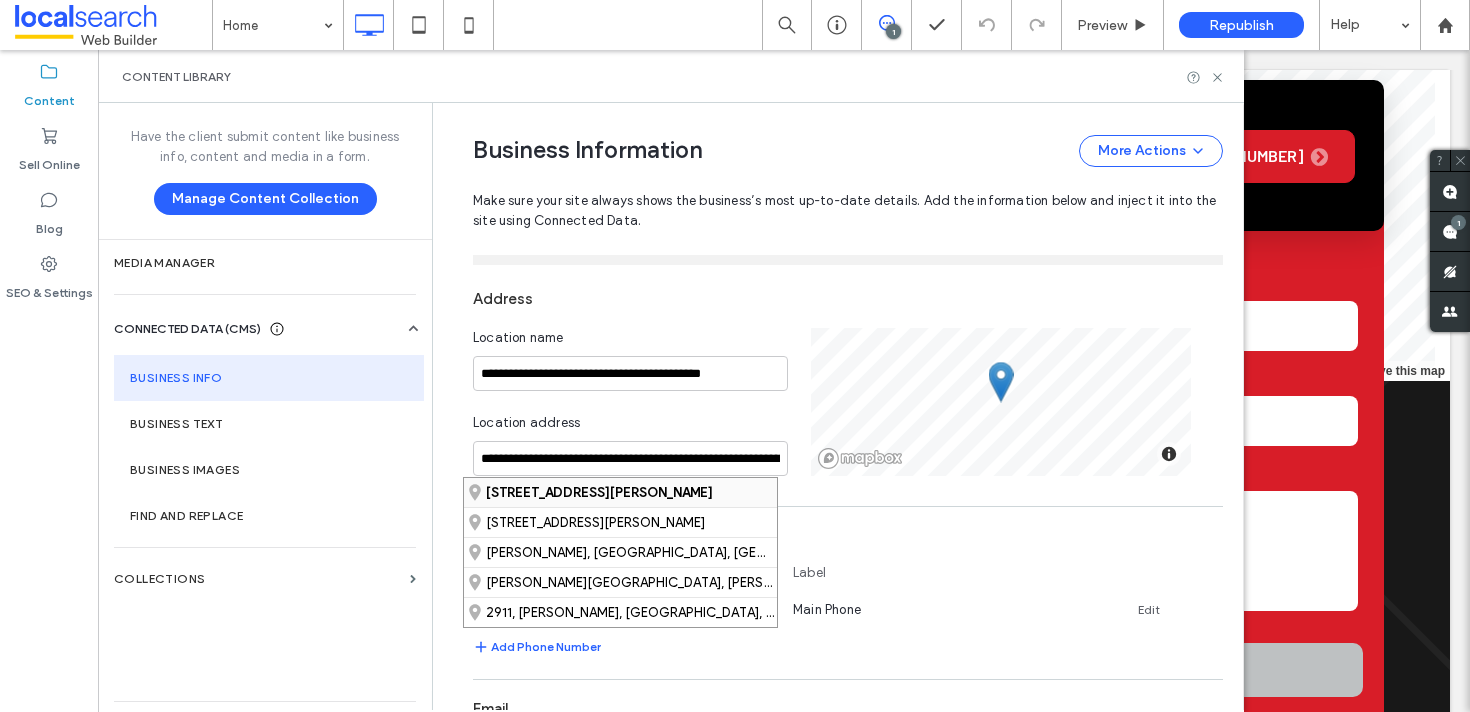 click on "14-16 Baillieu Court, Mitchell Australian Capital Territory 2911, Australia" at bounding box center [599, 492] 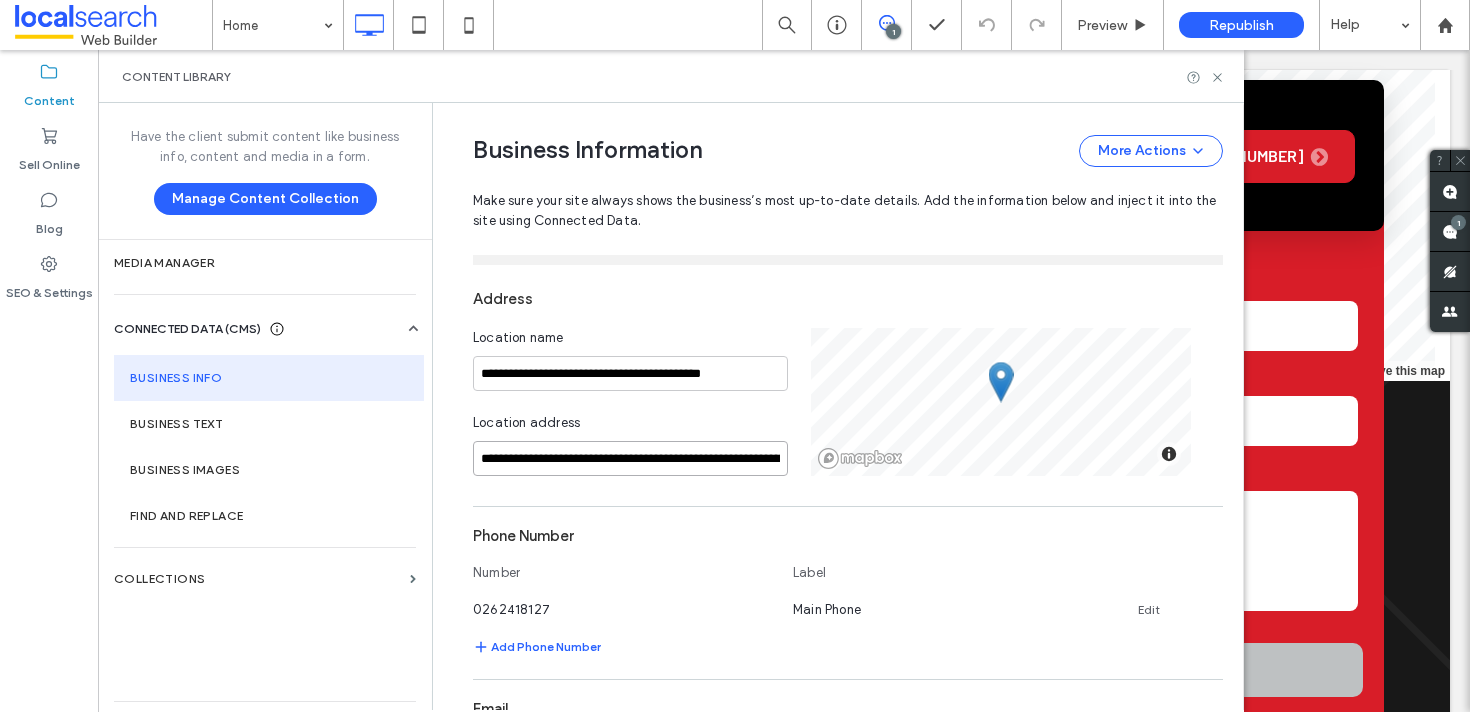 click on "**********" at bounding box center [630, 458] 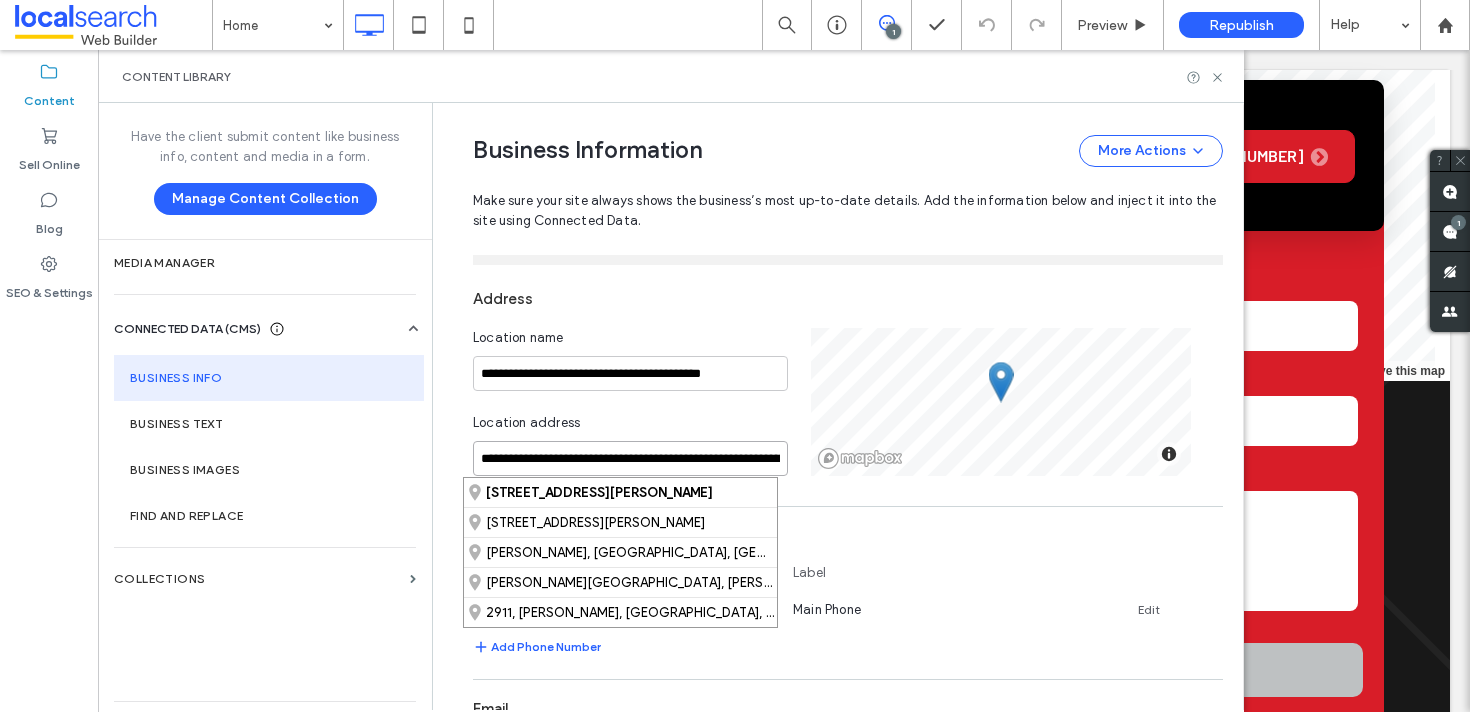 click on "**********" at bounding box center [630, 458] 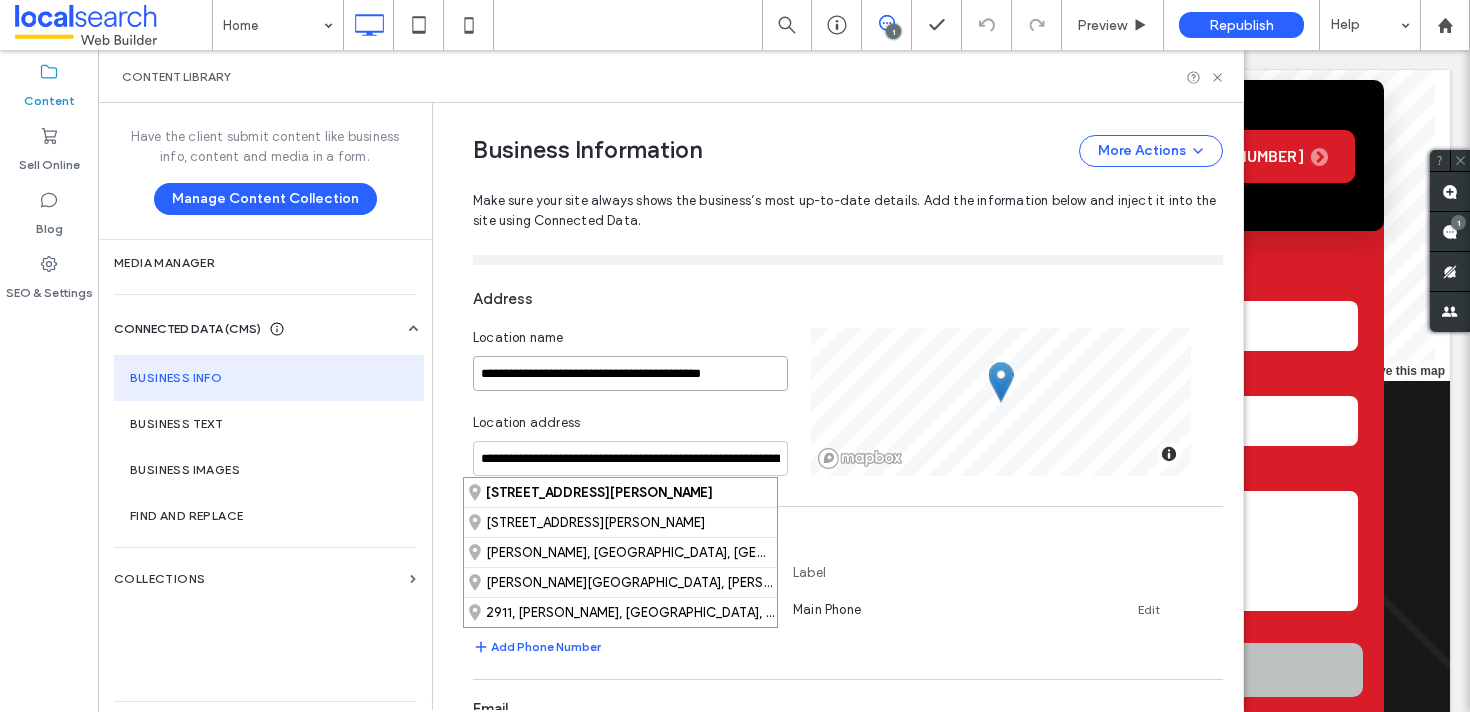 click on "**********" at bounding box center (630, 373) 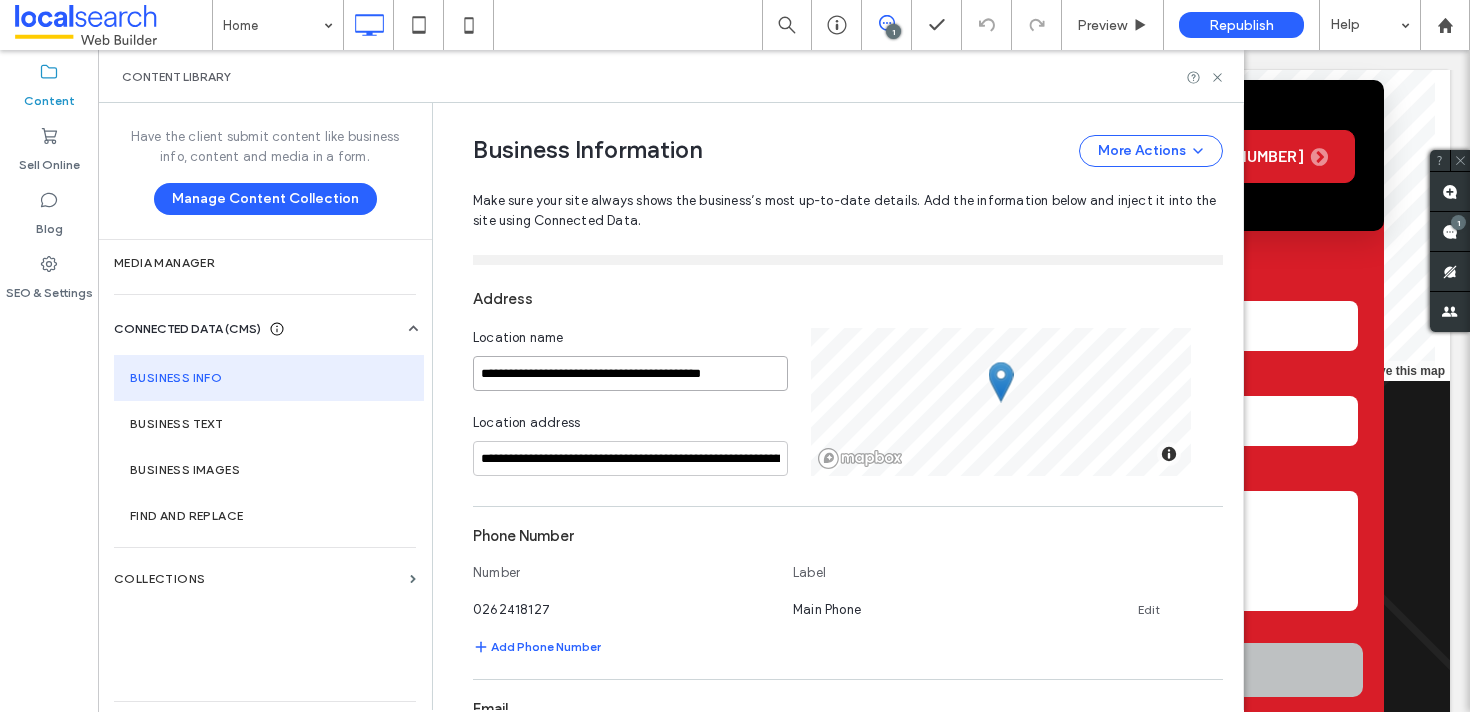 click on "**********" at bounding box center (630, 373) 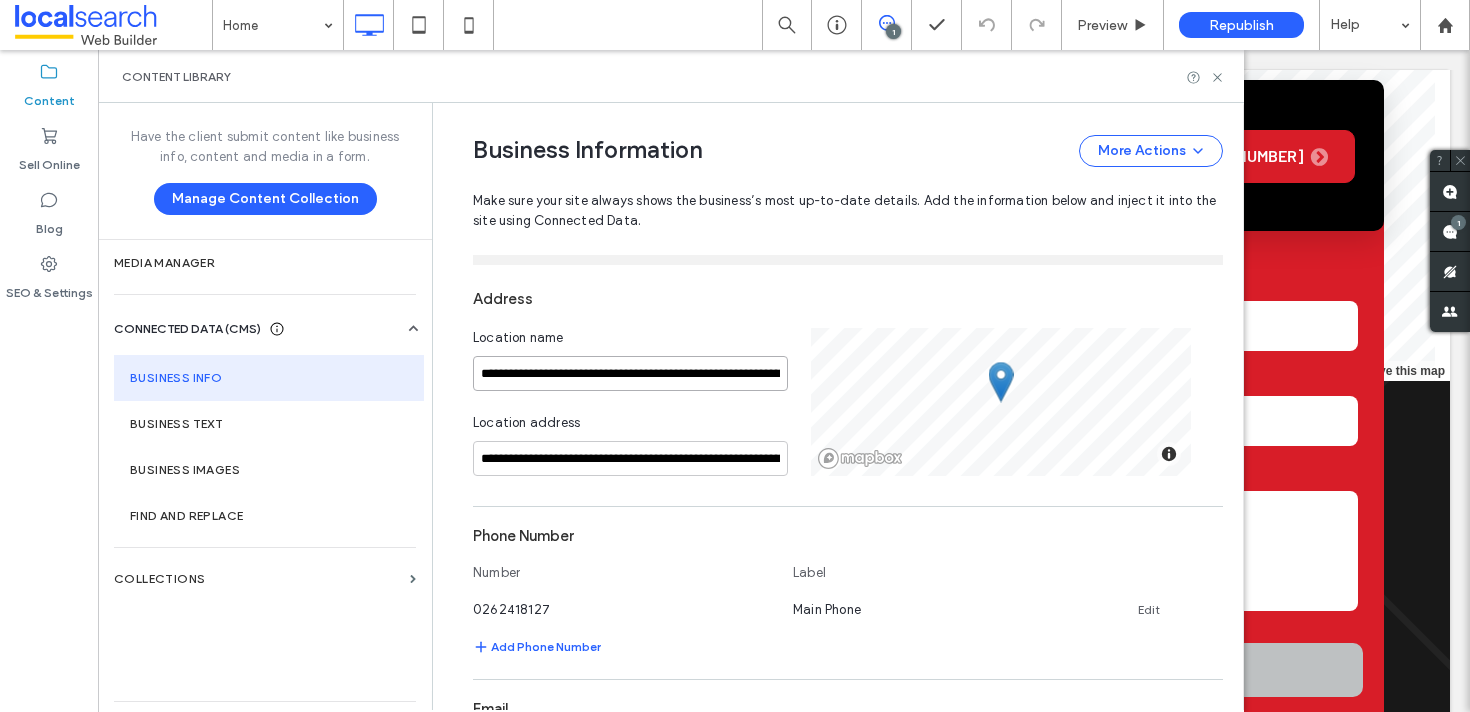 scroll, scrollTop: 0, scrollLeft: 117, axis: horizontal 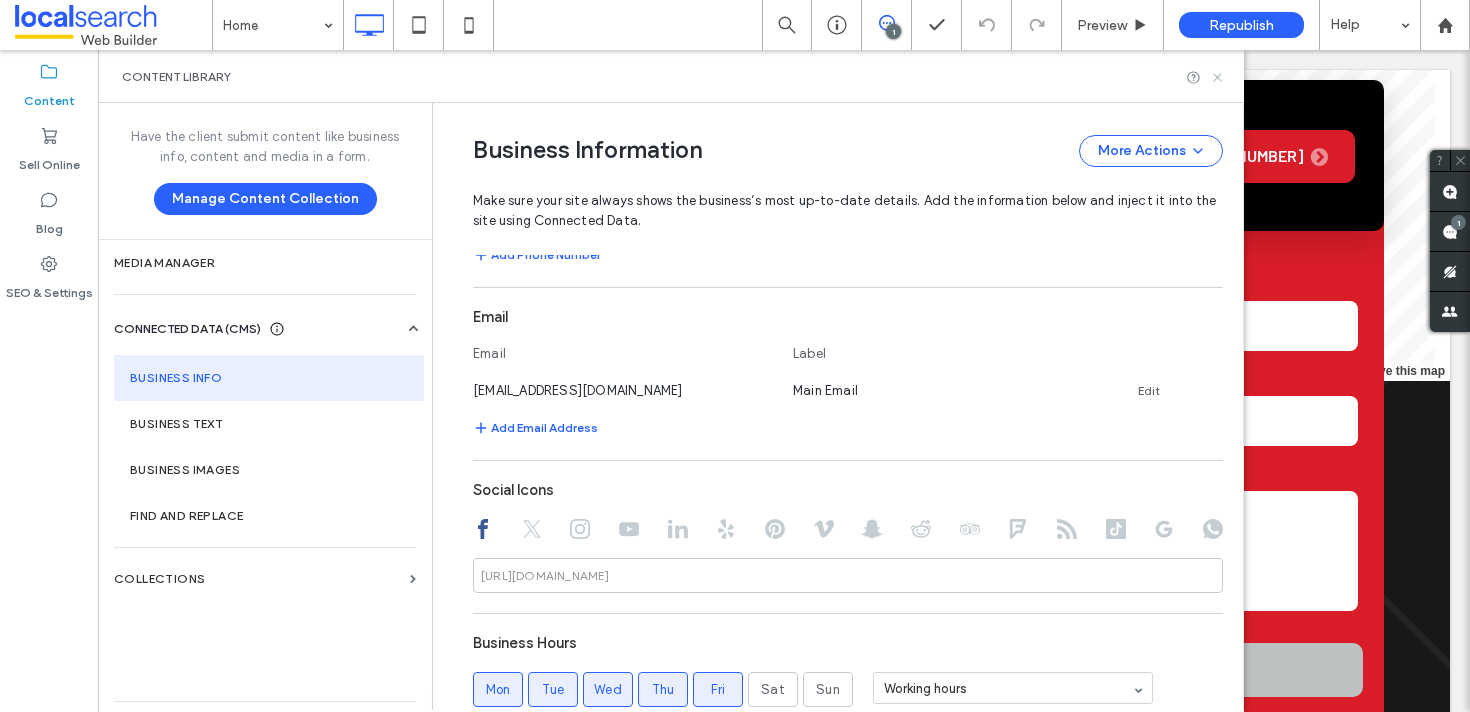click 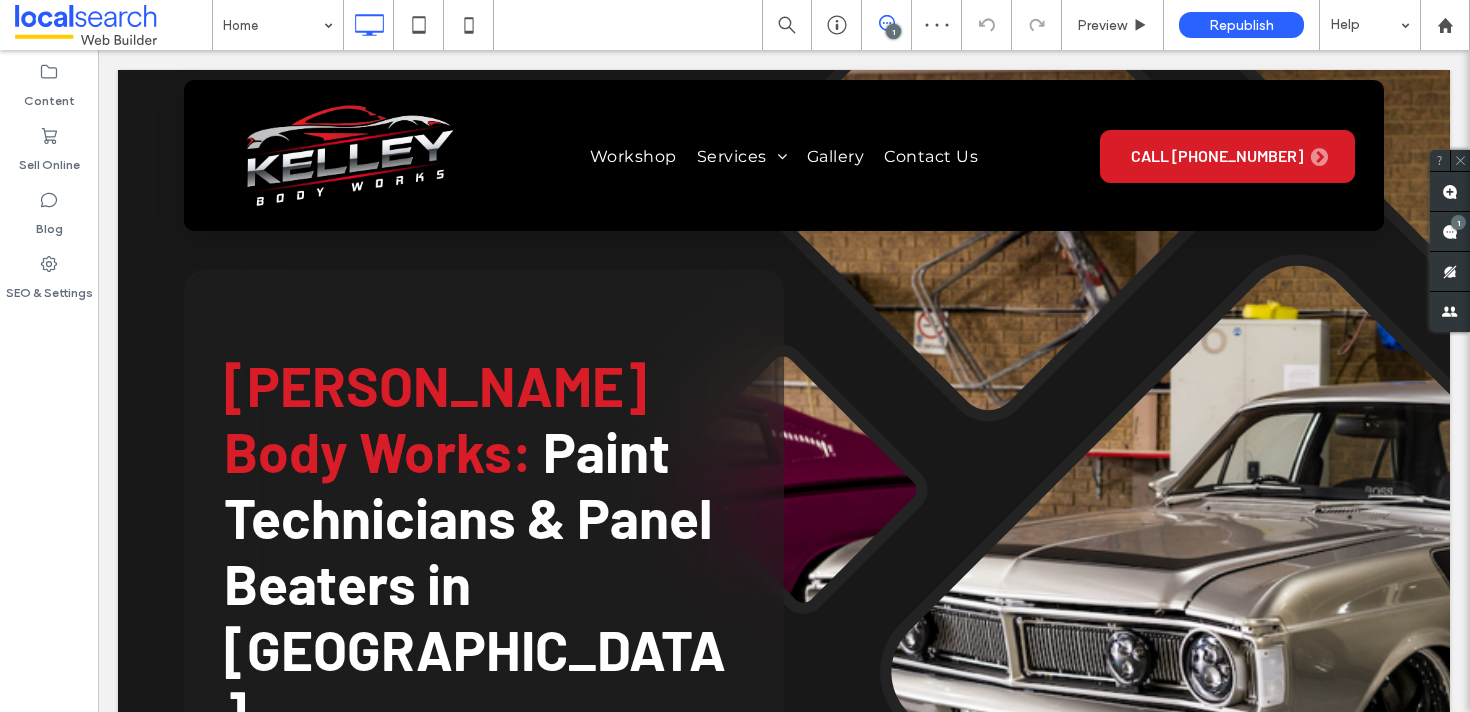 scroll, scrollTop: 5955, scrollLeft: 0, axis: vertical 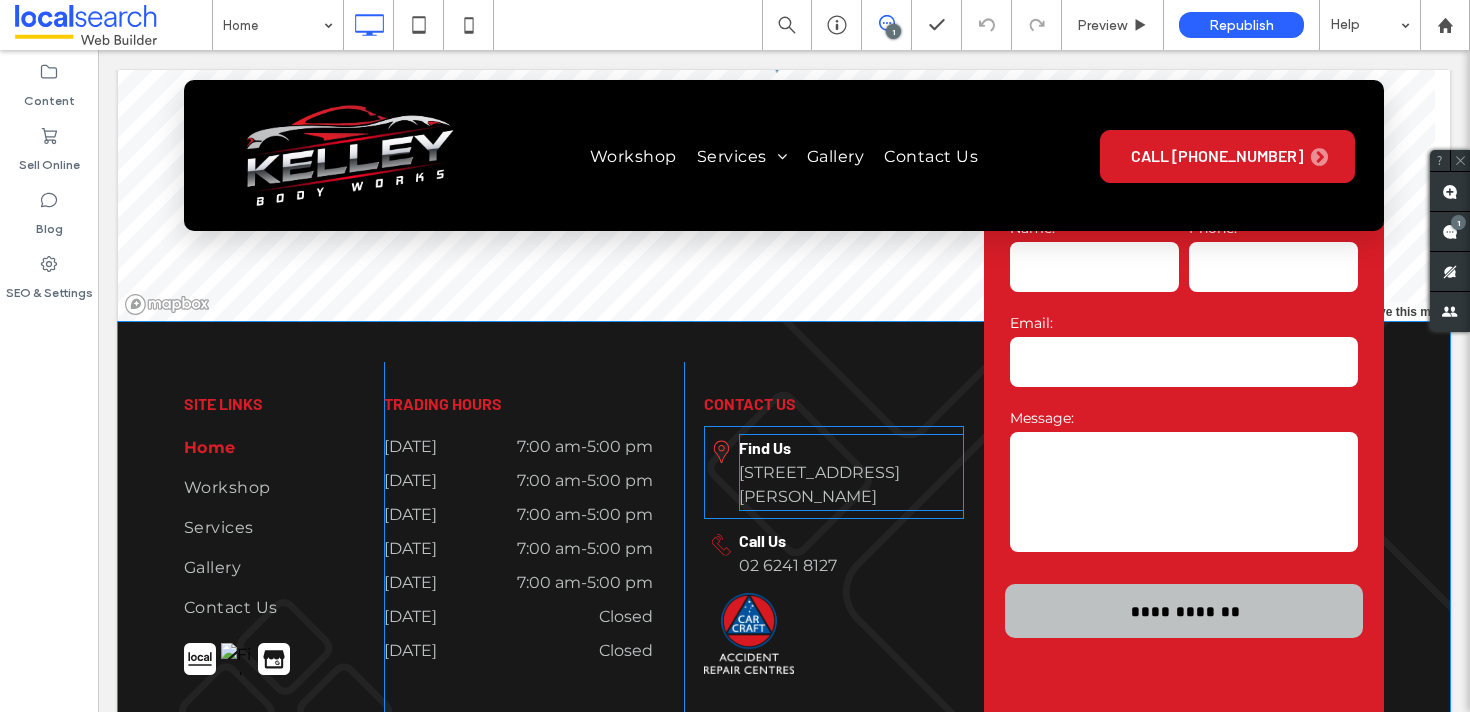 click on "14 Baillieu Court Mitchell, ACT 2911" at bounding box center (851, 485) 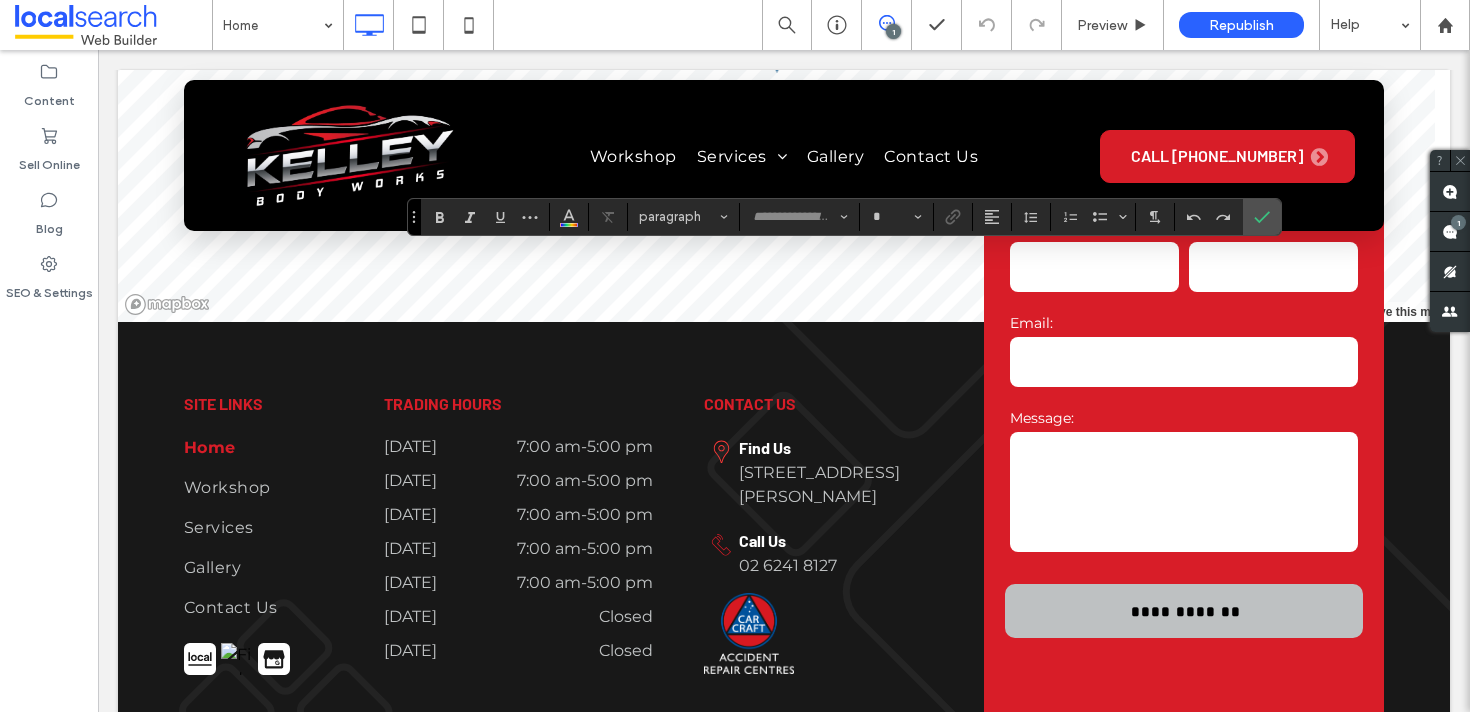 type on "**" 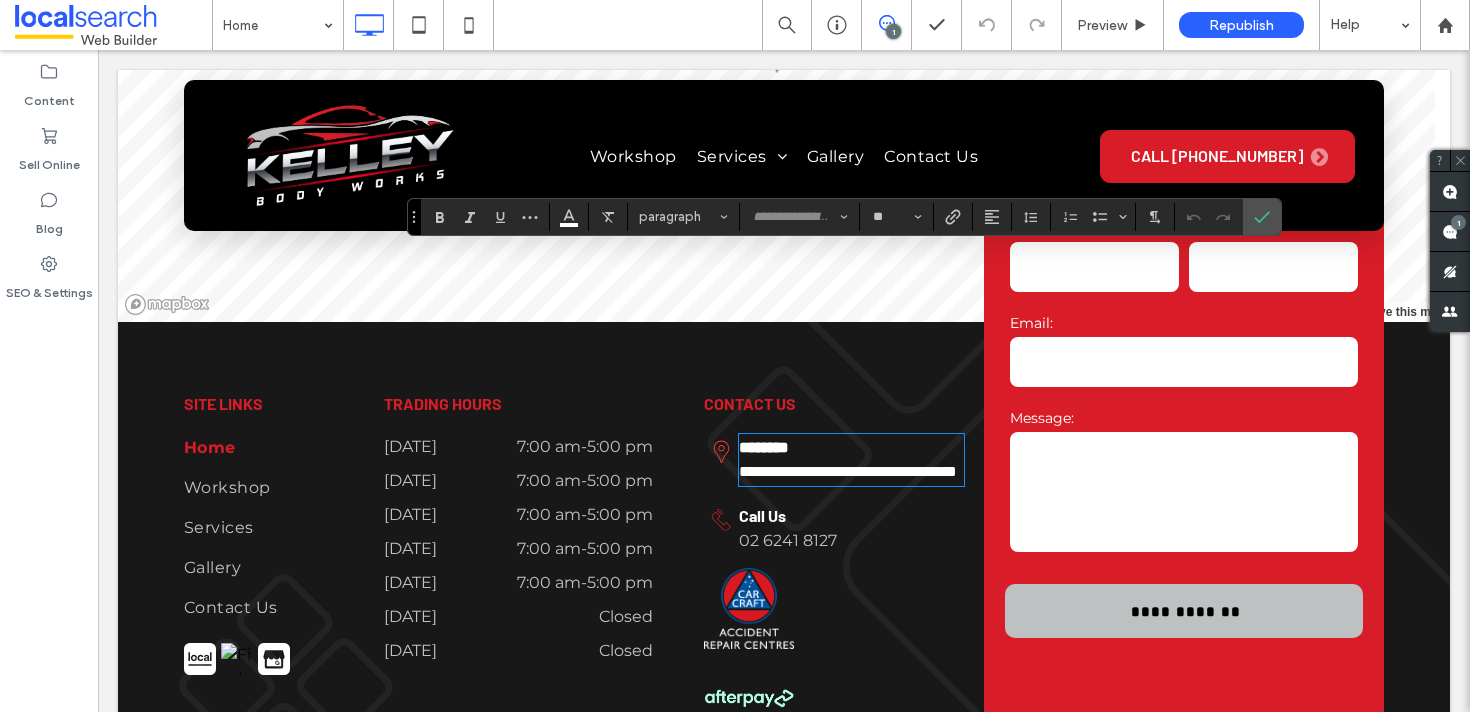 click on "**********" at bounding box center [848, 471] 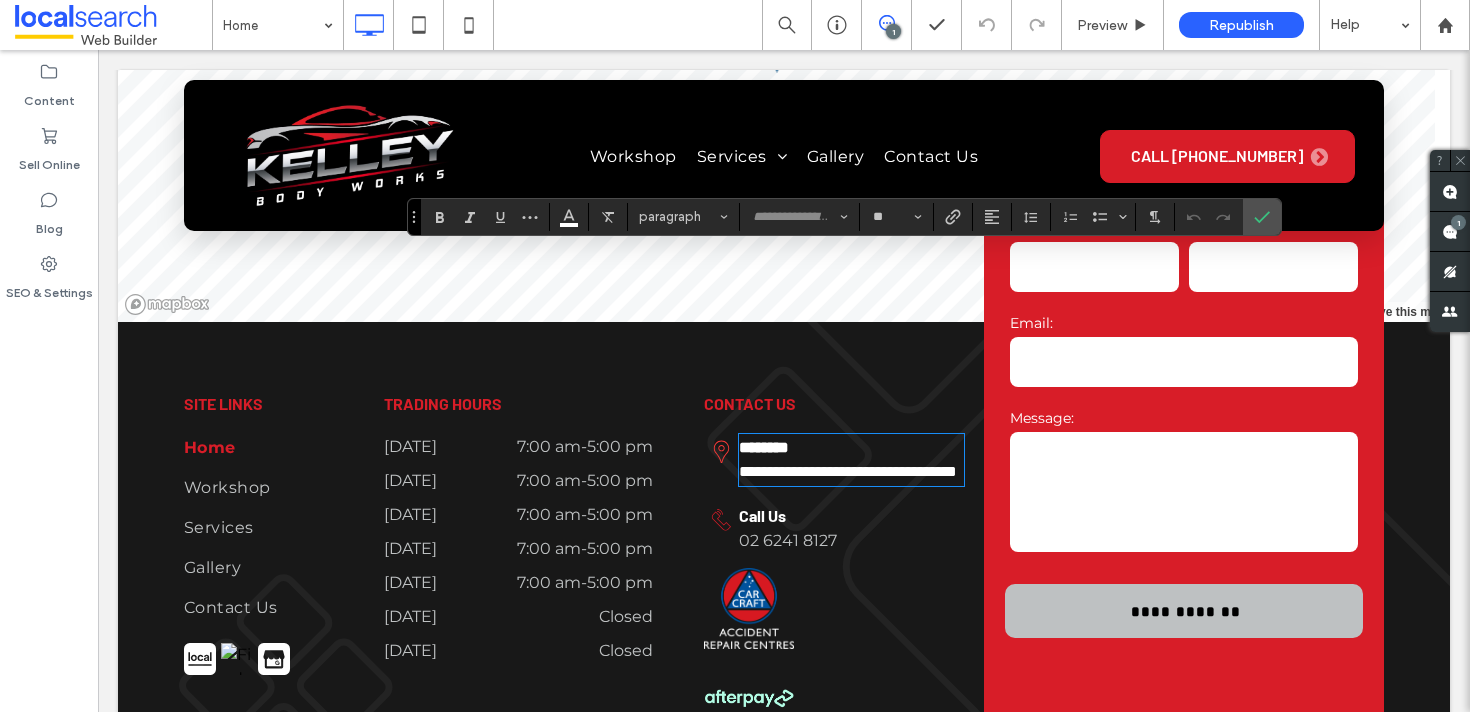 type on "**********" 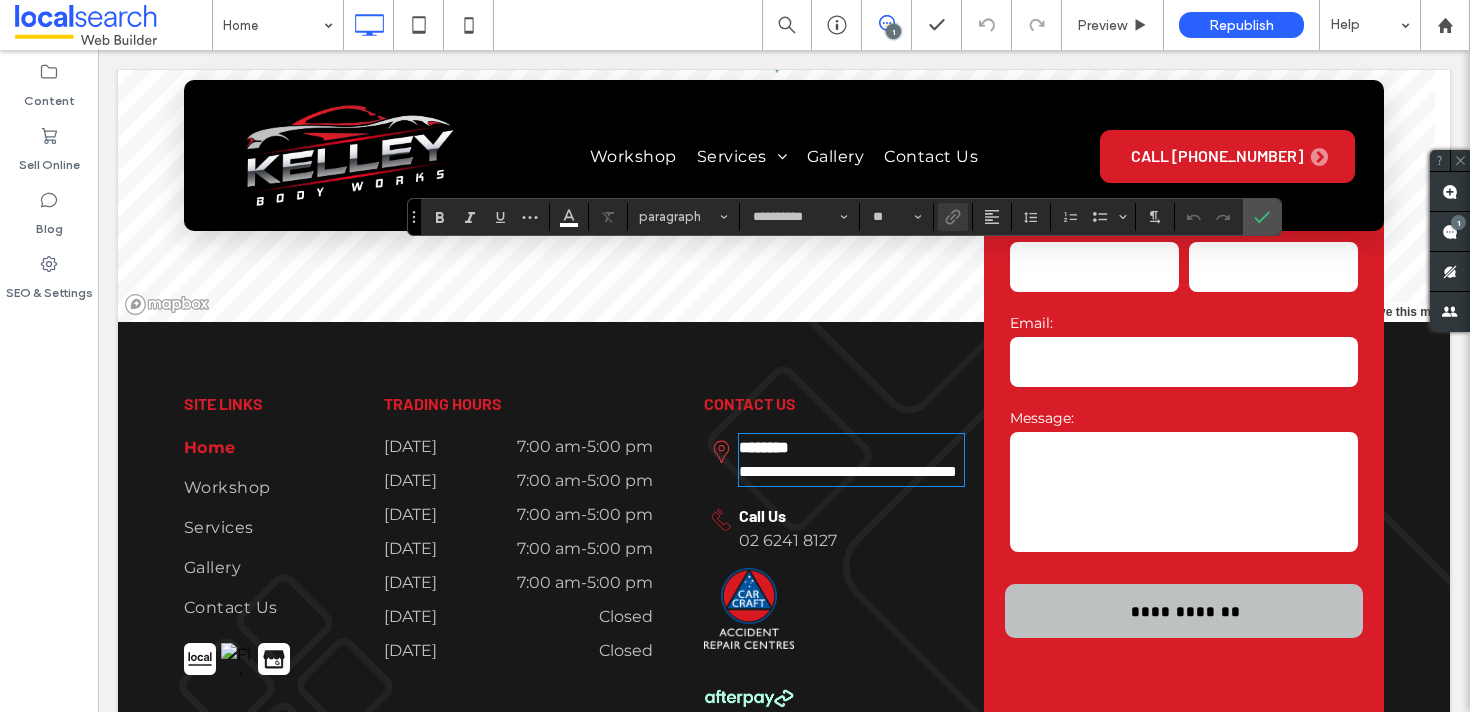 click on "**********" at bounding box center (848, 471) 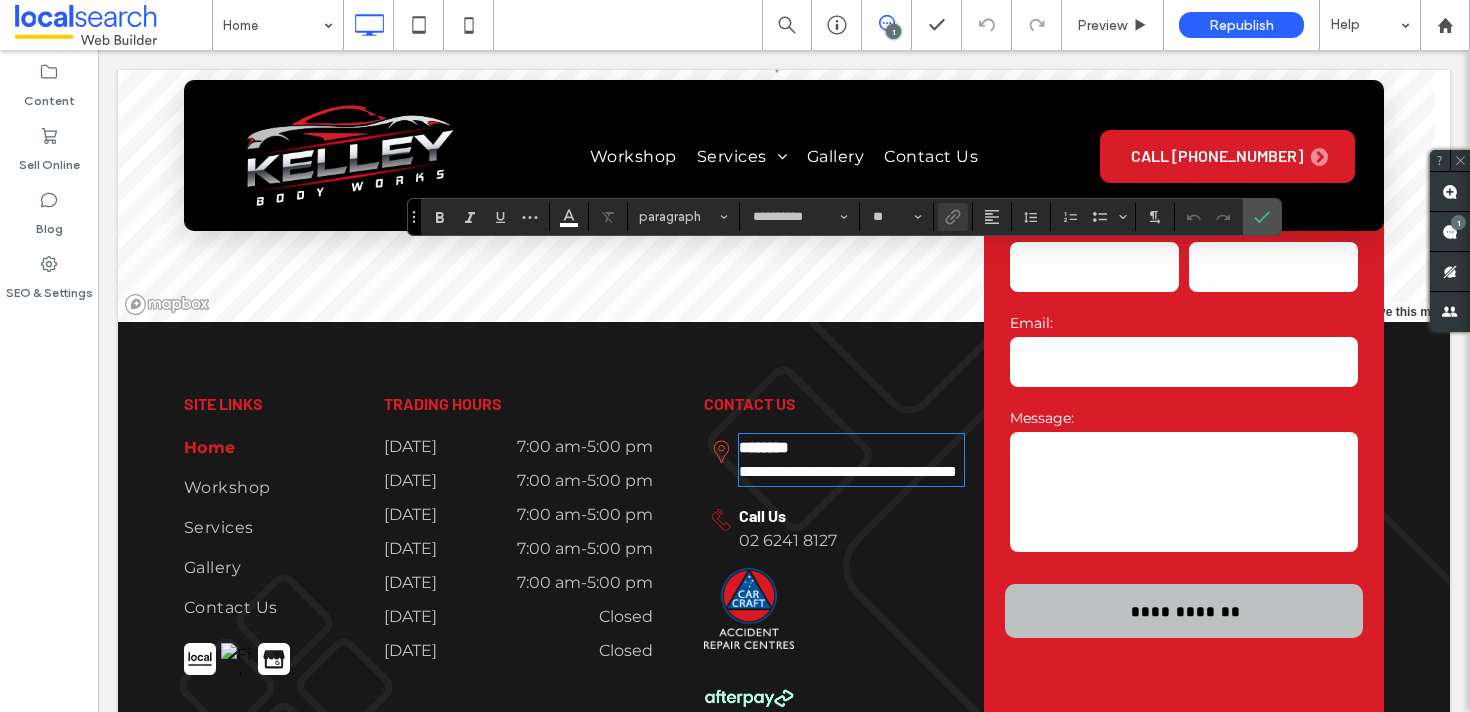 type 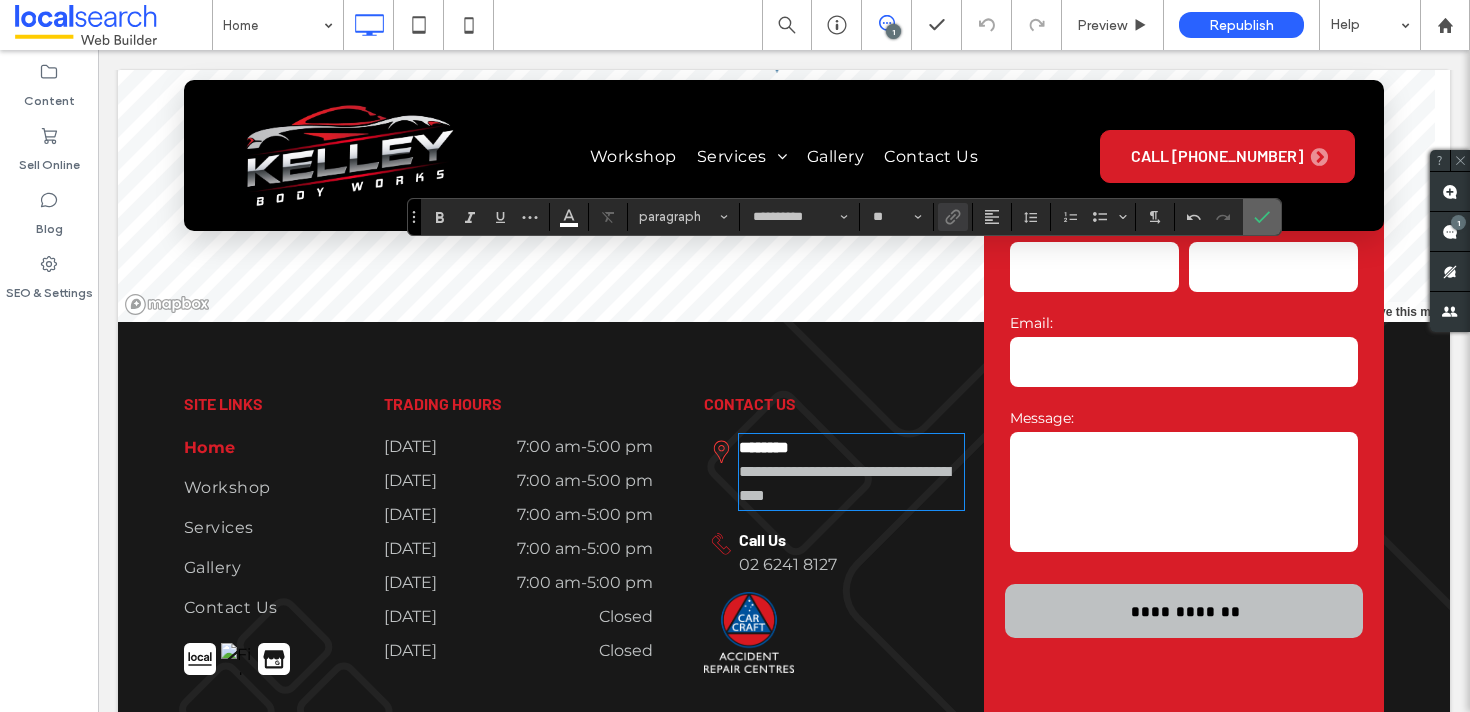 click at bounding box center [1262, 217] 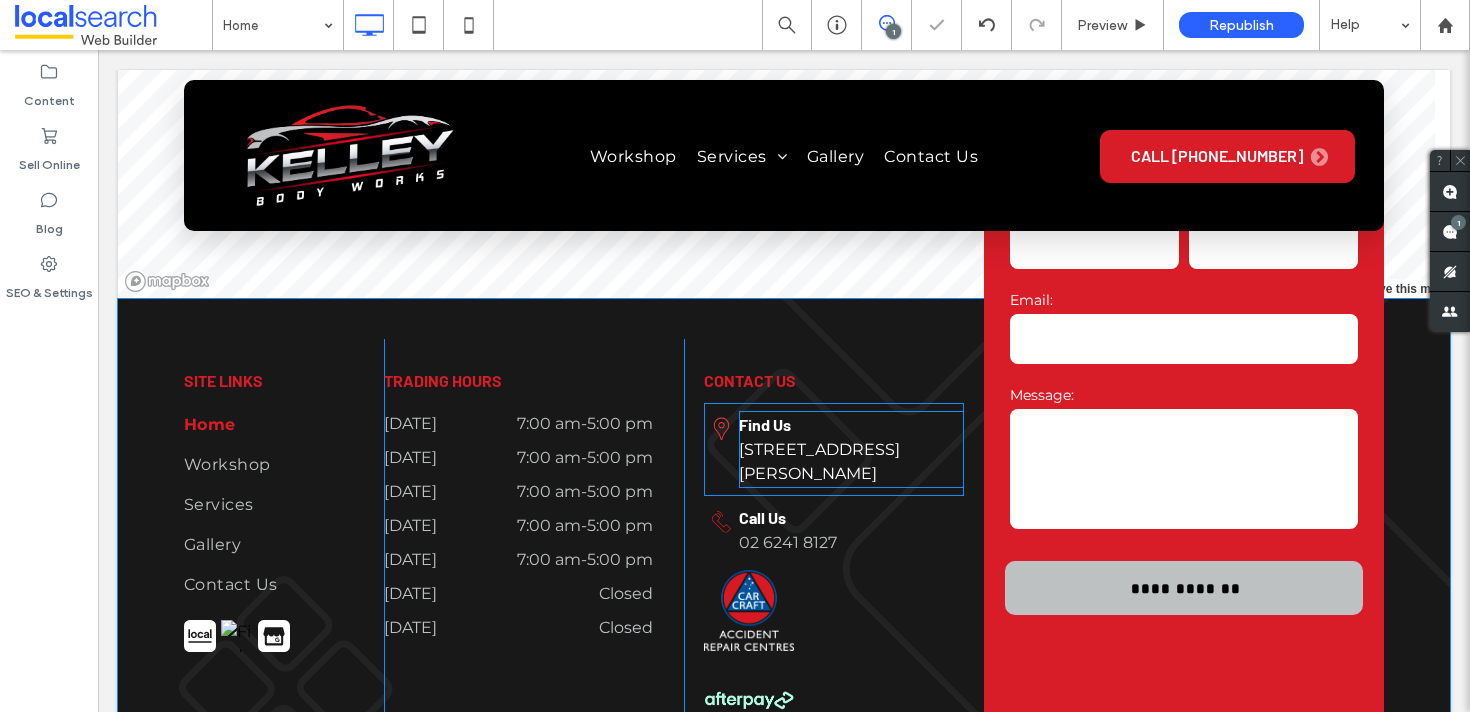 scroll, scrollTop: 6308, scrollLeft: 0, axis: vertical 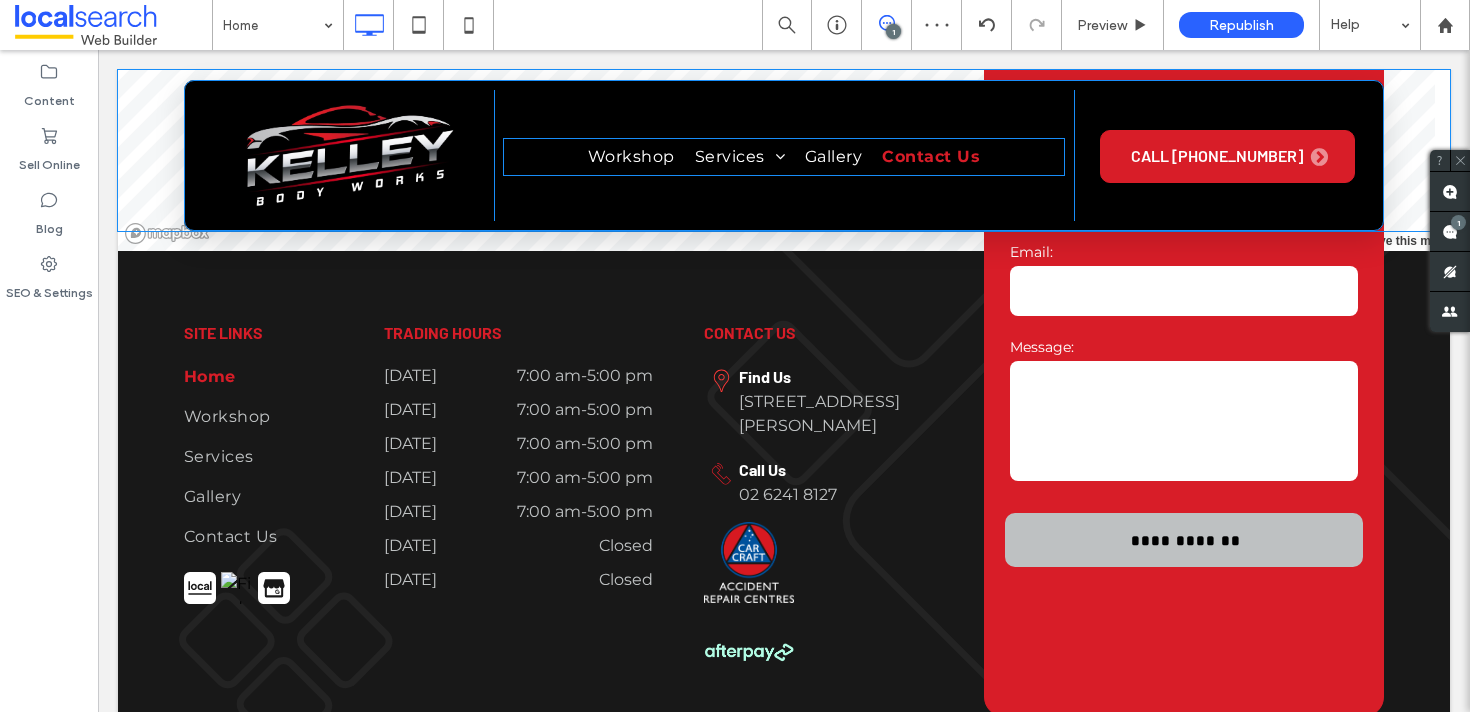 click on "Contact Us" at bounding box center [931, 157] 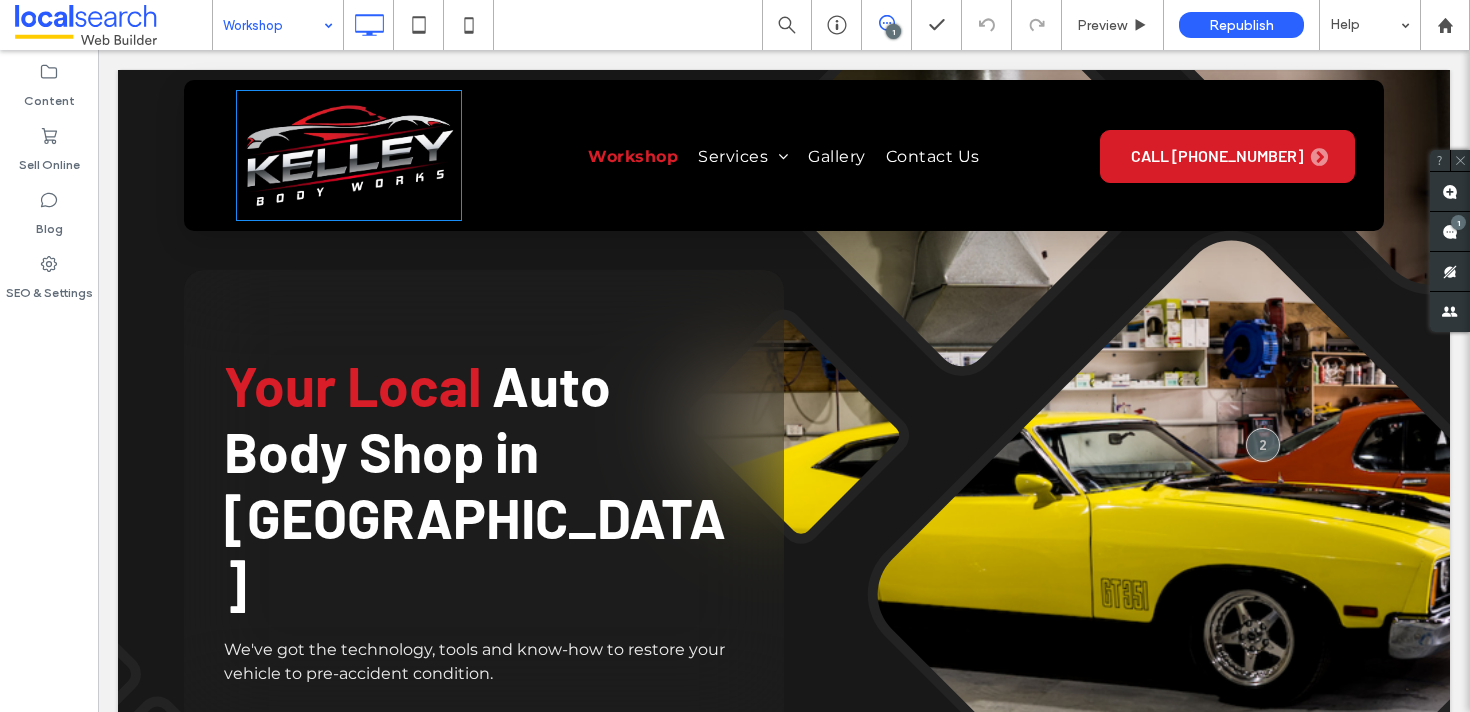 scroll, scrollTop: 4100, scrollLeft: 0, axis: vertical 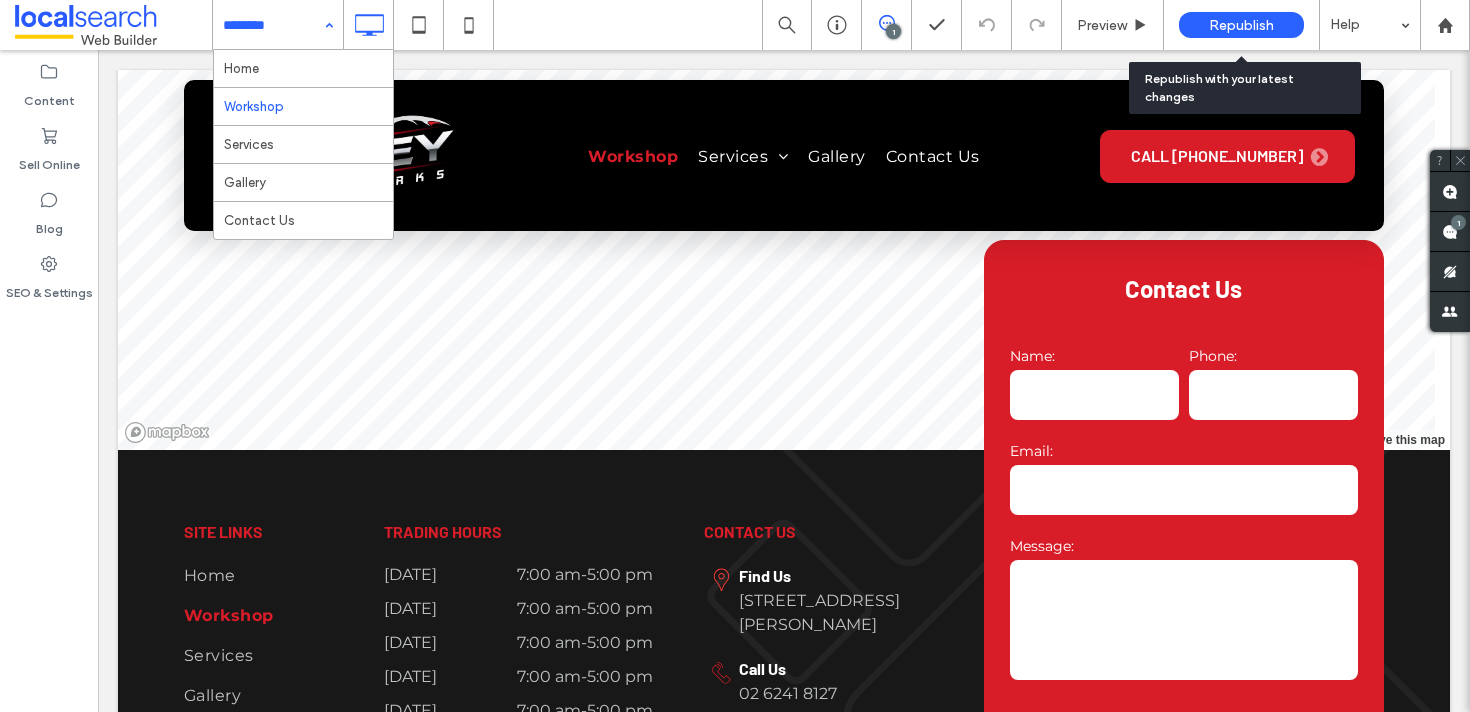 click on "Republish" at bounding box center [1241, 25] 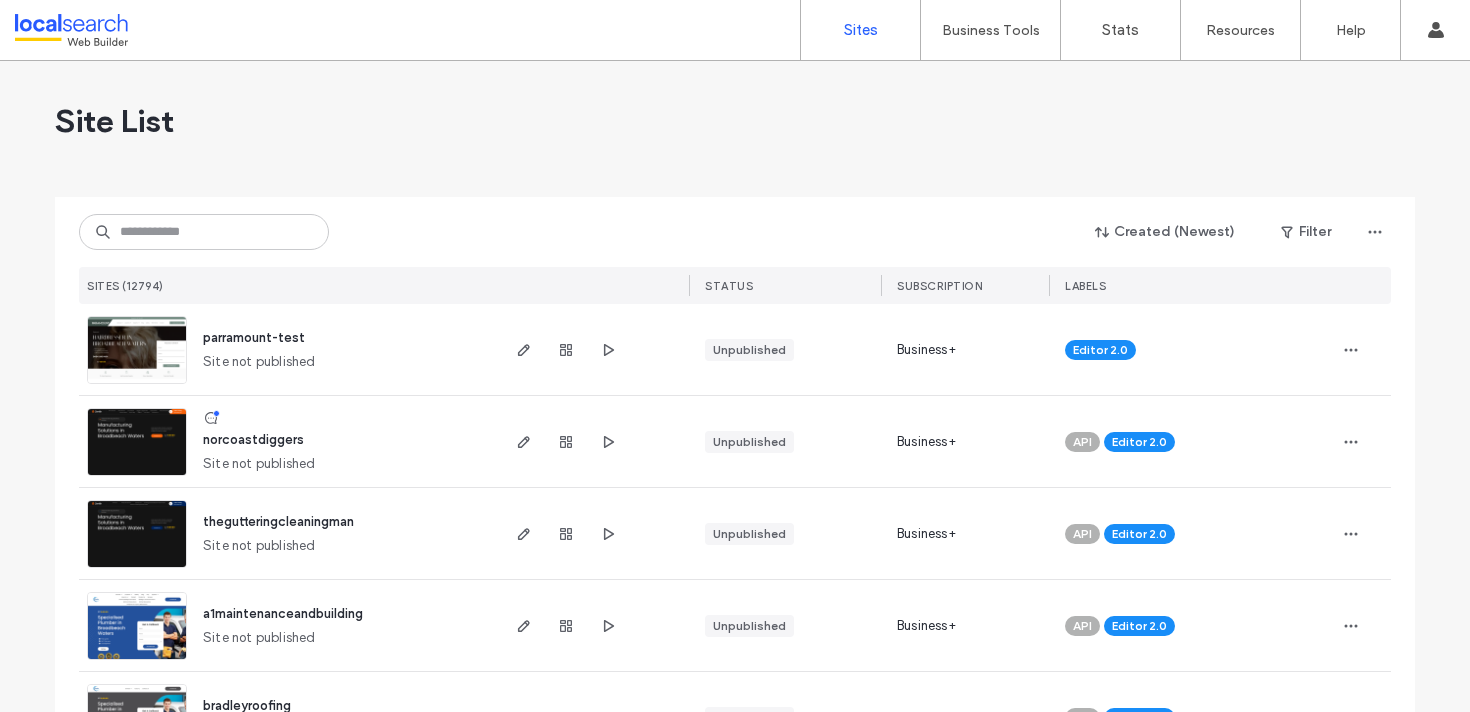 scroll, scrollTop: 0, scrollLeft: 0, axis: both 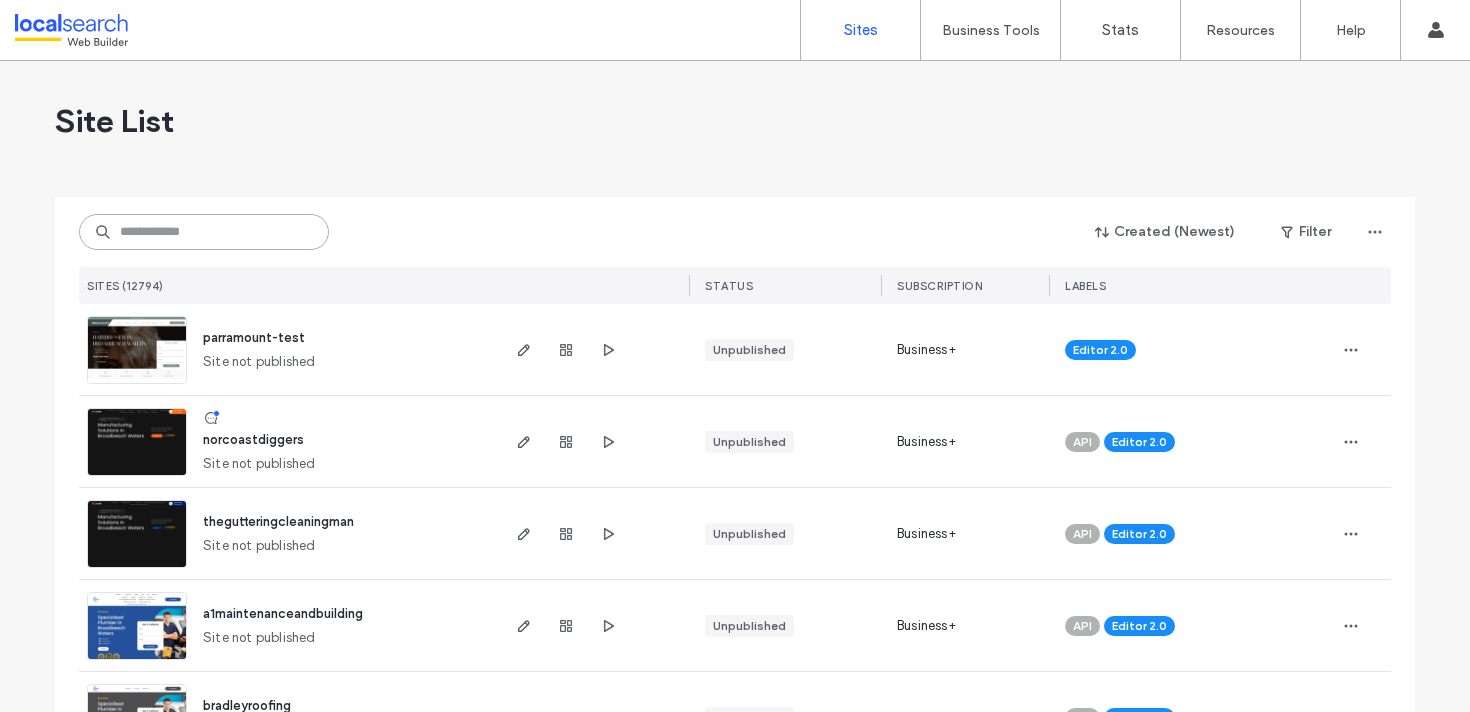 click at bounding box center (204, 232) 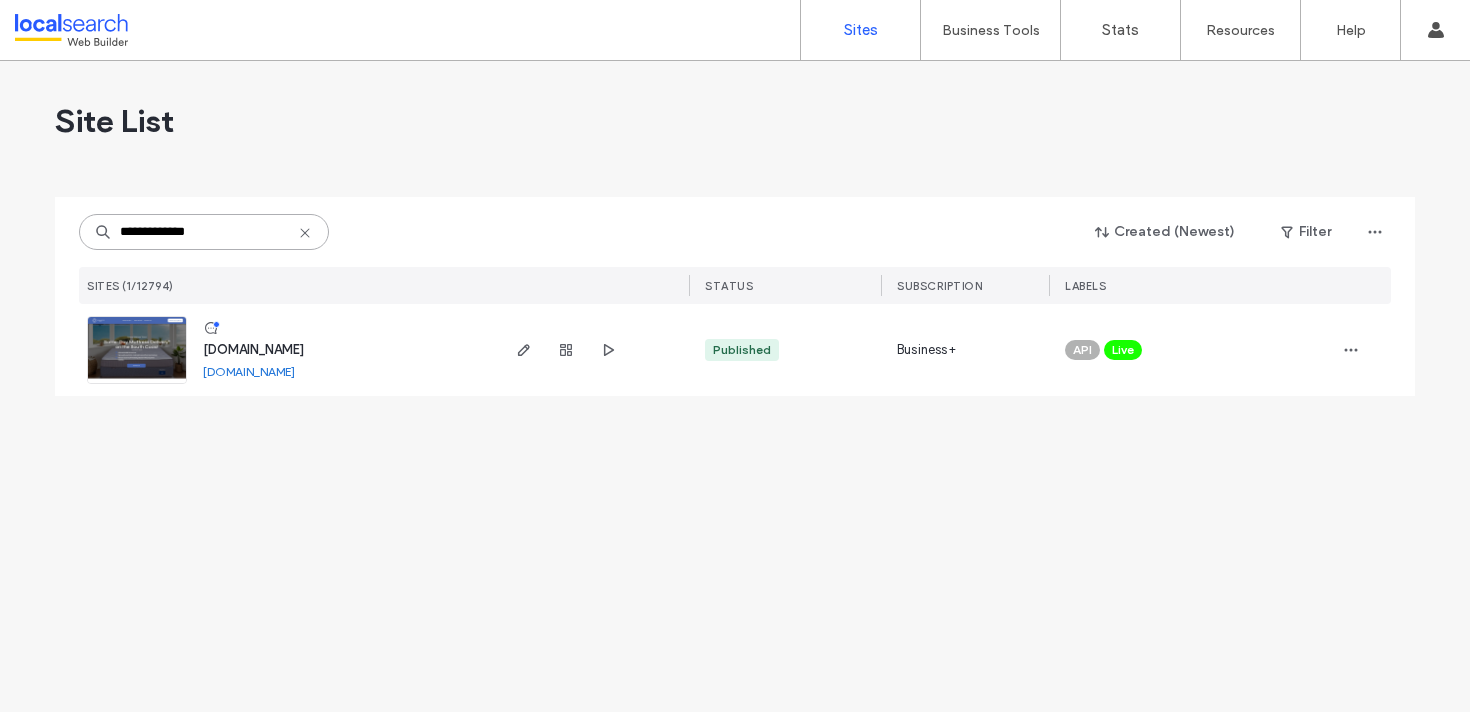 type on "**********" 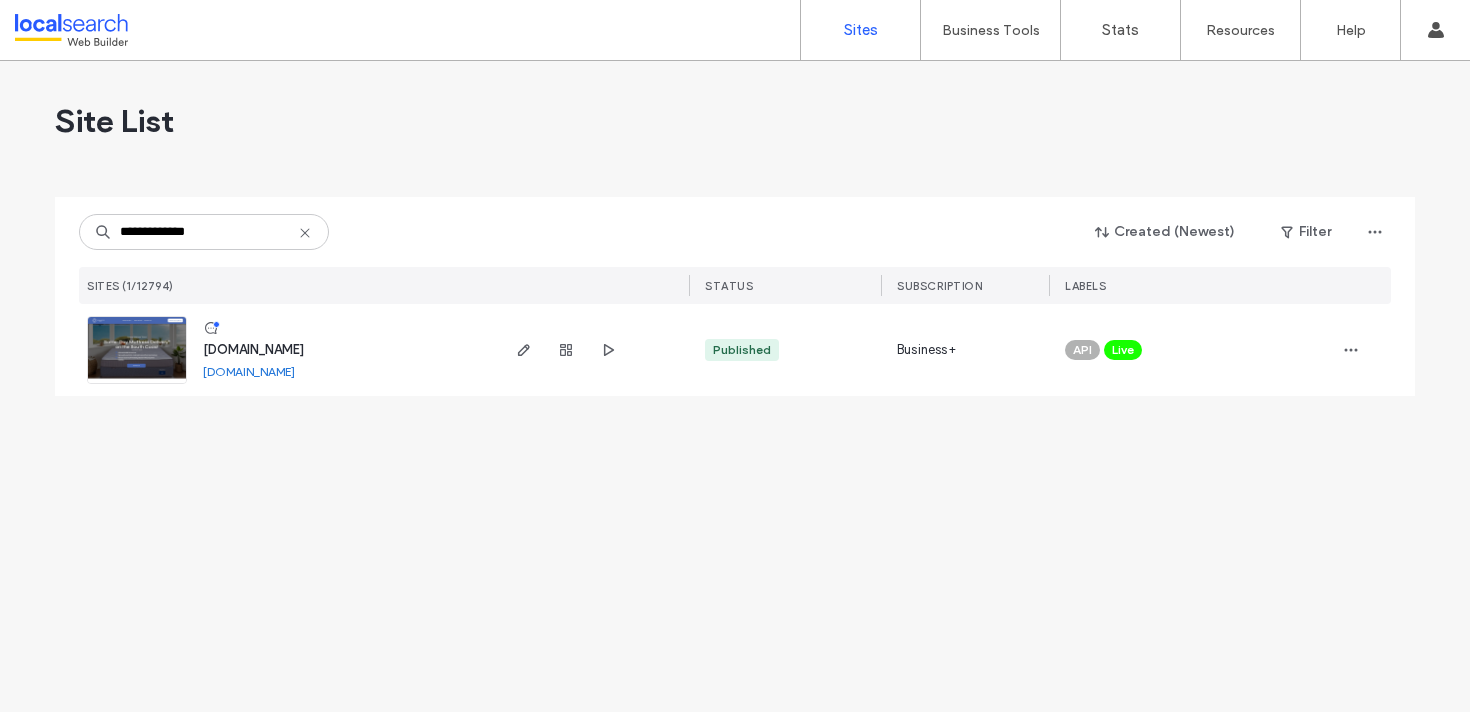 click on "www.coastalmattressdirect.com.au" at bounding box center [253, 349] 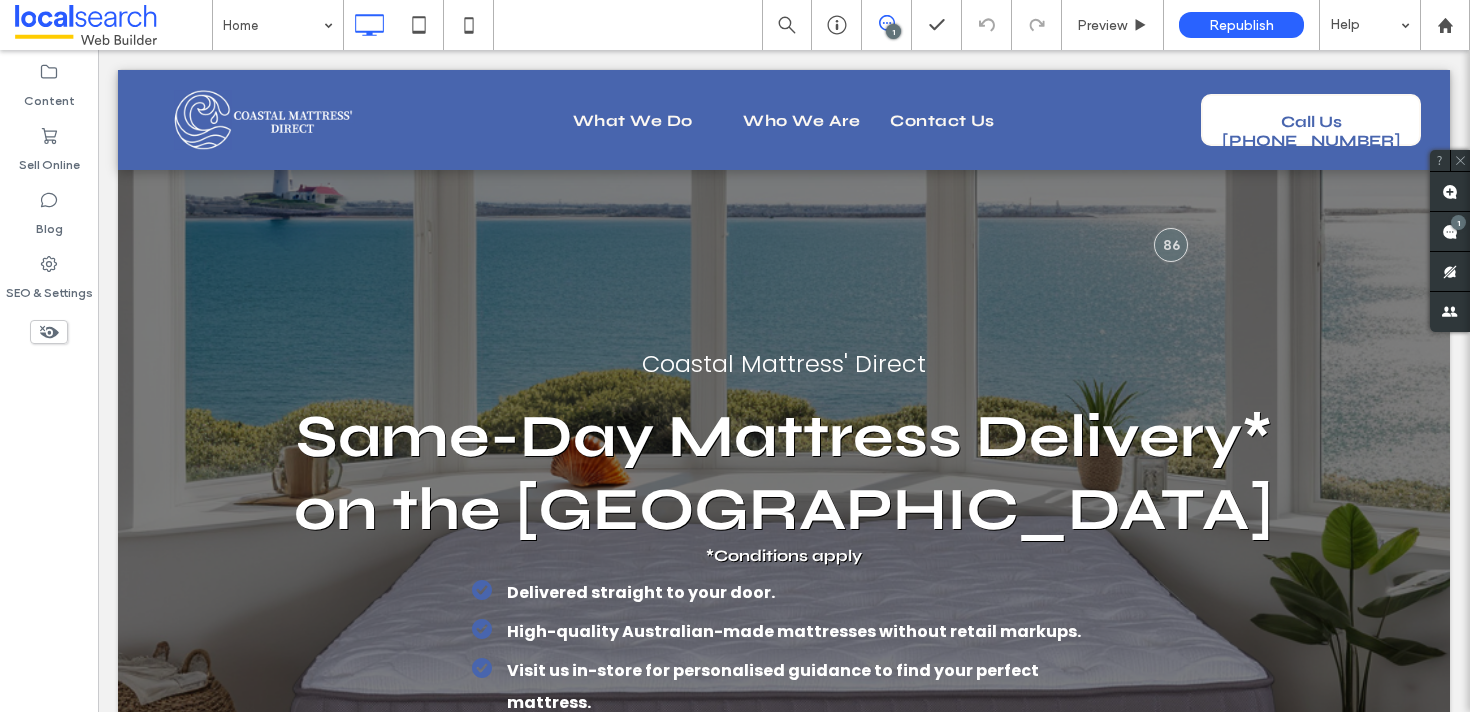 scroll, scrollTop: 0, scrollLeft: 0, axis: both 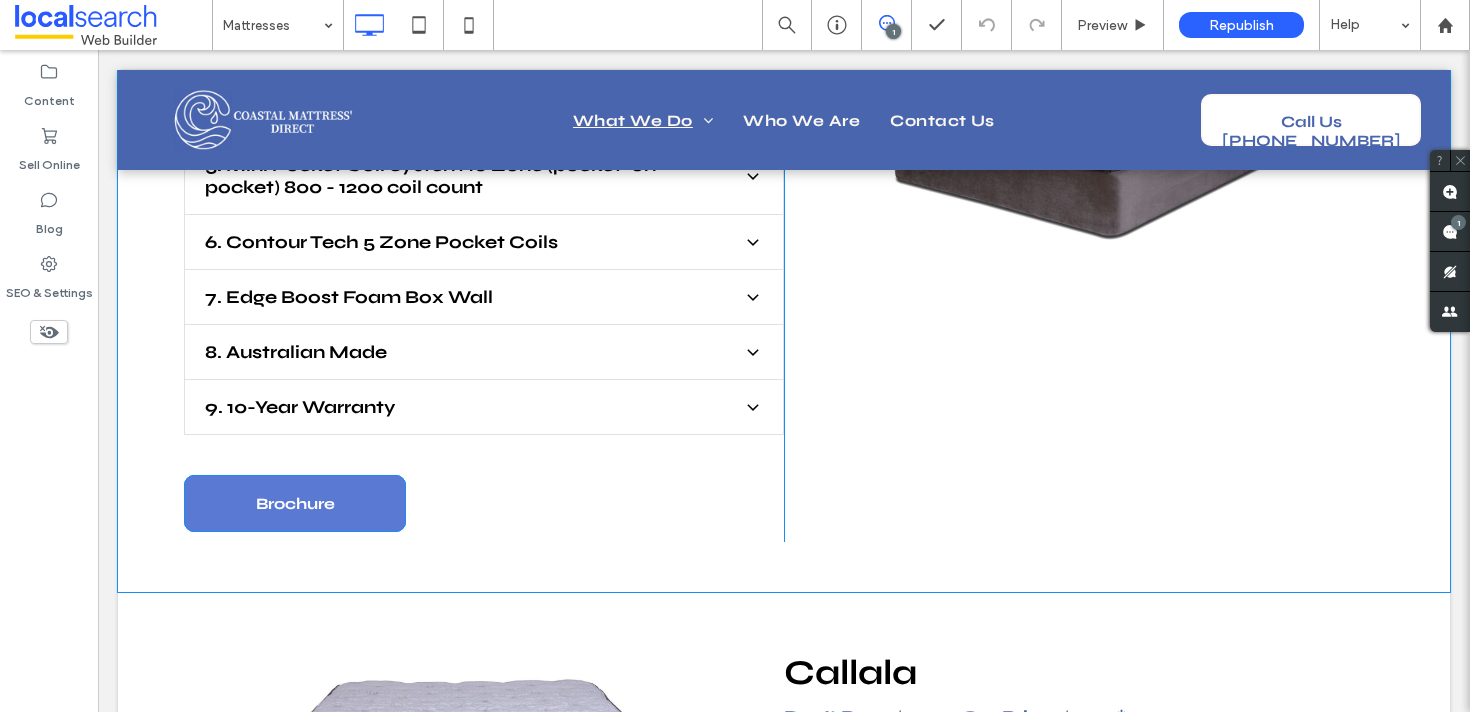 click on "Brochure" at bounding box center (295, 503) 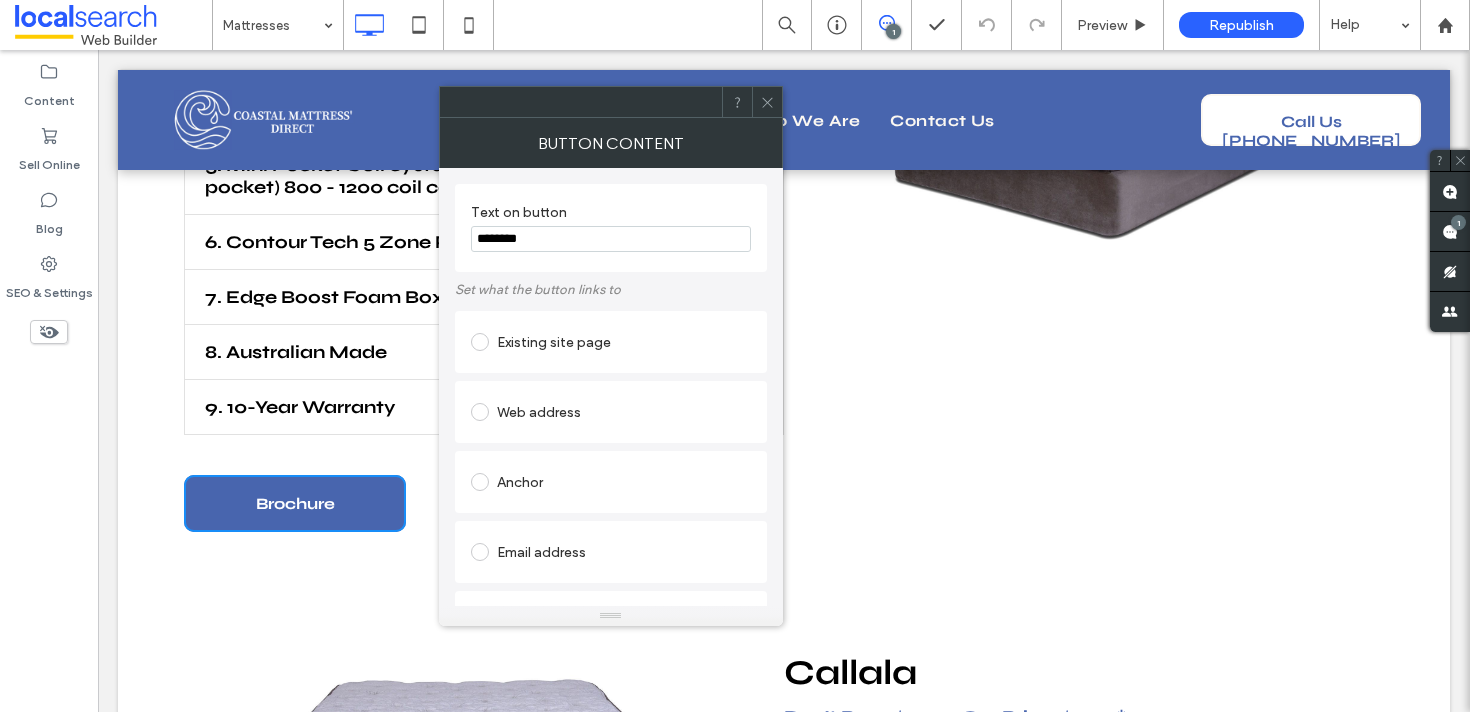 scroll, scrollTop: 181, scrollLeft: 0, axis: vertical 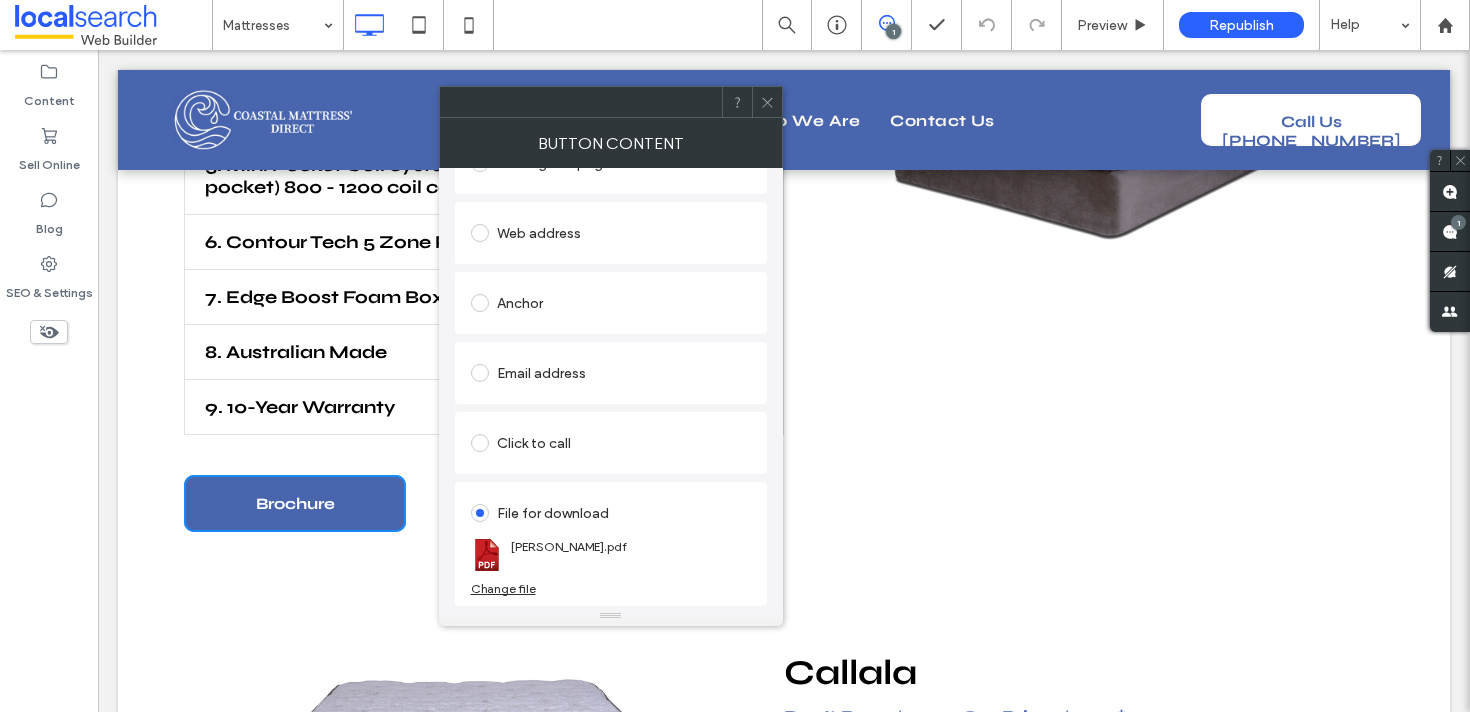 click on "Change file" at bounding box center [503, 588] 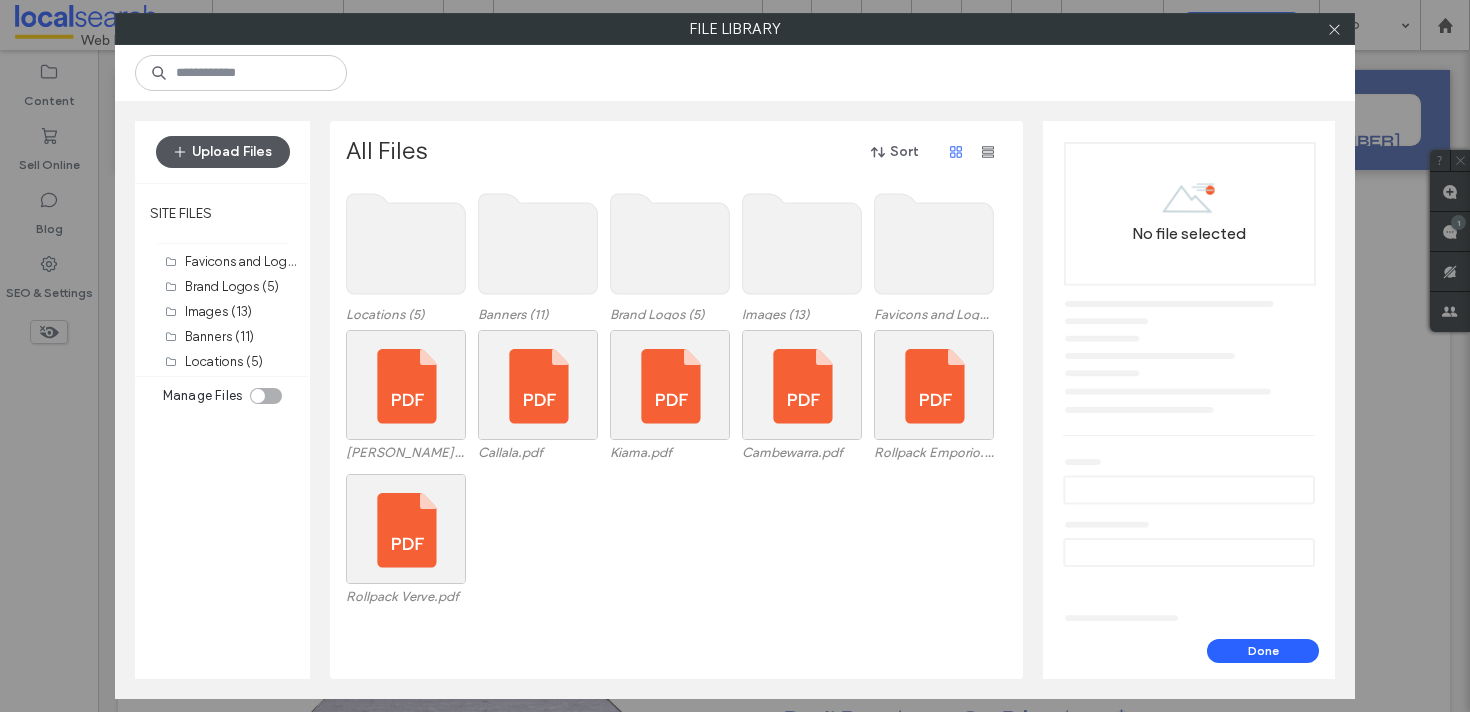 click on "Upload Files" at bounding box center [223, 152] 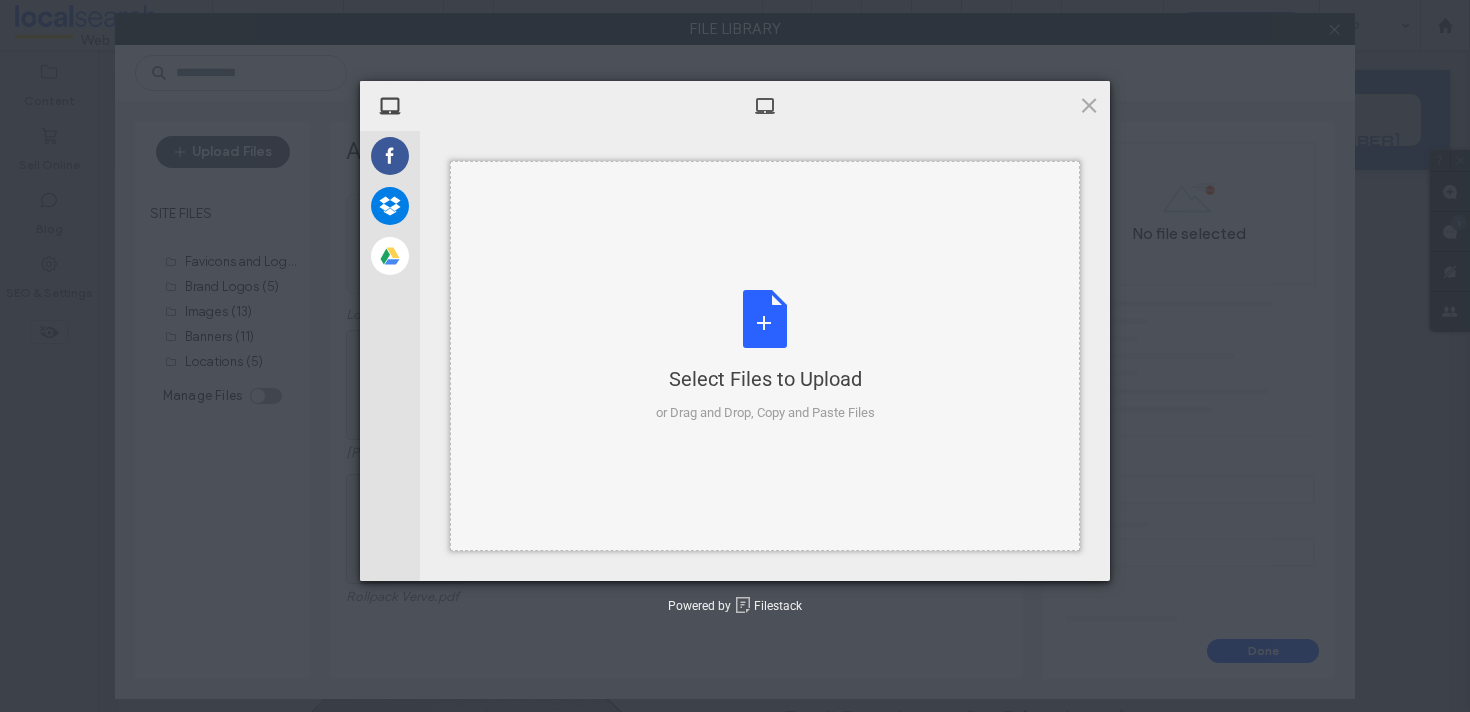 click on "Select Files to Upload
or Drag and Drop, Copy and Paste Files" at bounding box center (765, 356) 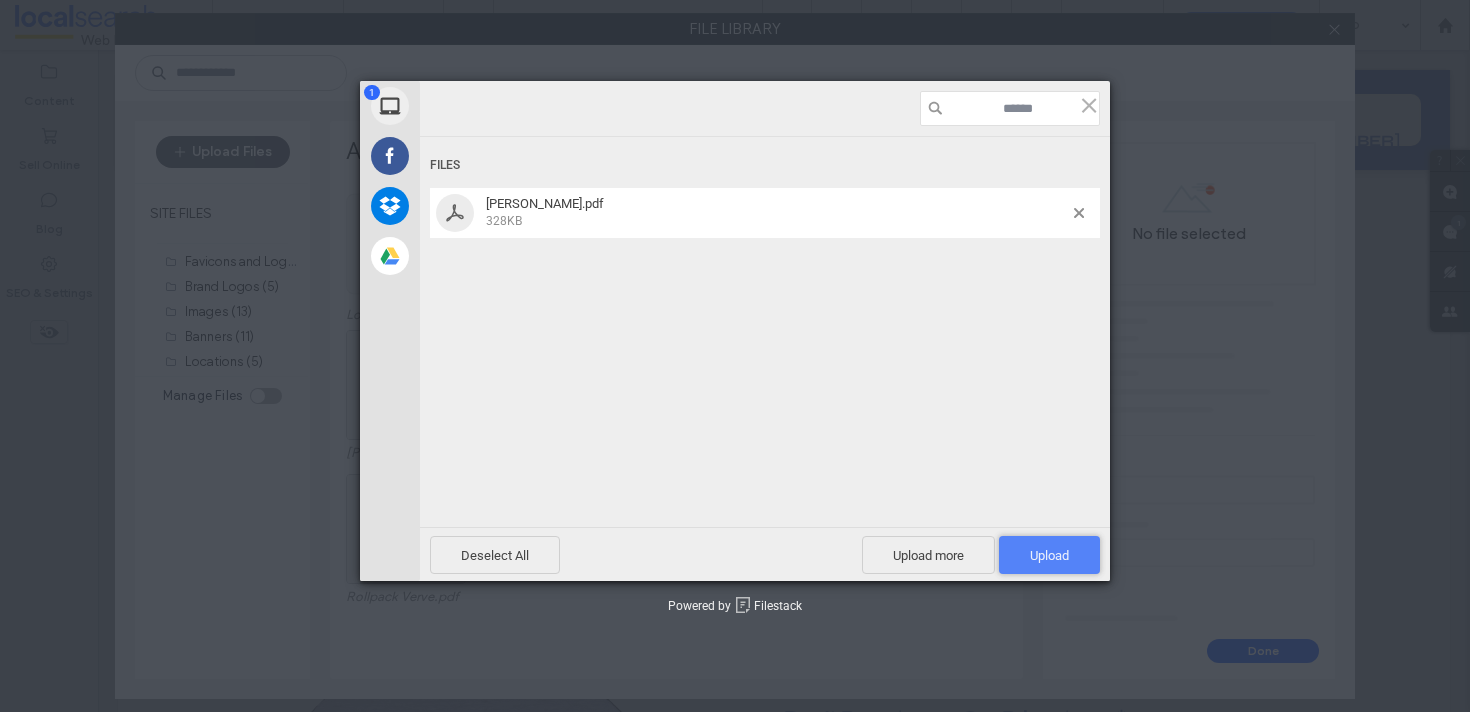 click on "Upload
1" at bounding box center (1049, 555) 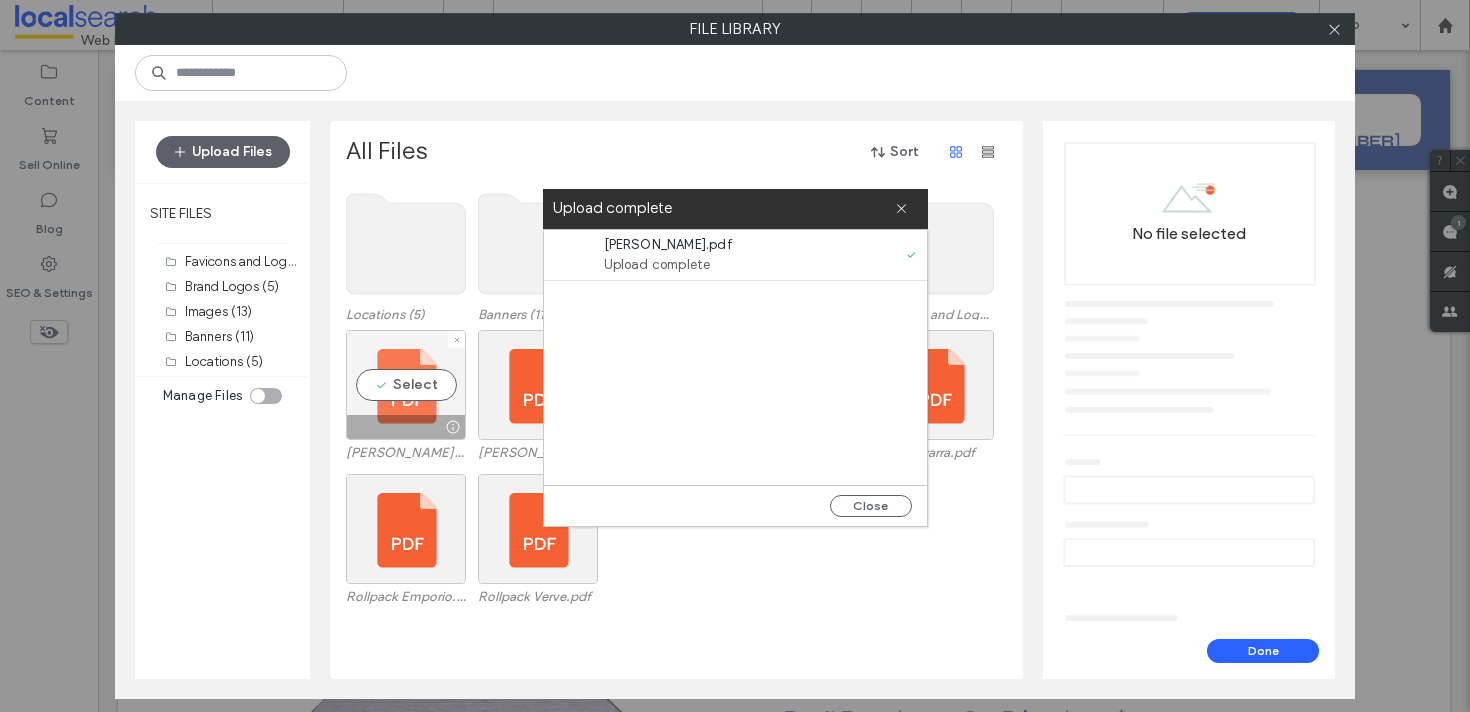 click on "Select" at bounding box center [406, 385] 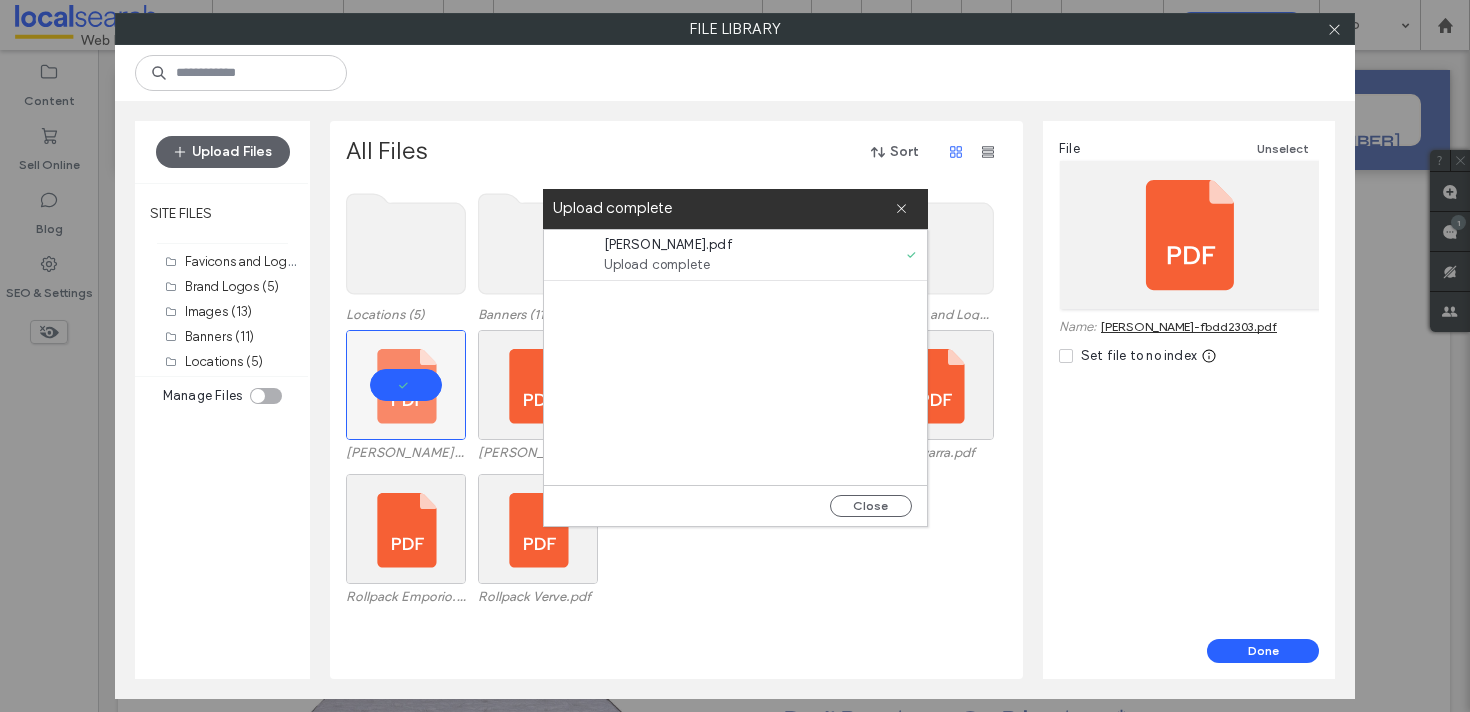 click on "Done" at bounding box center [1189, 651] 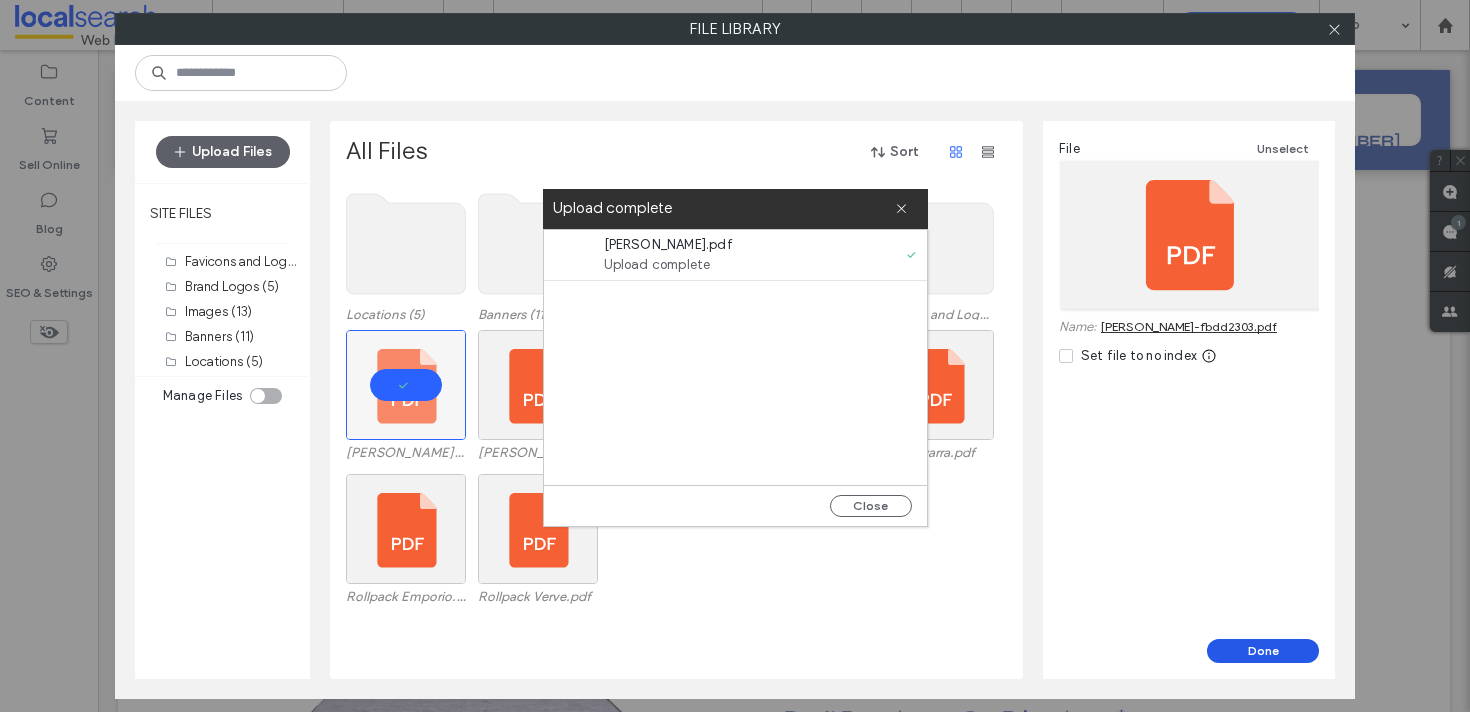 click on "Done" at bounding box center (1263, 651) 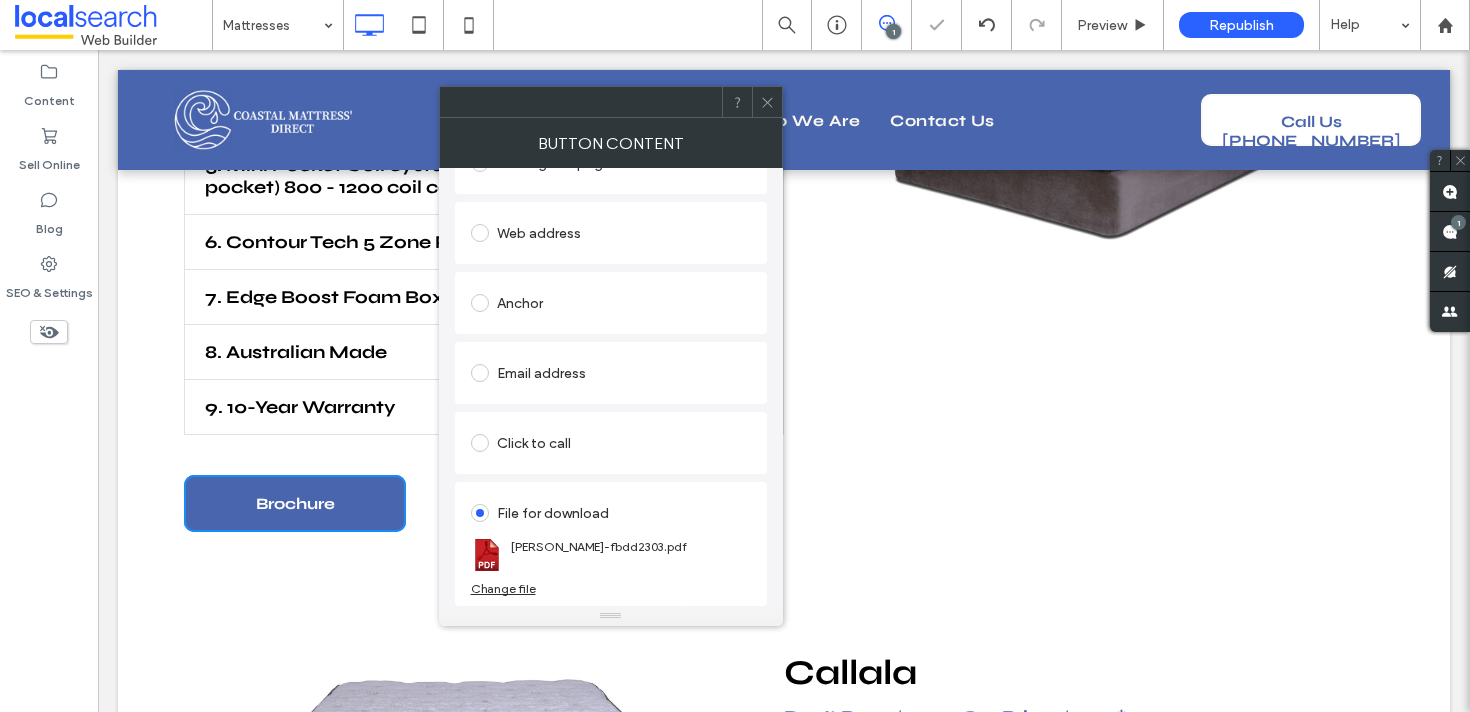 drag, startPoint x: 763, startPoint y: 98, endPoint x: 570, endPoint y: 332, distance: 303.32327 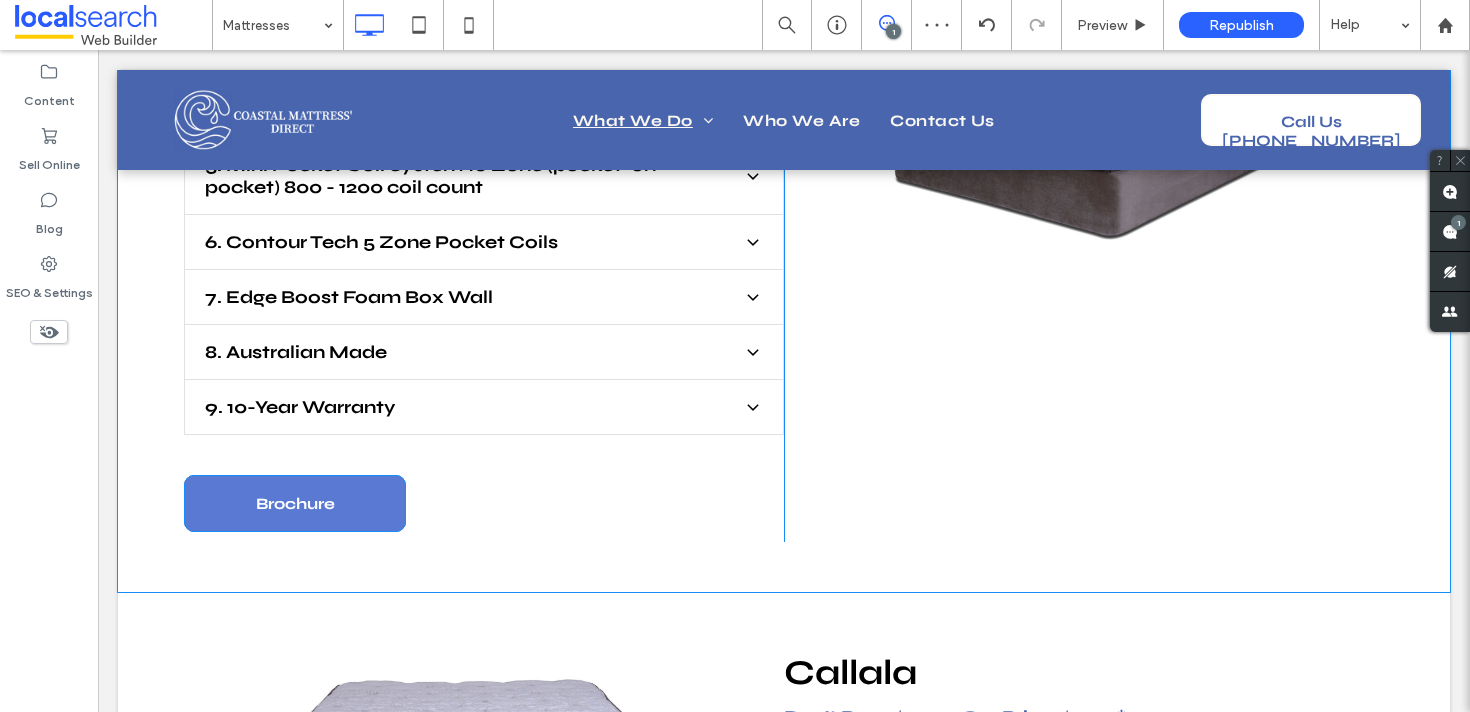 click on "Brochure" at bounding box center [295, 503] 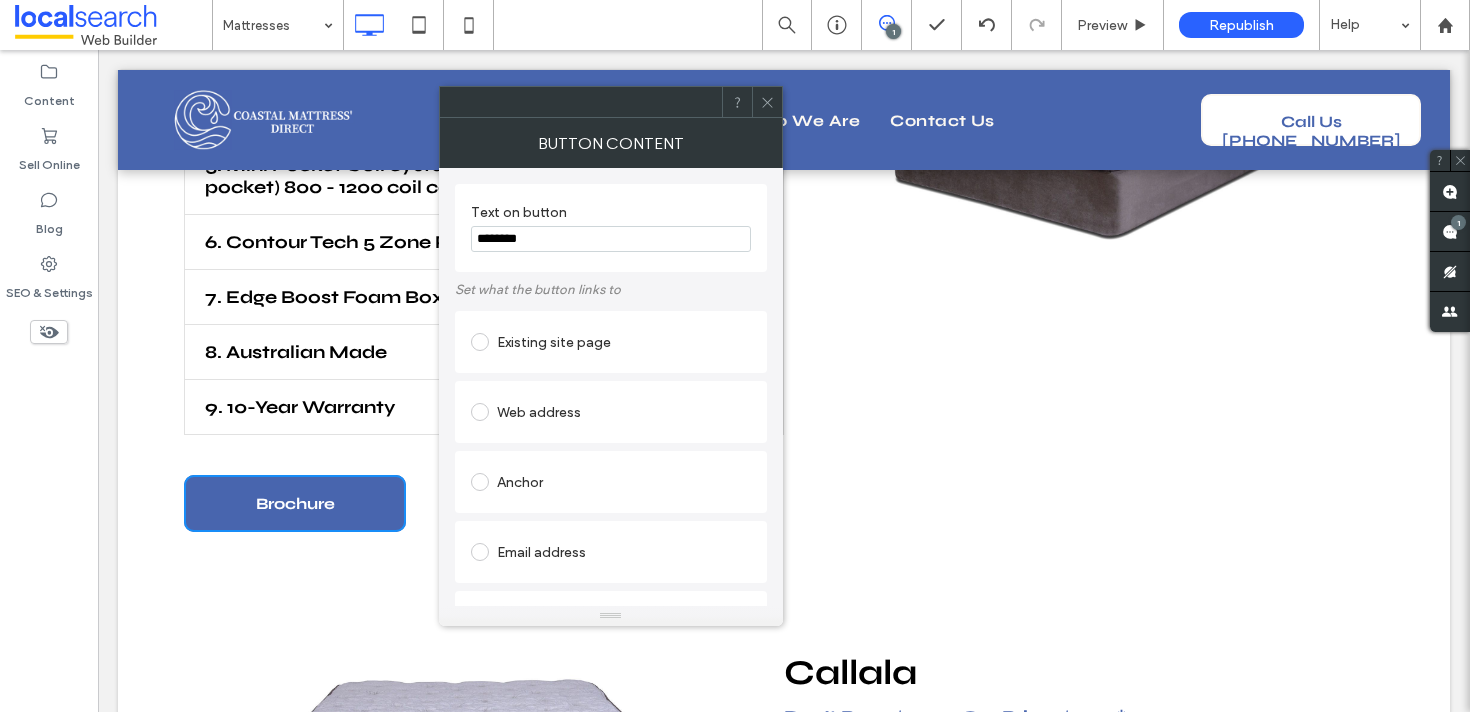 click at bounding box center [767, 102] 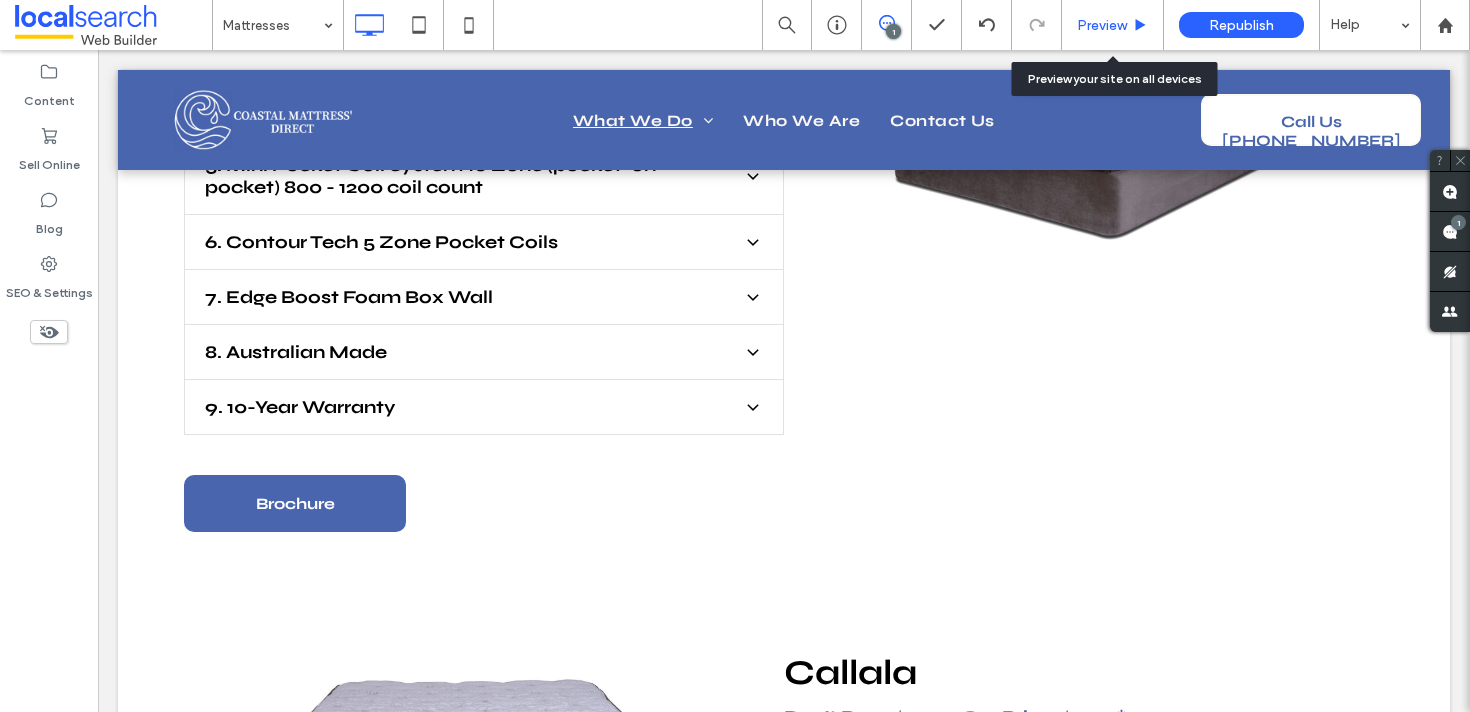 click on "Preview" at bounding box center (1112, 25) 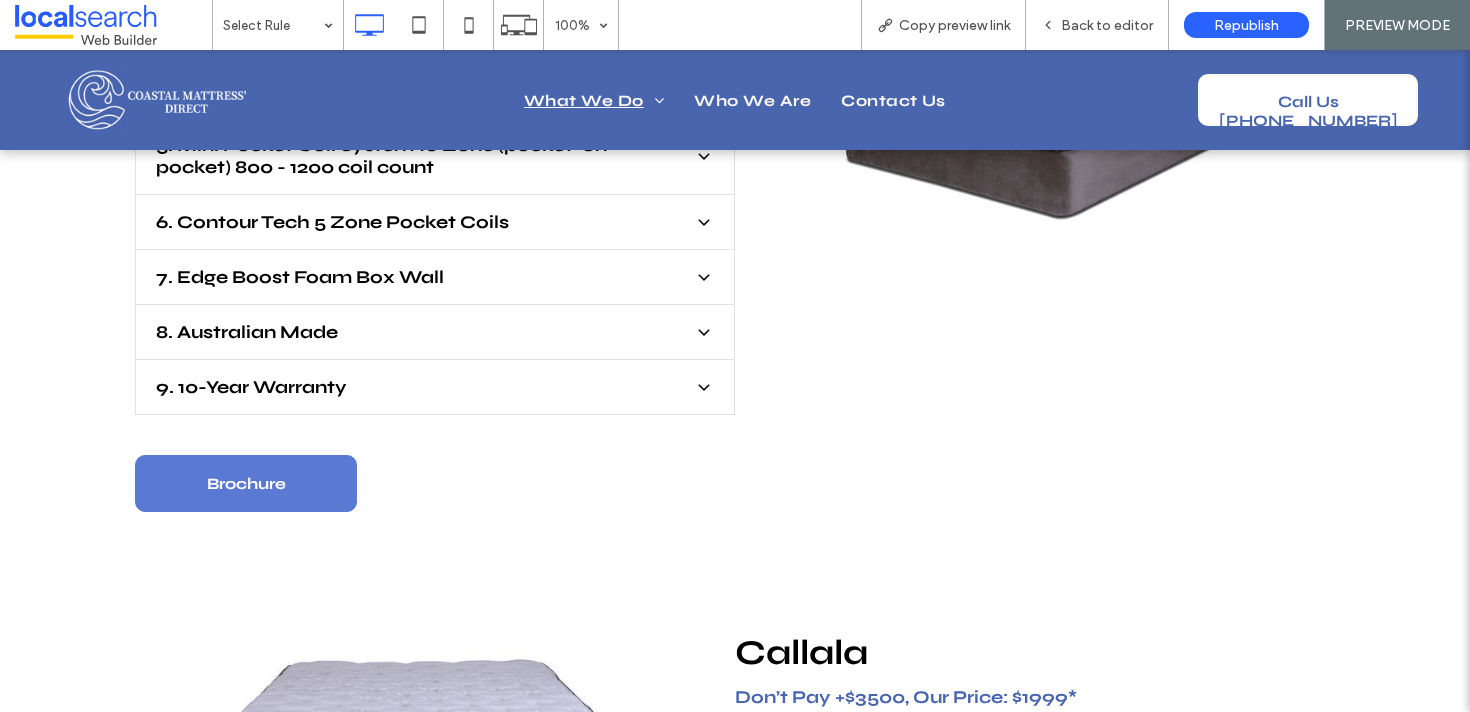 click on "Brochure" at bounding box center [246, 483] 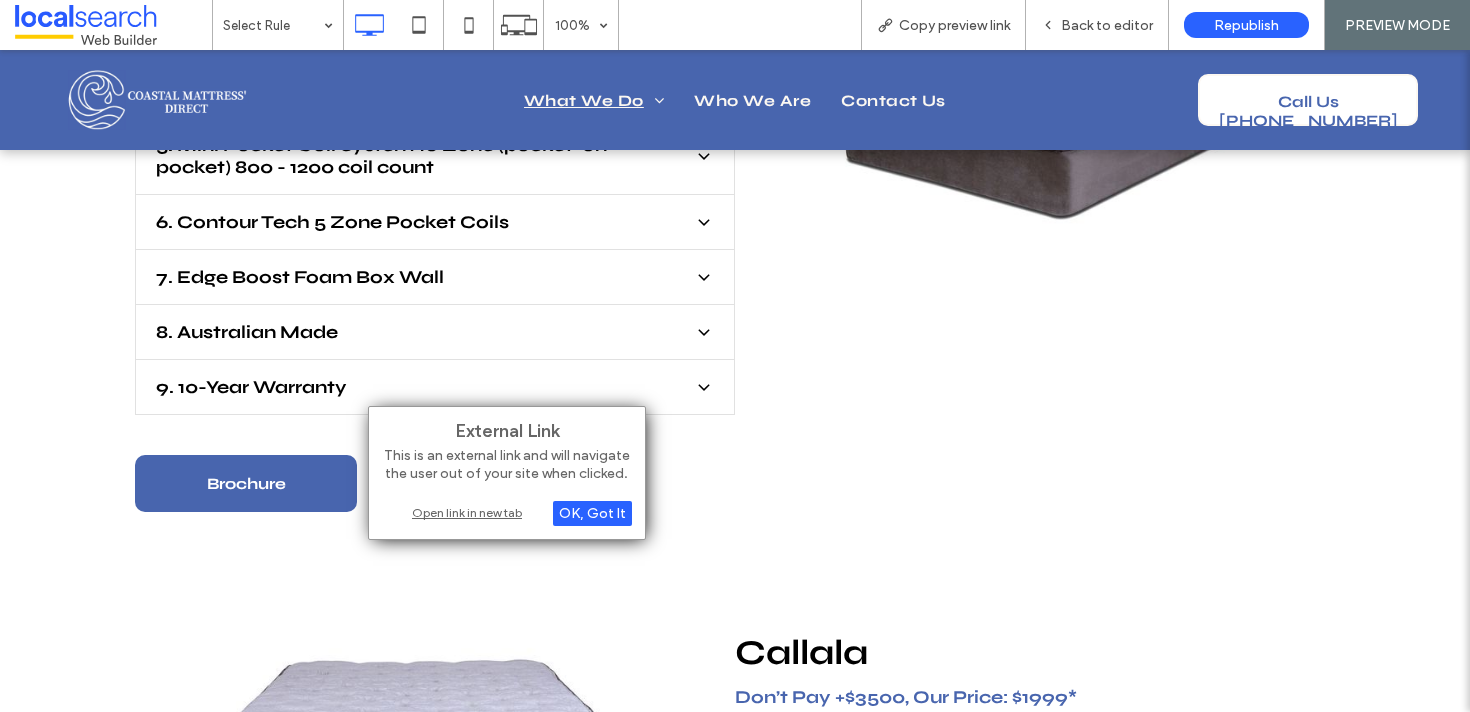 click on "Open link in new tab" at bounding box center (507, 512) 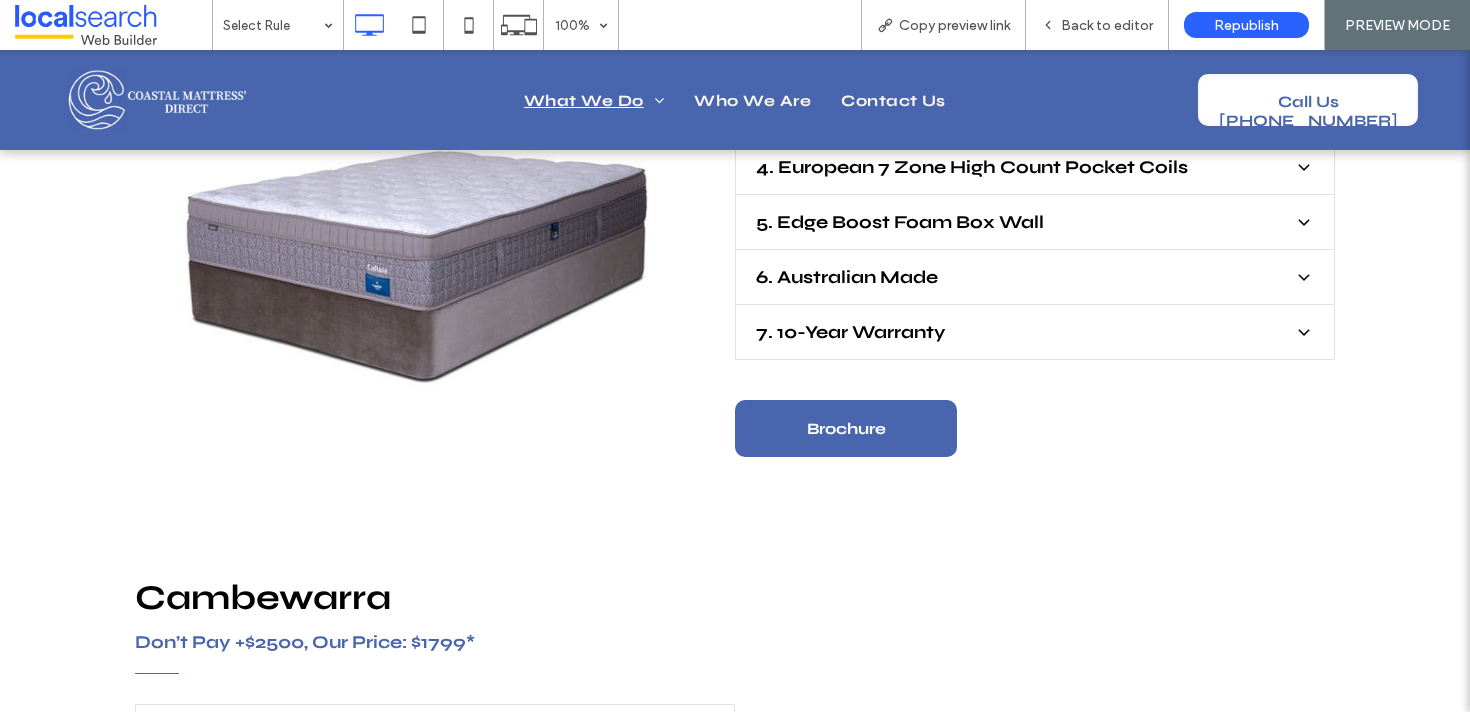 scroll, scrollTop: 3881, scrollLeft: 0, axis: vertical 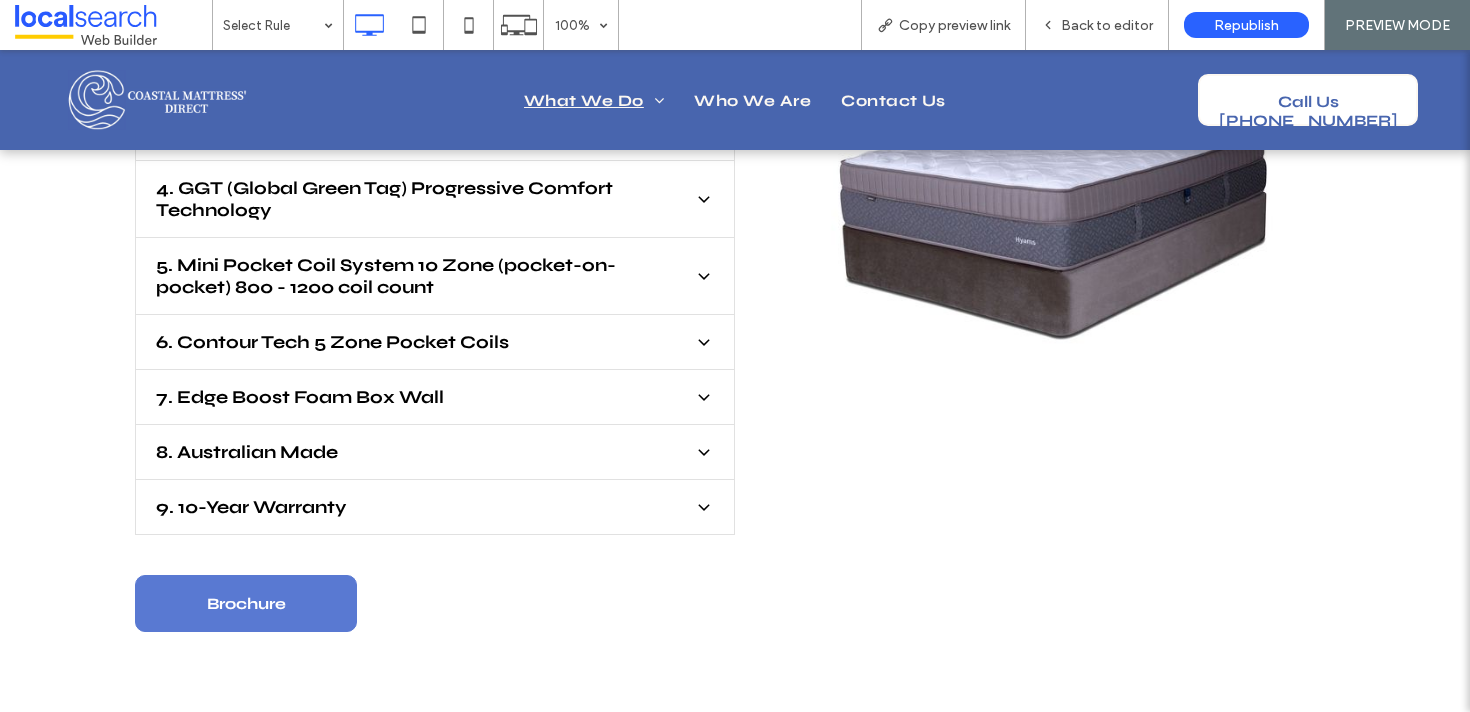 click on "Brochure" at bounding box center [246, 603] 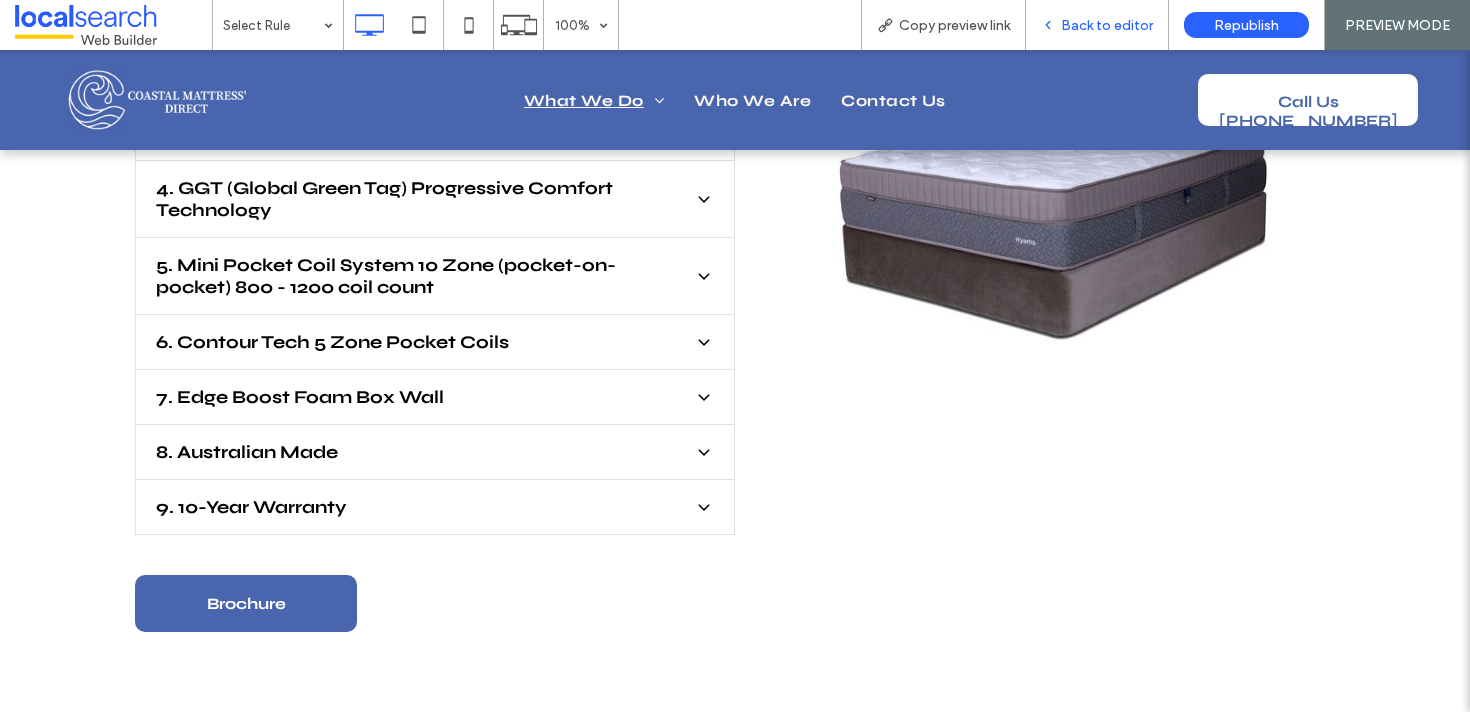 click on "Back to editor" at bounding box center [1107, 25] 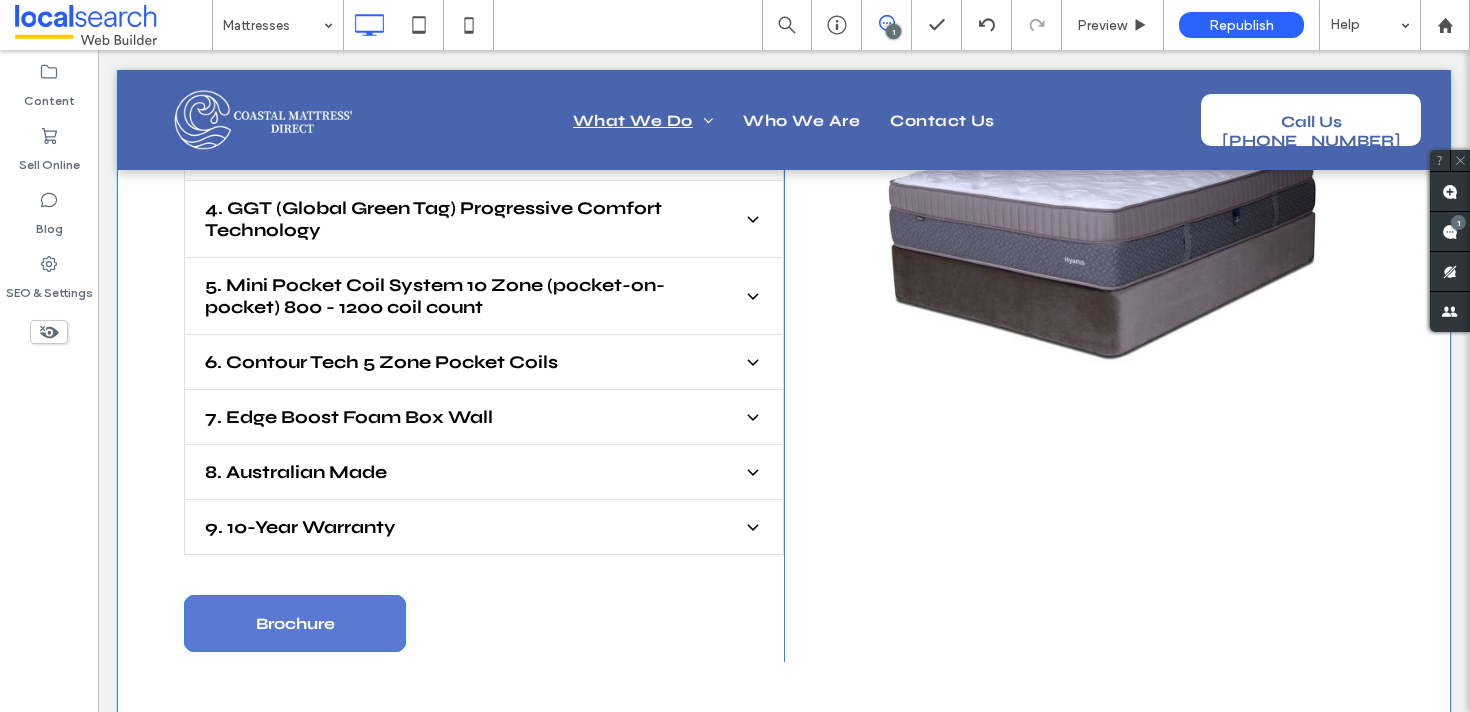 click on "Brochure" at bounding box center [295, 623] 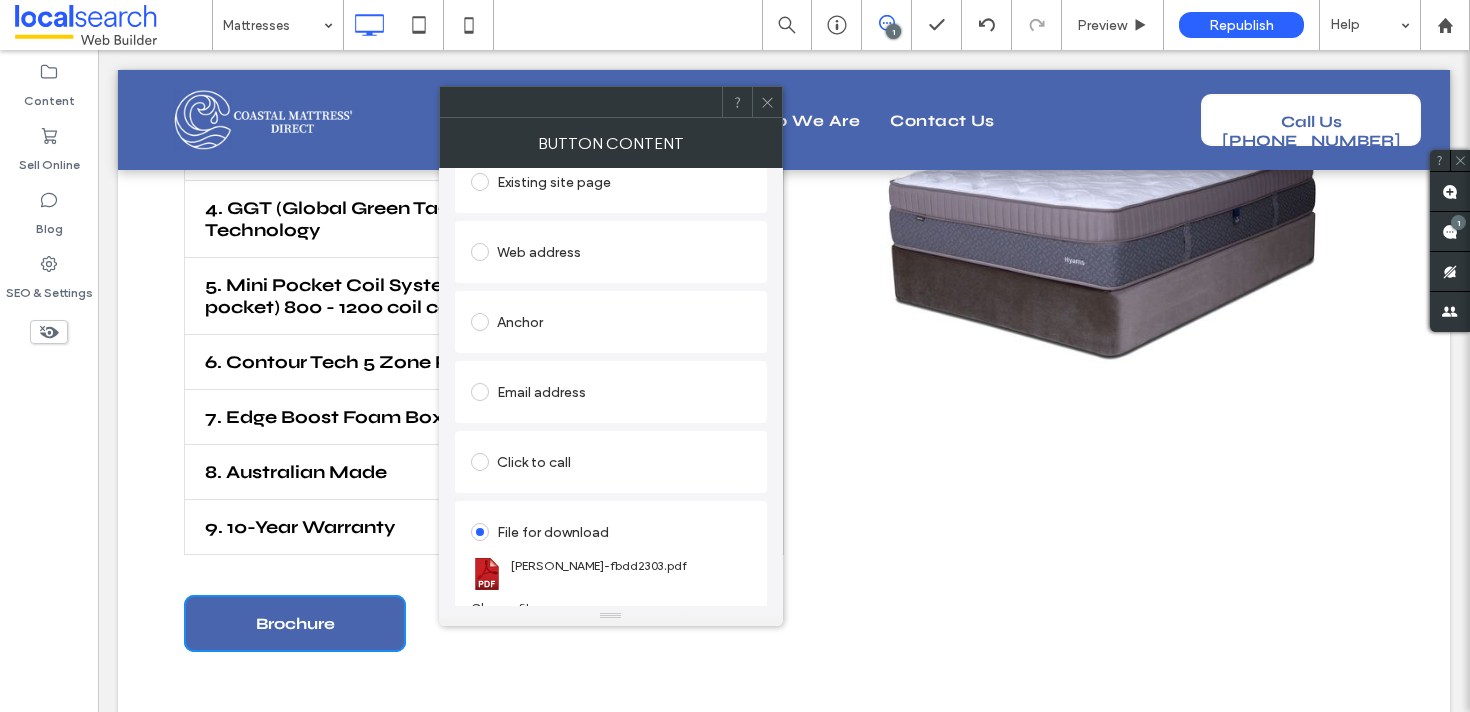 scroll, scrollTop: 181, scrollLeft: 0, axis: vertical 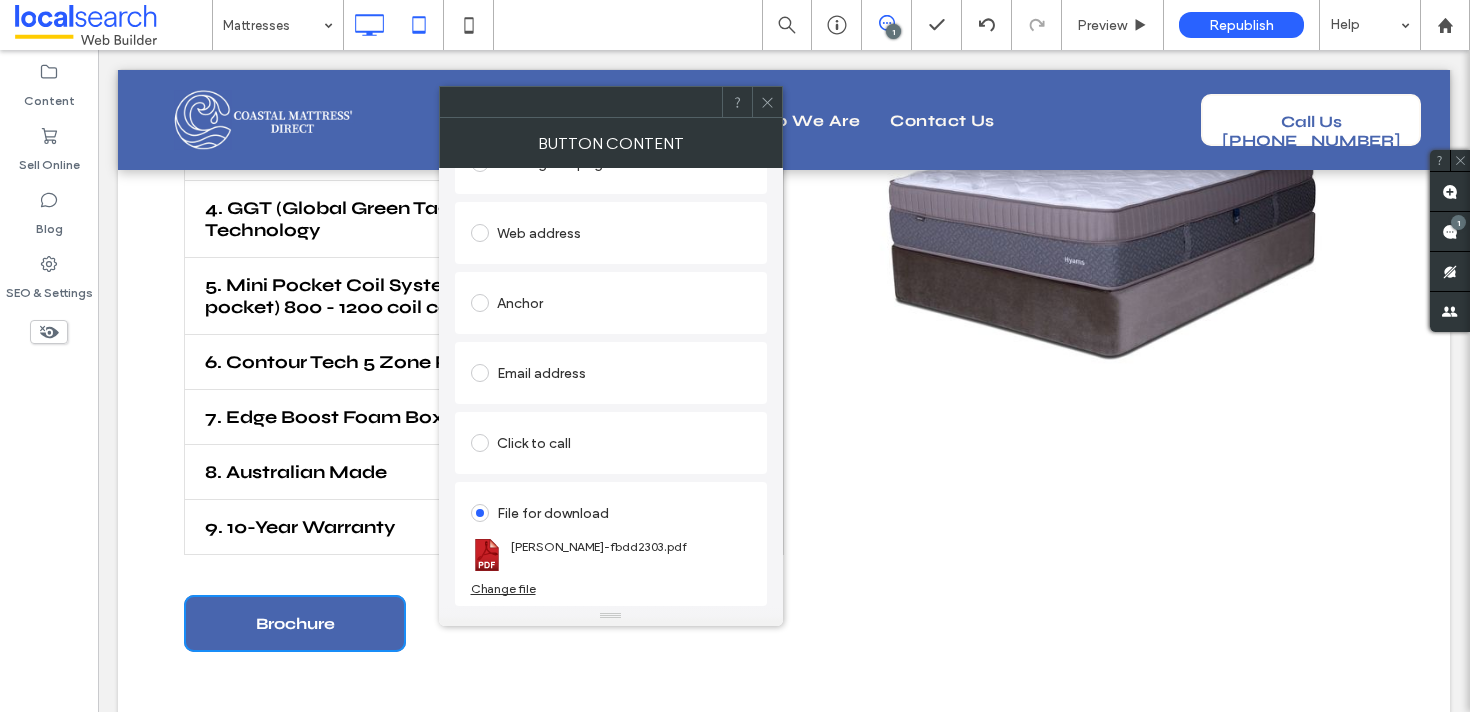 drag, startPoint x: 754, startPoint y: 95, endPoint x: 411, endPoint y: 43, distance: 346.9193 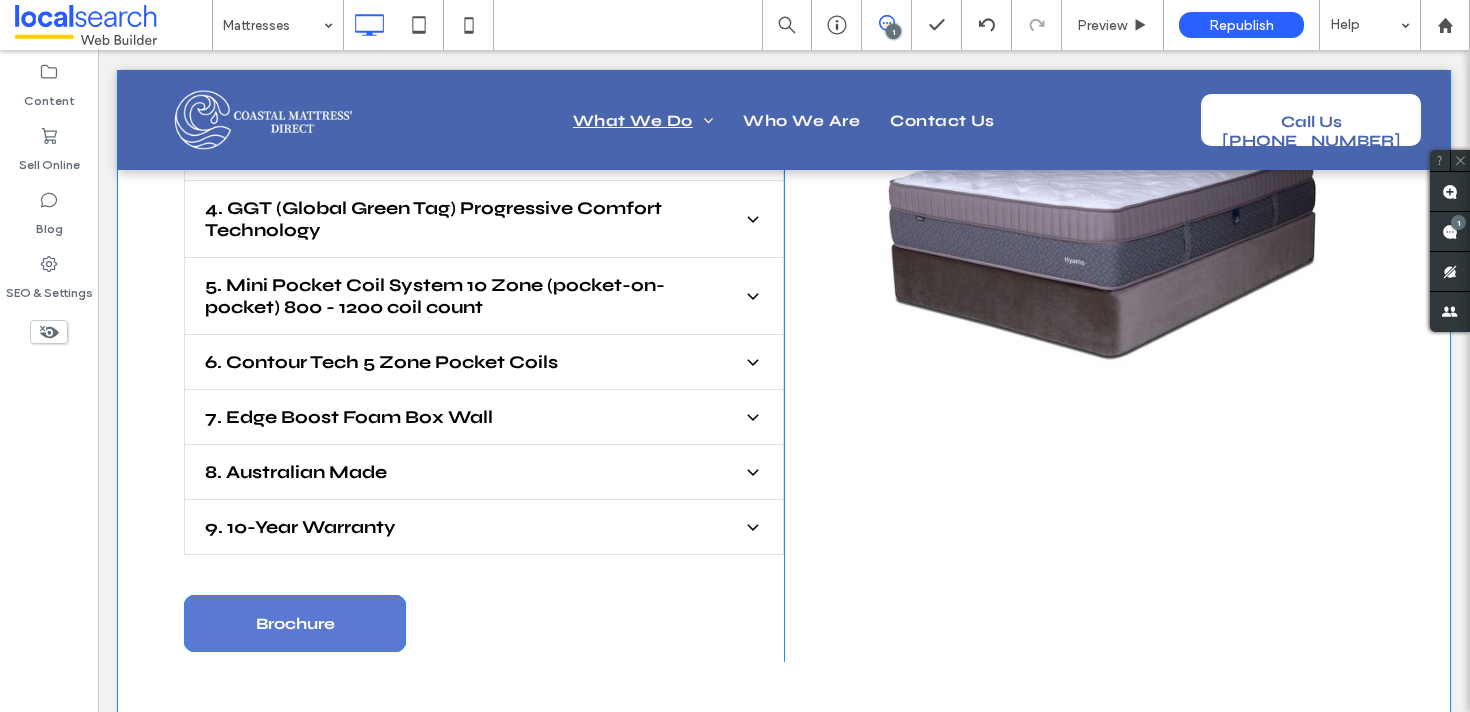 click on "Brochure" at bounding box center (295, 623) 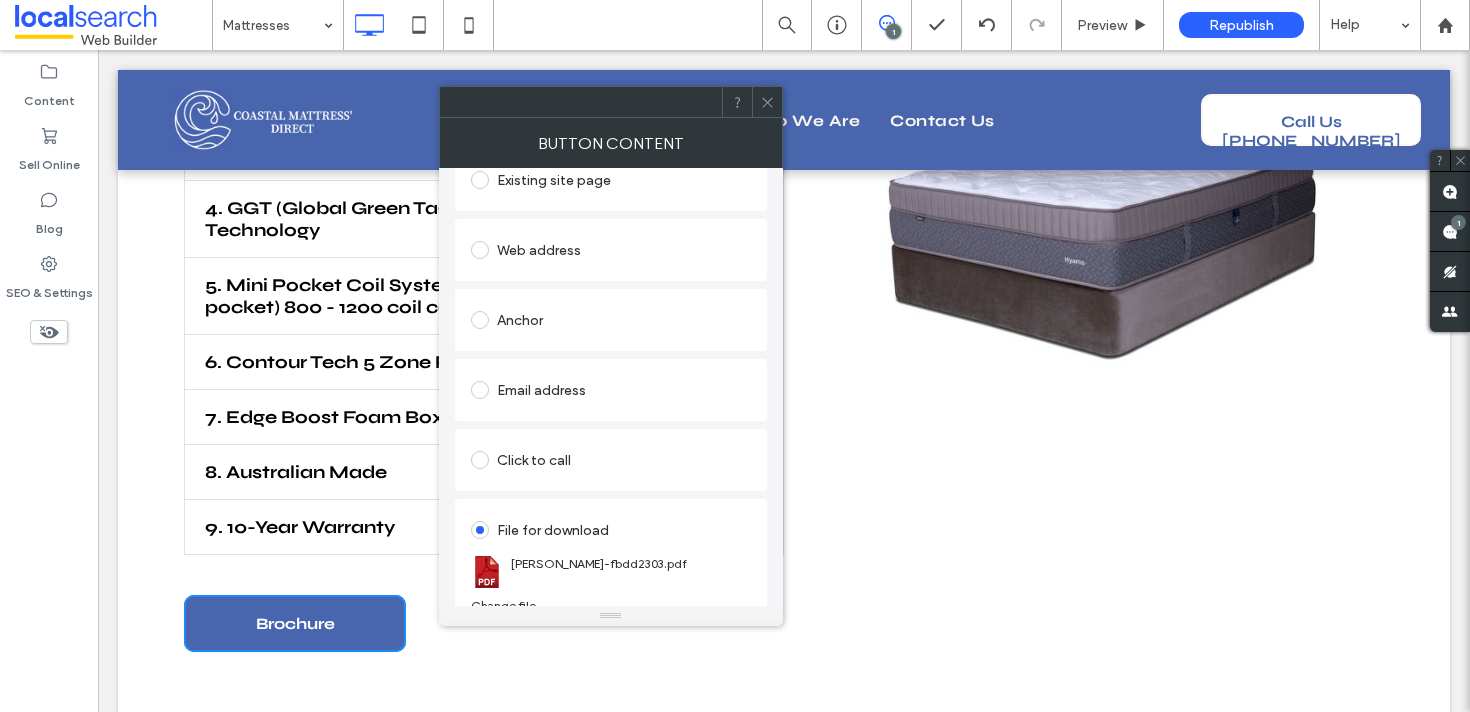 scroll, scrollTop: 181, scrollLeft: 0, axis: vertical 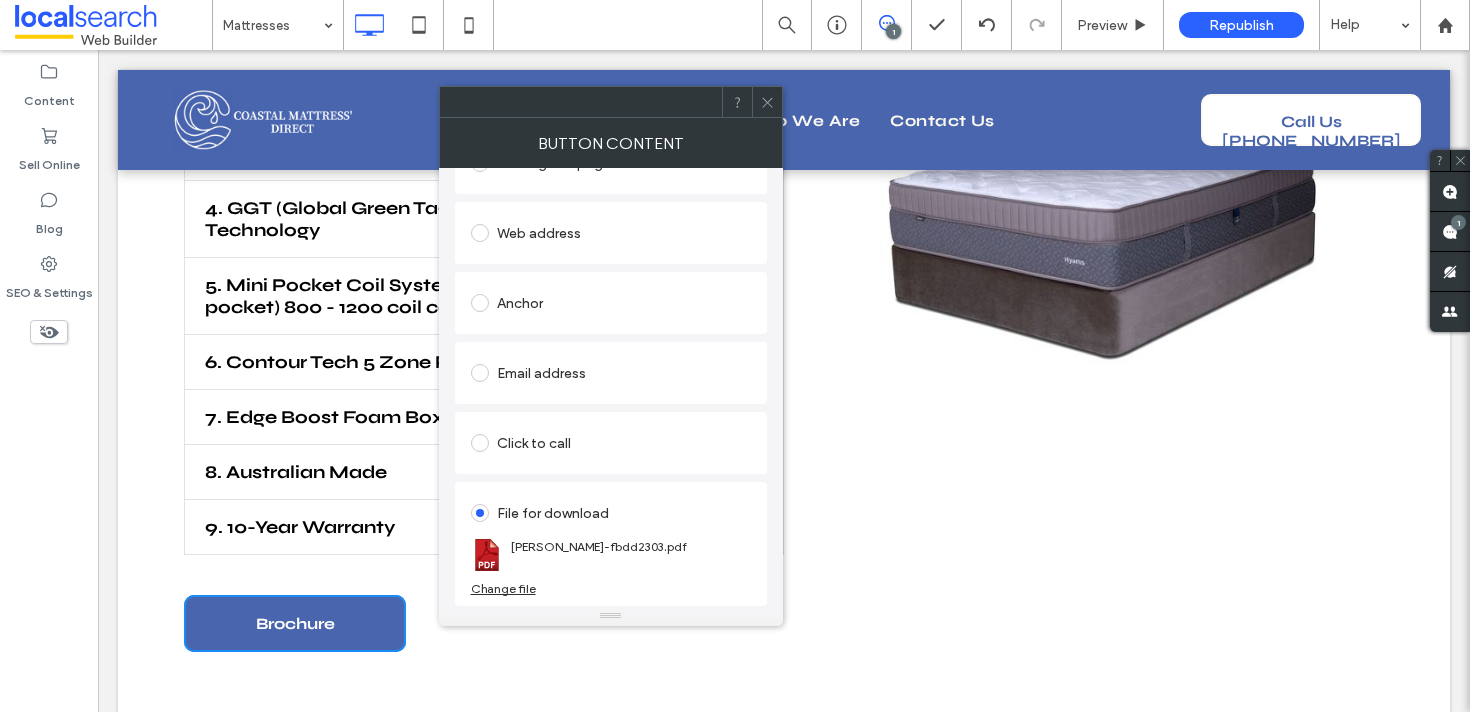 click on "Change file" at bounding box center [503, 588] 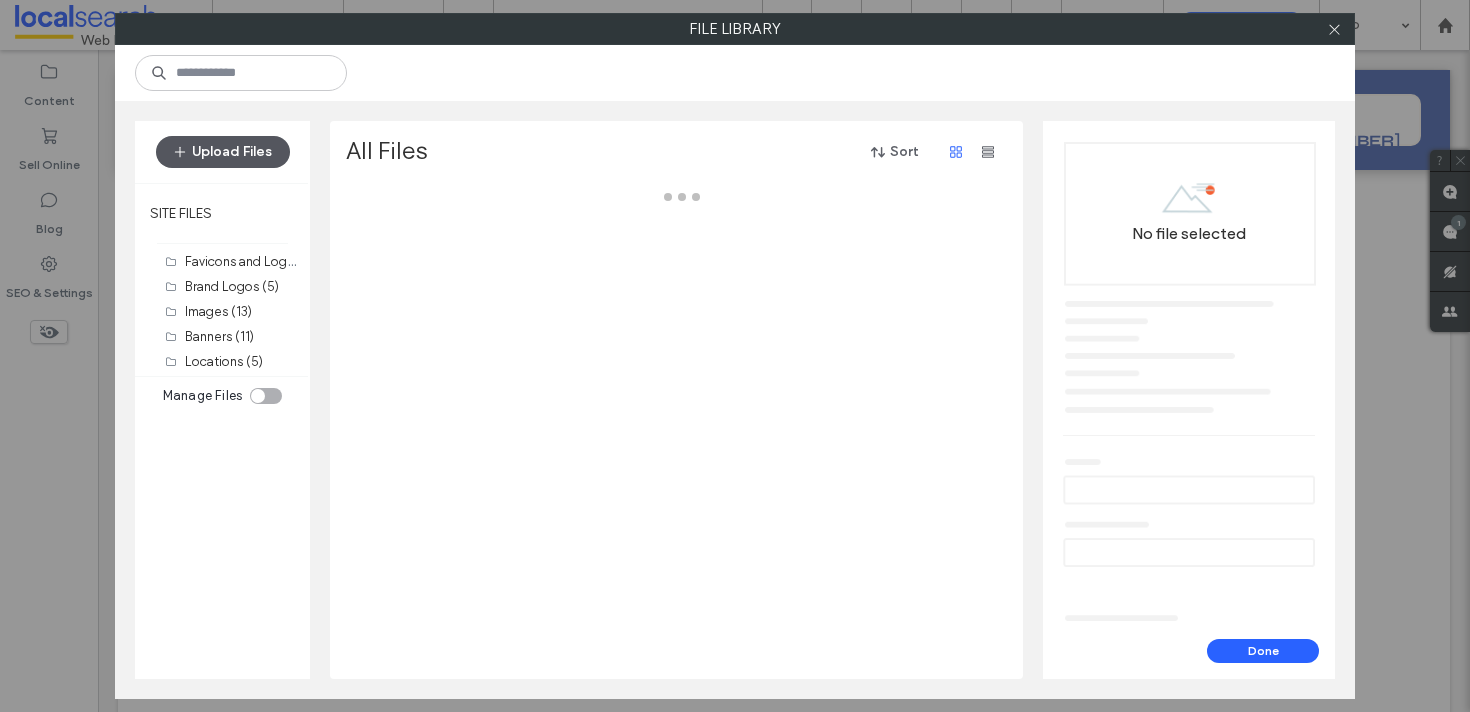 click on "Upload Files" at bounding box center [223, 152] 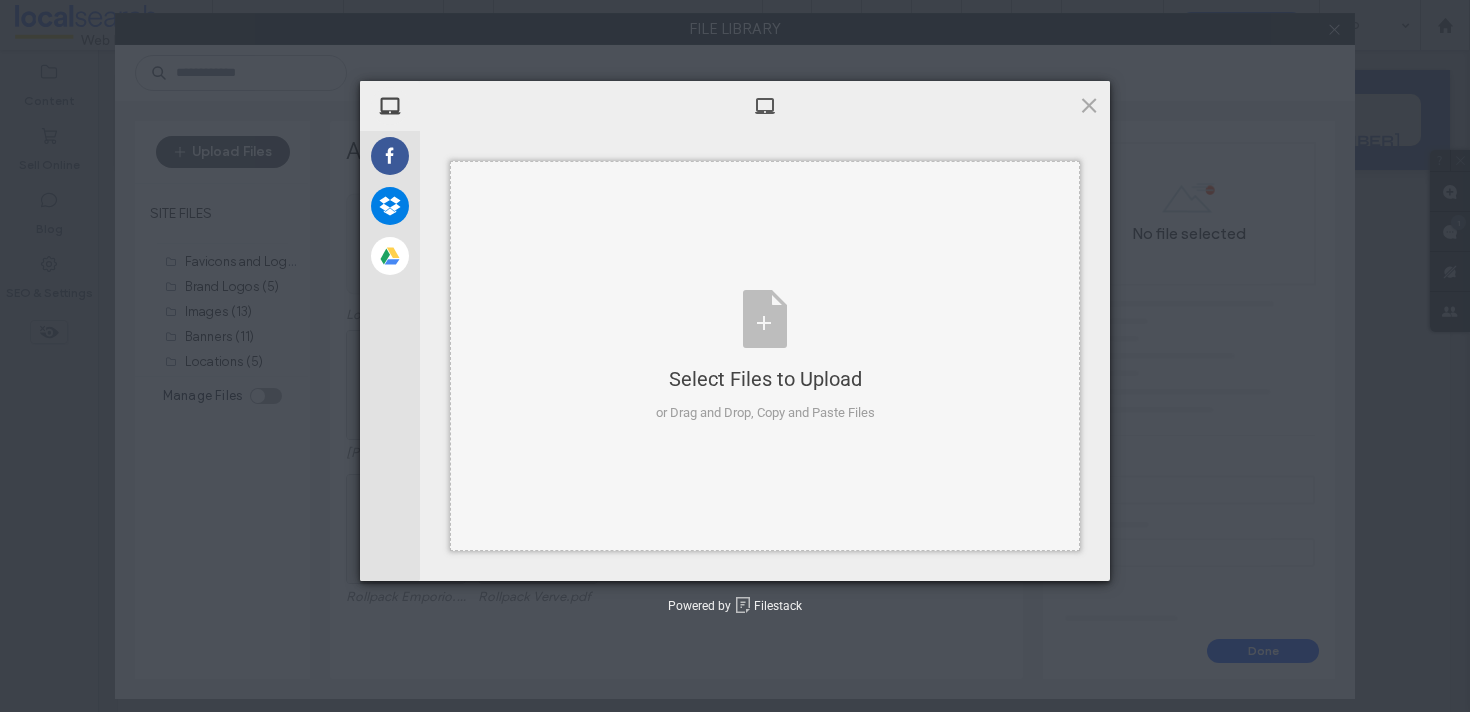 click on "Select Files to Upload
or Drag and Drop, Copy and Paste Files" at bounding box center [765, 356] 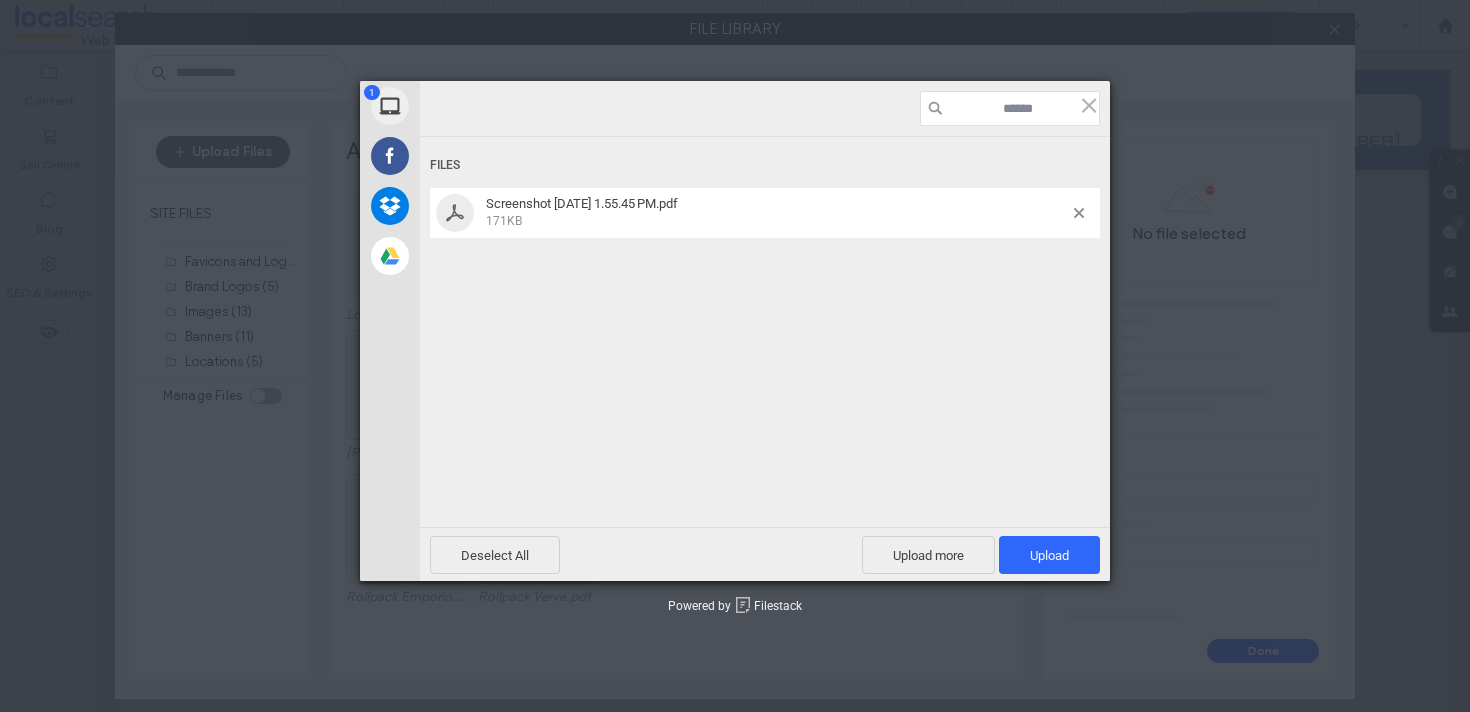 click on "Screenshot 2025-07-10 at 1.55.45 PM.pdf" at bounding box center [582, 203] 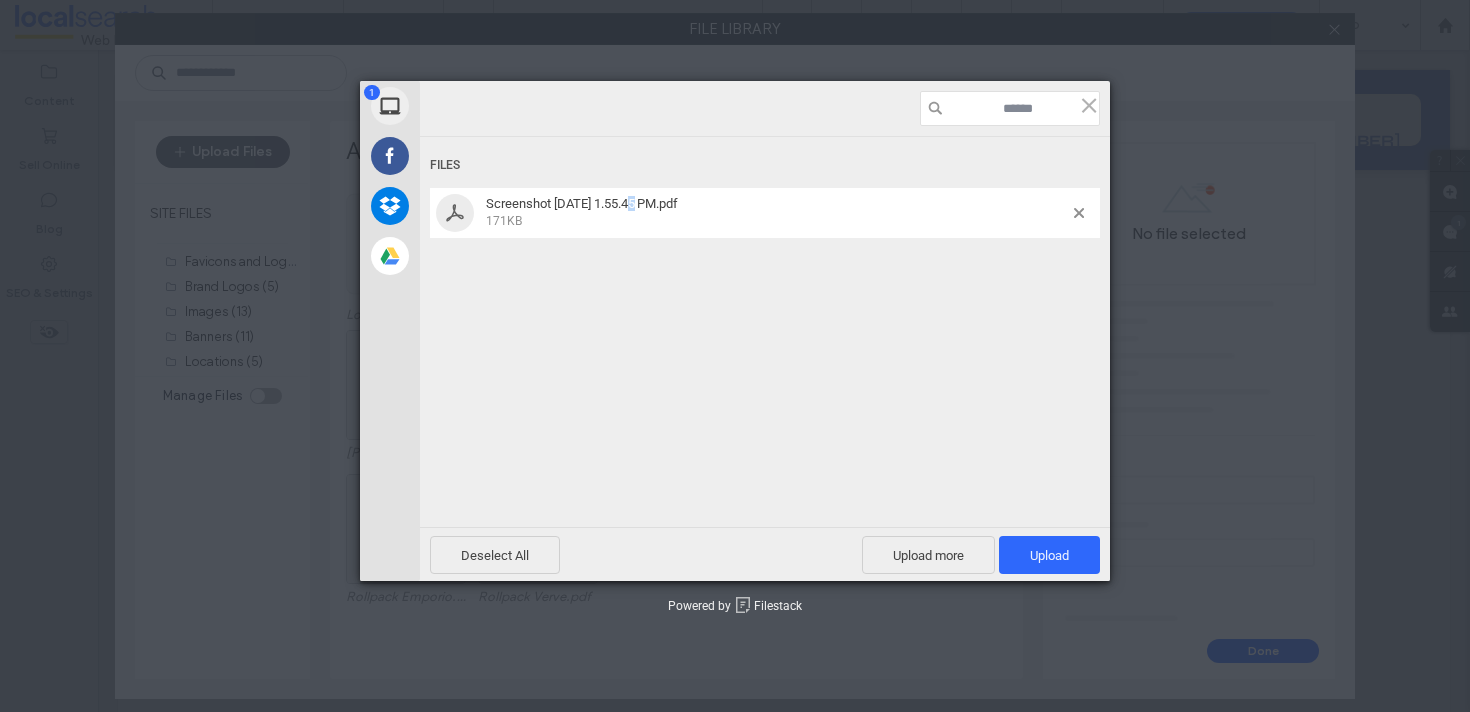 click on "Screenshot 2025-07-10 at 1.55.45 PM.pdf" at bounding box center [582, 203] 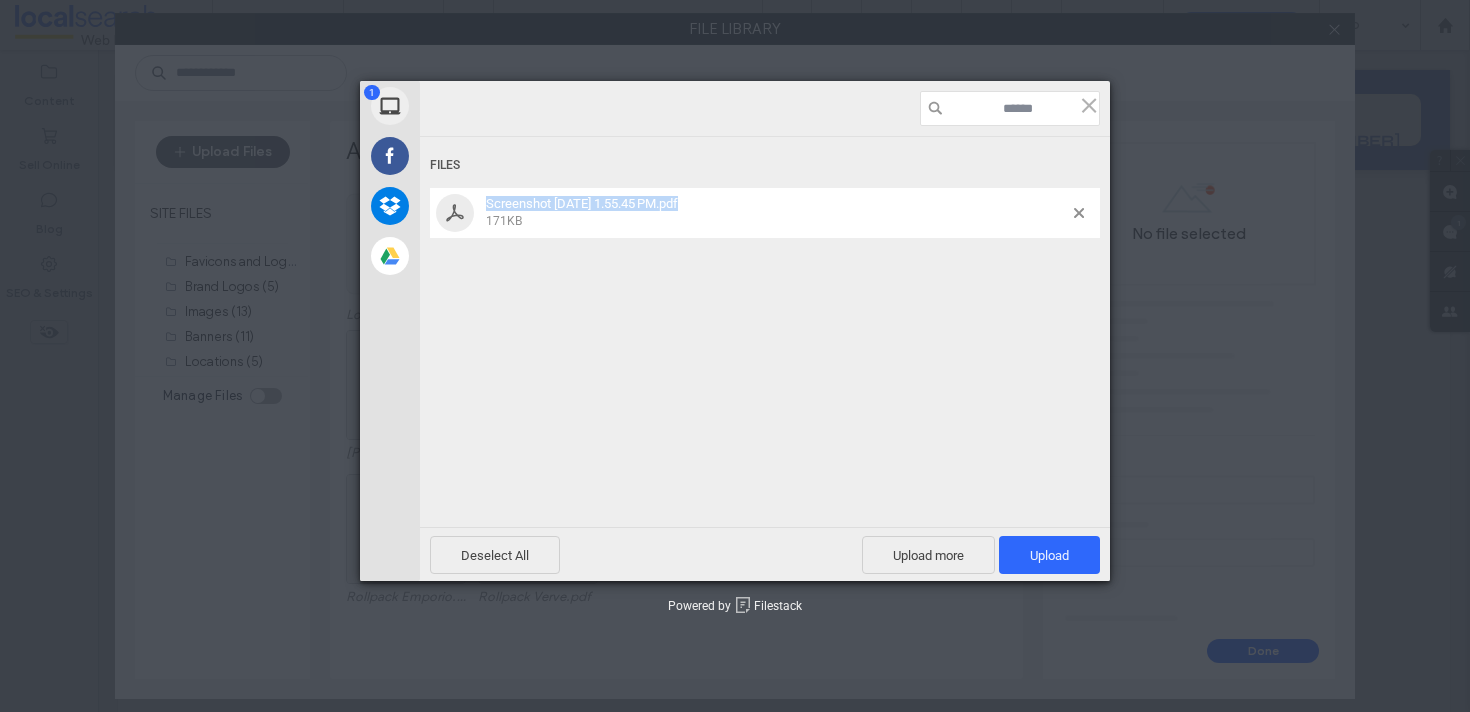 click on "Screenshot 2025-07-10 at 1.55.45 PM.pdf" at bounding box center [582, 203] 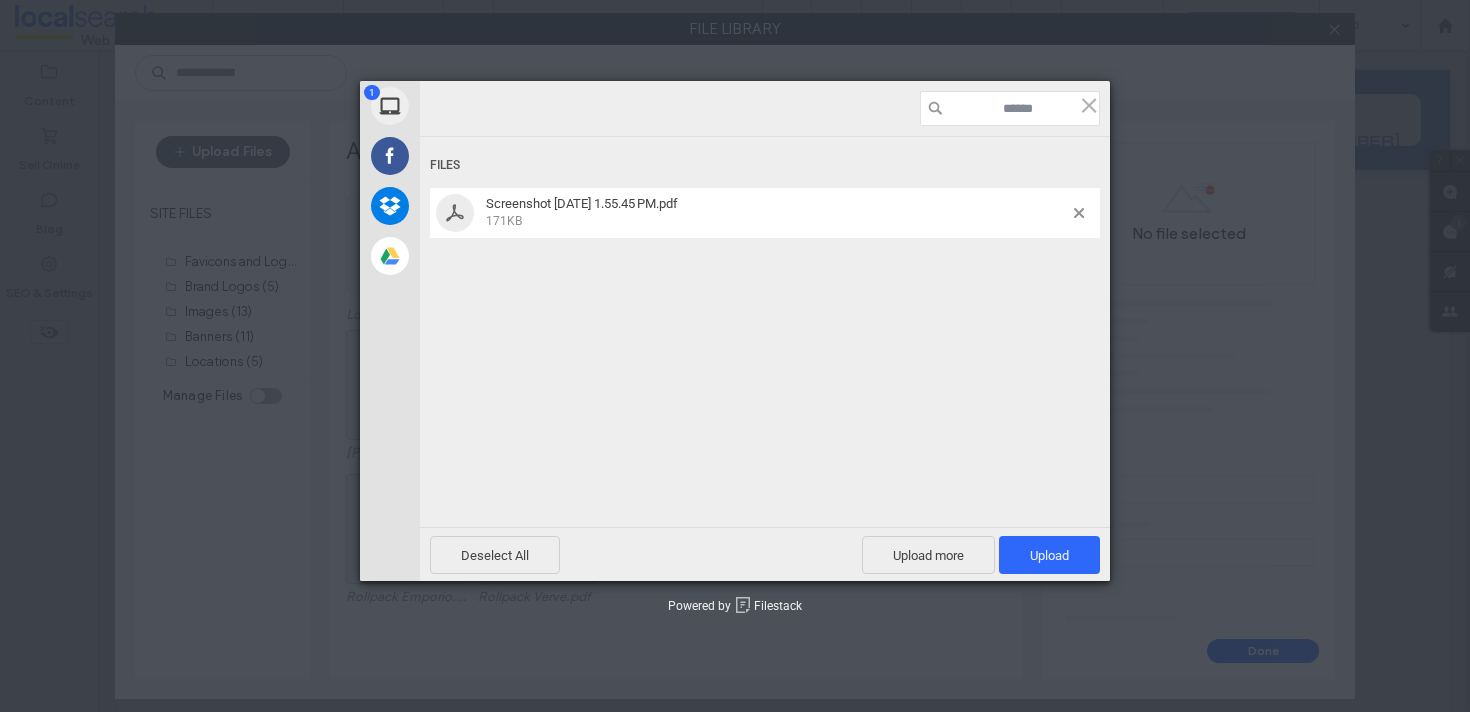 click on "Screenshot 2025-07-10 at 1.55.45 PM.pdf          171KB" at bounding box center [777, 212] 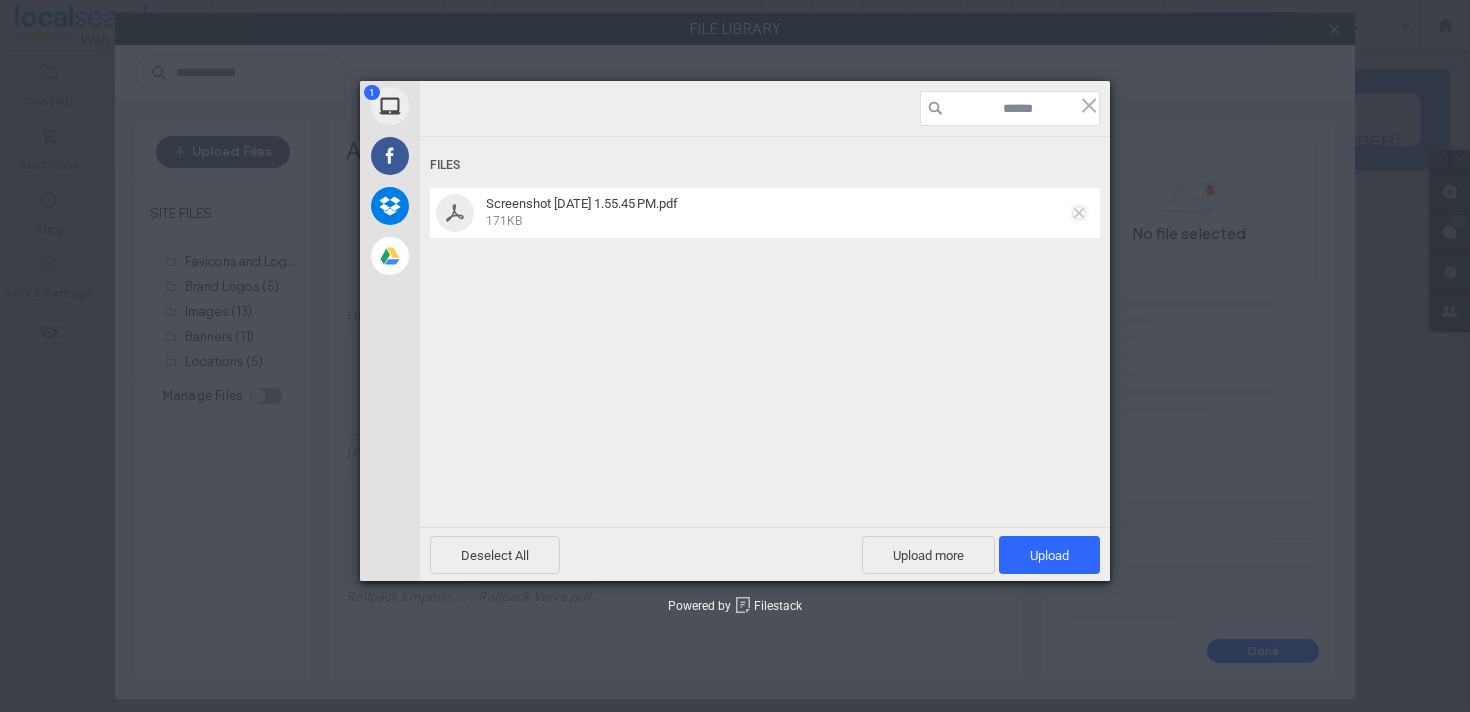 click at bounding box center (1079, 213) 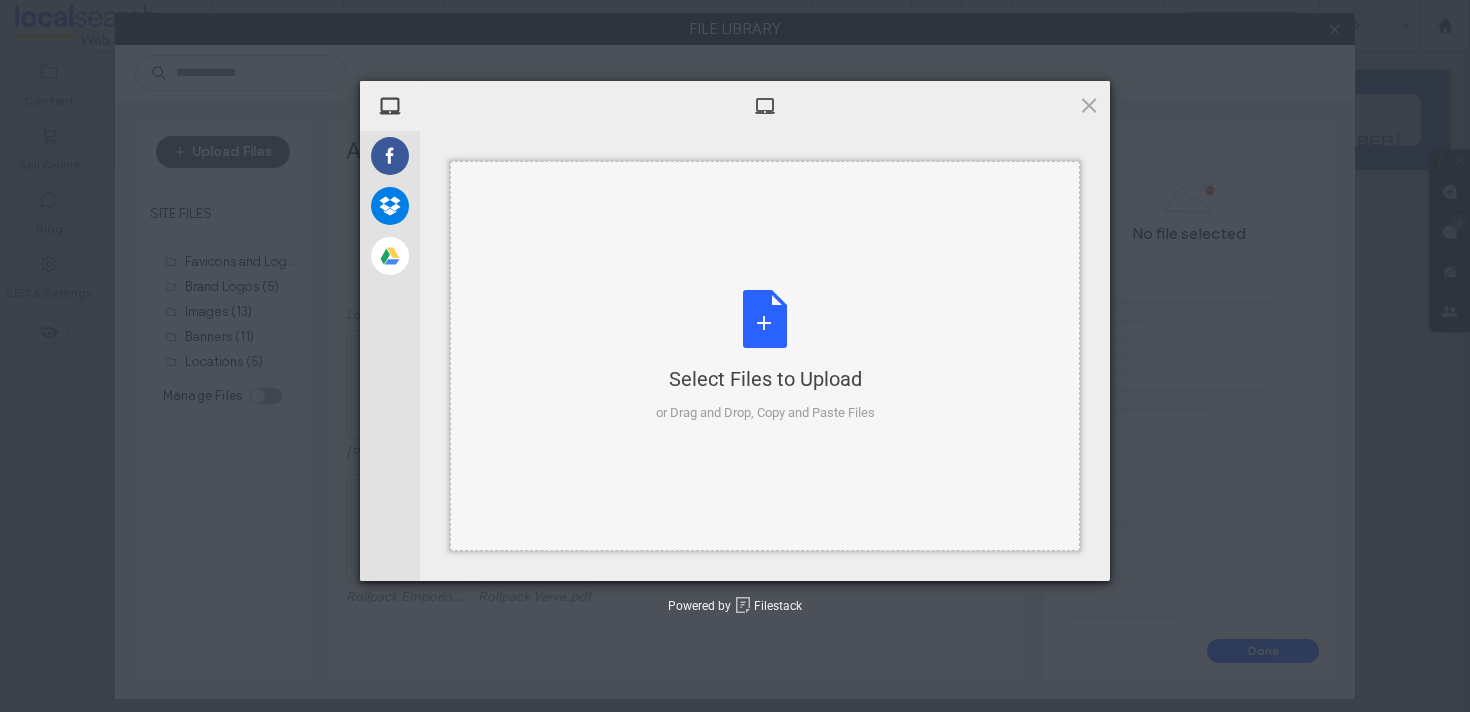 click on "Select Files to Upload
or Drag and Drop, Copy and Paste Files" at bounding box center [765, 356] 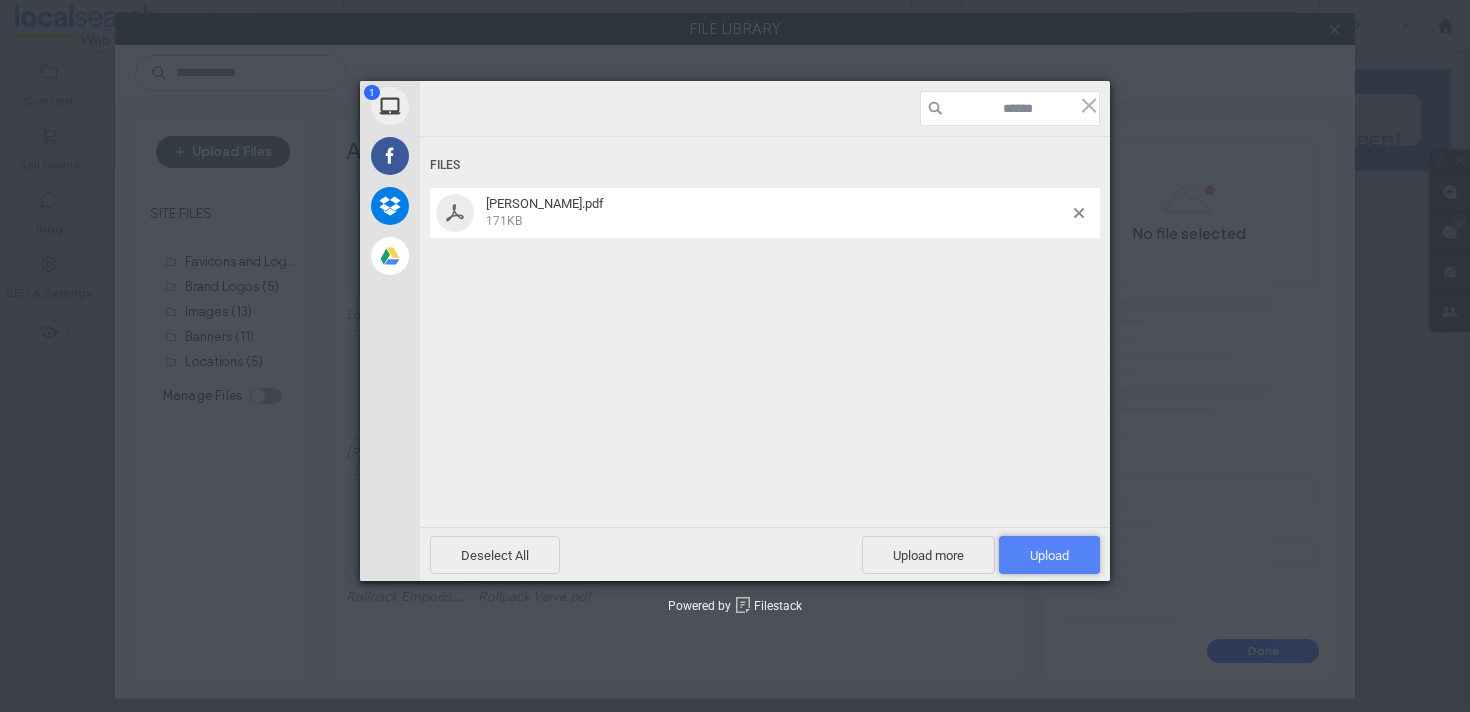 click on "Upload
1" at bounding box center [1049, 555] 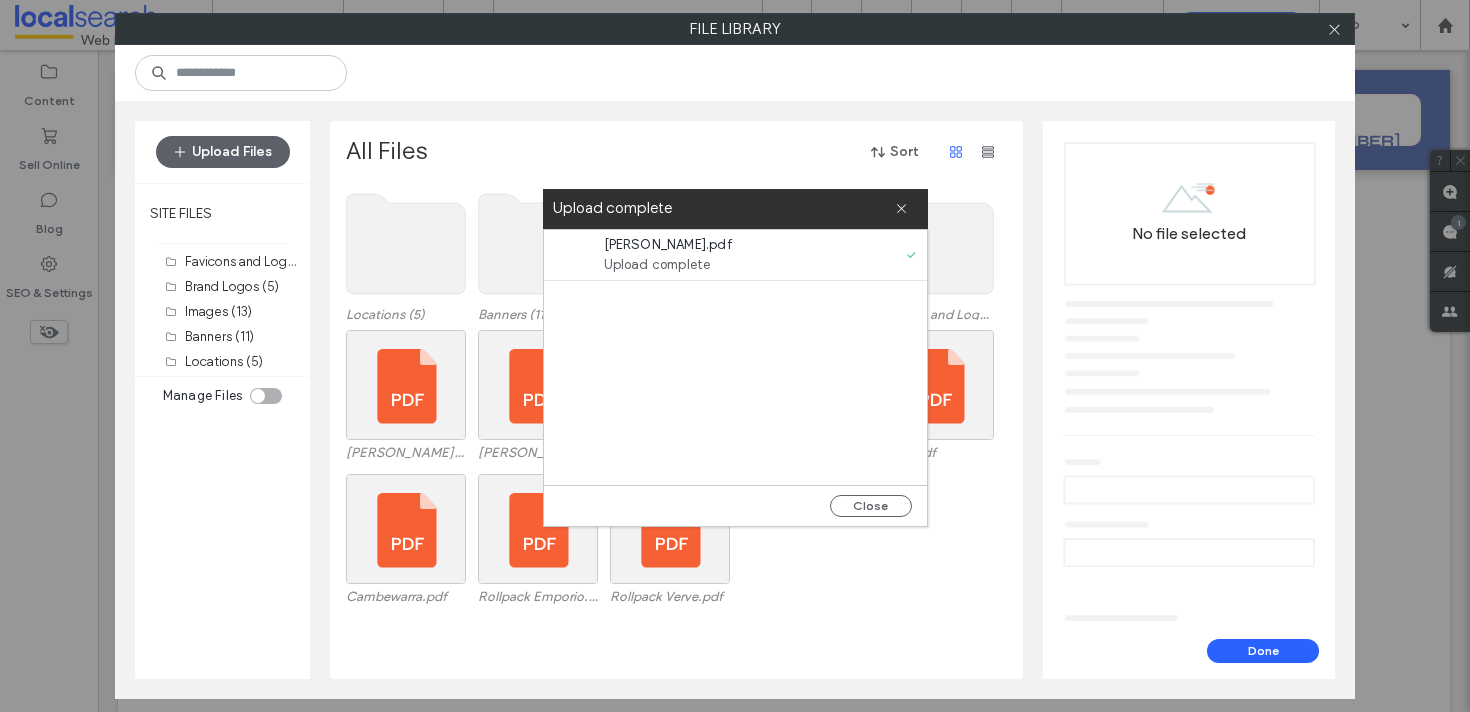 click on "Upload complete" at bounding box center [735, 209] 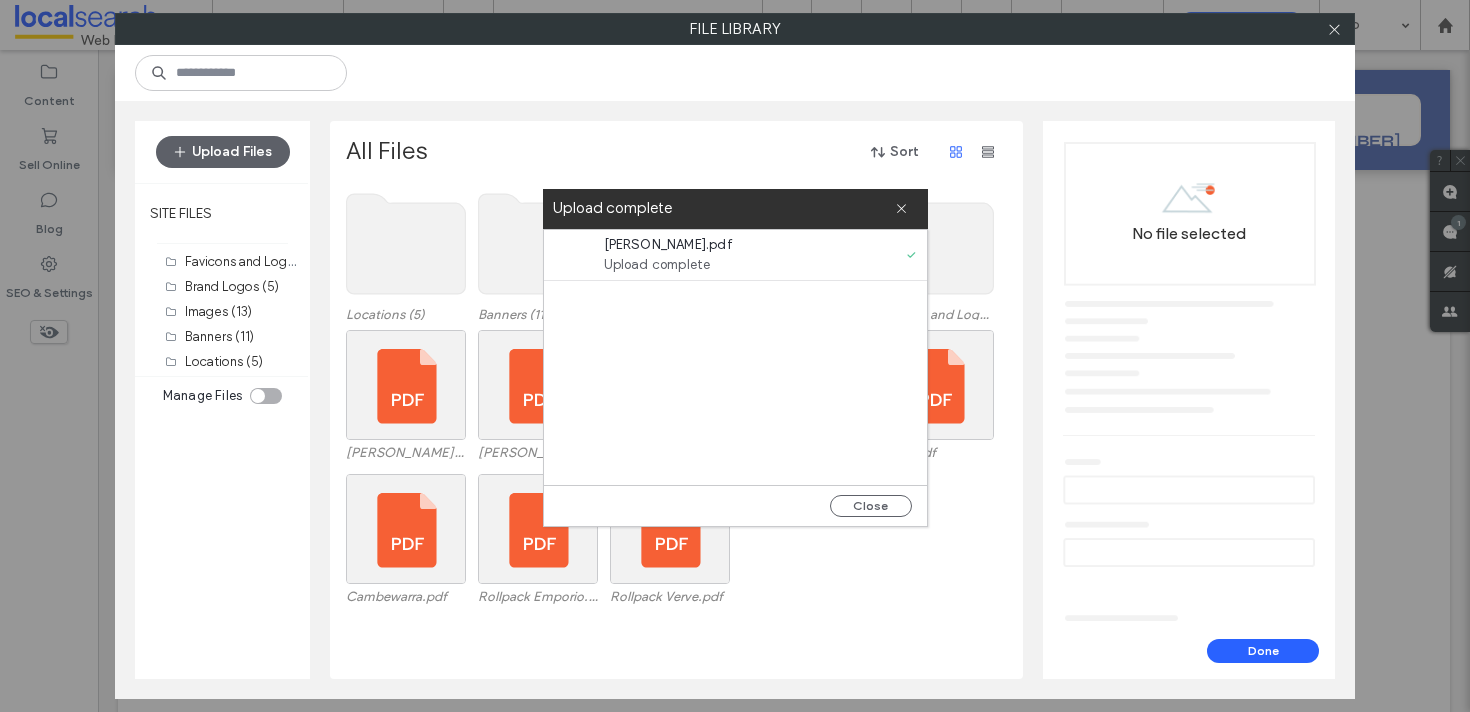 click 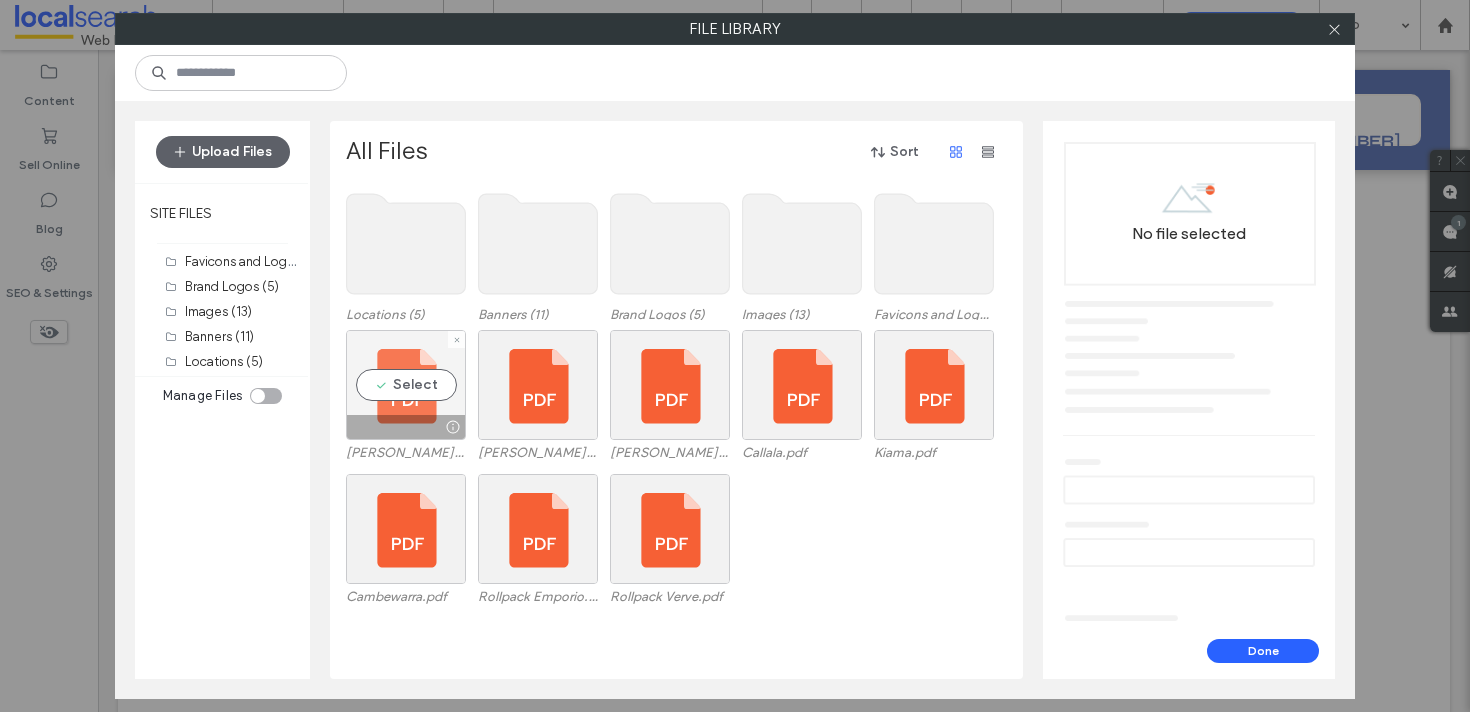 click on "Select" at bounding box center (406, 385) 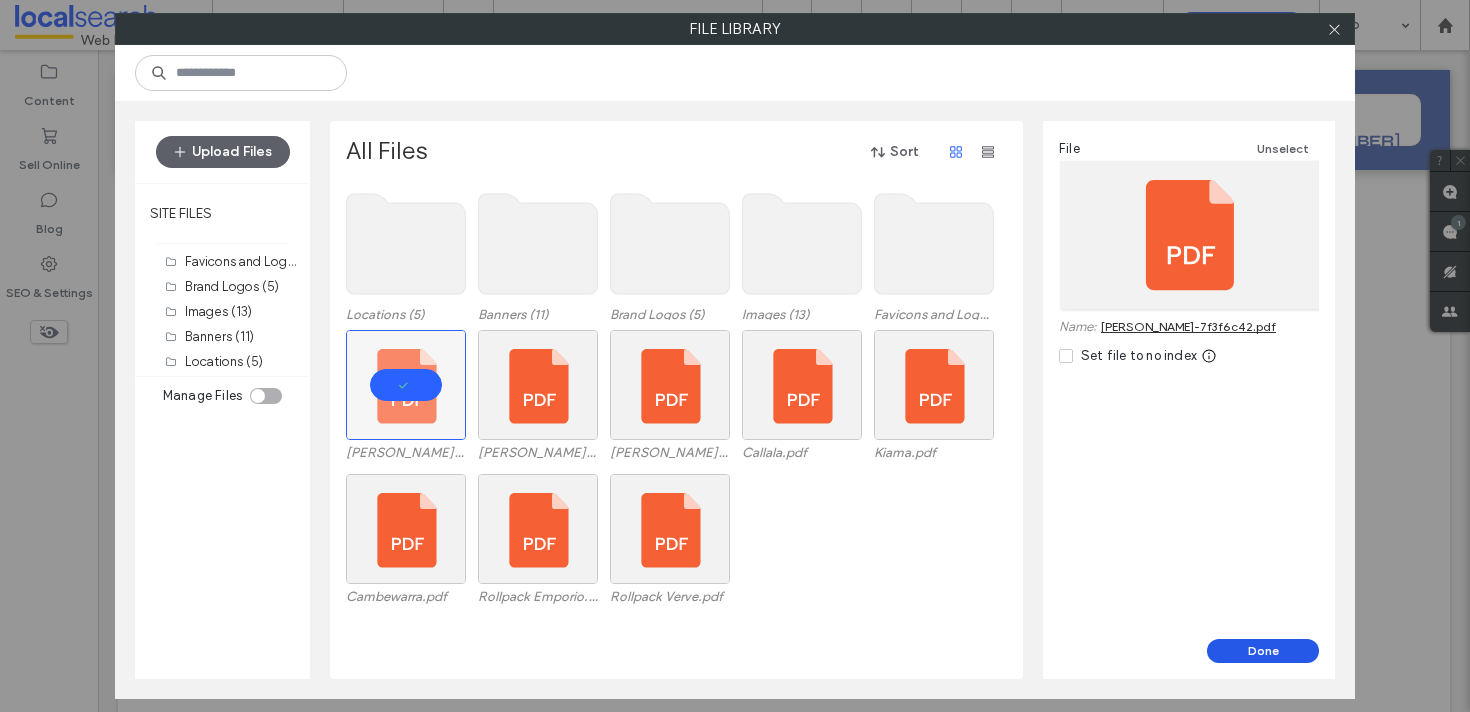 click on "Done" at bounding box center [1263, 651] 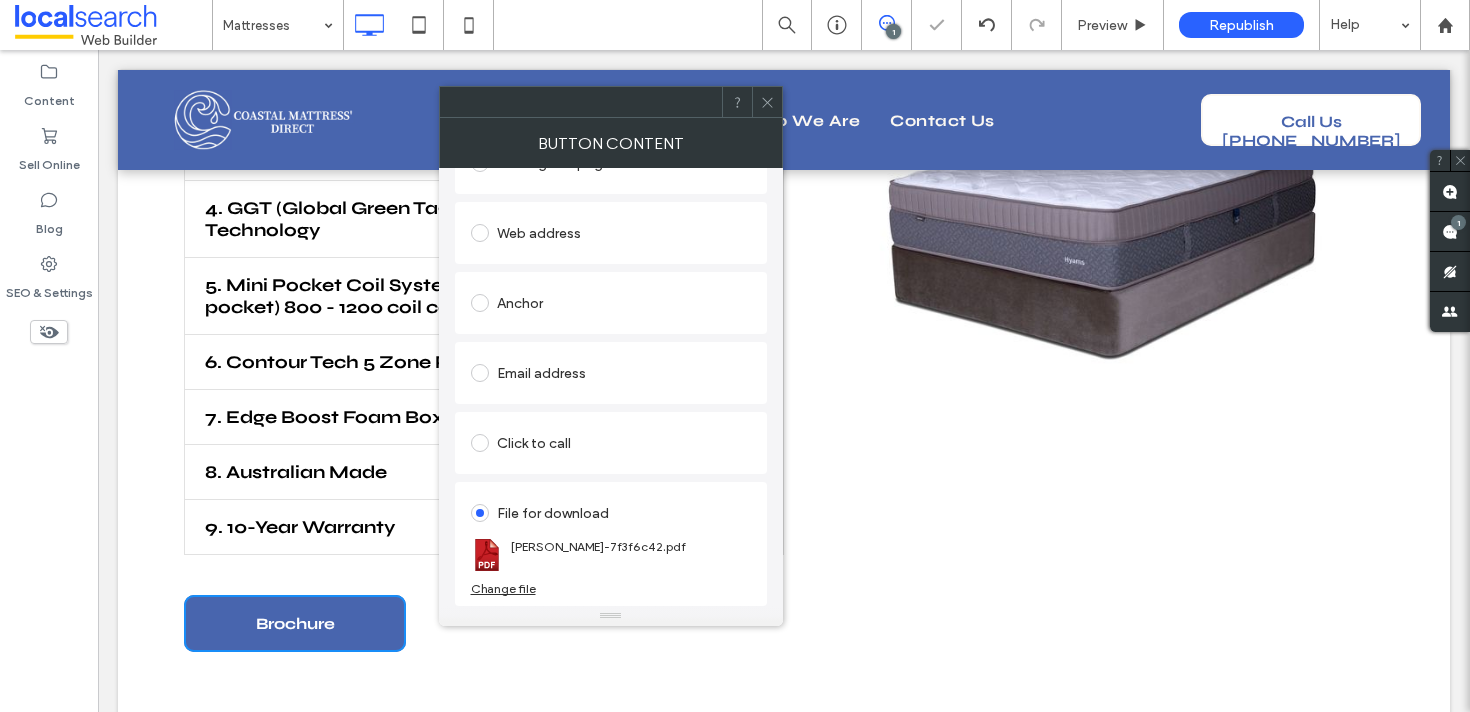 click 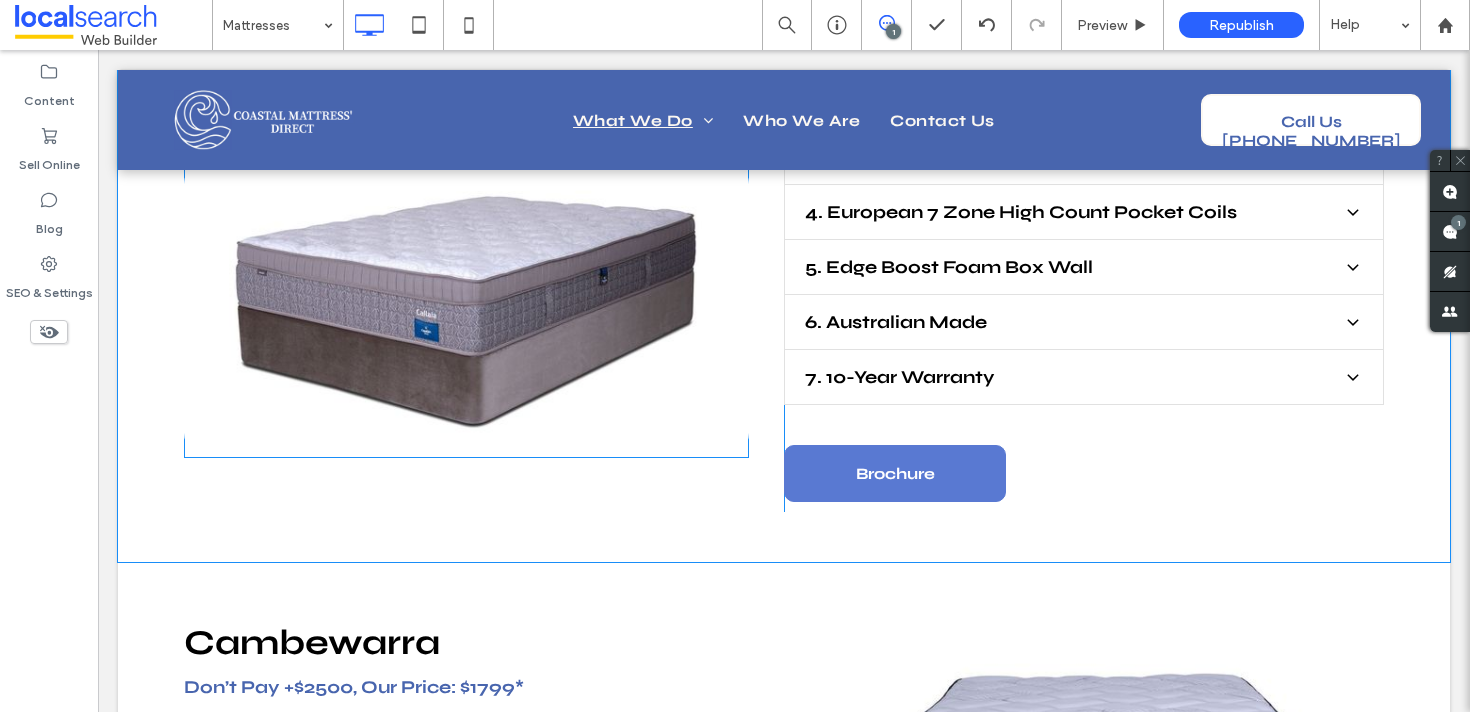 scroll, scrollTop: 3887, scrollLeft: 0, axis: vertical 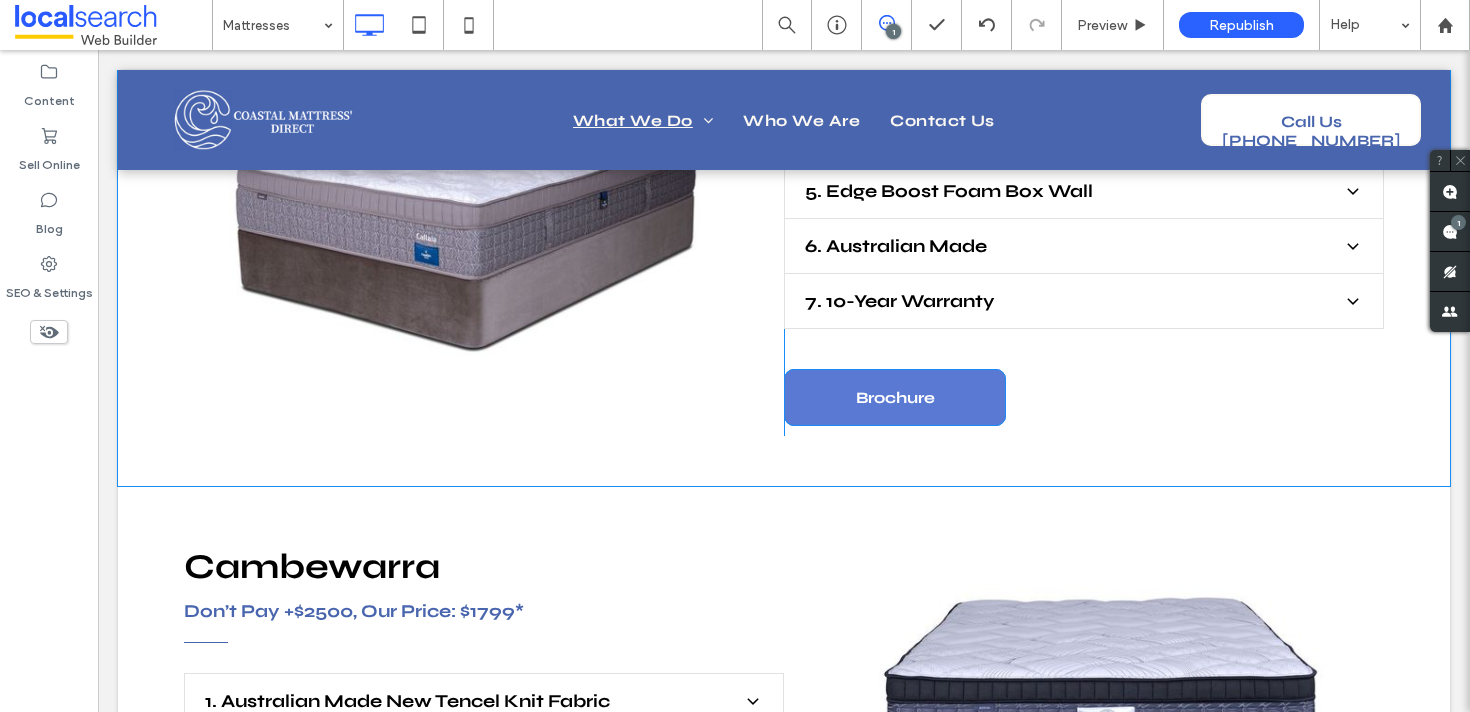 click on "Brochure" at bounding box center (895, 397) 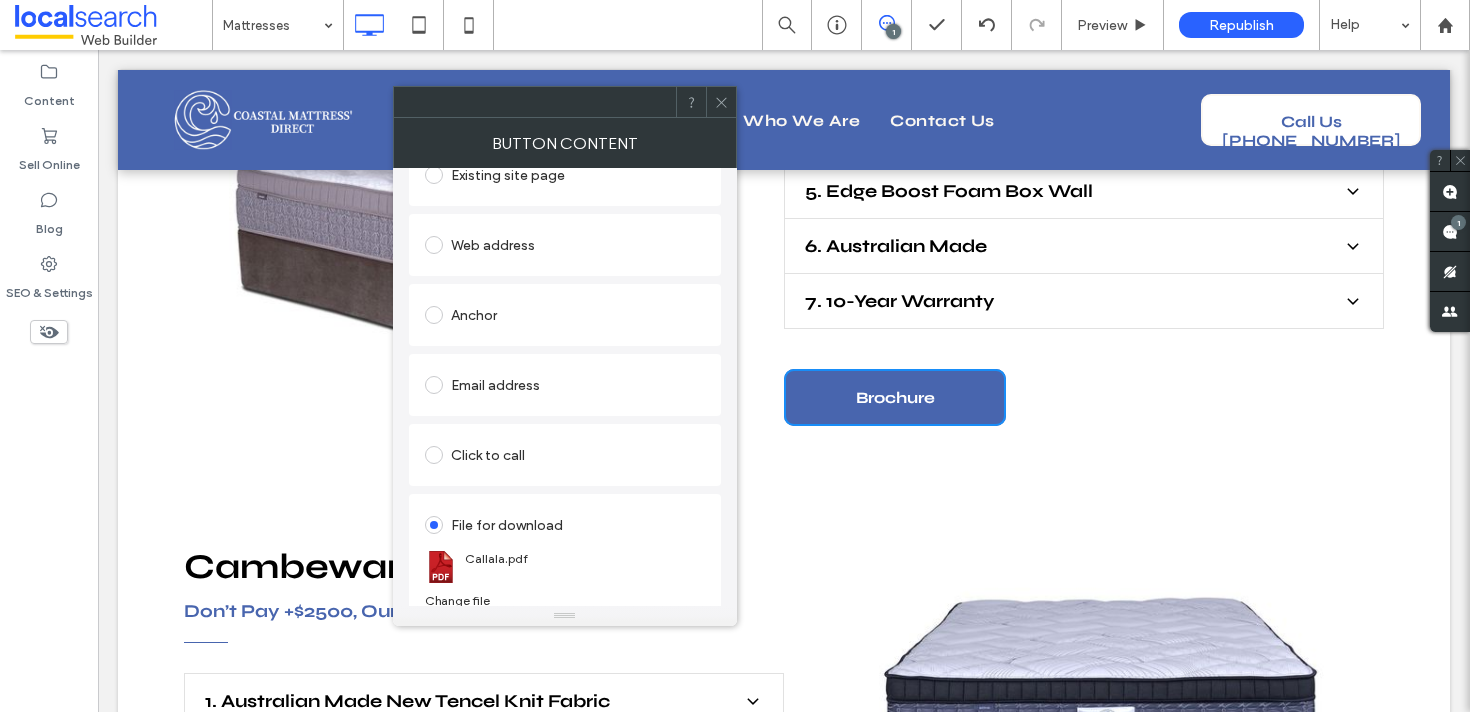 scroll, scrollTop: 181, scrollLeft: 0, axis: vertical 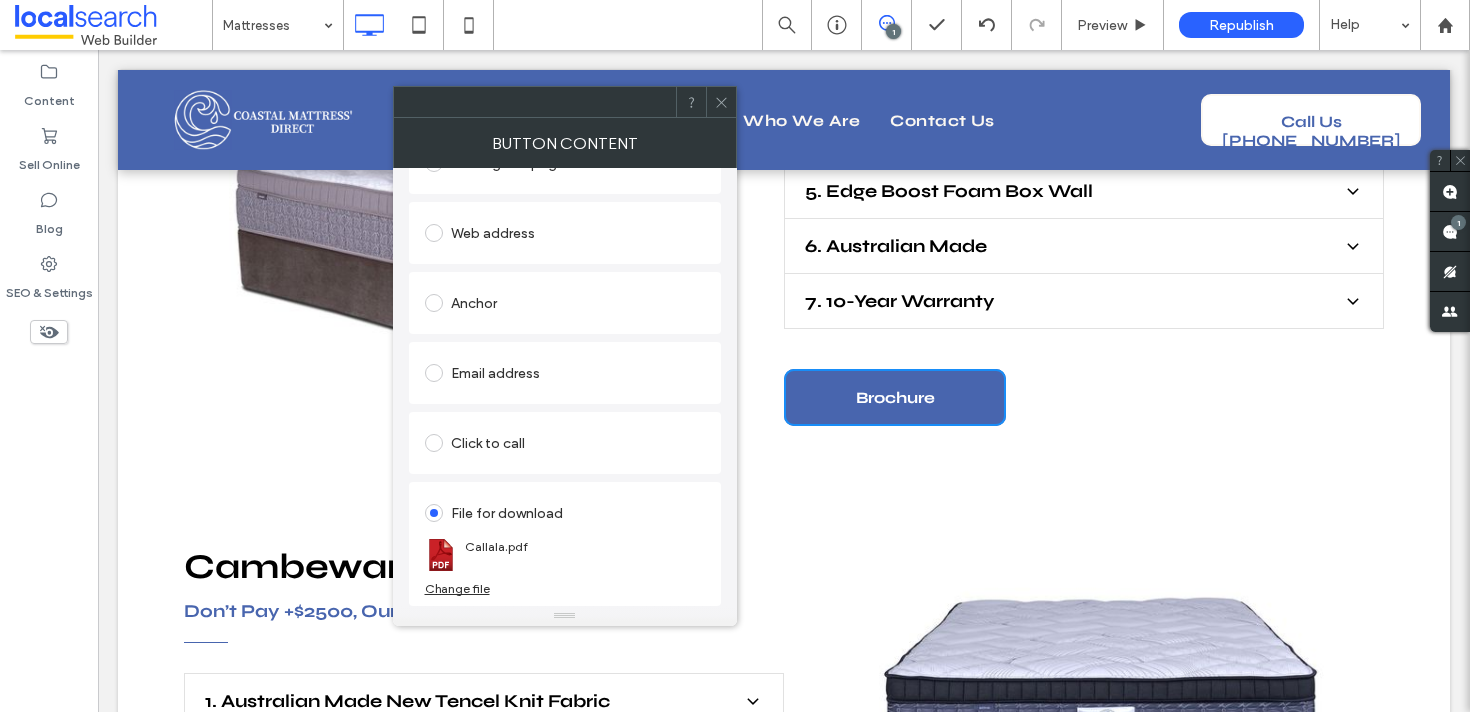 click on "Change file" at bounding box center [457, 588] 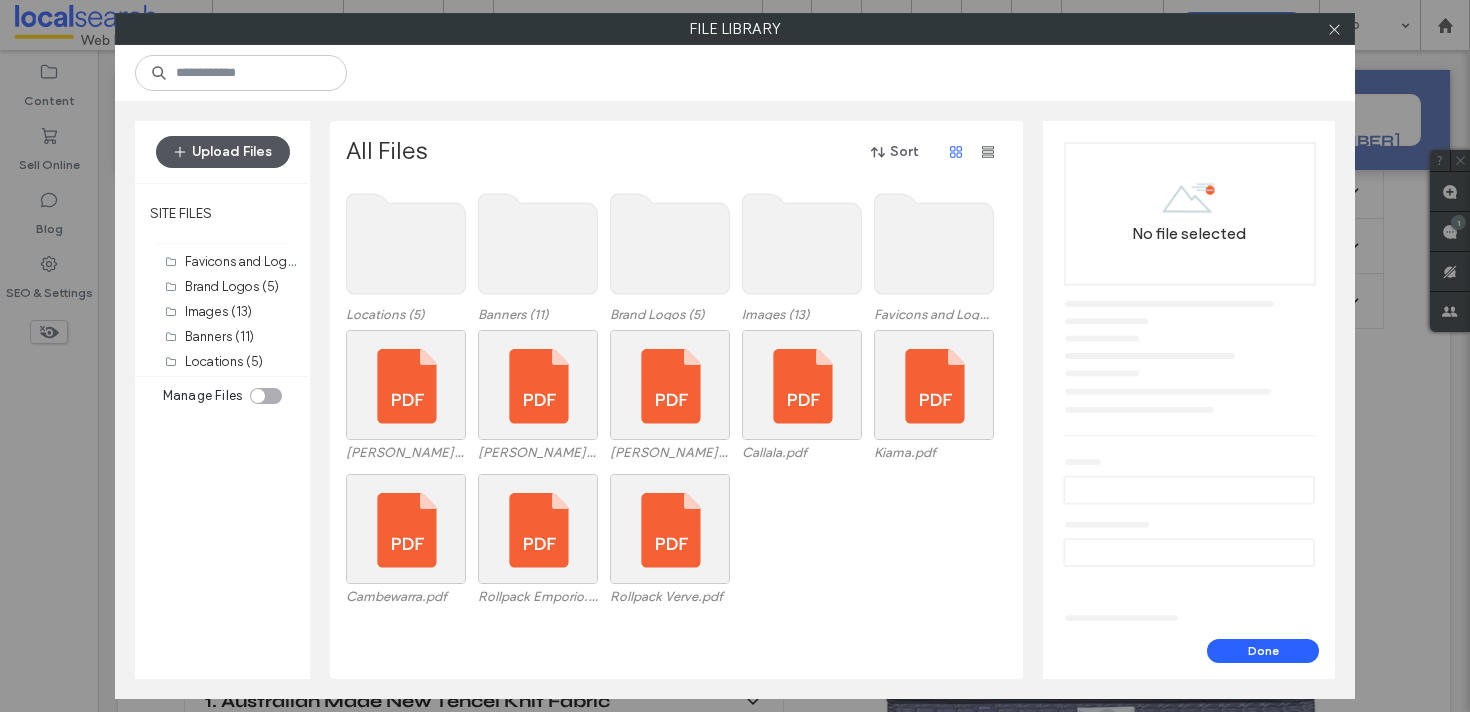 click on "Upload Files" at bounding box center [223, 152] 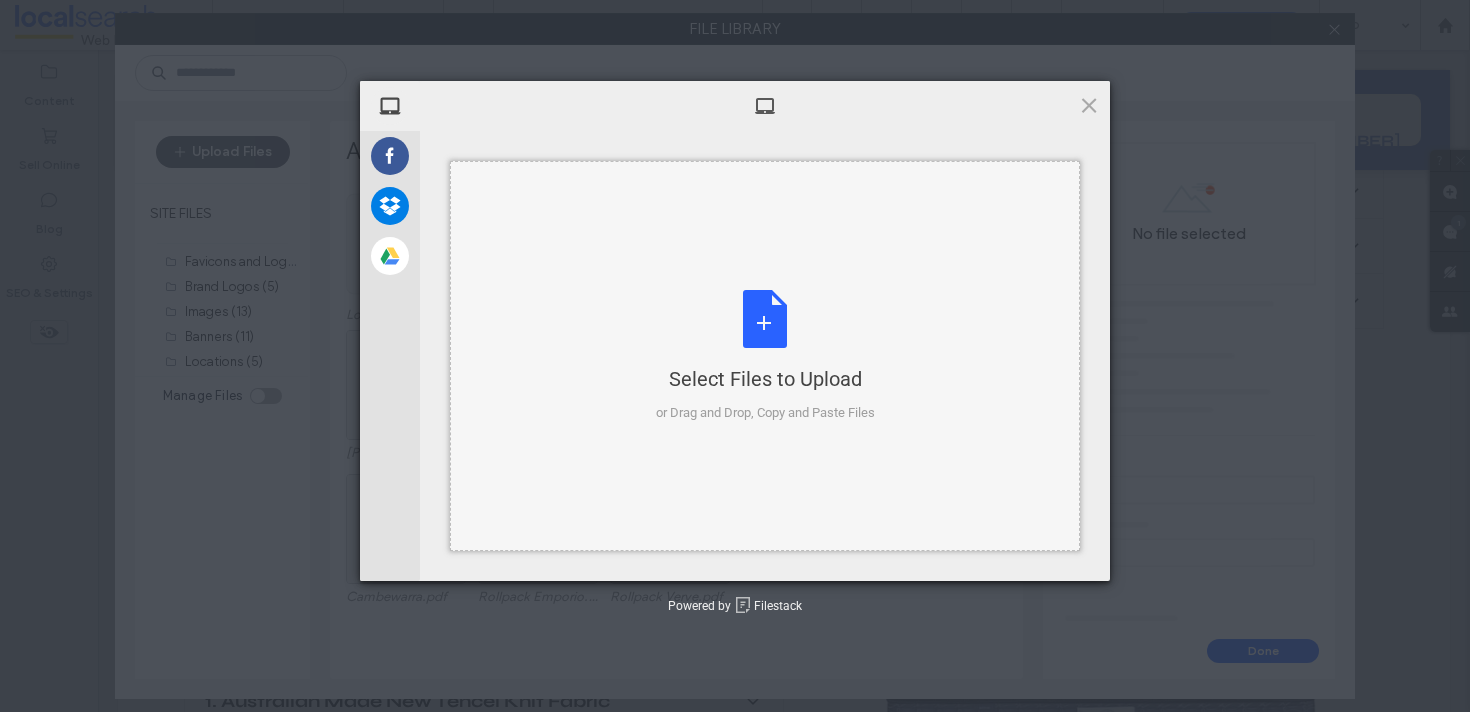 click on "Select Files to Upload
or Drag and Drop, Copy and Paste Files" at bounding box center [765, 356] 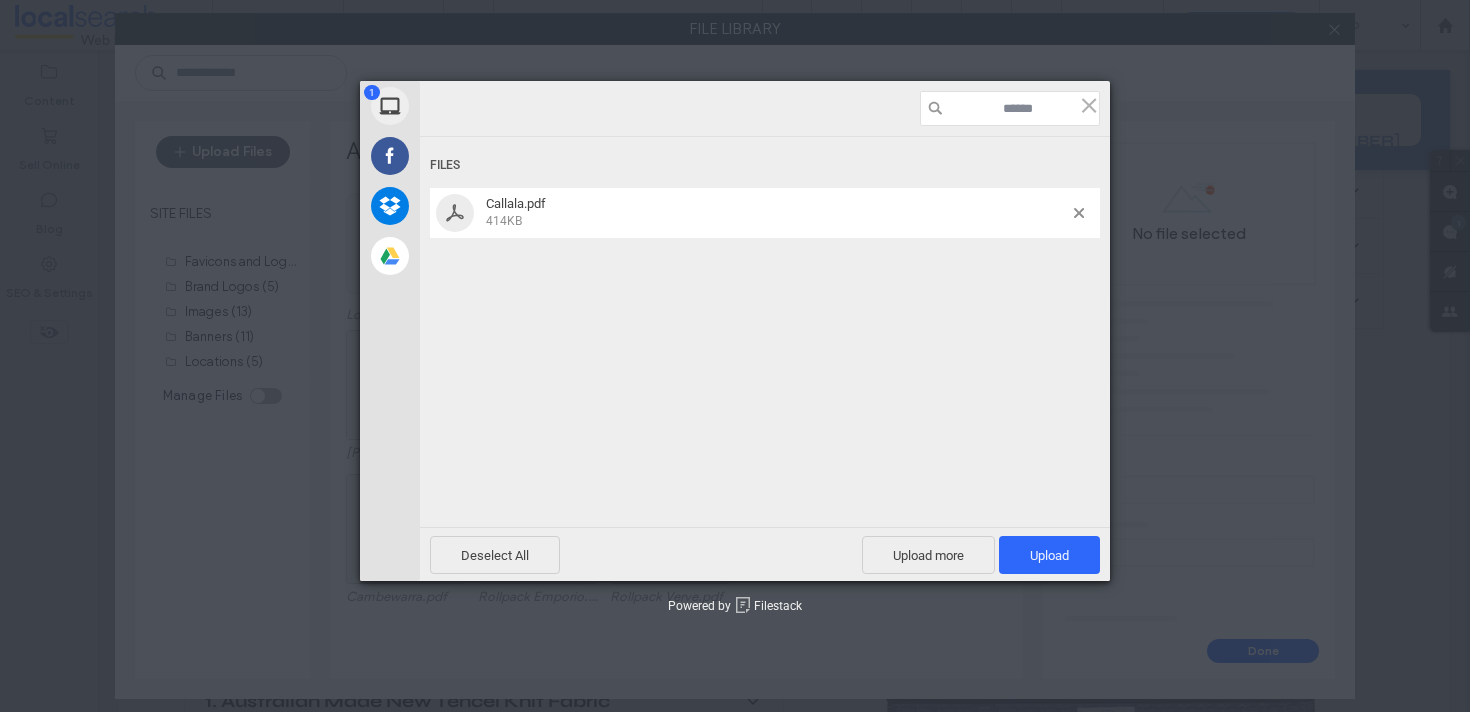 click on "Deselect All
Upload more
Upload
1" at bounding box center [765, 554] 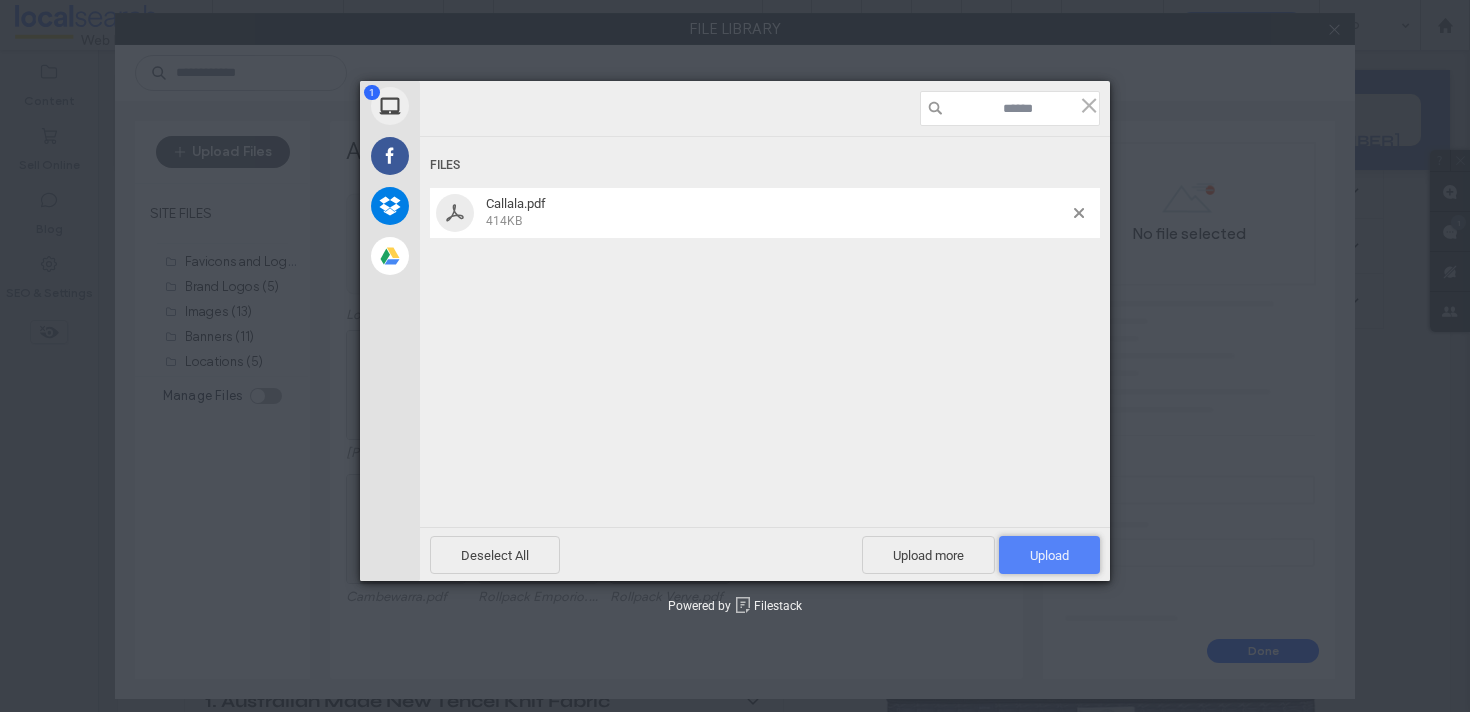 click on "Upload
1" at bounding box center [1049, 555] 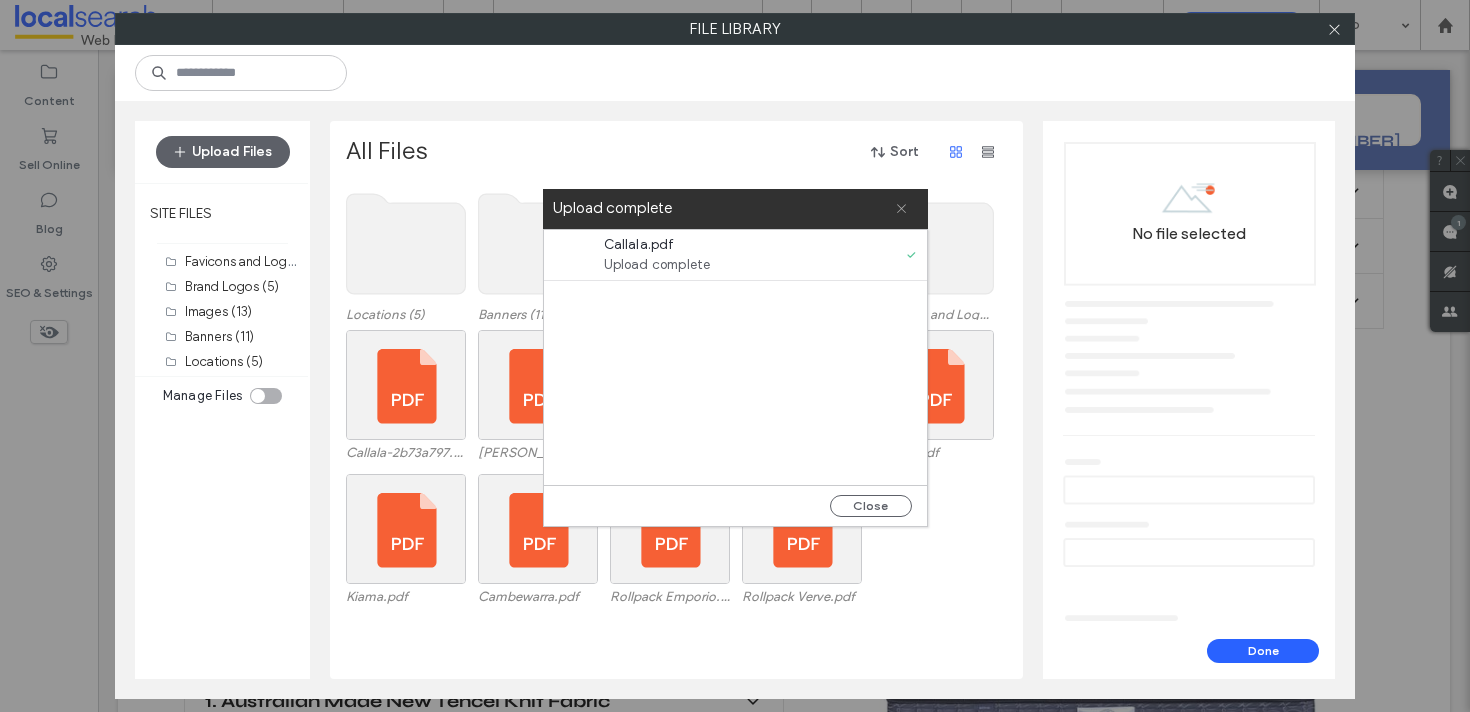click at bounding box center (901, 209) 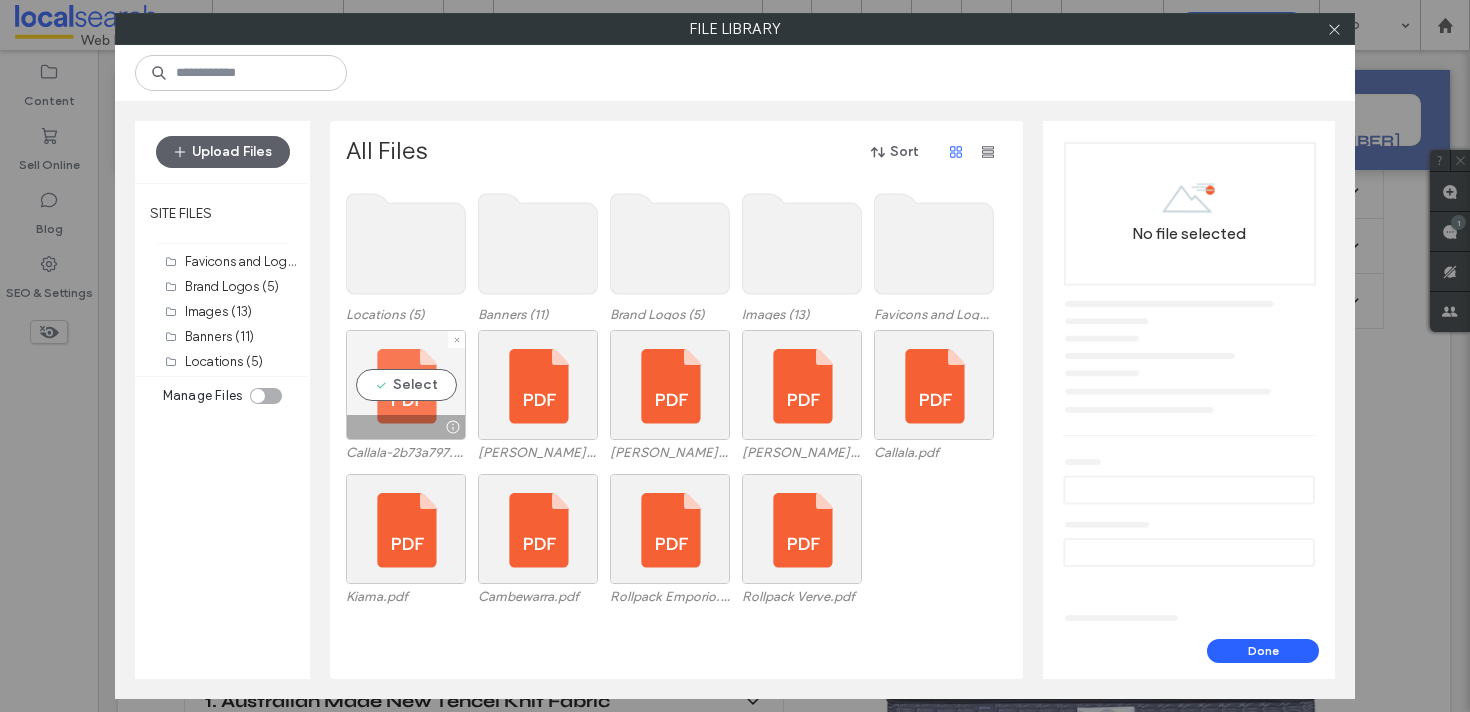 click on "Select" at bounding box center (406, 385) 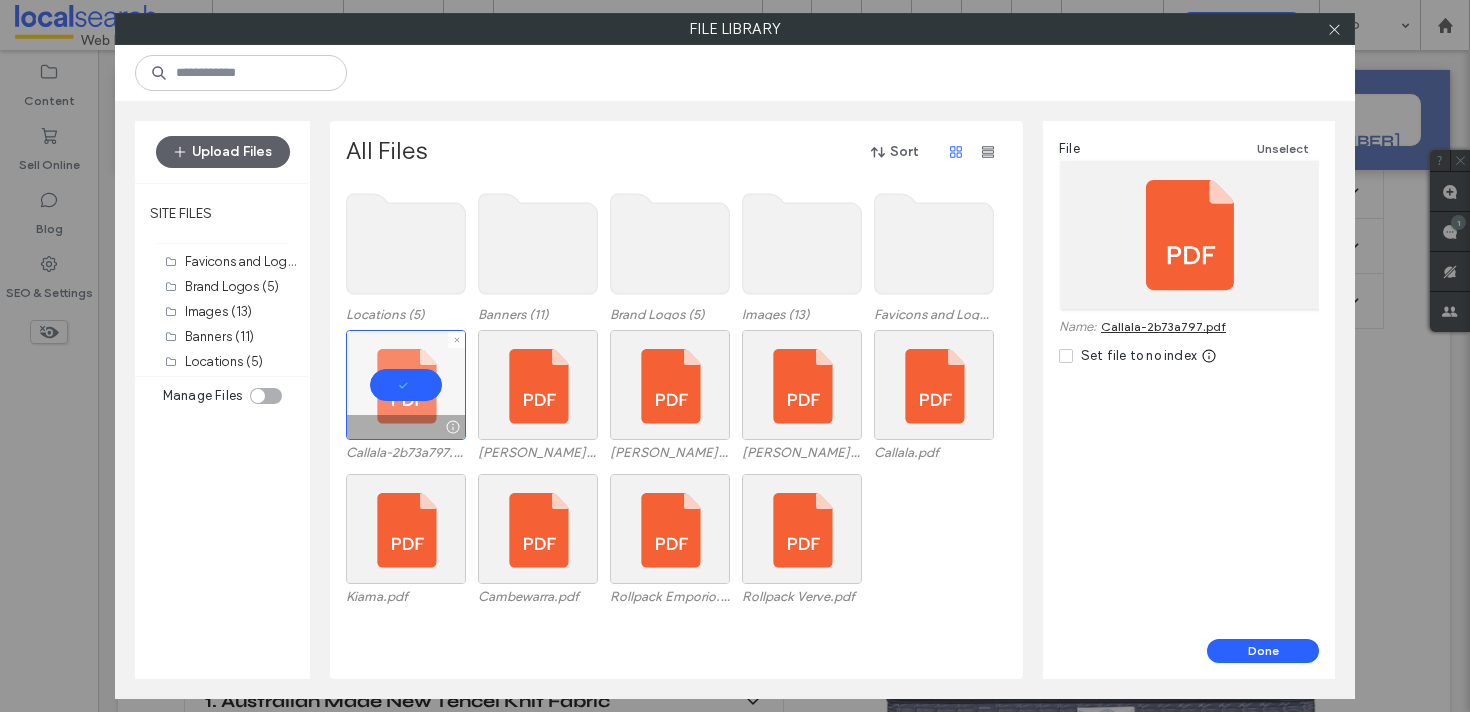 click on "Callala-2b73a797.pdf" at bounding box center (406, 452) 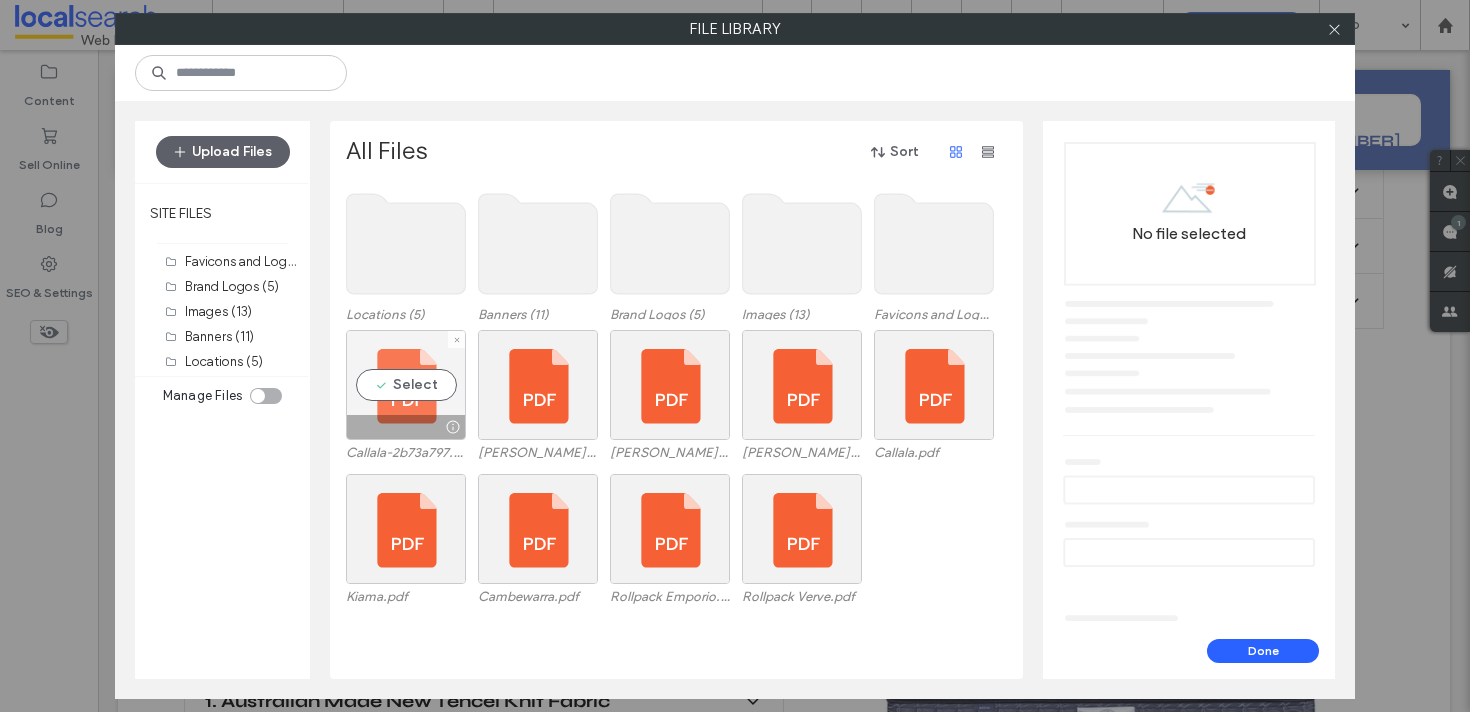 click at bounding box center (452, 427) 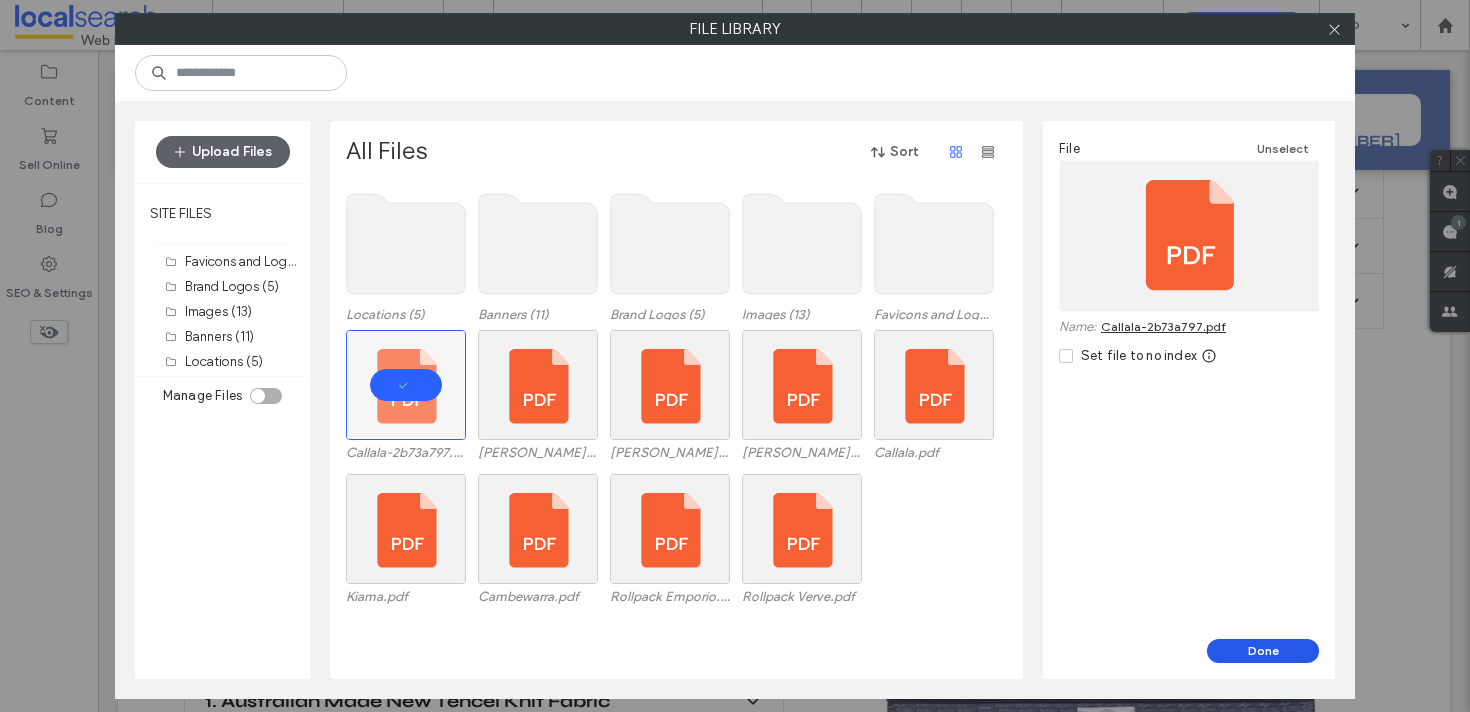 click on "Done" at bounding box center (1263, 651) 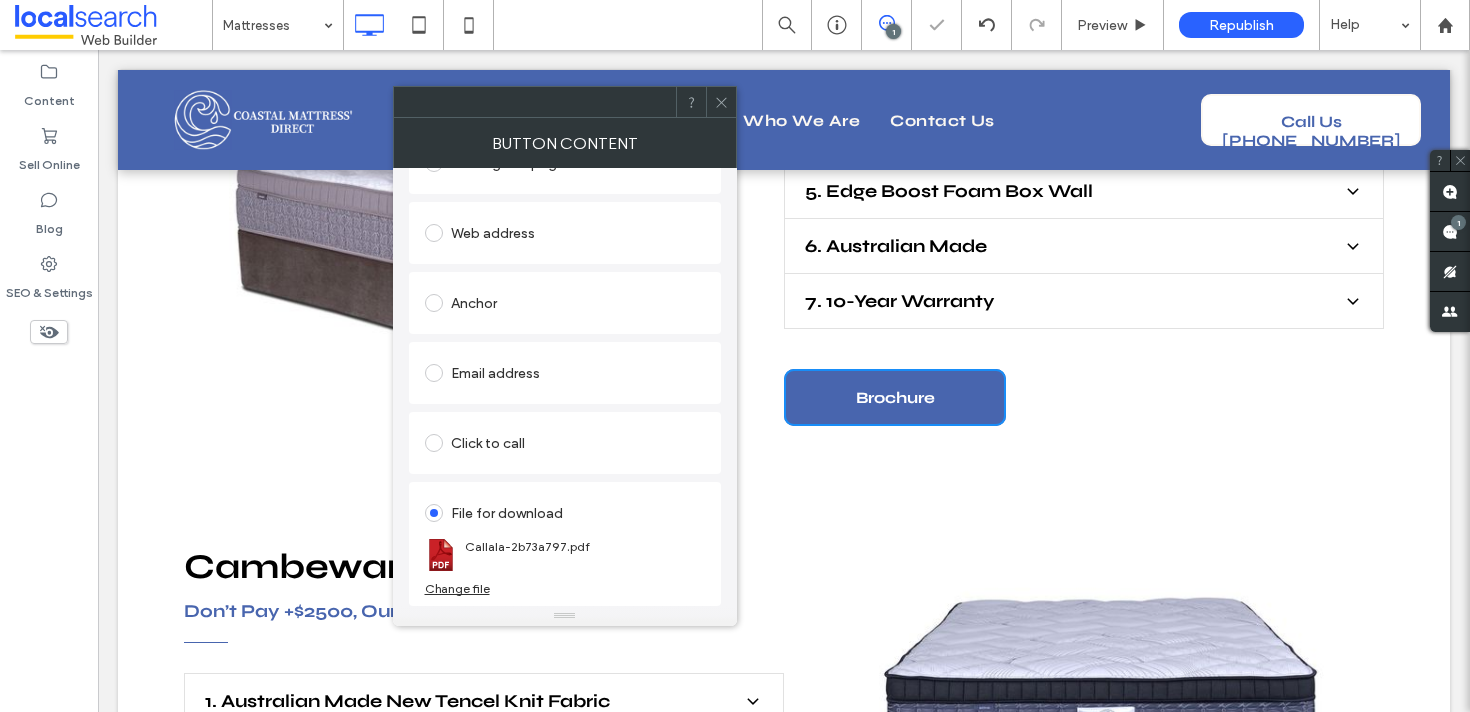 drag, startPoint x: 725, startPoint y: 117, endPoint x: 714, endPoint y: 250, distance: 133.45412 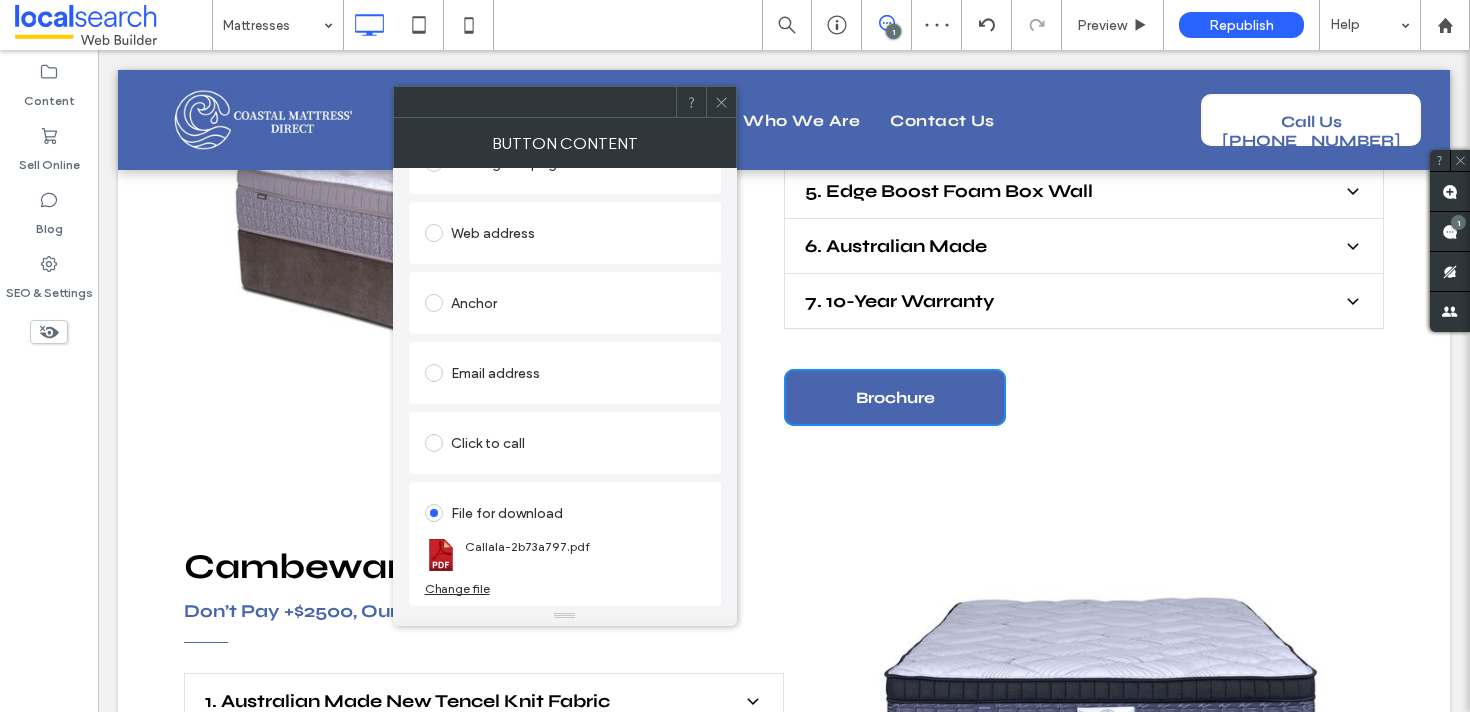 click at bounding box center (721, 102) 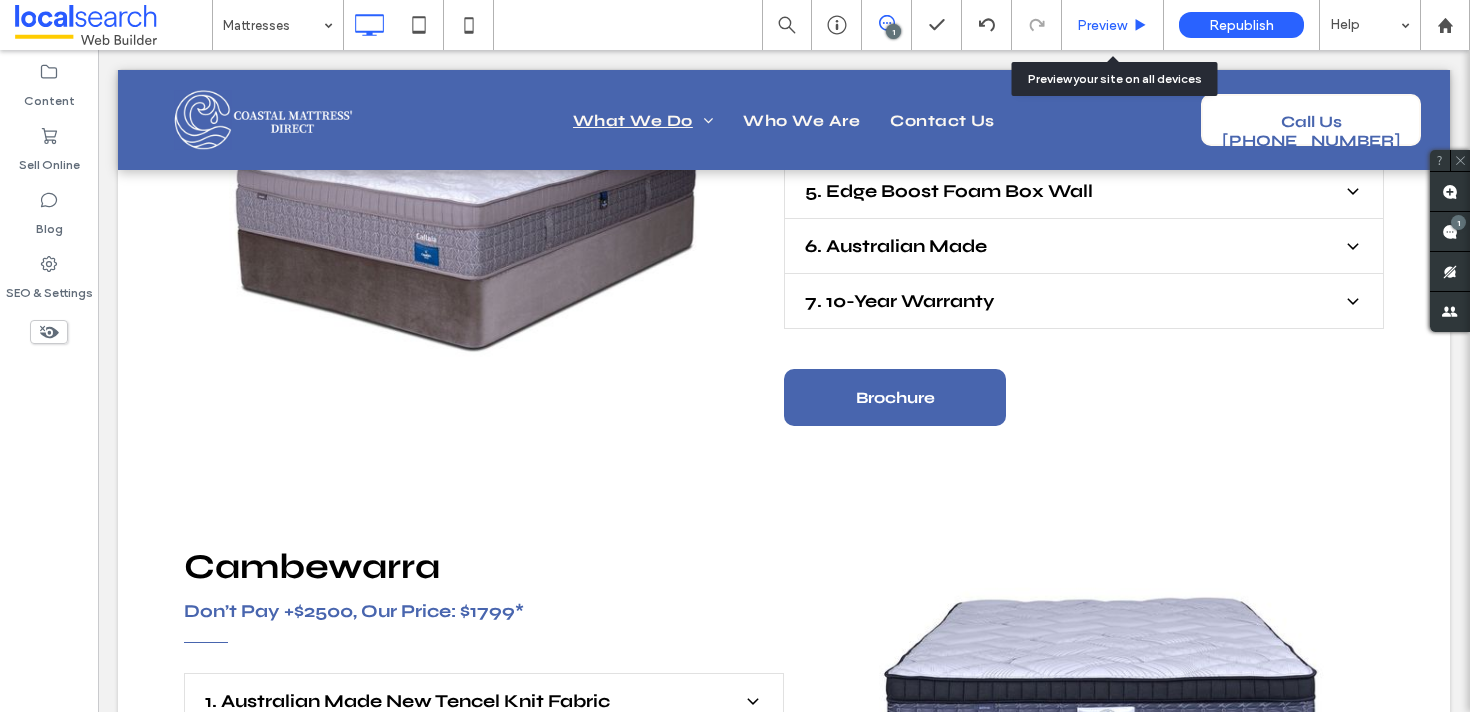 click on "Preview" at bounding box center (1102, 25) 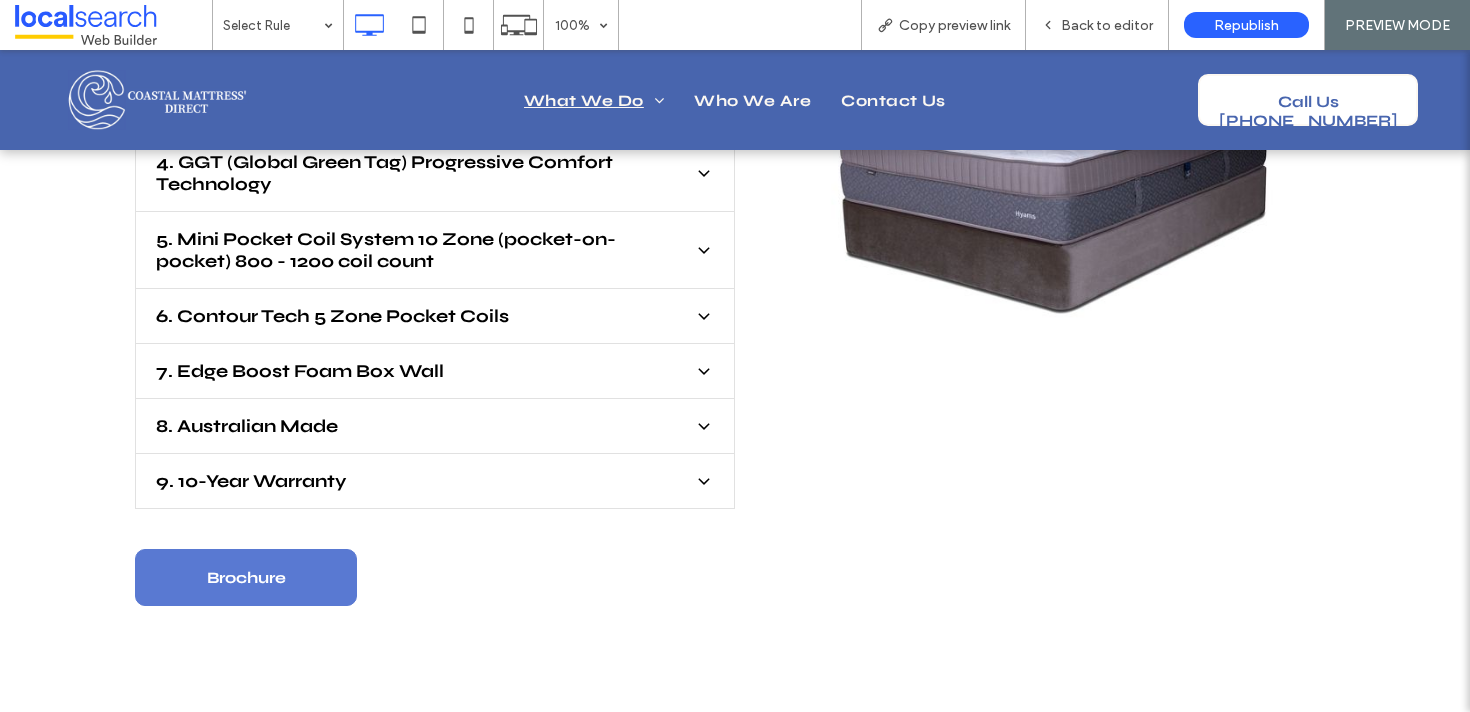 scroll, scrollTop: 2989, scrollLeft: 0, axis: vertical 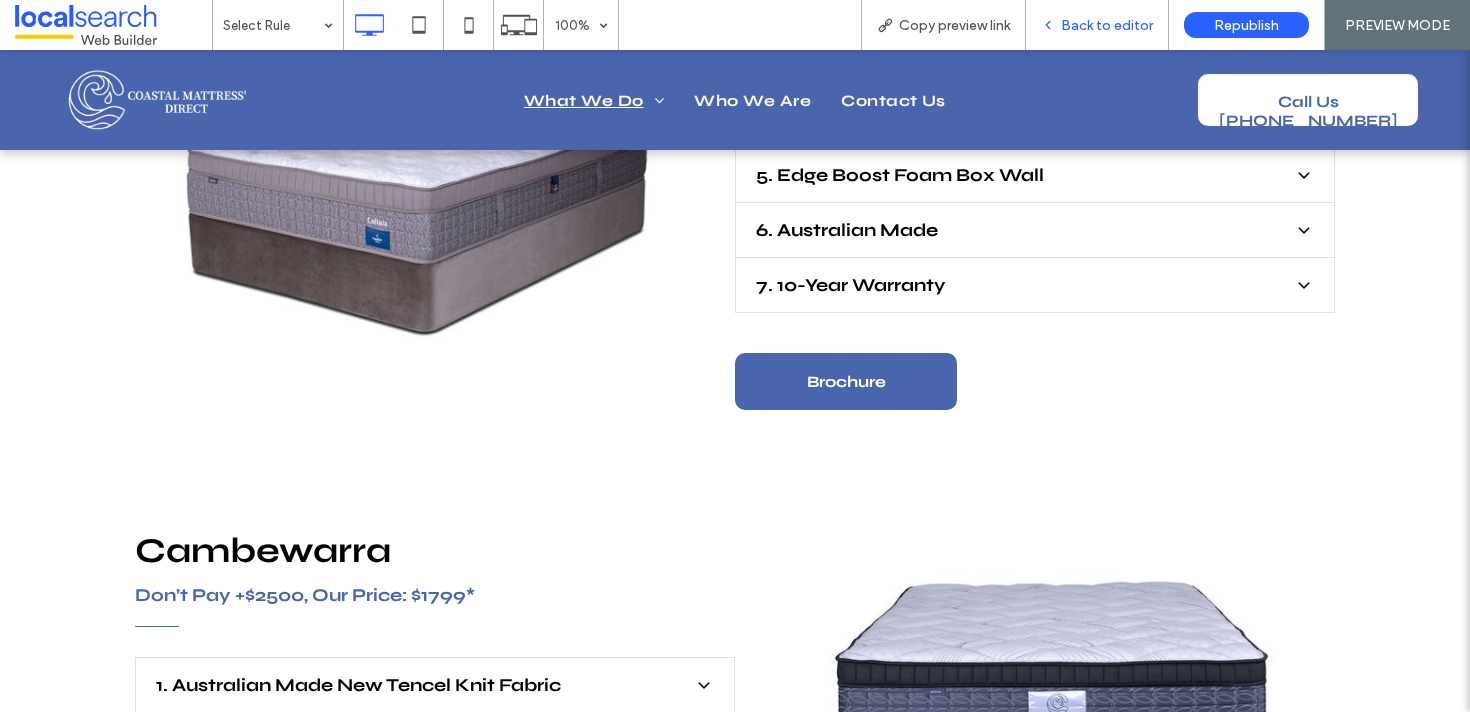 click on "Back to editor" at bounding box center [1107, 25] 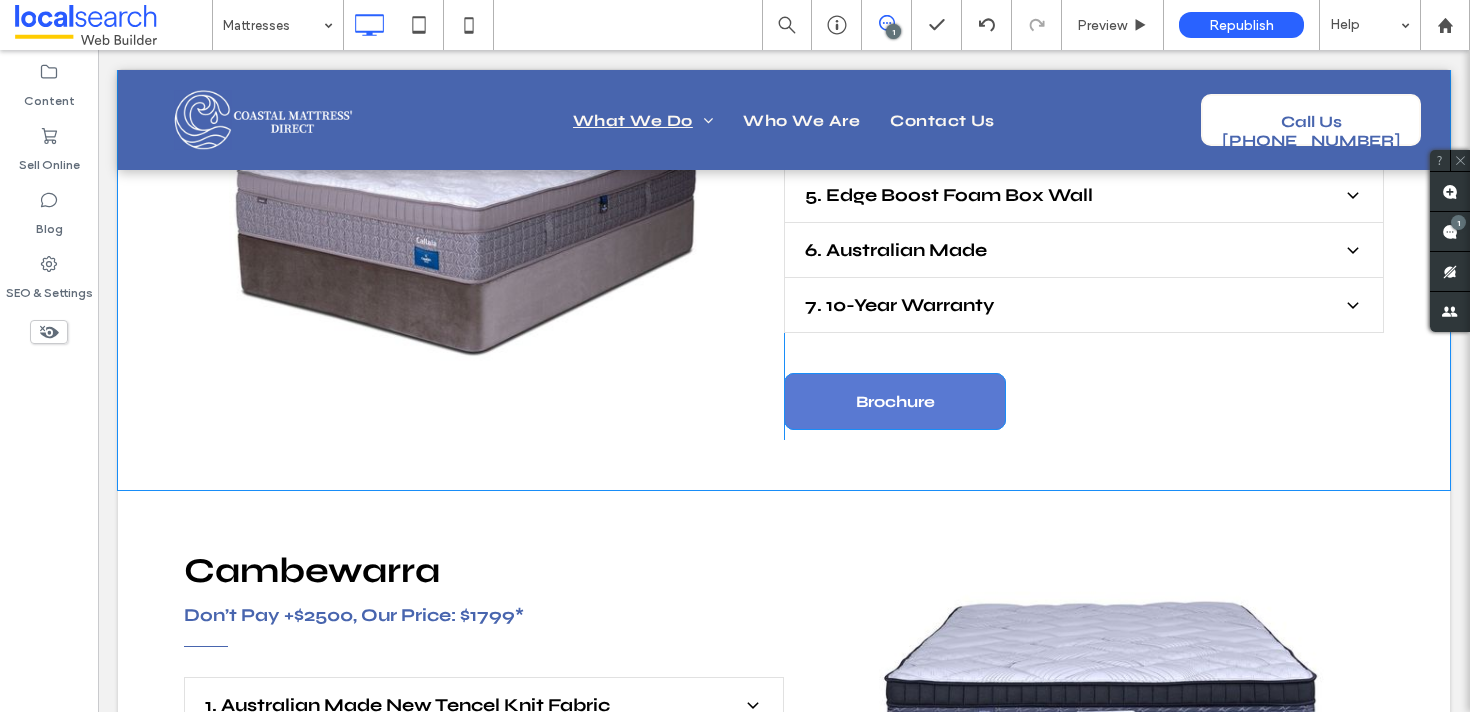 click on "Brochure" at bounding box center (895, 401) 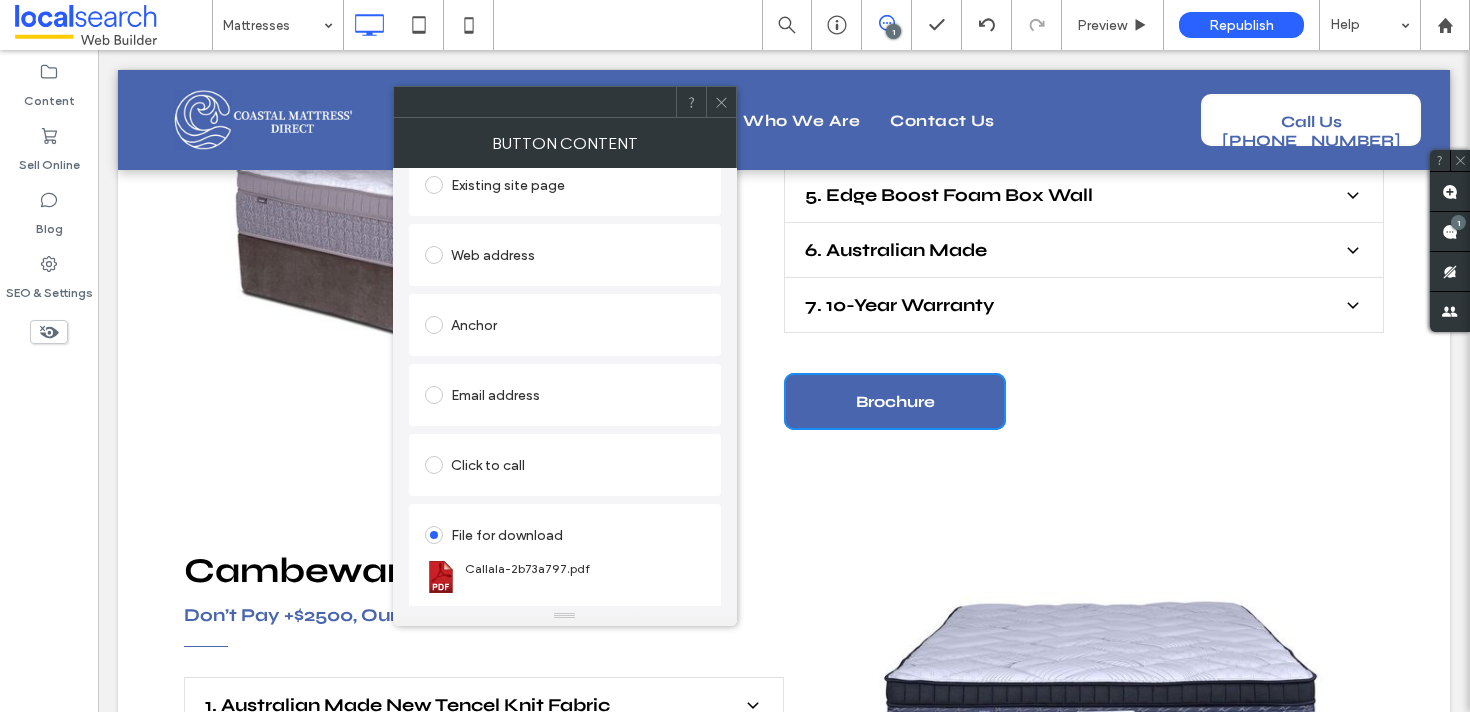 scroll, scrollTop: 181, scrollLeft: 0, axis: vertical 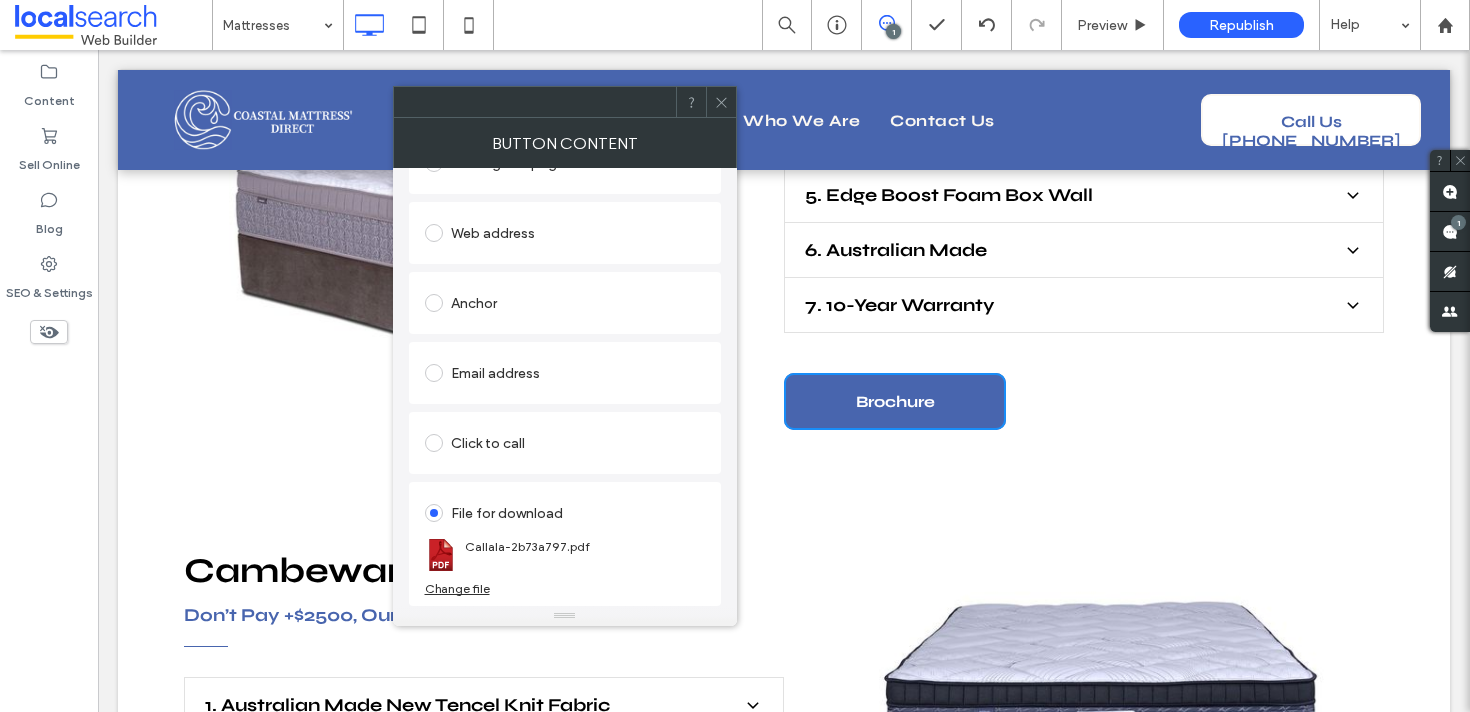 click at bounding box center [721, 102] 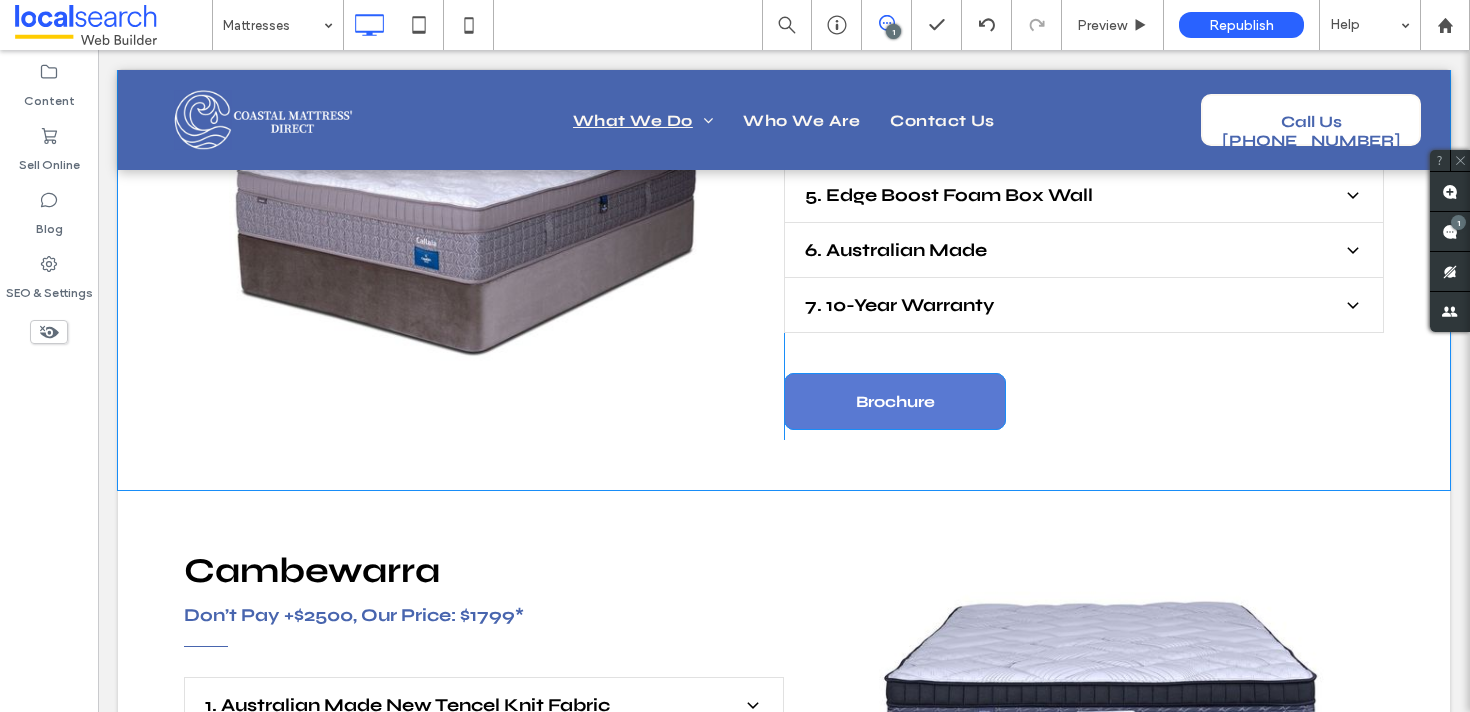 click on "Brochure" at bounding box center (895, 401) 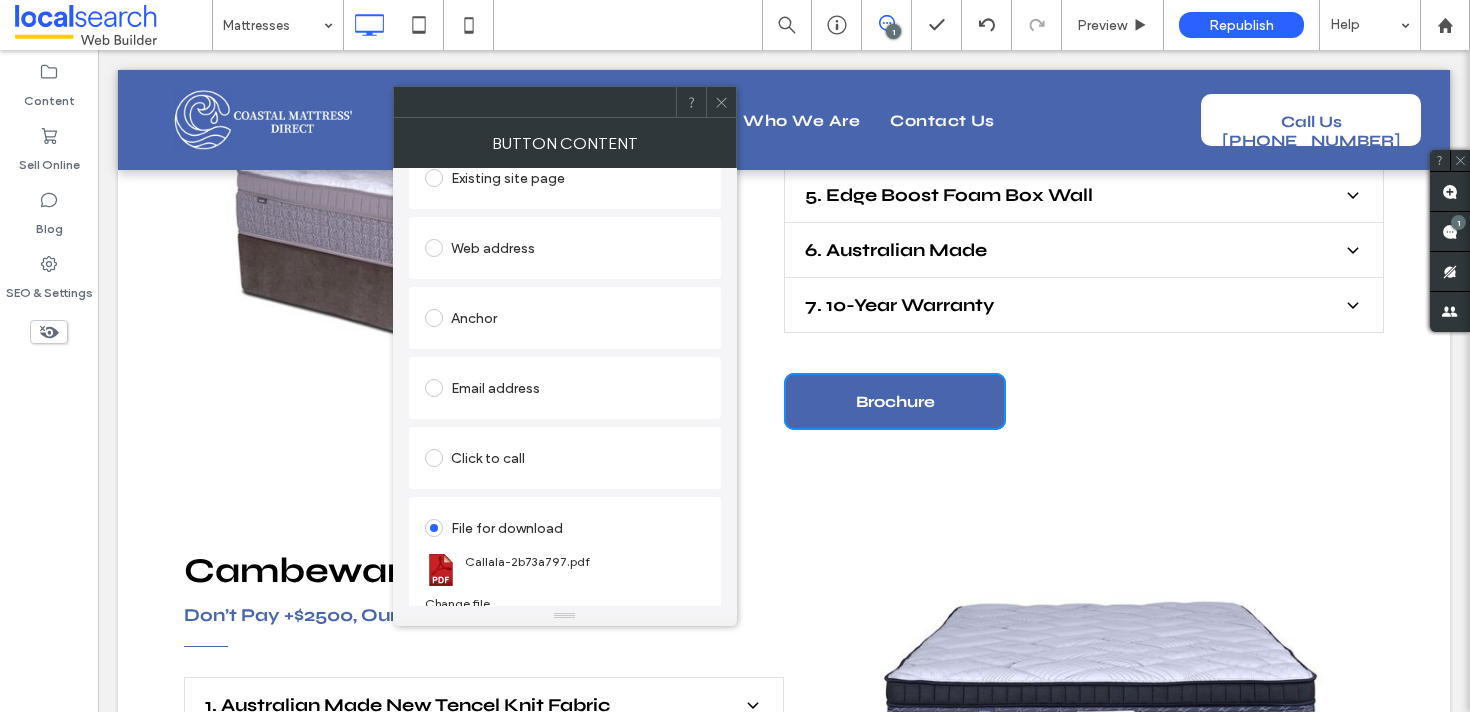 scroll, scrollTop: 181, scrollLeft: 0, axis: vertical 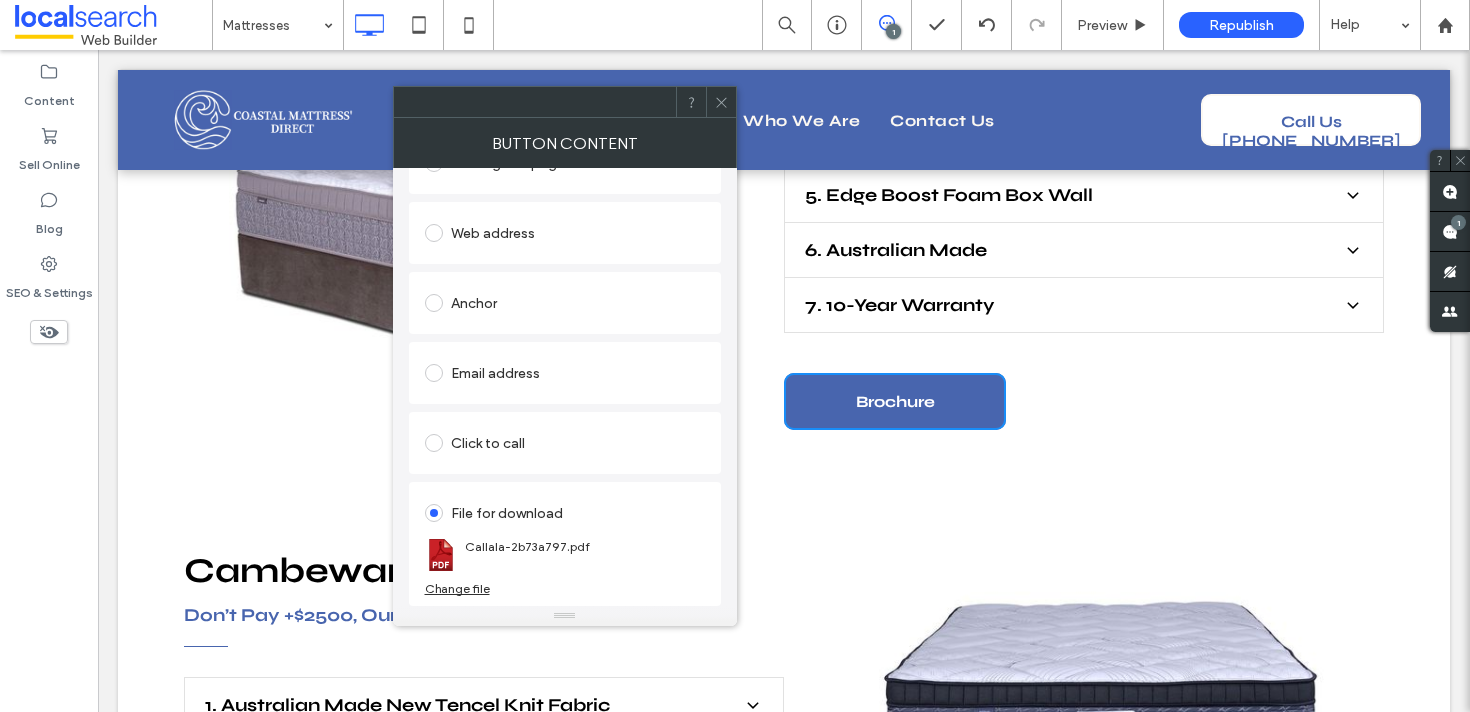 click on "Change file" at bounding box center [457, 588] 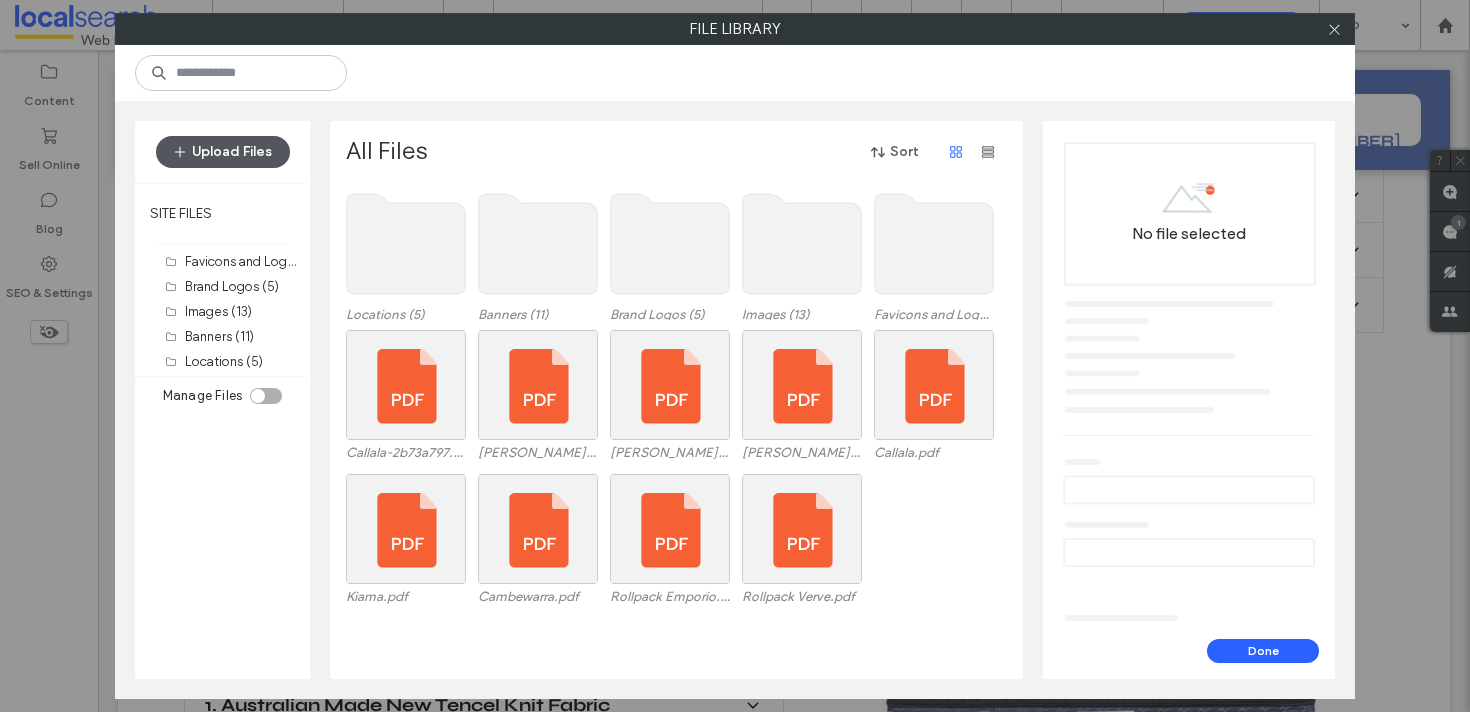 click on "Upload Files" at bounding box center (223, 152) 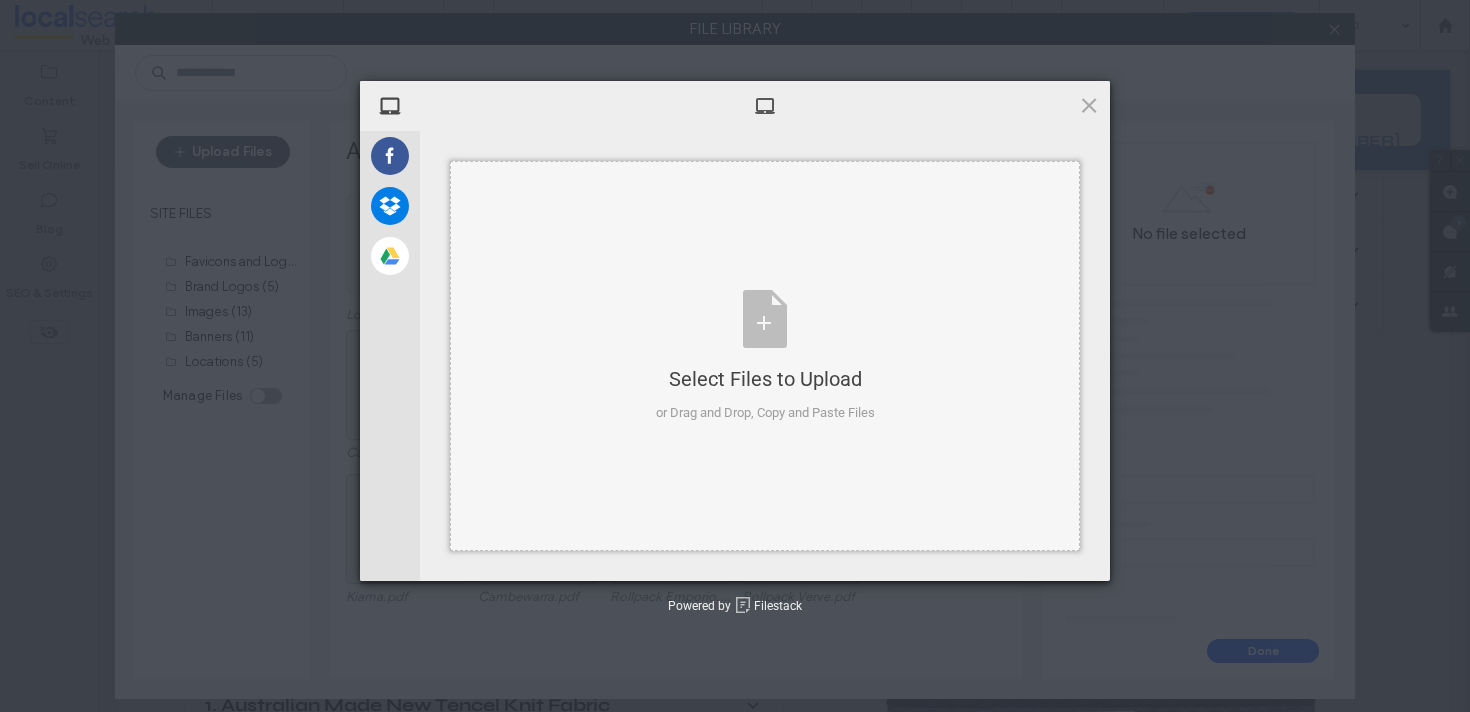 click on "Select Files to Upload
or Drag and Drop, Copy and Paste Files" at bounding box center (765, 356) 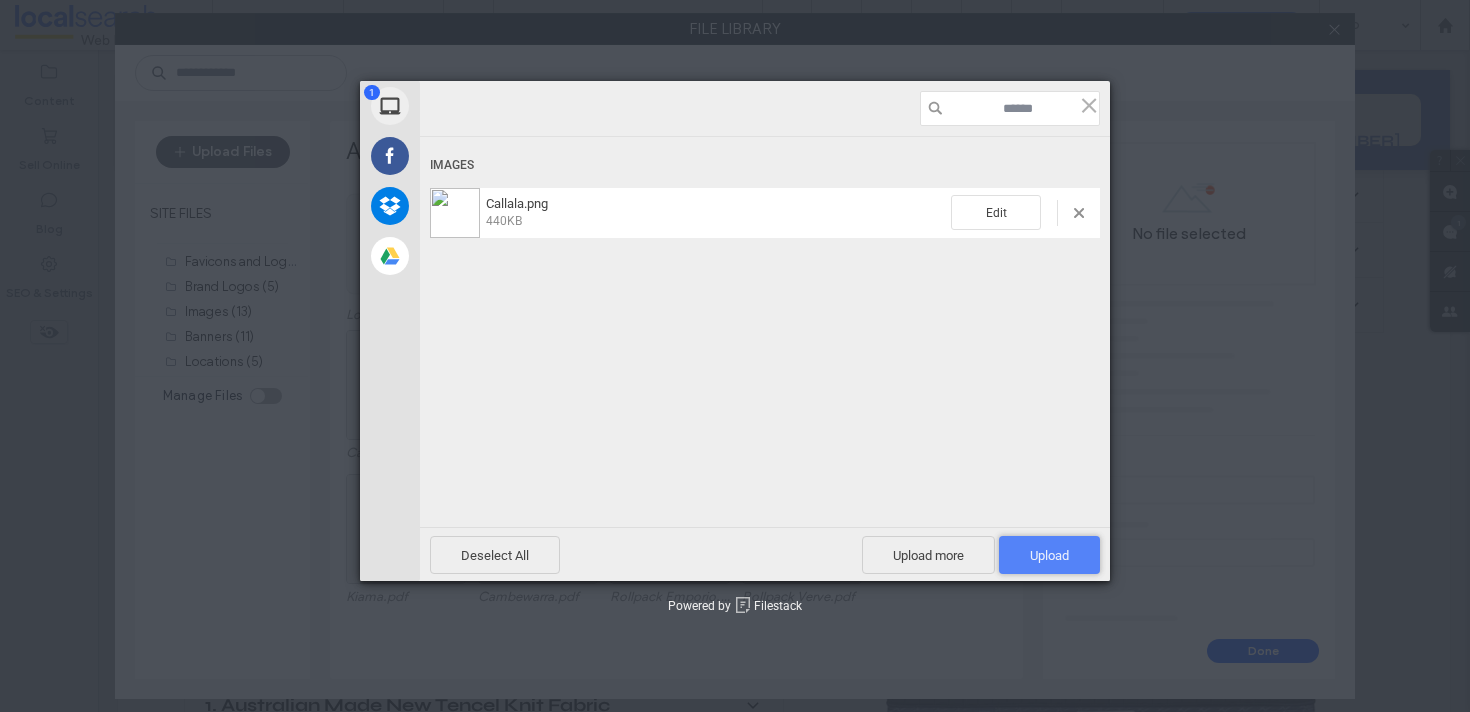 click on "Upload
1" at bounding box center [1049, 555] 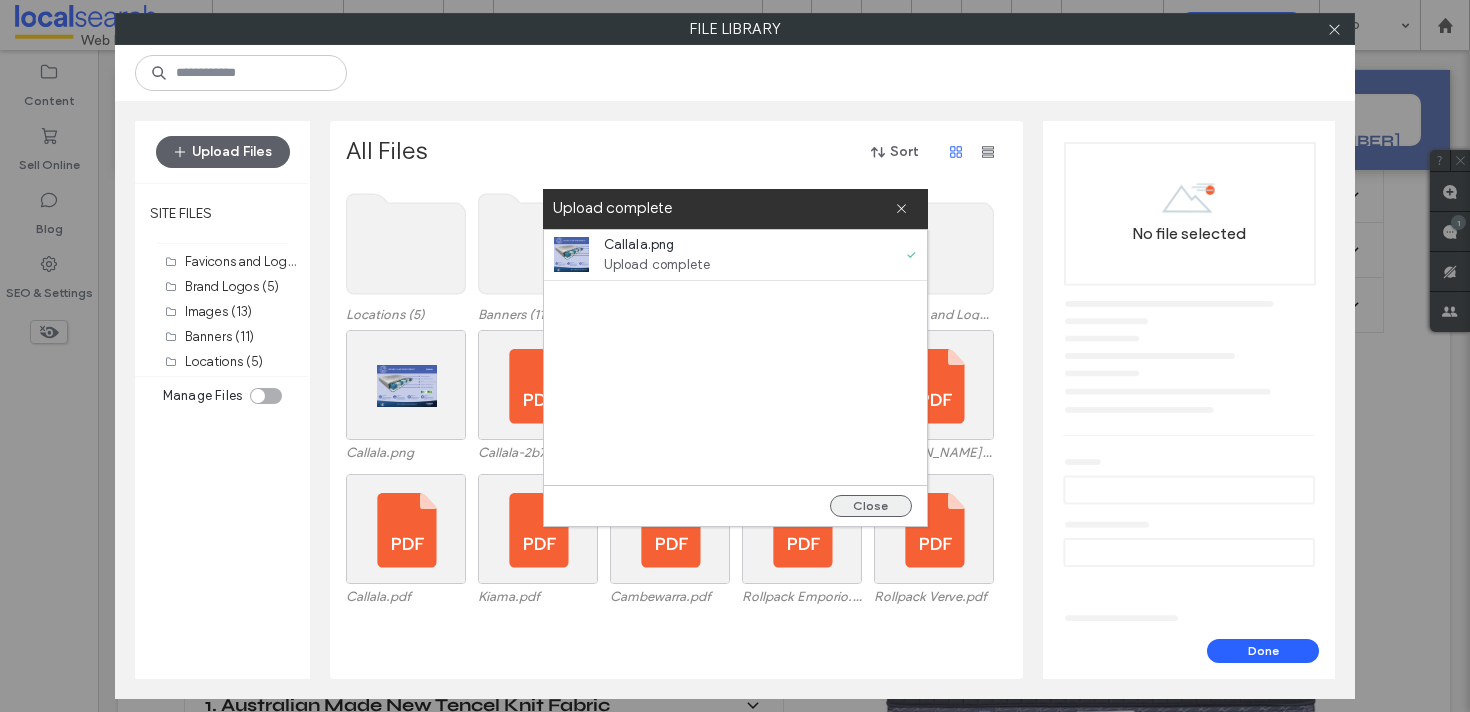 click on "Close" at bounding box center (871, 506) 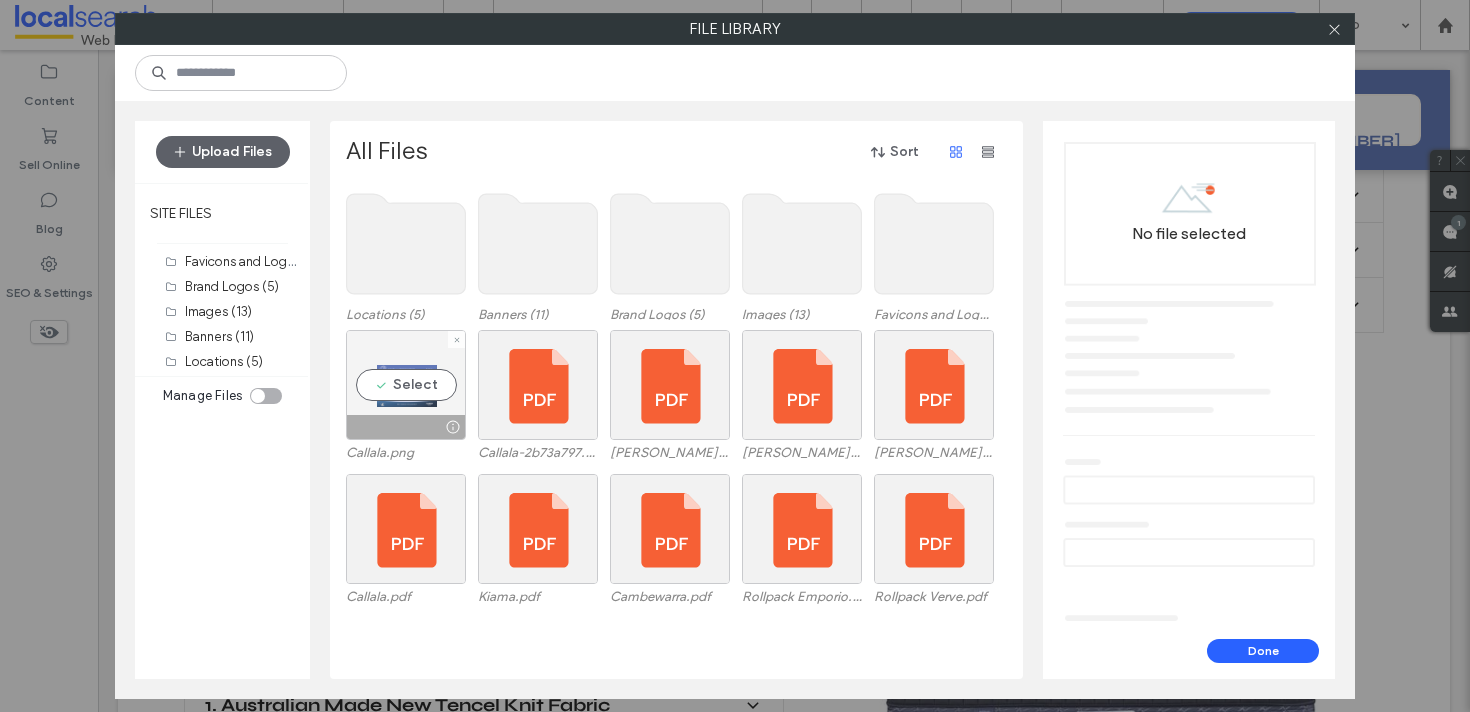 click on "Select" at bounding box center (406, 385) 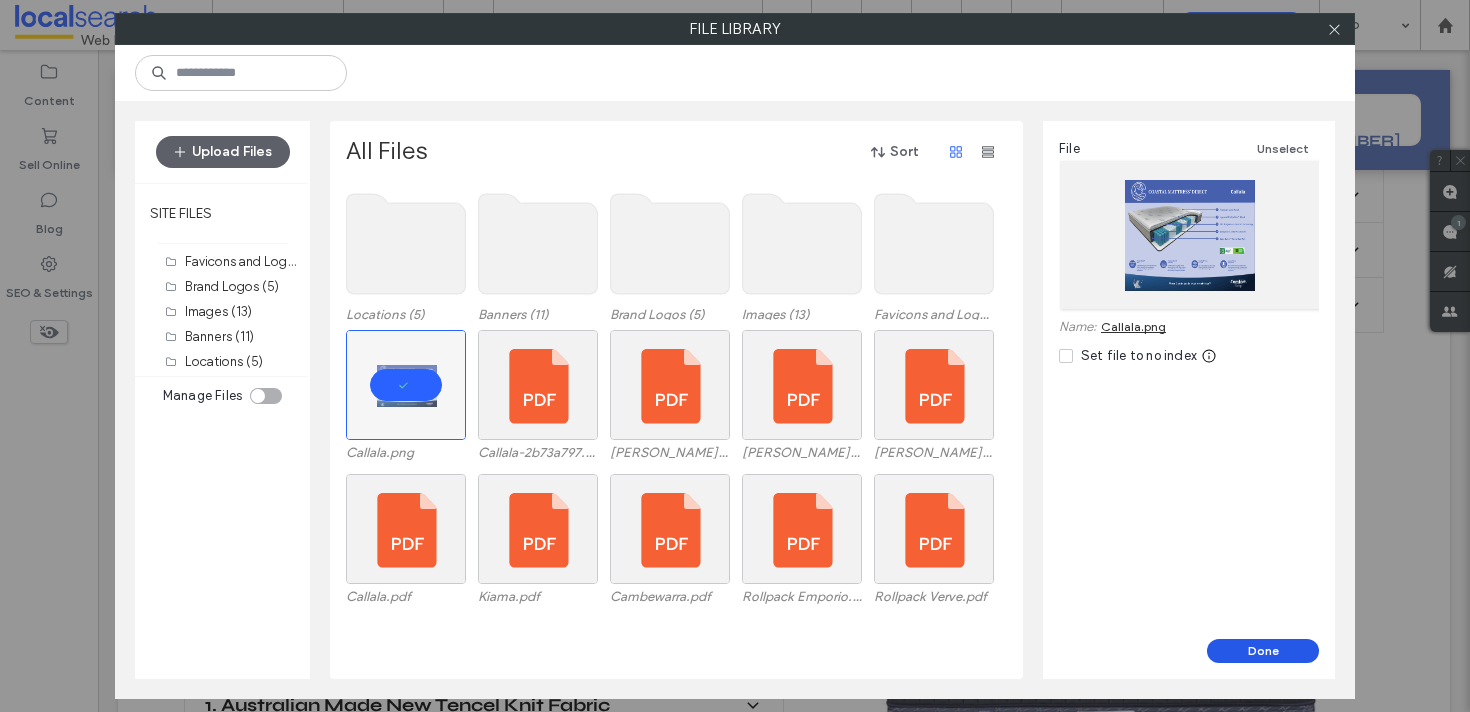 click on "Done" at bounding box center (1263, 651) 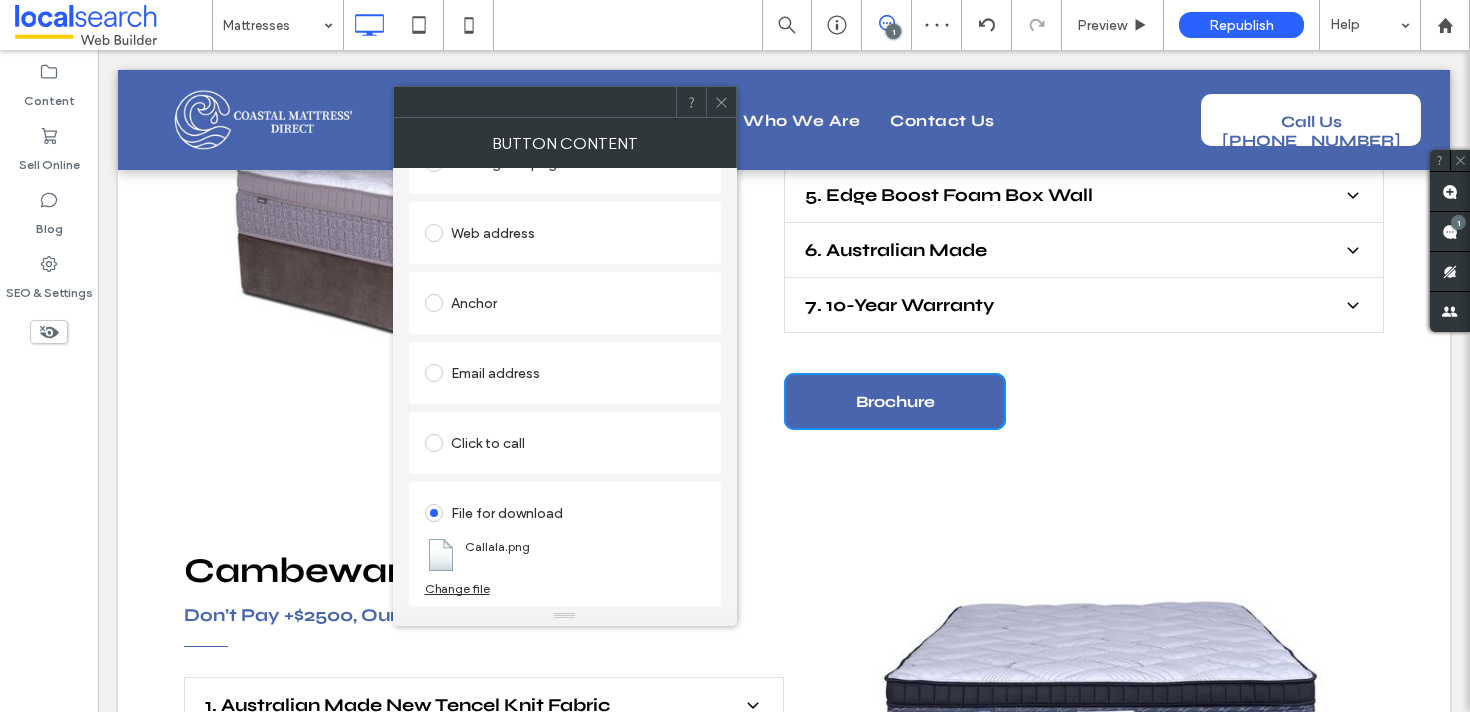 click 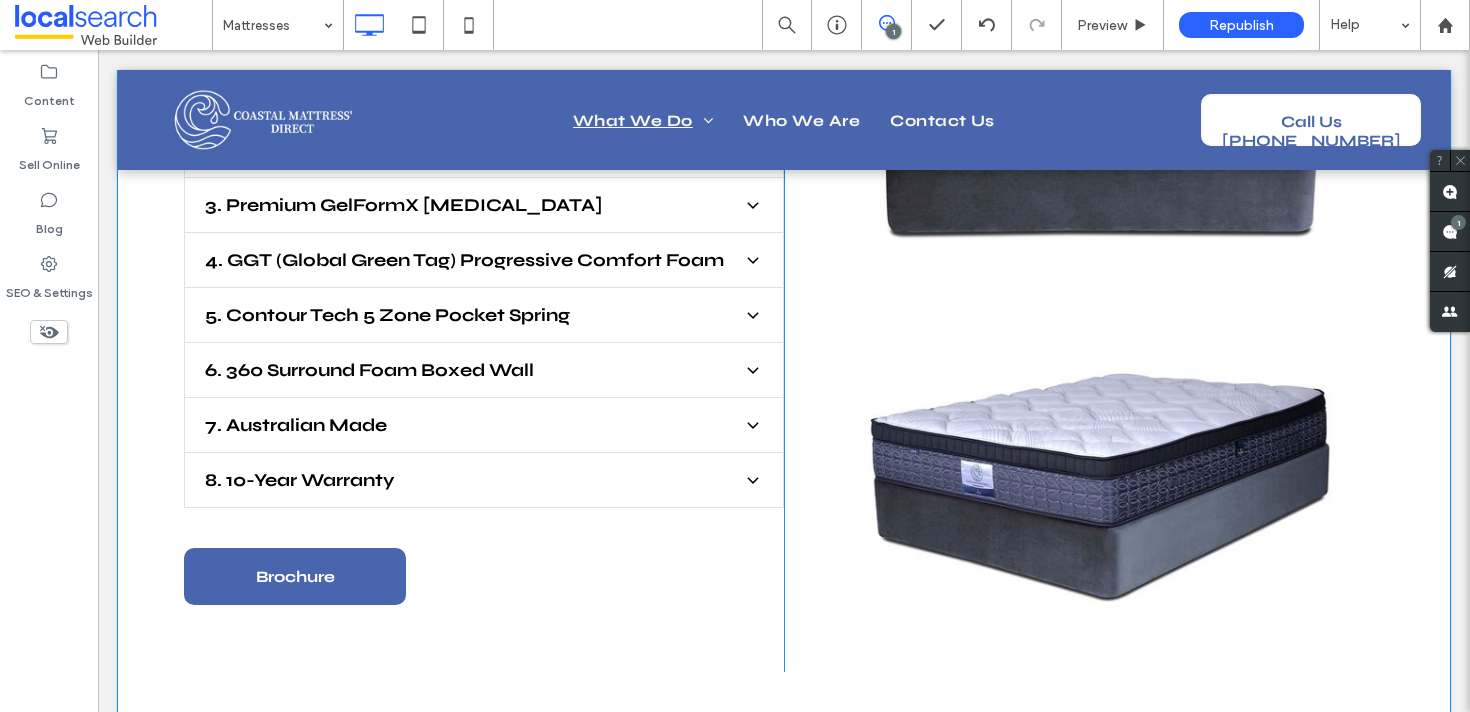 scroll, scrollTop: 4496, scrollLeft: 0, axis: vertical 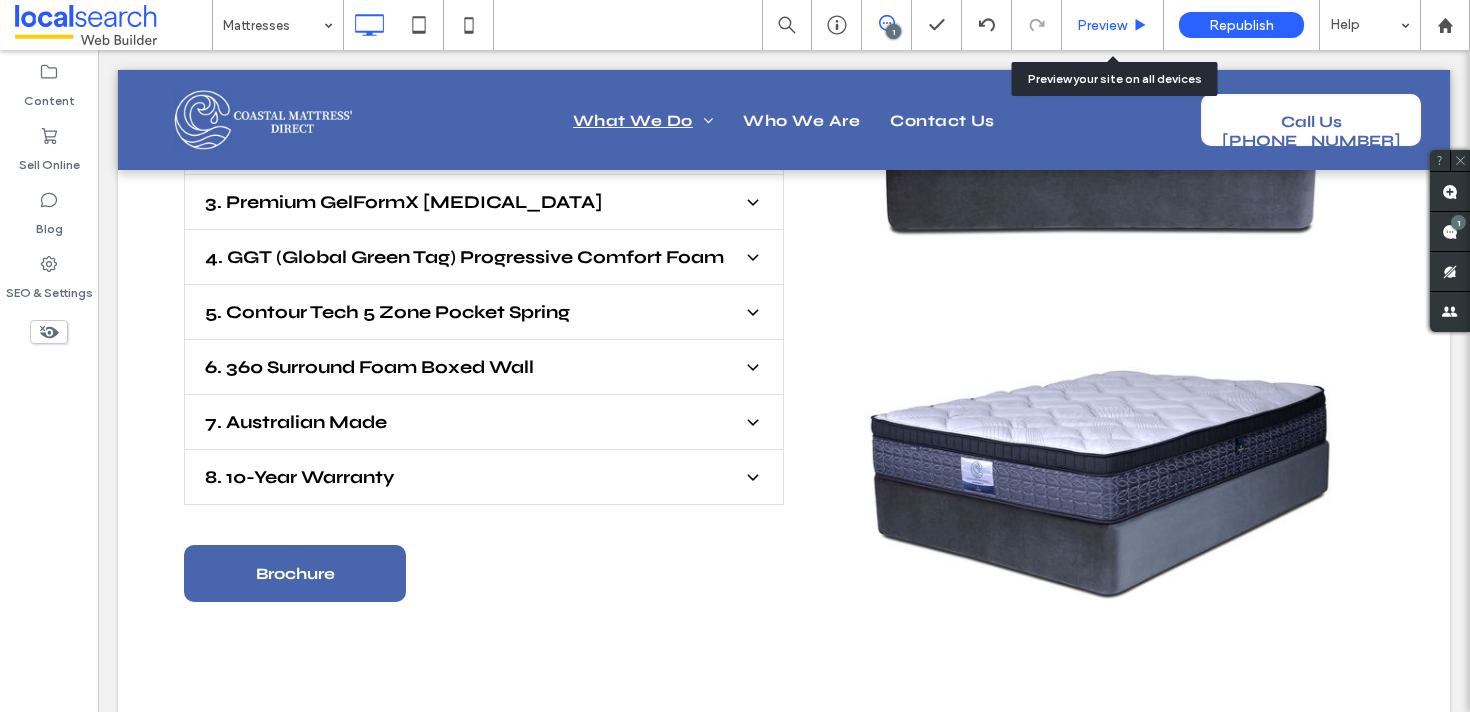 click 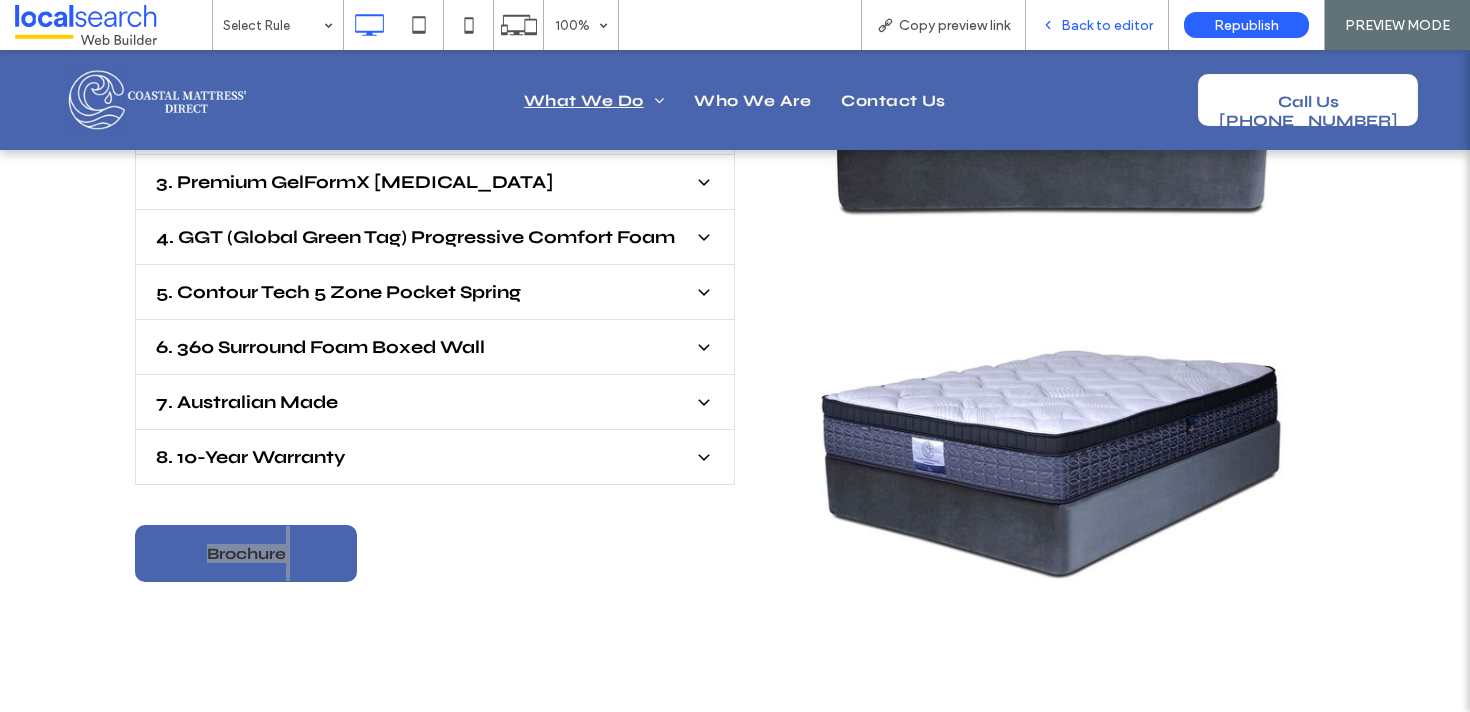 click on "Back to editor" at bounding box center (1097, 25) 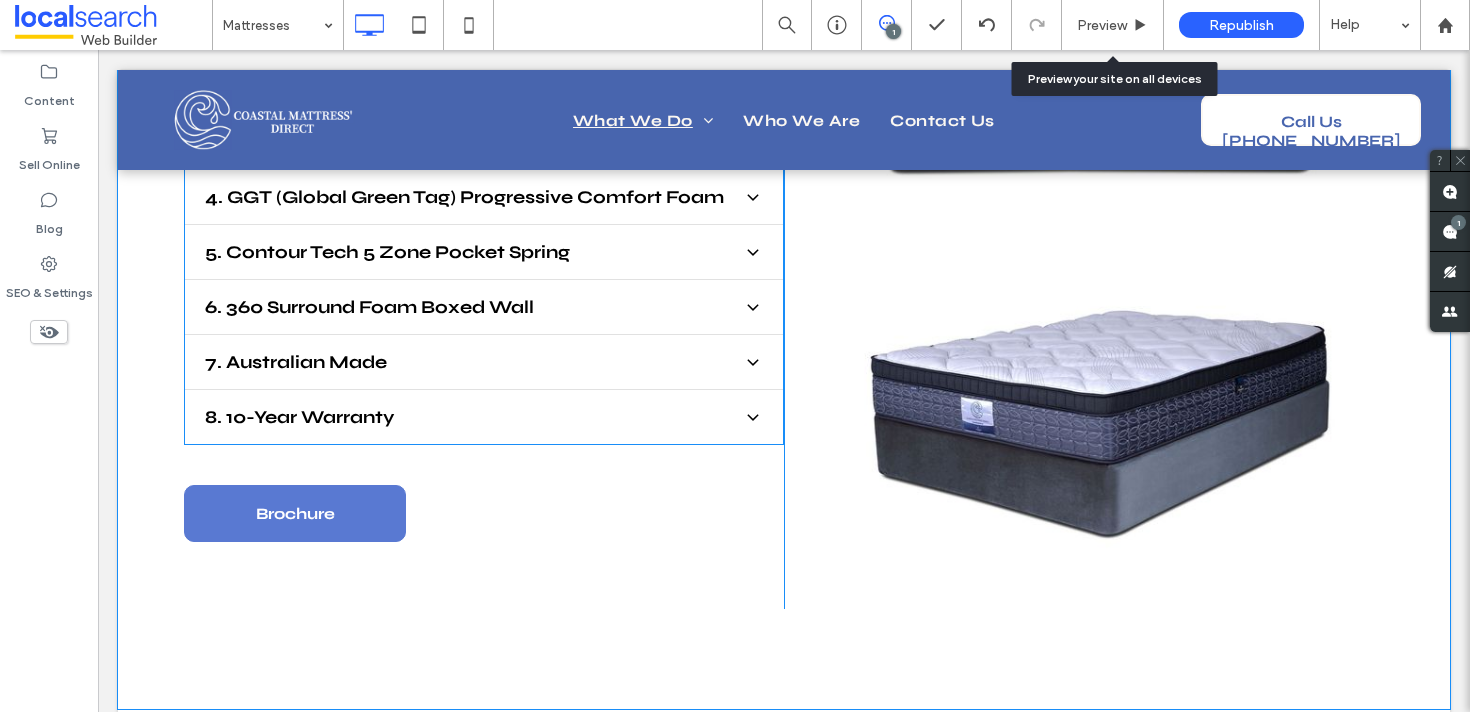 scroll, scrollTop: 4616, scrollLeft: 0, axis: vertical 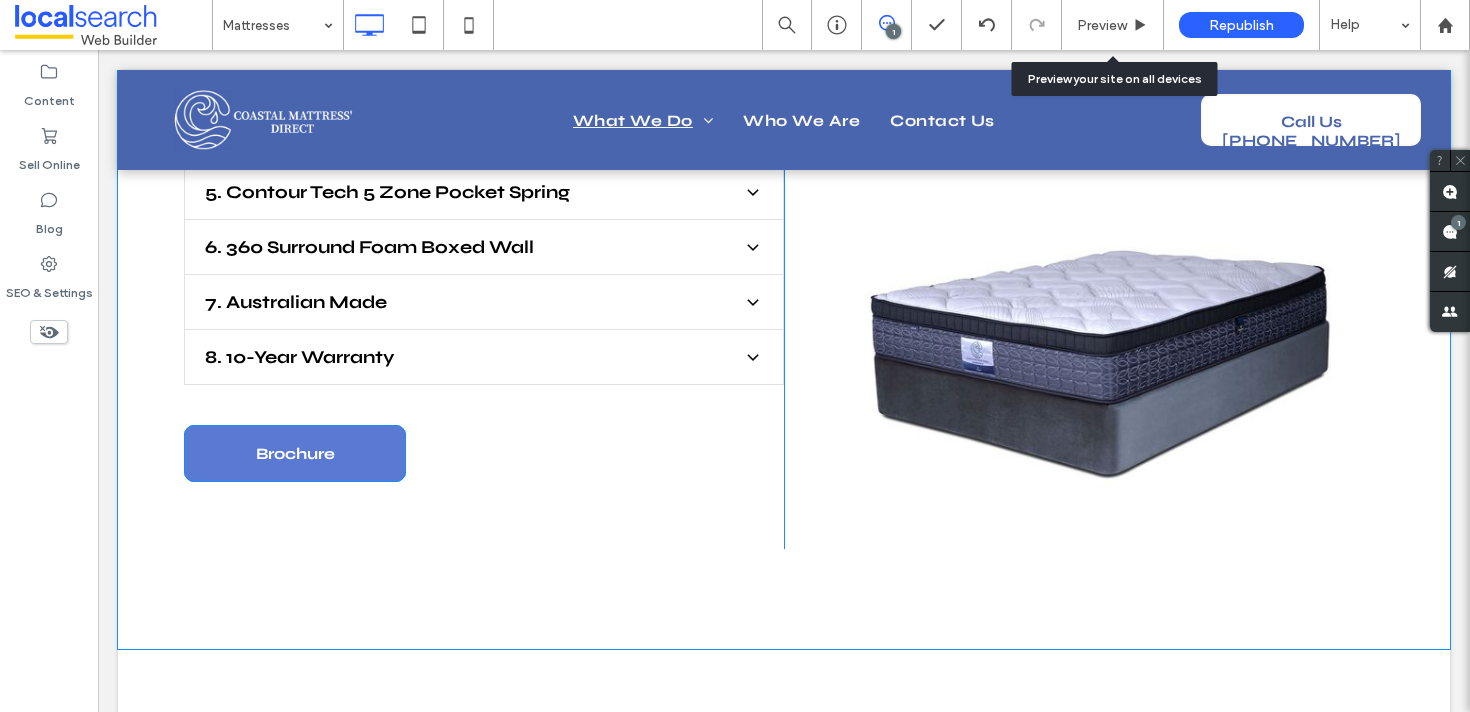 click on "Brochure" at bounding box center (295, 453) 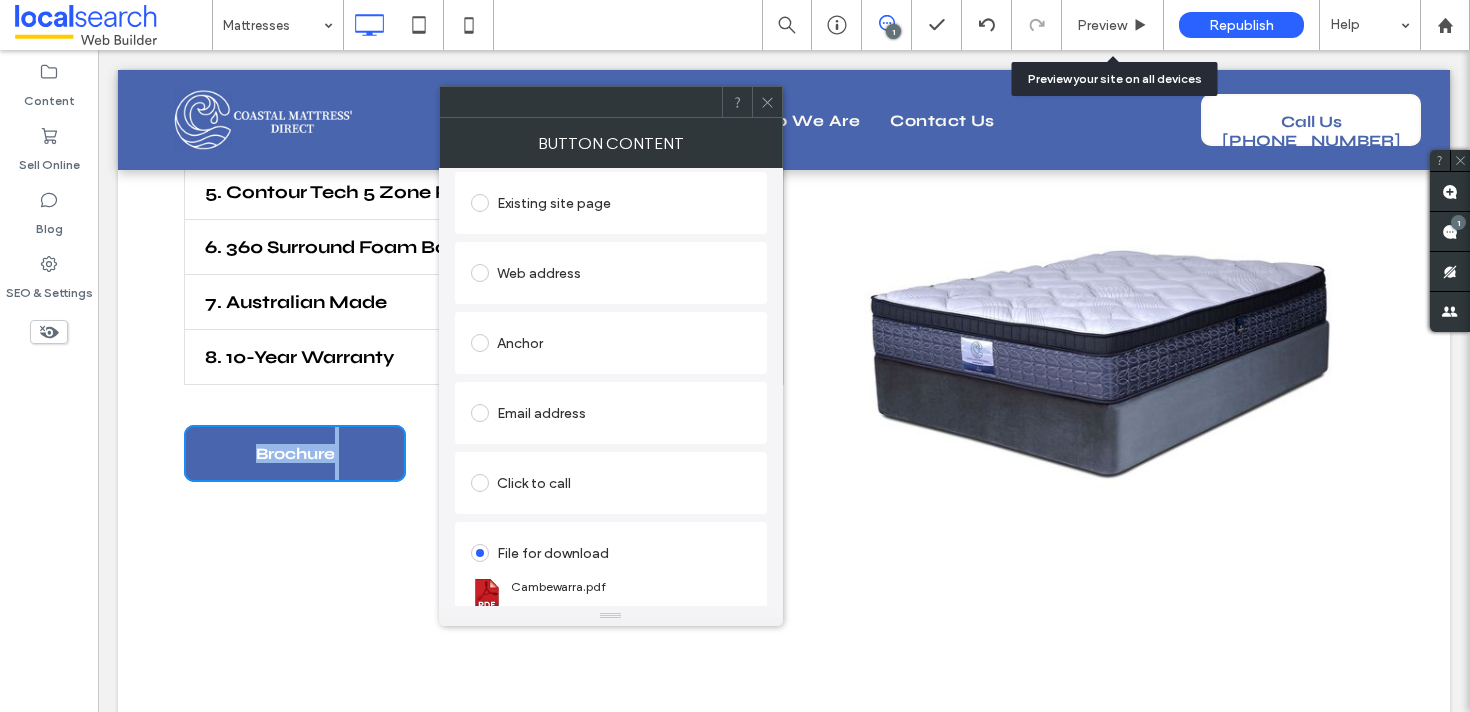scroll, scrollTop: 181, scrollLeft: 0, axis: vertical 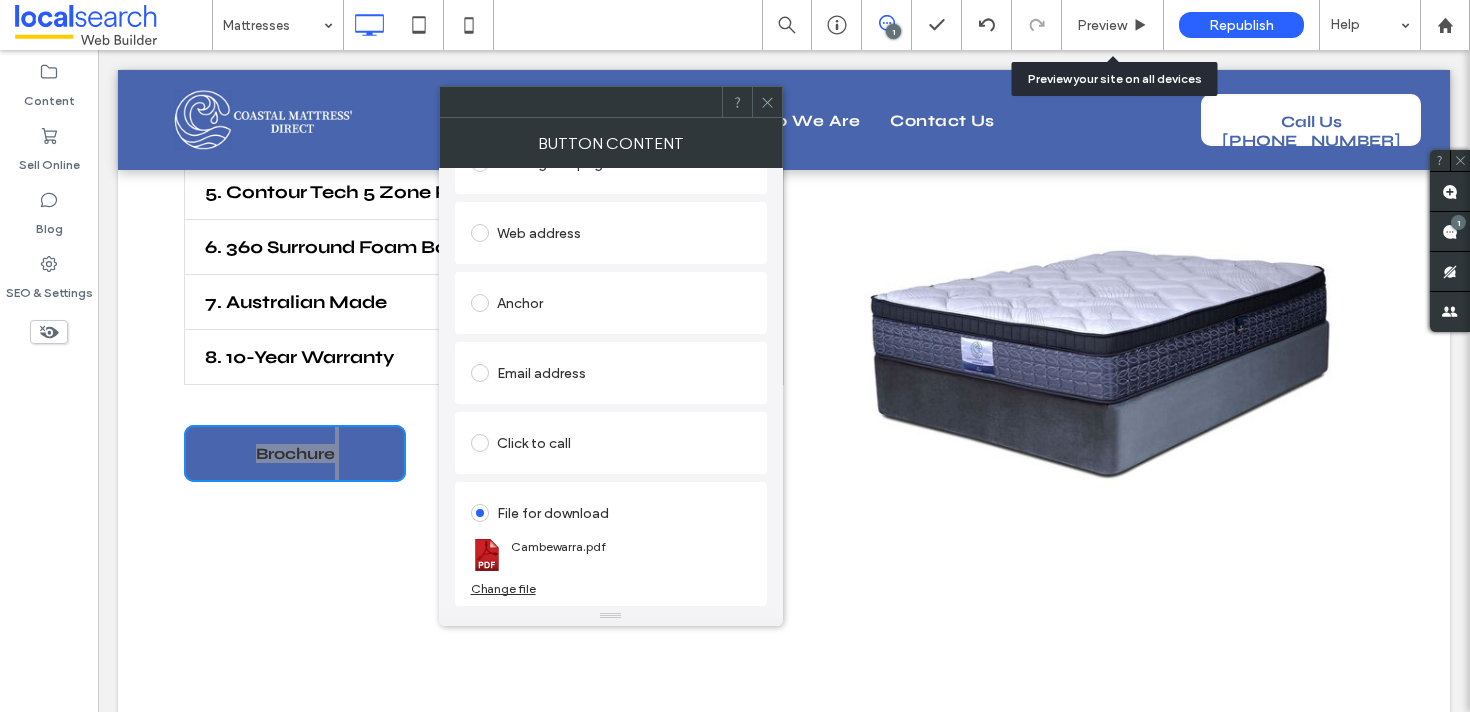 click on "Change file" at bounding box center (503, 588) 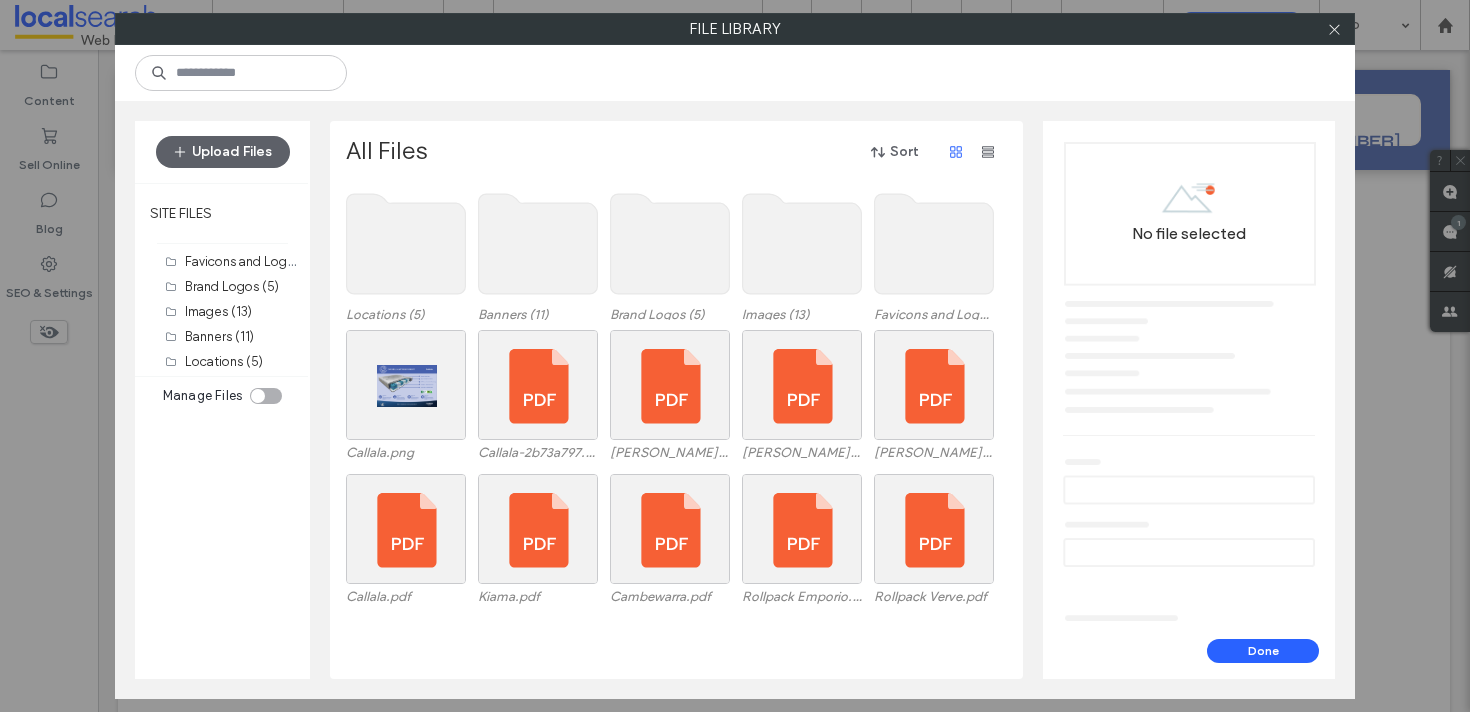 click on "Upload Files SITE FILES Favicons and Logo (4) Brand Logos (5) Images (13) Banners (11) Locations (5) Manage Files" at bounding box center [222, 266] 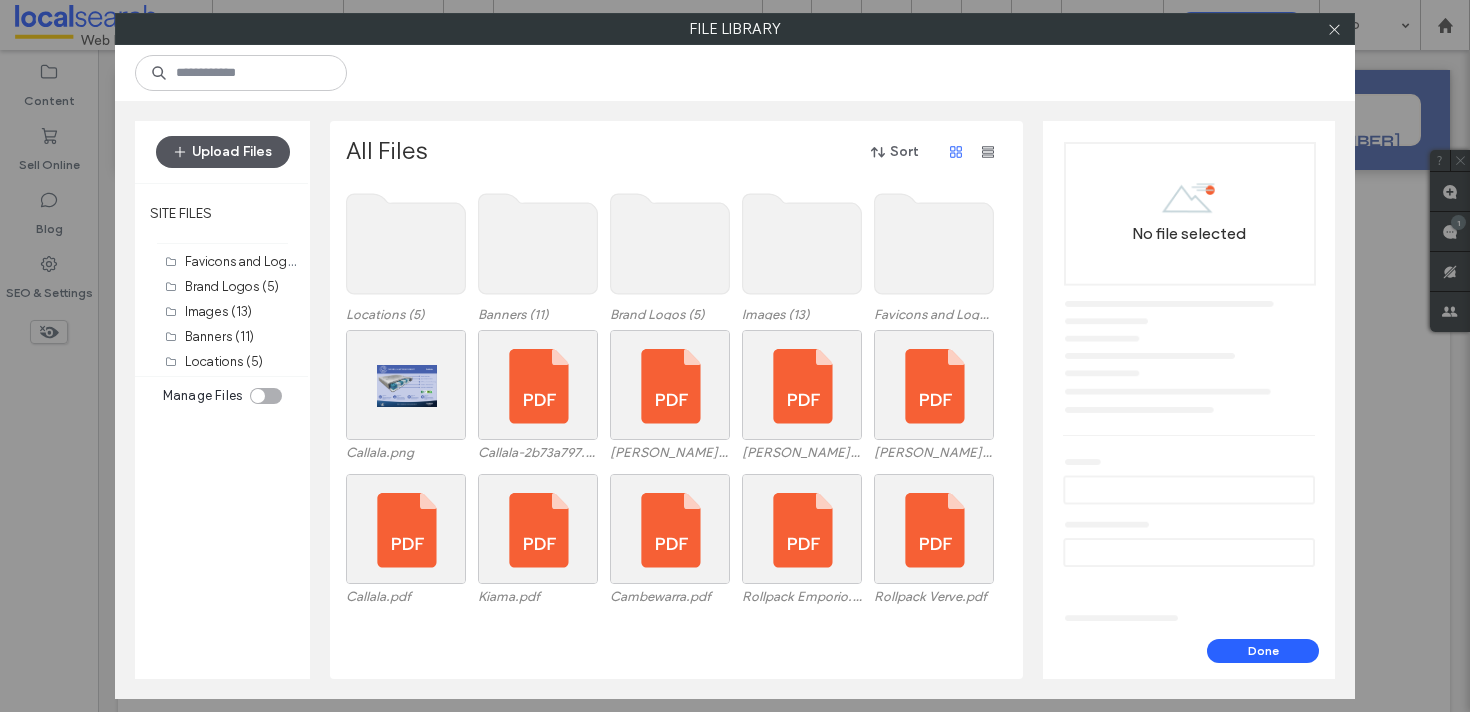 click on "Upload Files" at bounding box center (223, 152) 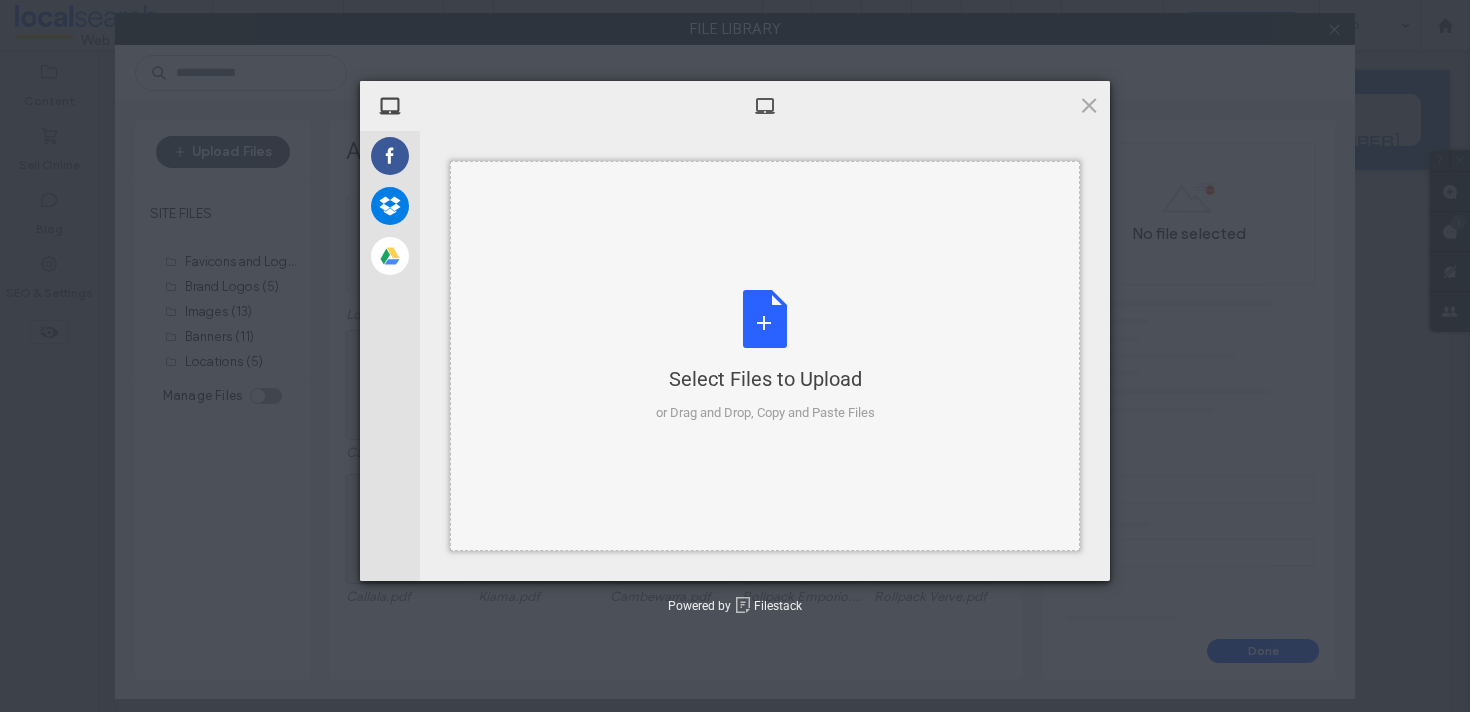 click on "Select Files to Upload
or Drag and Drop, Copy and Paste Files" at bounding box center (765, 356) 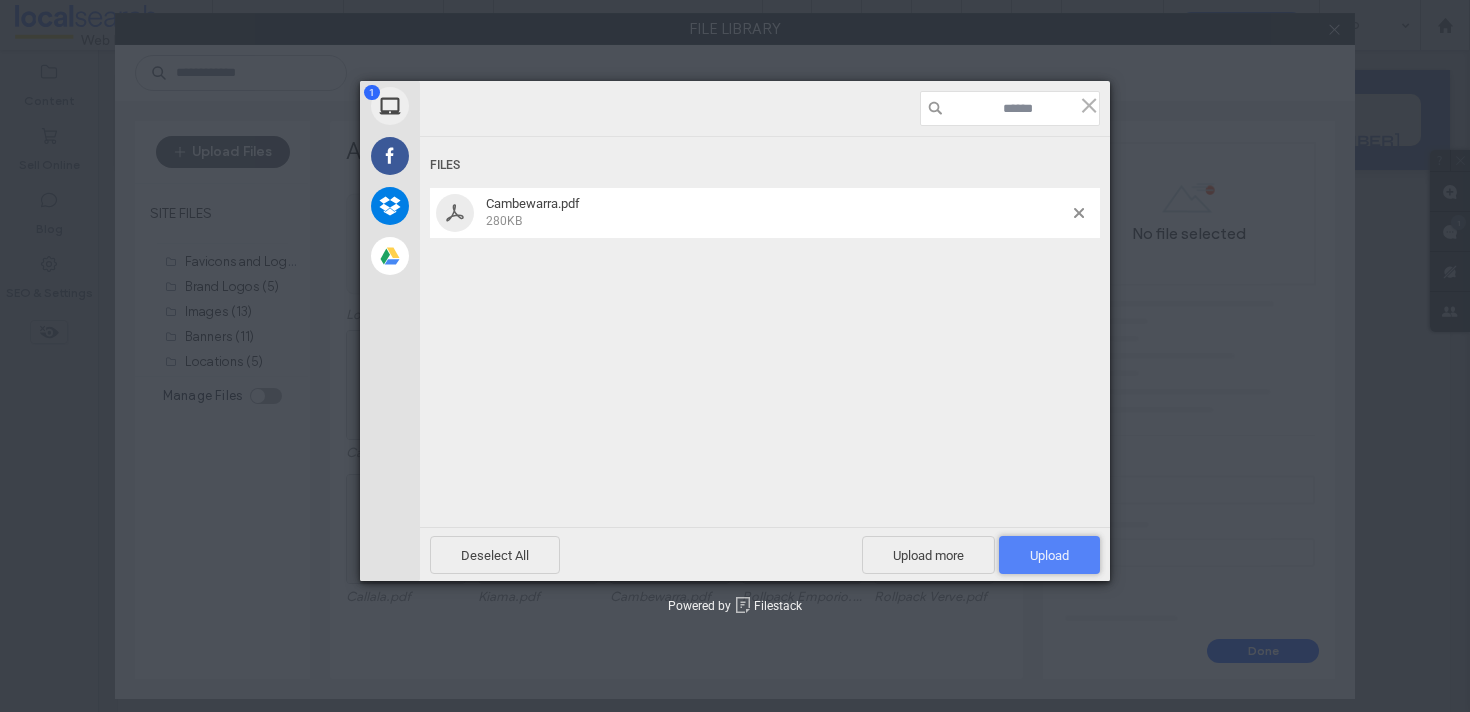 click on "Upload
1" at bounding box center [1049, 555] 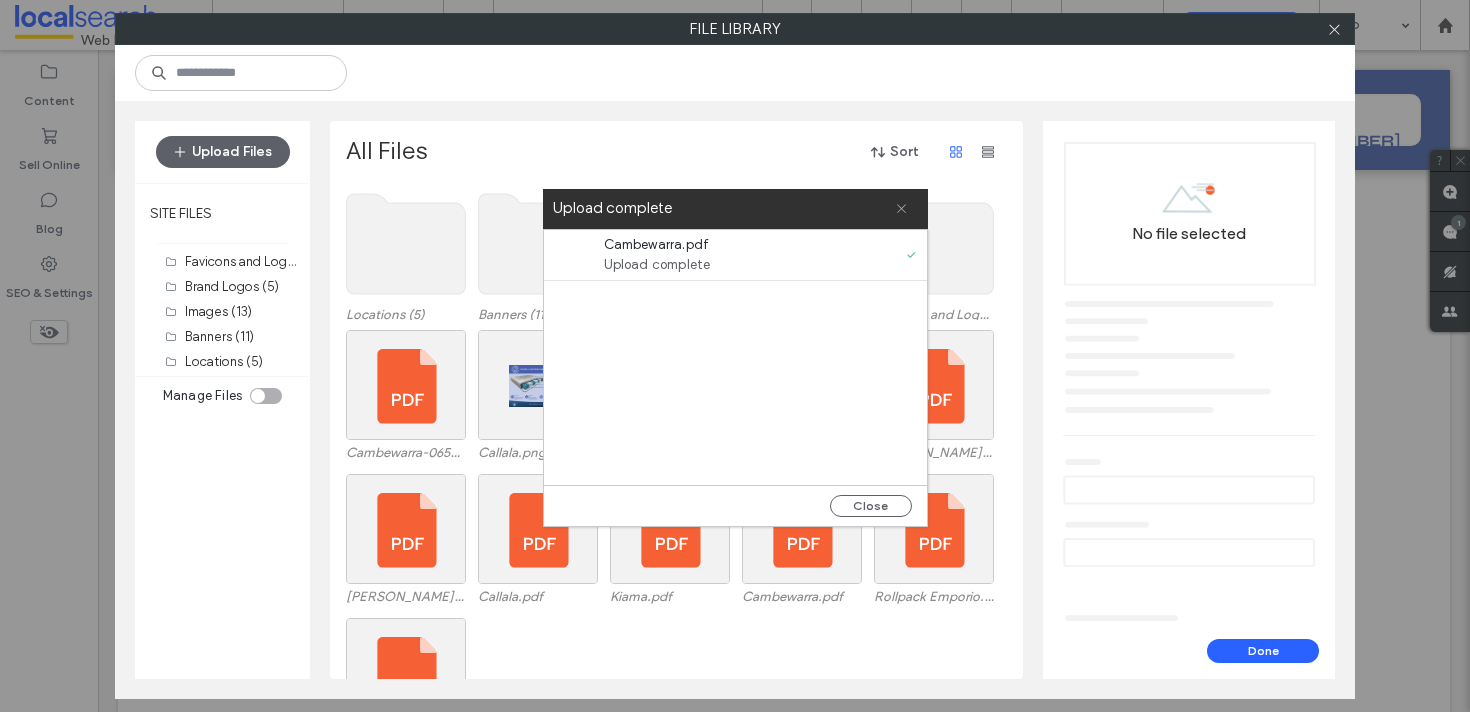 click 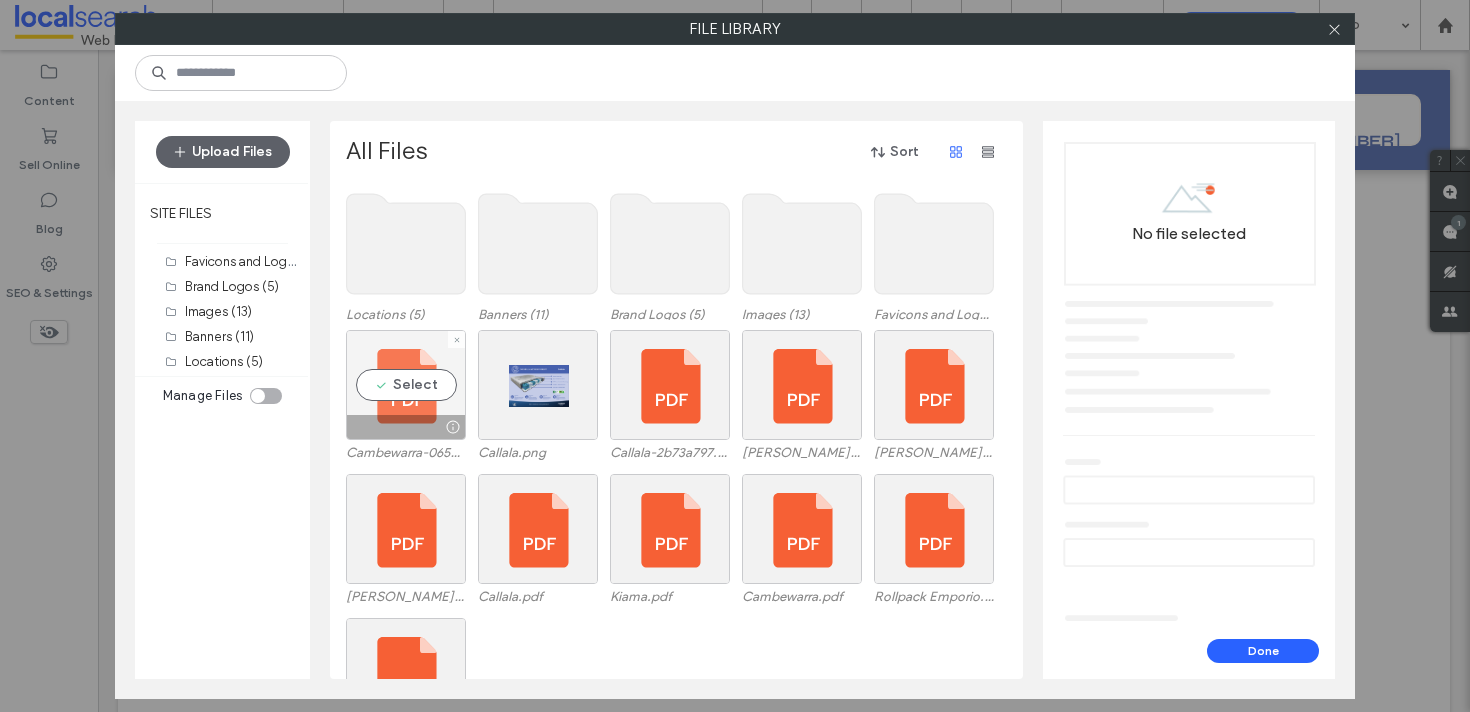 click on "Select" at bounding box center [406, 385] 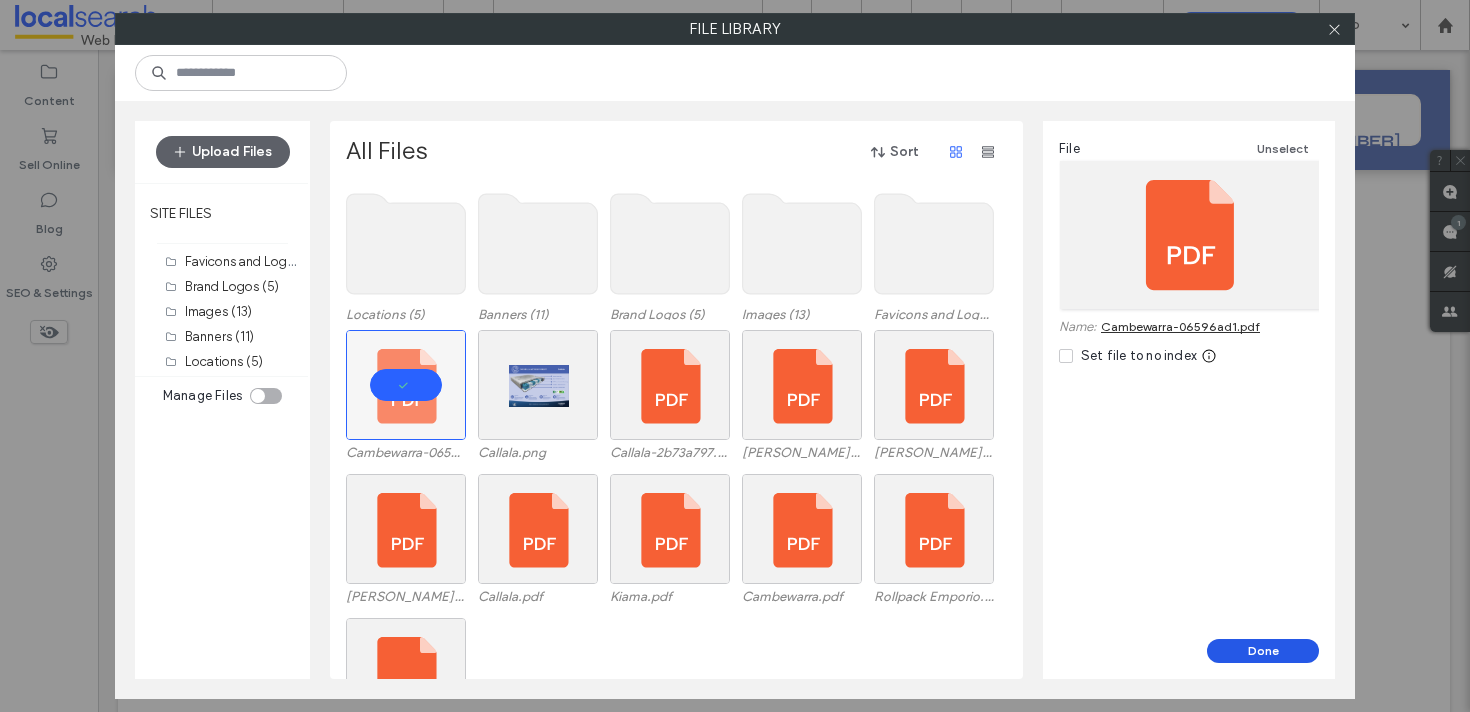 click on "Done" at bounding box center (1263, 651) 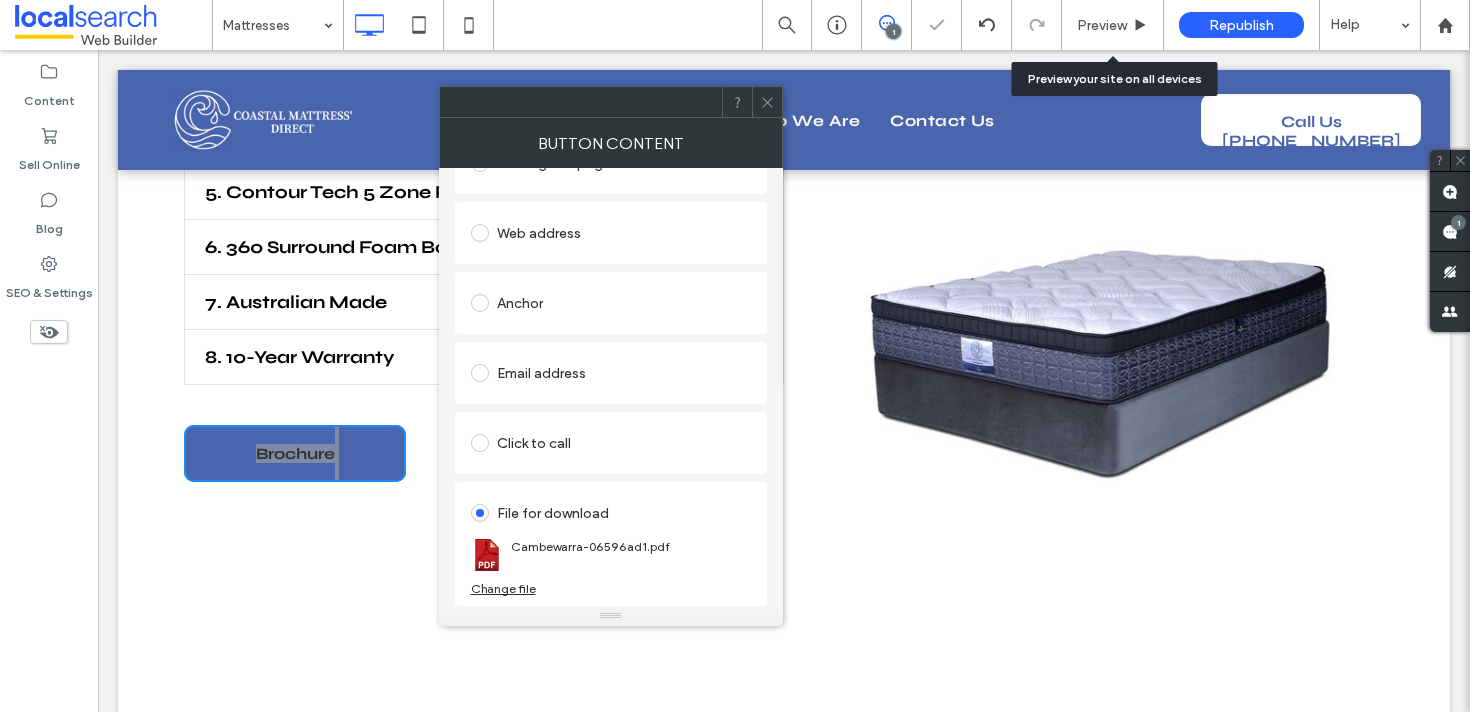 click at bounding box center [767, 102] 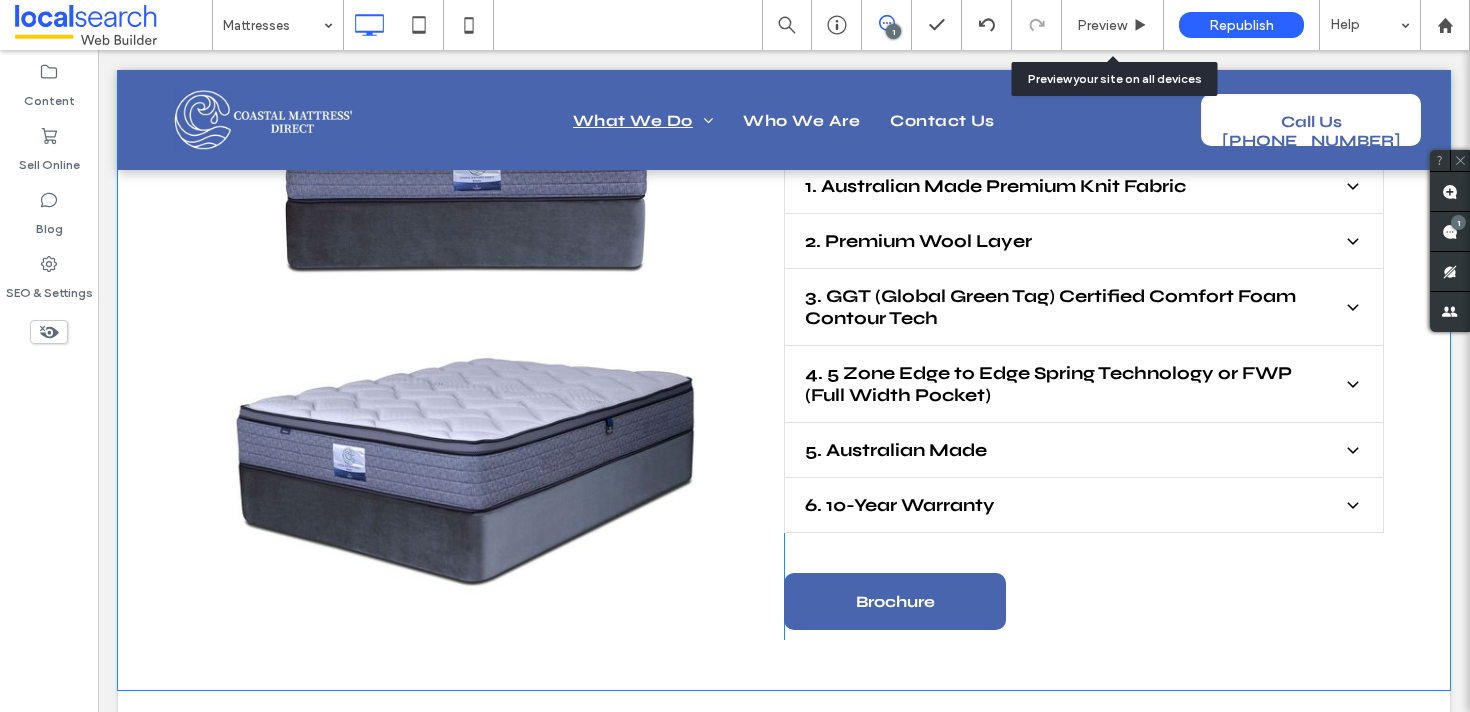 scroll, scrollTop: 5503, scrollLeft: 0, axis: vertical 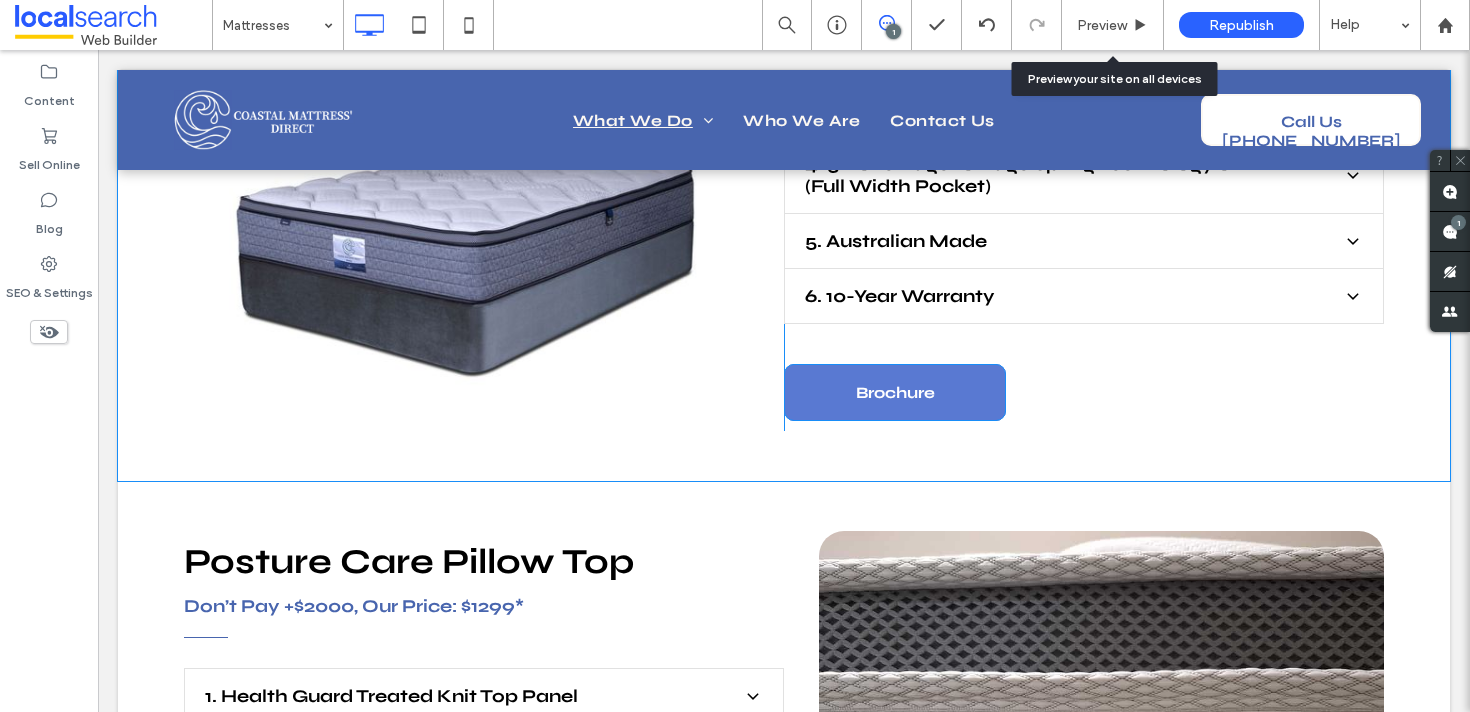 click on "Brochure" at bounding box center [895, 392] 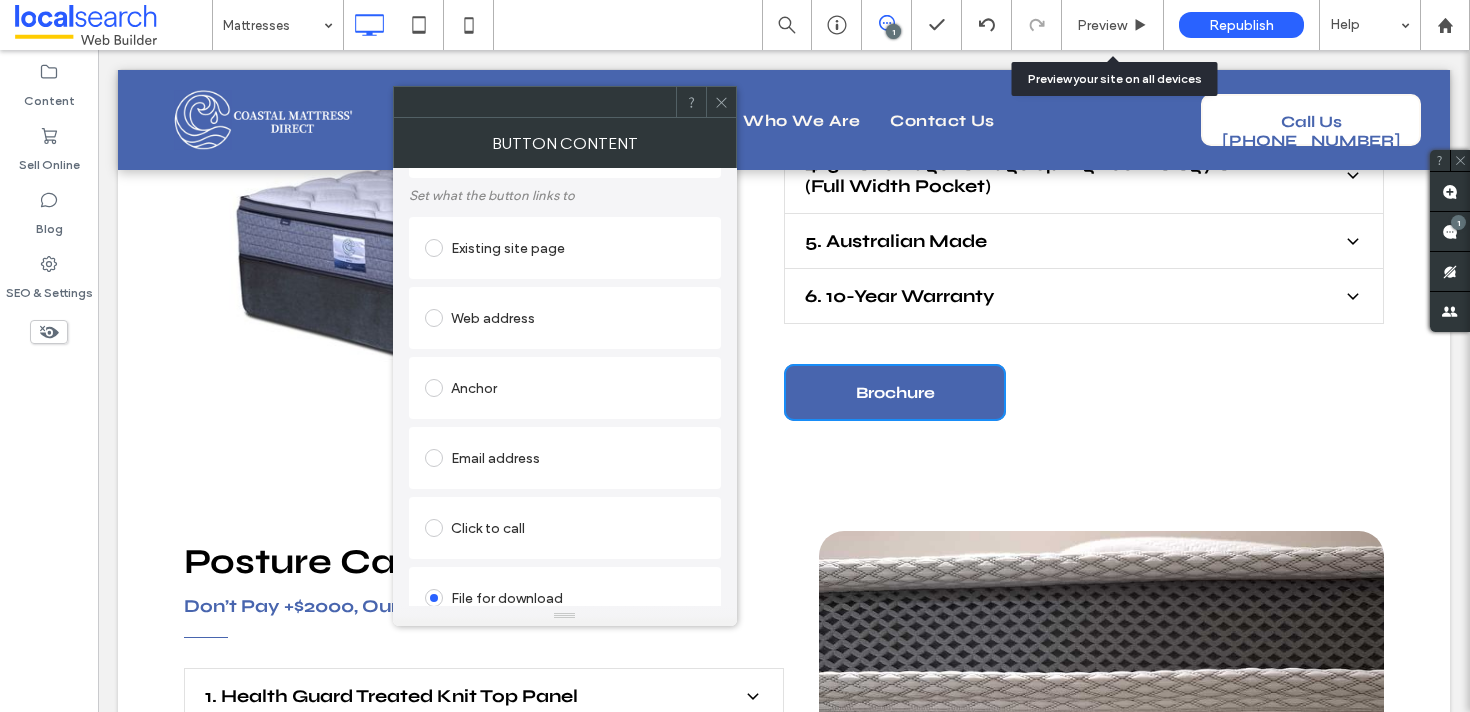 scroll, scrollTop: 181, scrollLeft: 0, axis: vertical 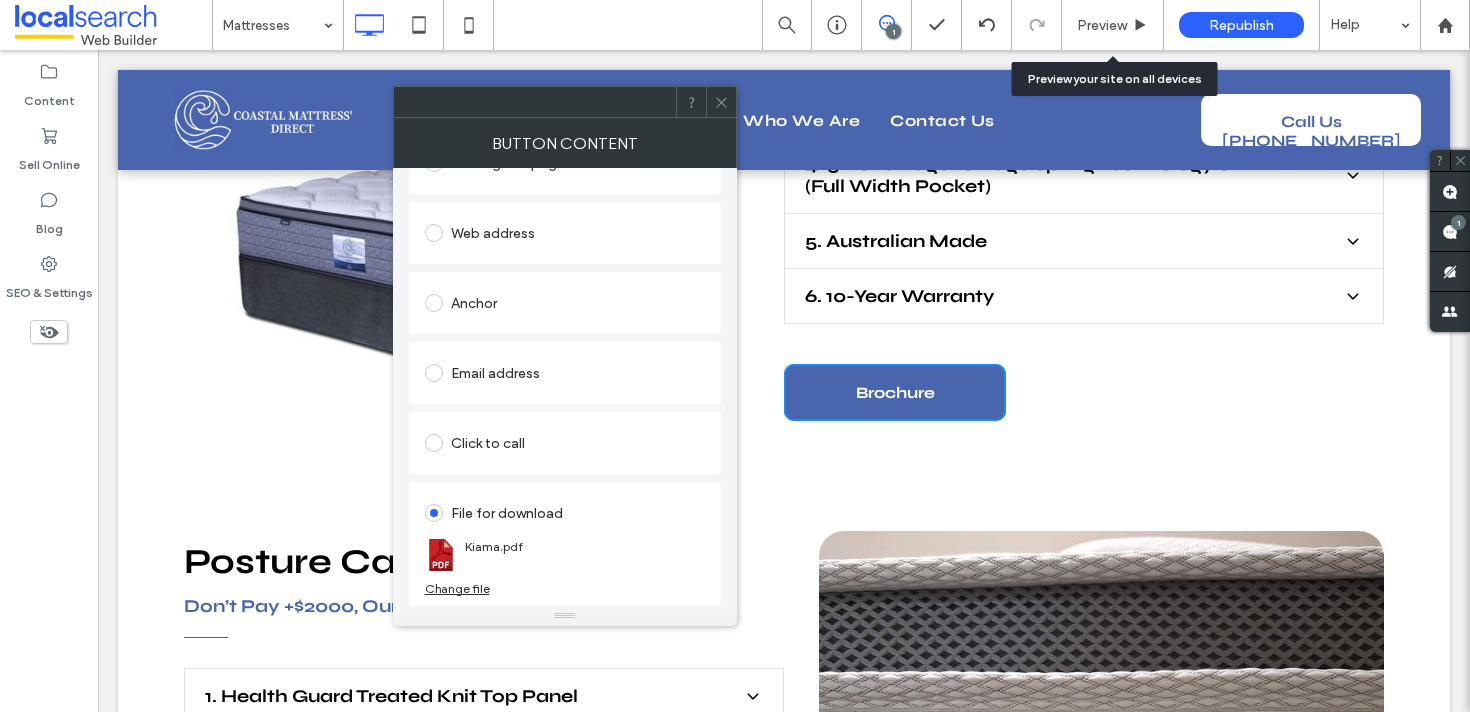 click on "Change file" at bounding box center (457, 588) 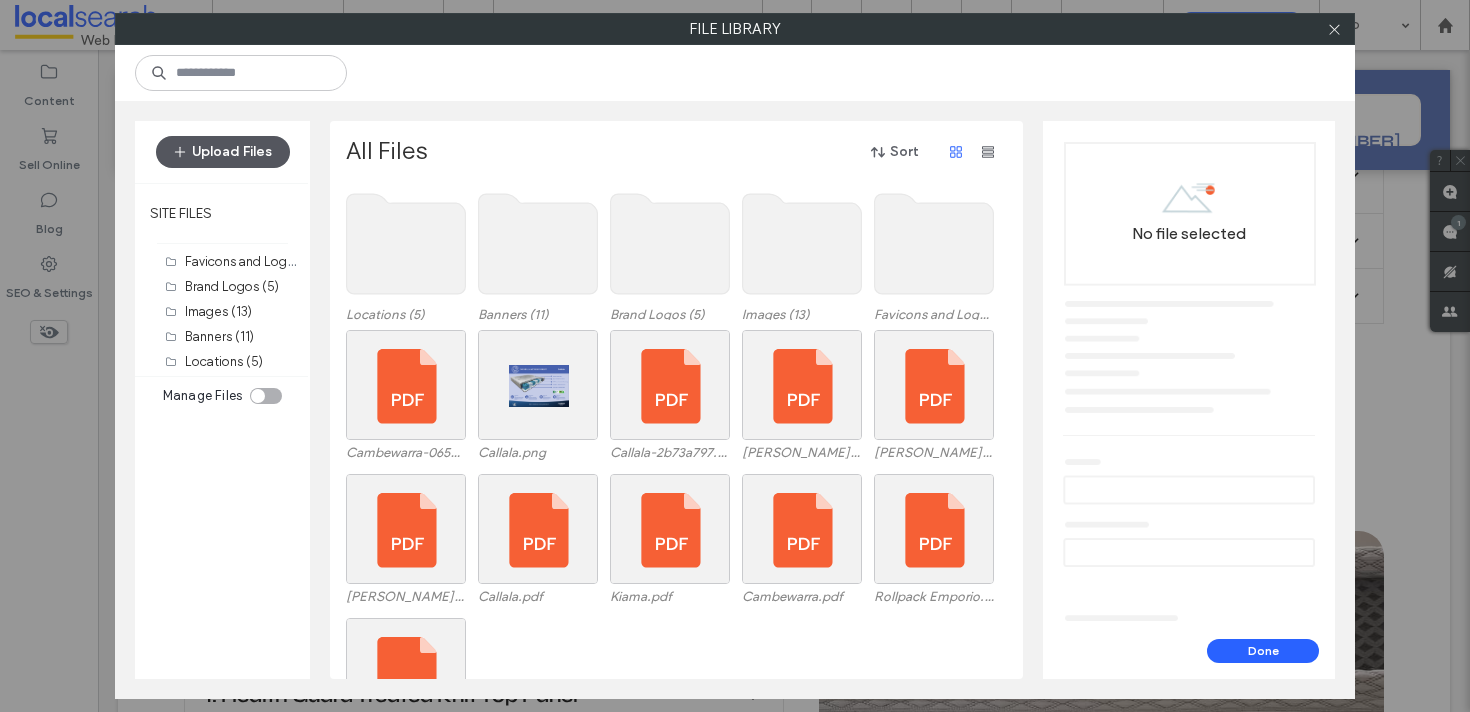 click on "Upload Files" at bounding box center (223, 152) 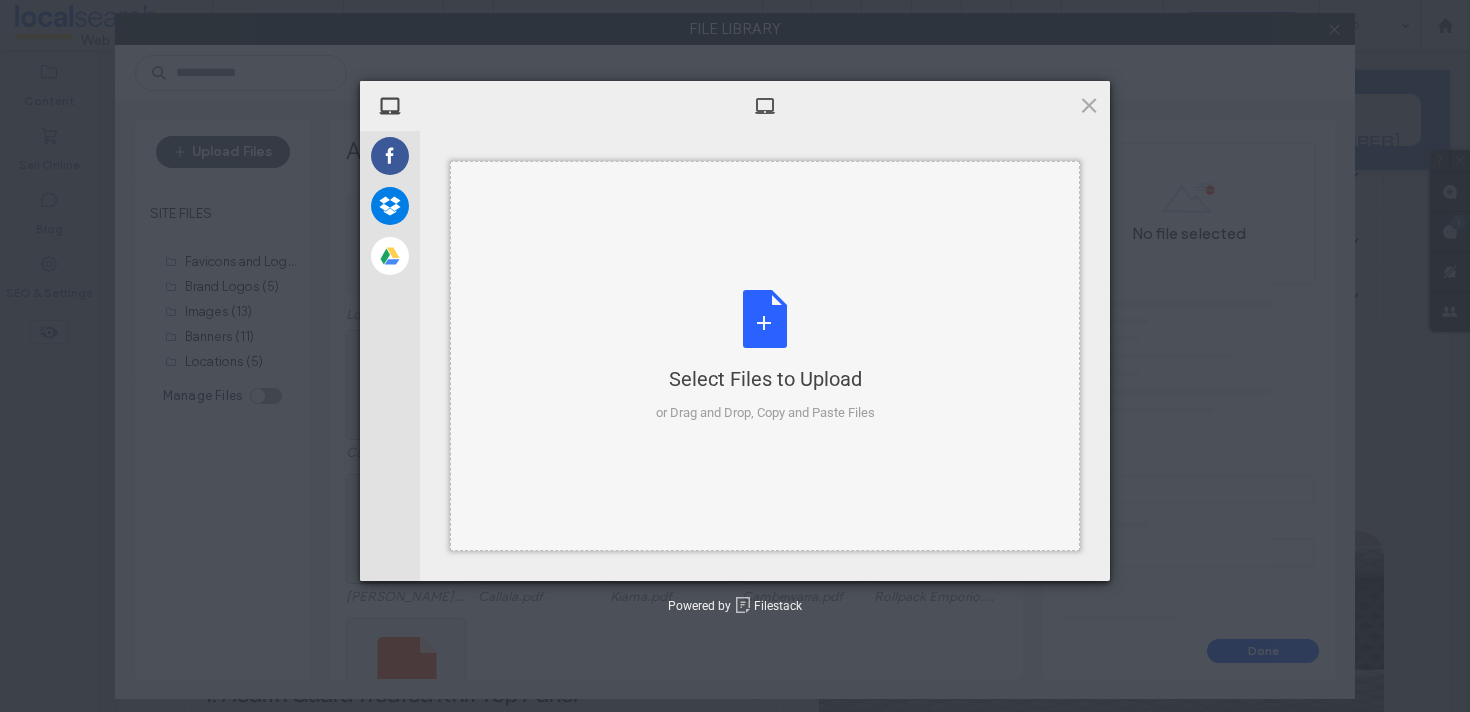 click on "Select Files to Upload
or Drag and Drop, Copy and Paste Files" at bounding box center [765, 356] 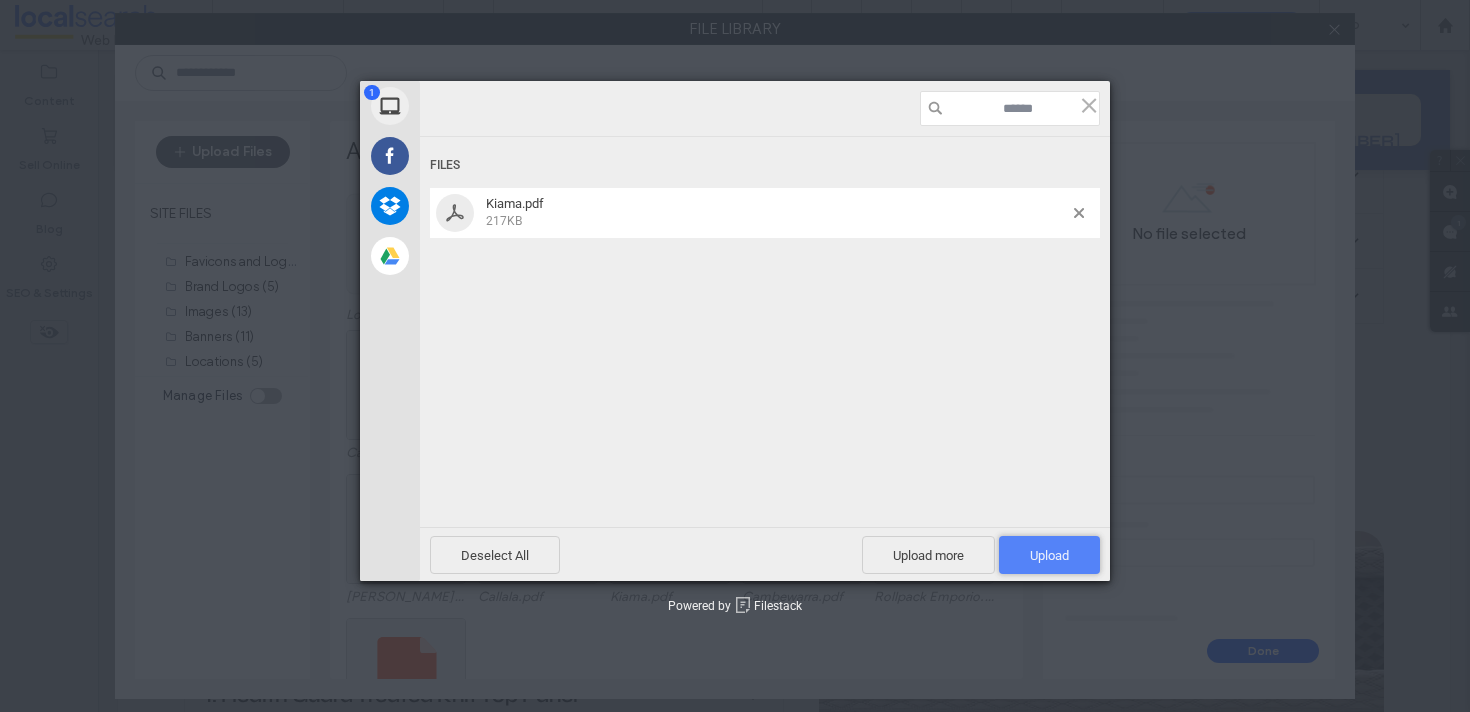 click on "Upload
1" at bounding box center (1049, 555) 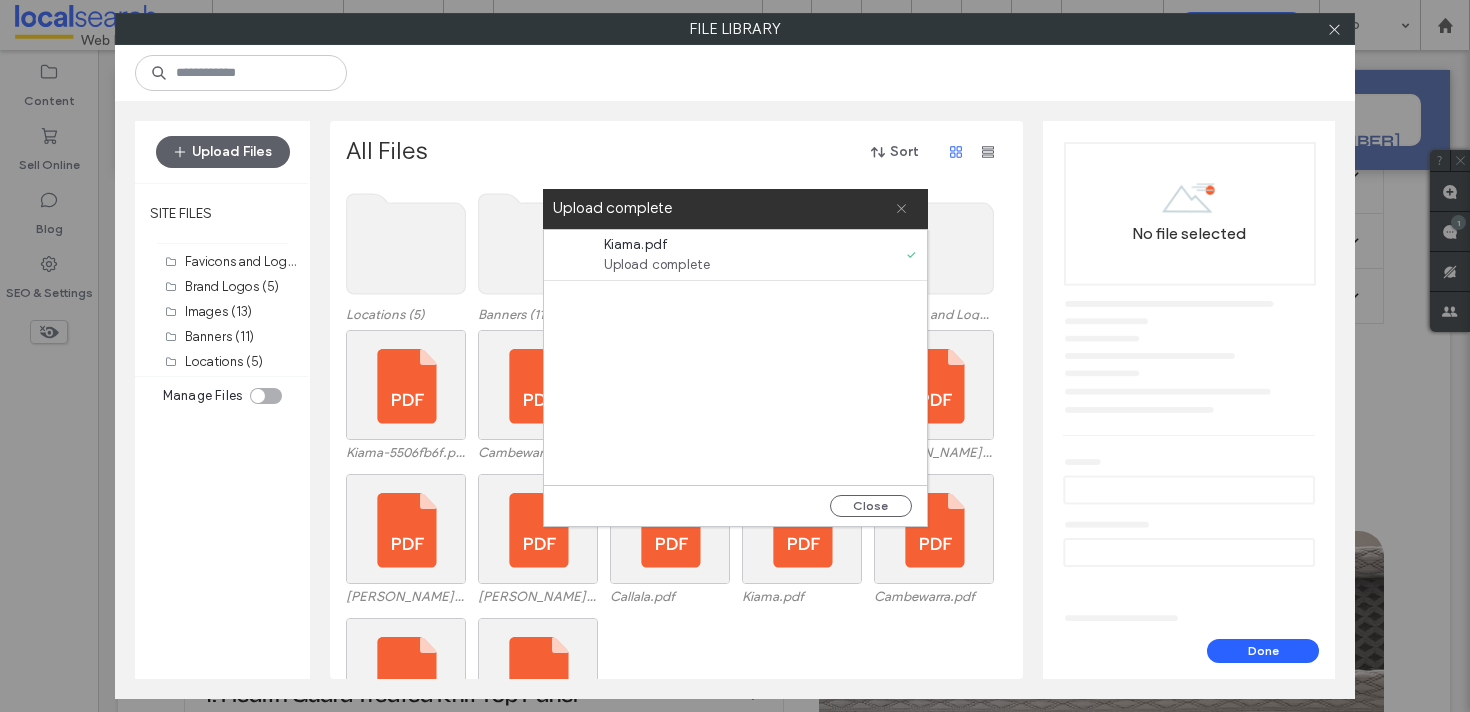 click 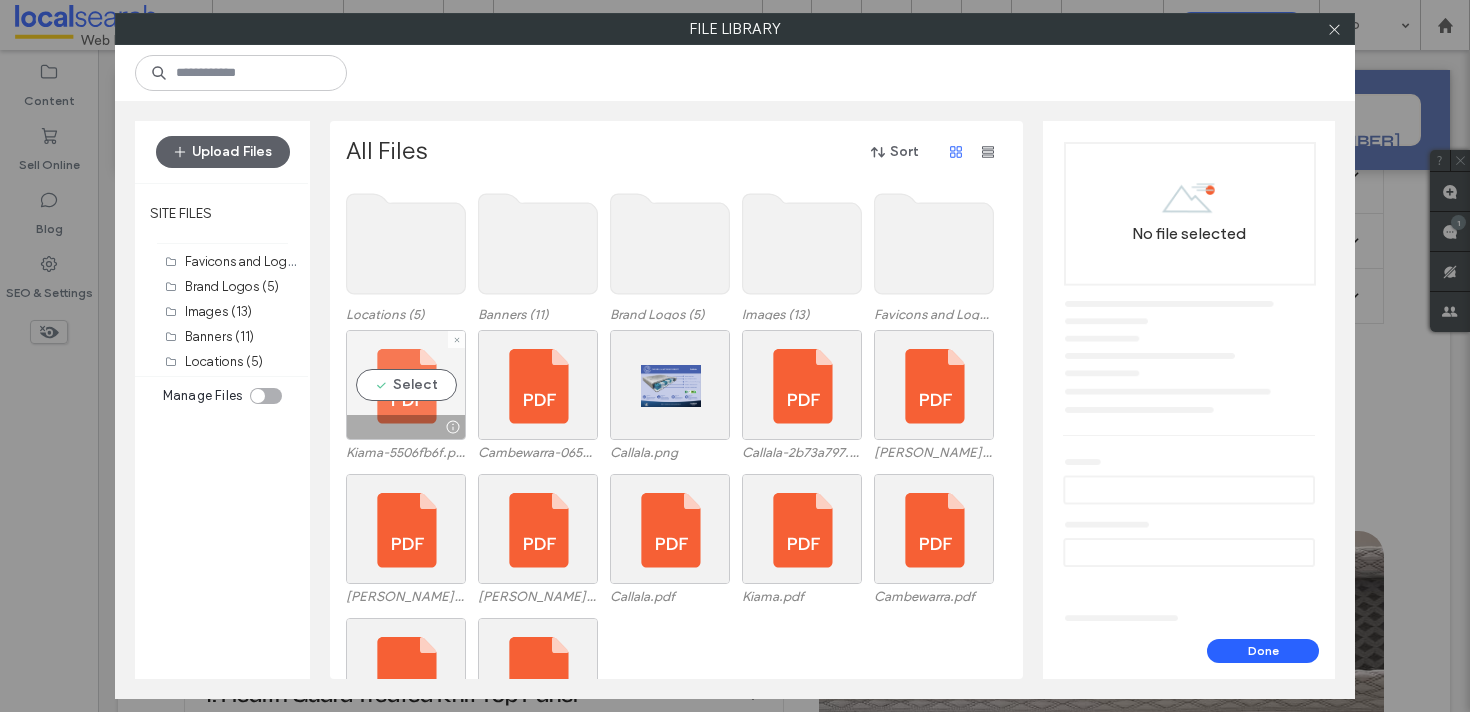 click on "Select" at bounding box center (406, 385) 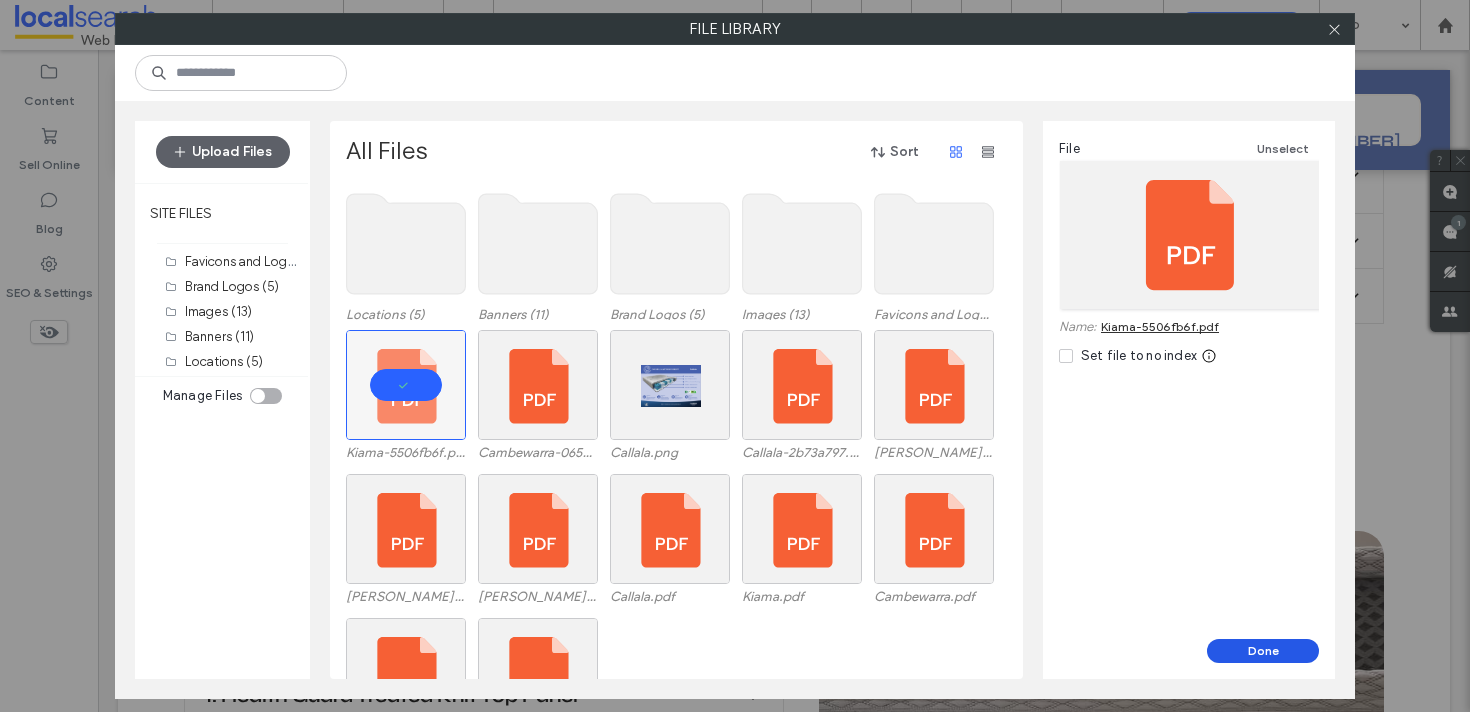 click on "Done" at bounding box center [1263, 651] 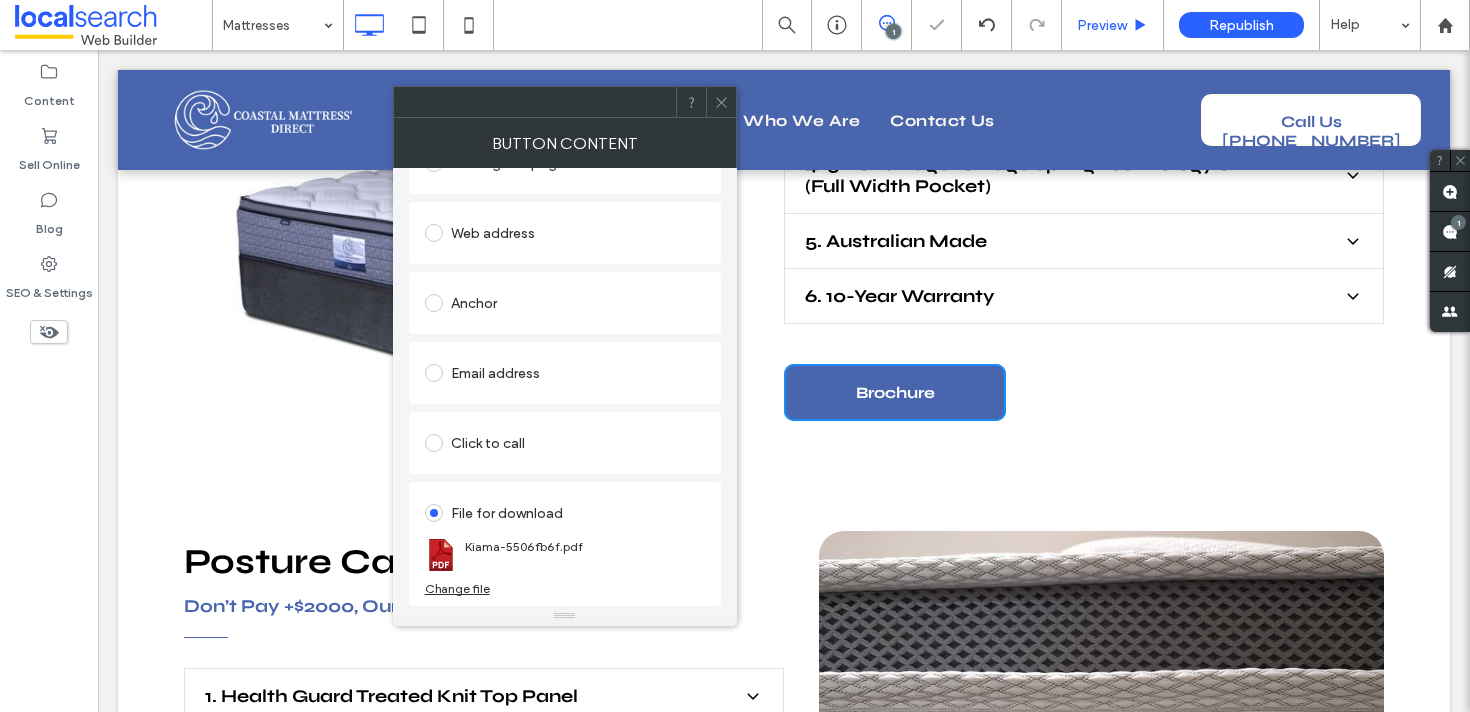 click on "Preview" at bounding box center [1113, 25] 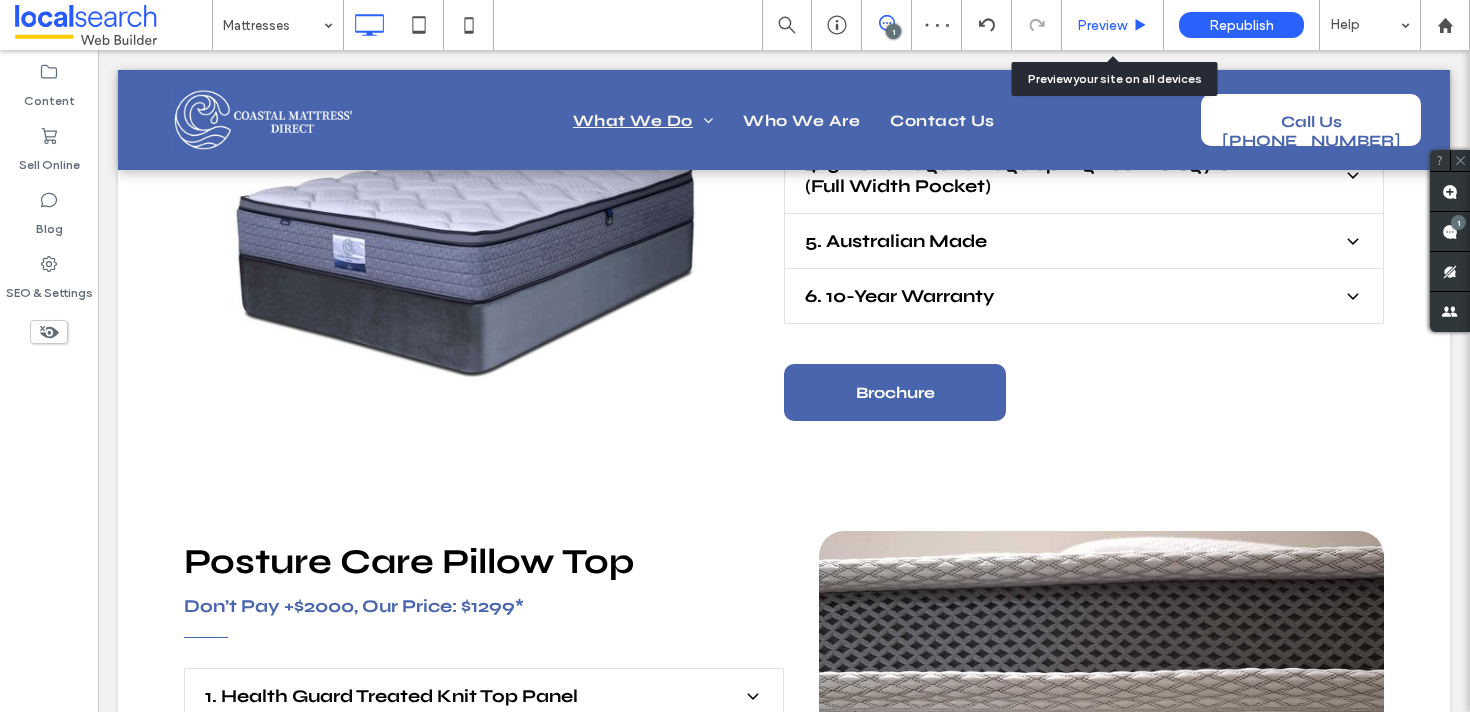 click 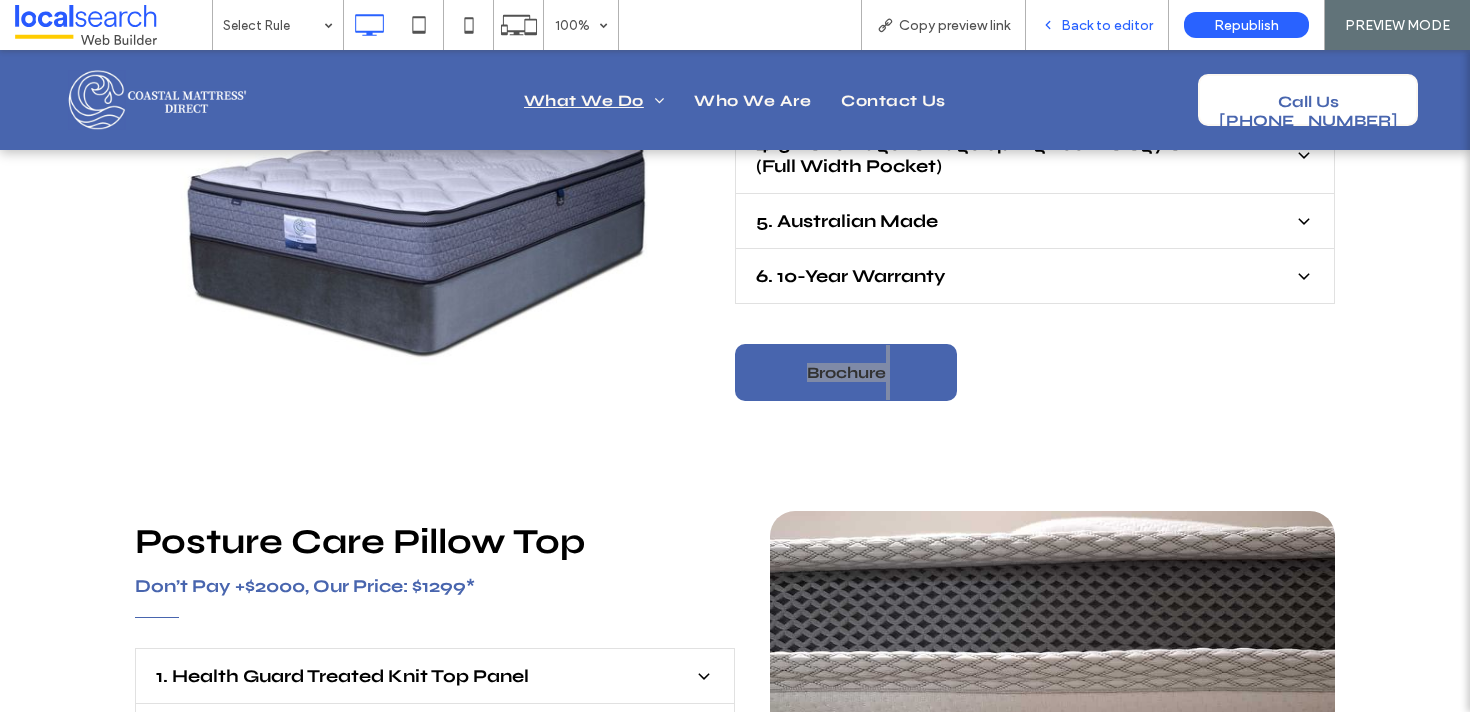 click on "Back to editor" at bounding box center [1097, 25] 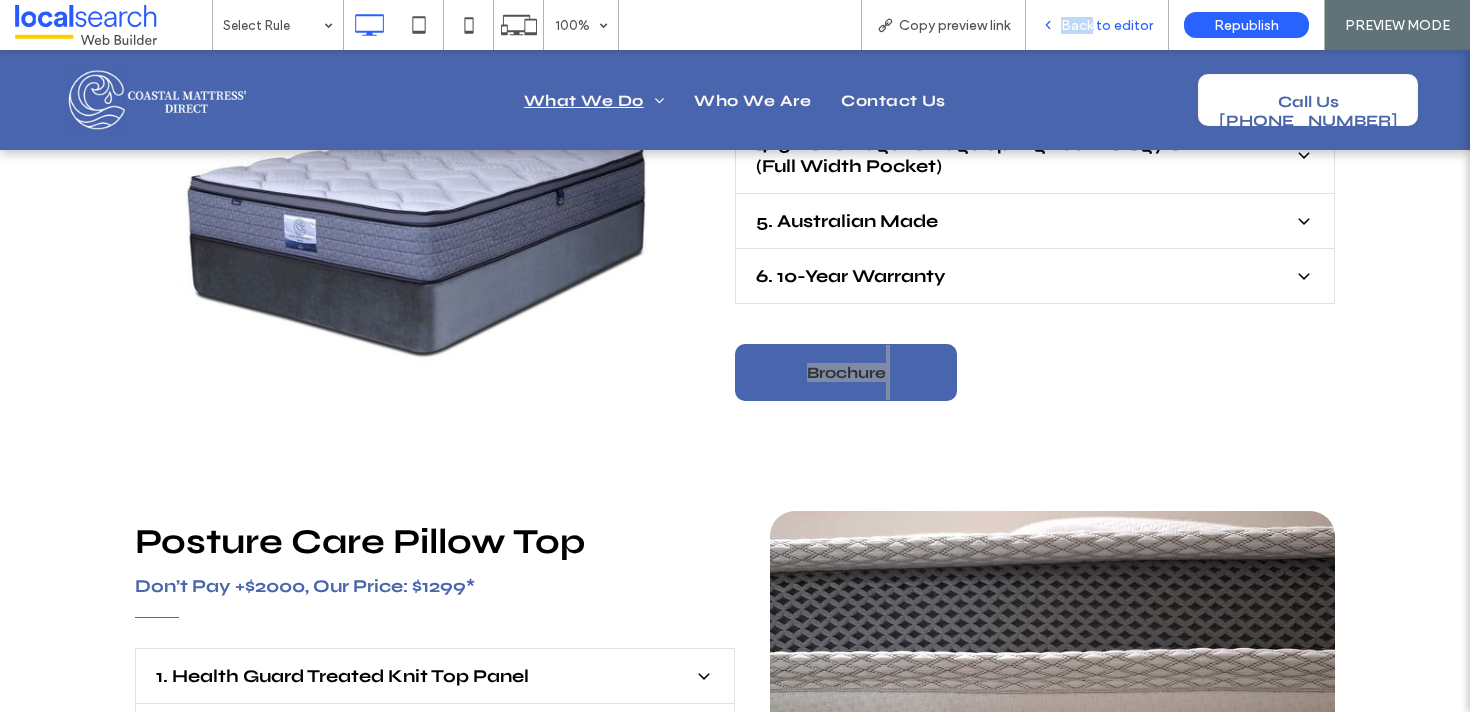 click on "Back to editor" at bounding box center (1097, 25) 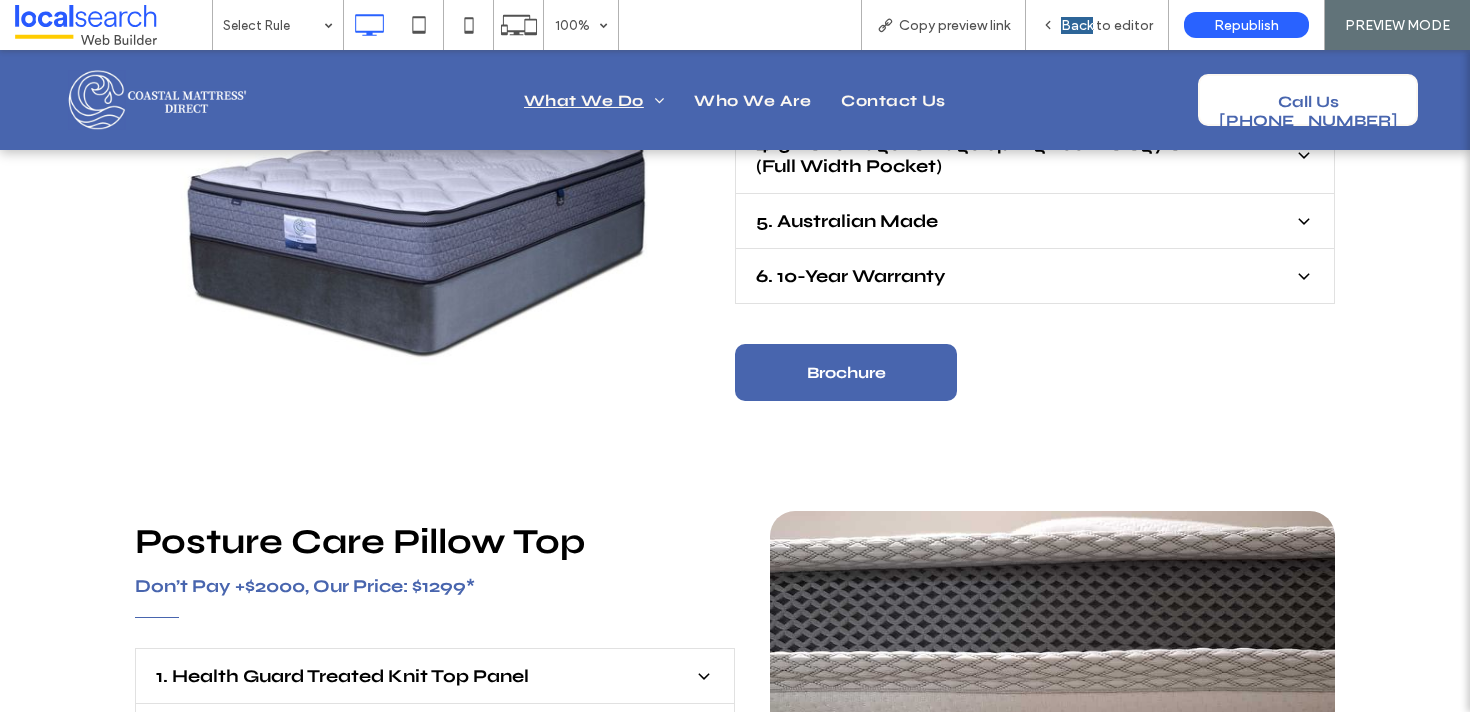 click on "Button
Kiama ﻿
Don’t Pay +$2000, Our Price: $1299*
1.	Australian Made Premium Knit Fabric Featuring a high-quality premium knitted fabric for a luxurious look and feel, while providing better overall comfort. 2.	Premium Wool Layer Experience the luxury and comfort of a natural fibre mattress made with premium Australian wool. Benefits of Wool: Natural Insulation  - Wool is a natural insulator, which means it can help regulate your body temperature while you sleep. Wool fibres have tiny air pockets that trap heat, keeping you warm in the winter and cool in the summer.  Hypoallergenic Properties  - If you suffer from allergies, wool may be the perfect choice for you. Wool is naturally hypoallergenic, which means it resists mould, mildew, and dust mites. This is because wool fibres have a natural waxy coating that repels moisture, preventing the growth of allergens." at bounding box center [1035, 101] 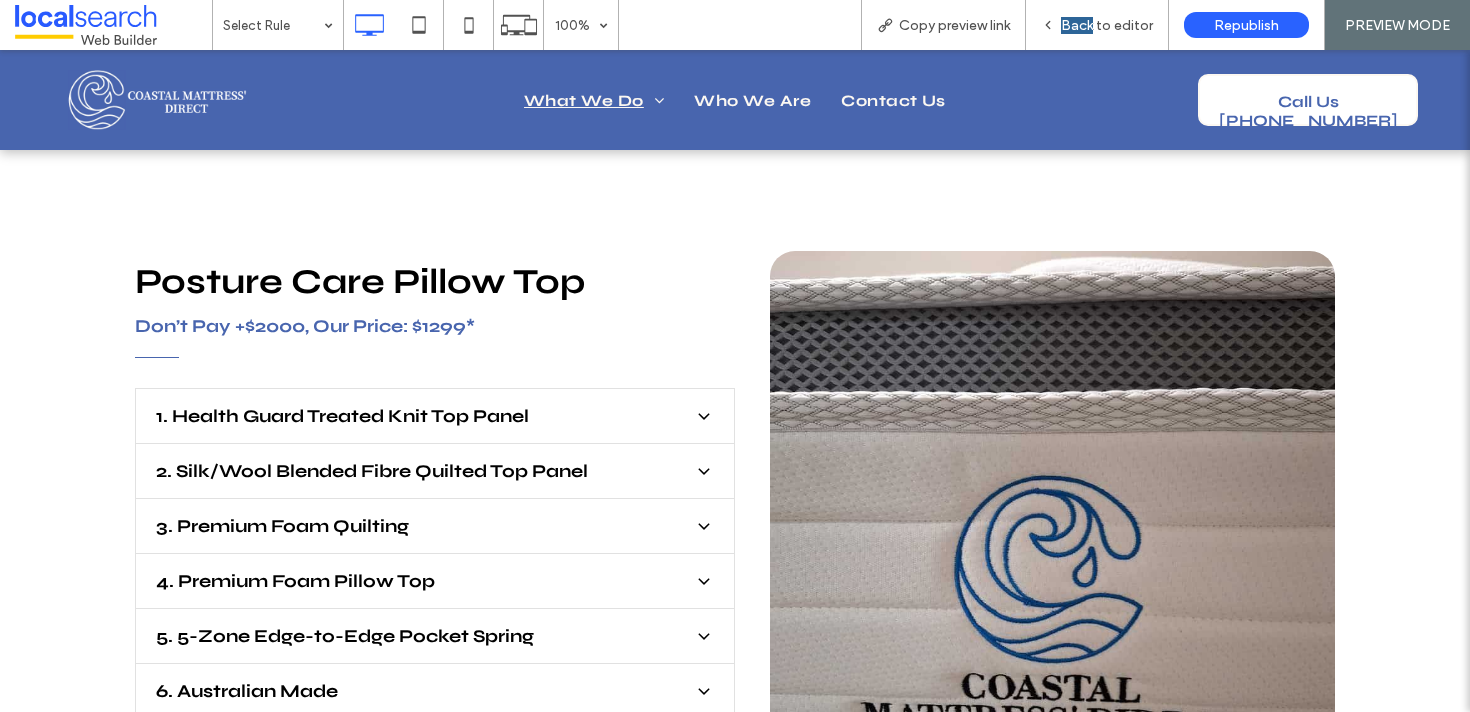 scroll, scrollTop: 5784, scrollLeft: 0, axis: vertical 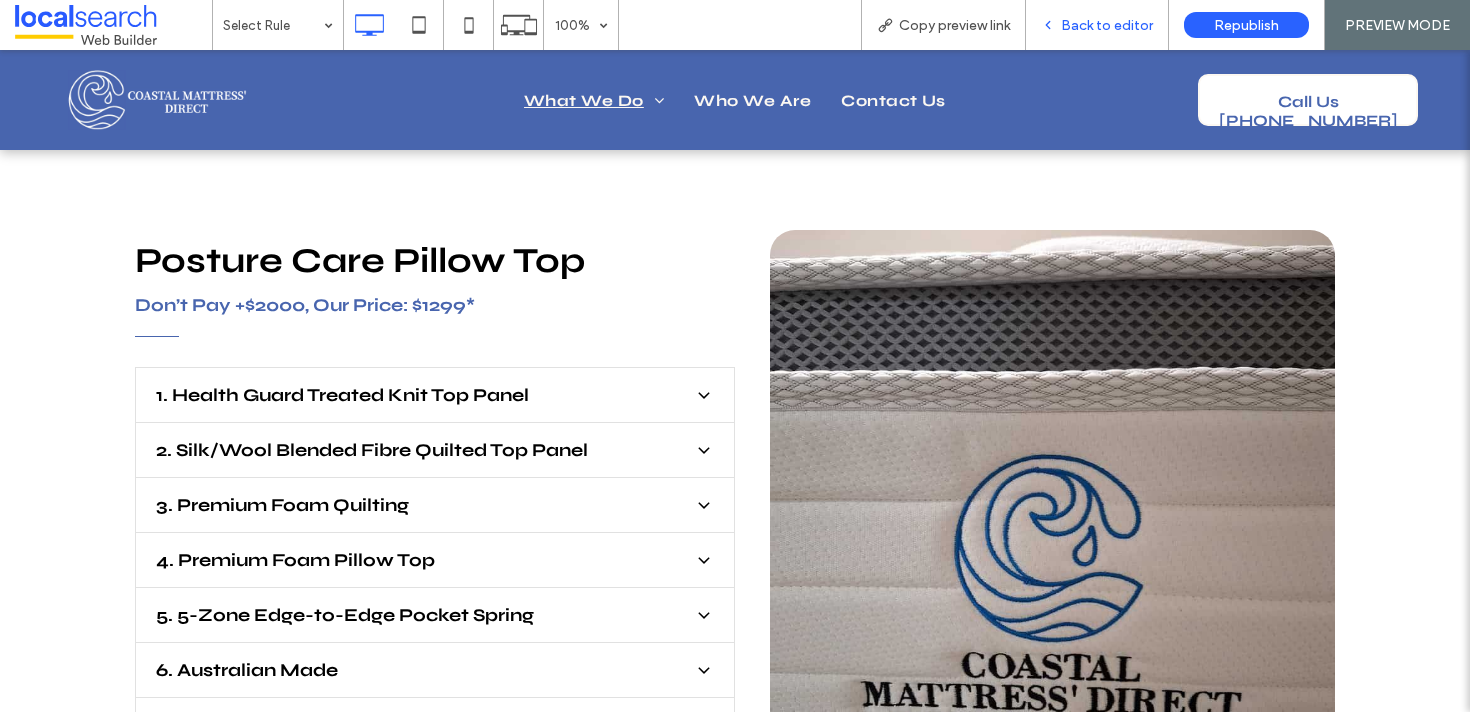 click on "Back to editor" at bounding box center (1097, 25) 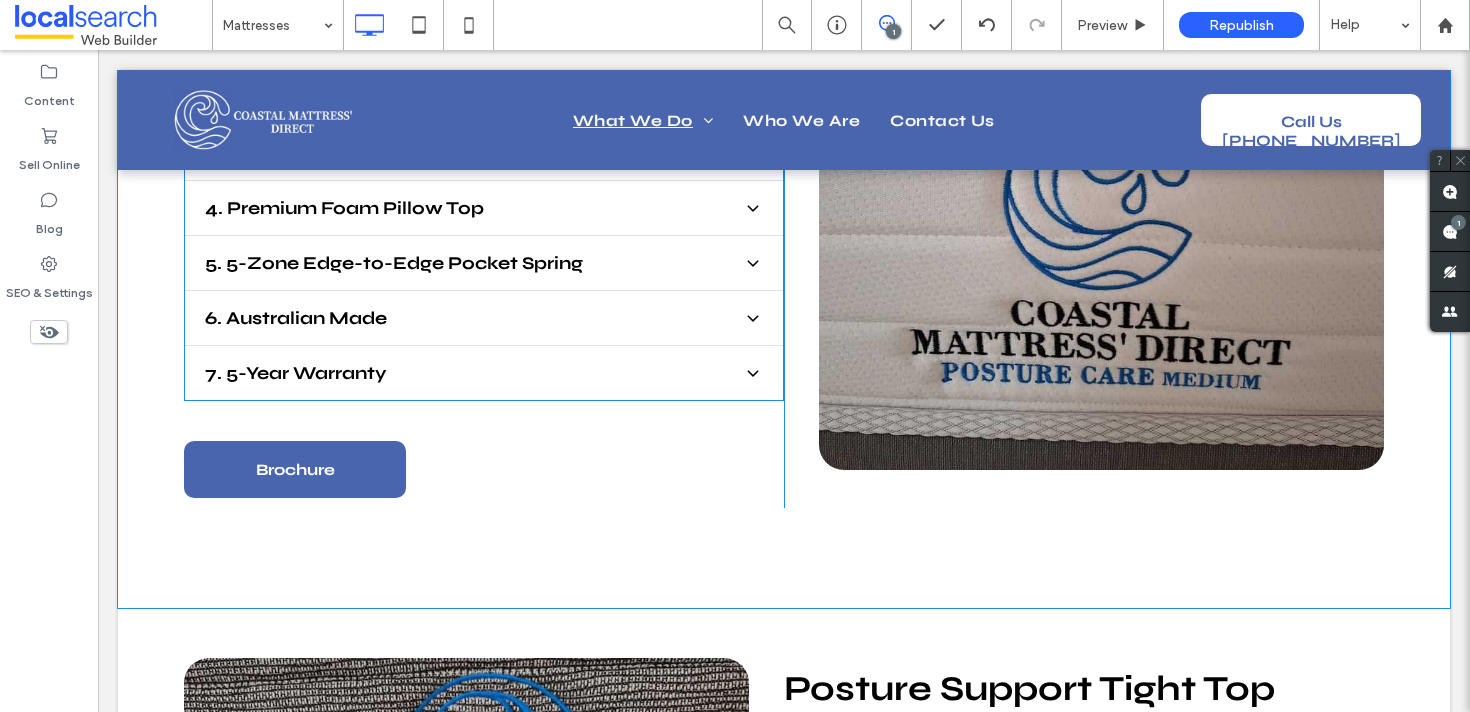 scroll, scrollTop: 6175, scrollLeft: 0, axis: vertical 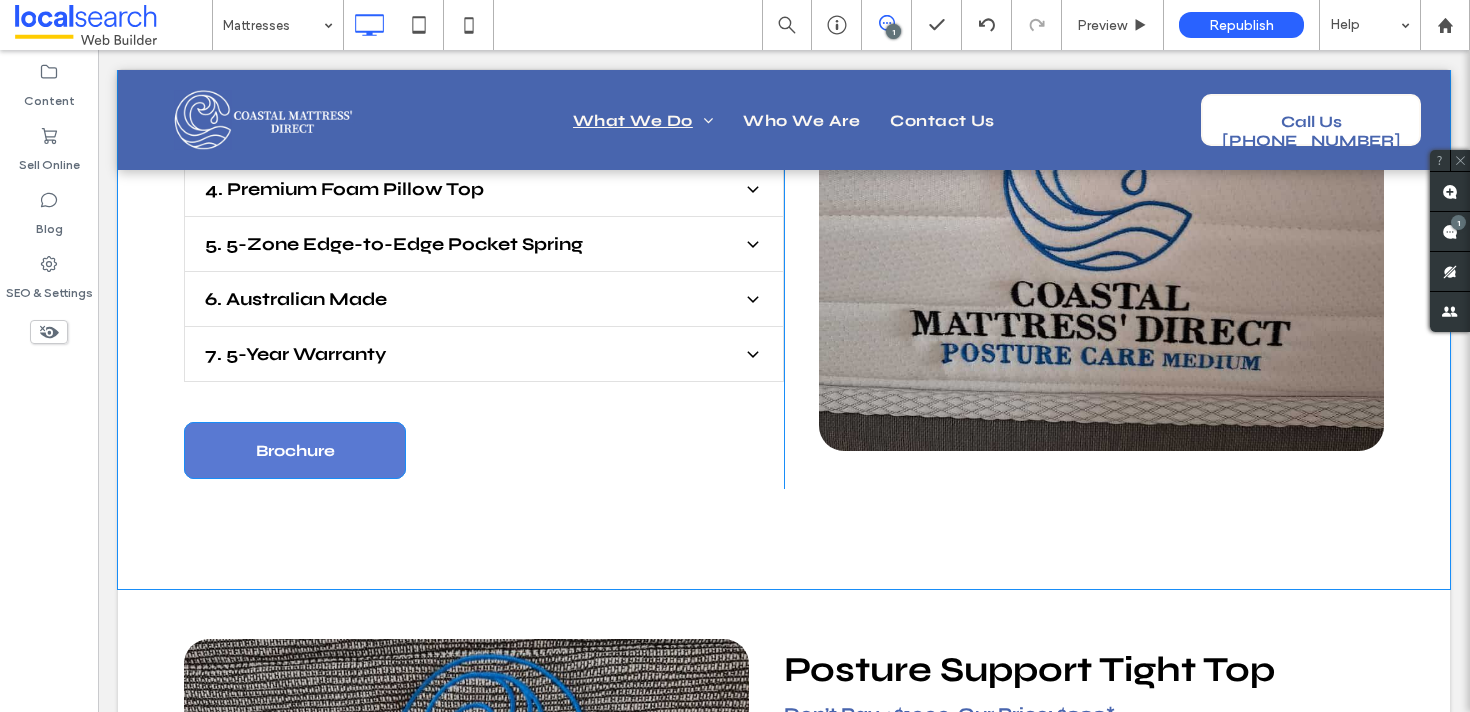 click on "Brochure" at bounding box center (295, 450) 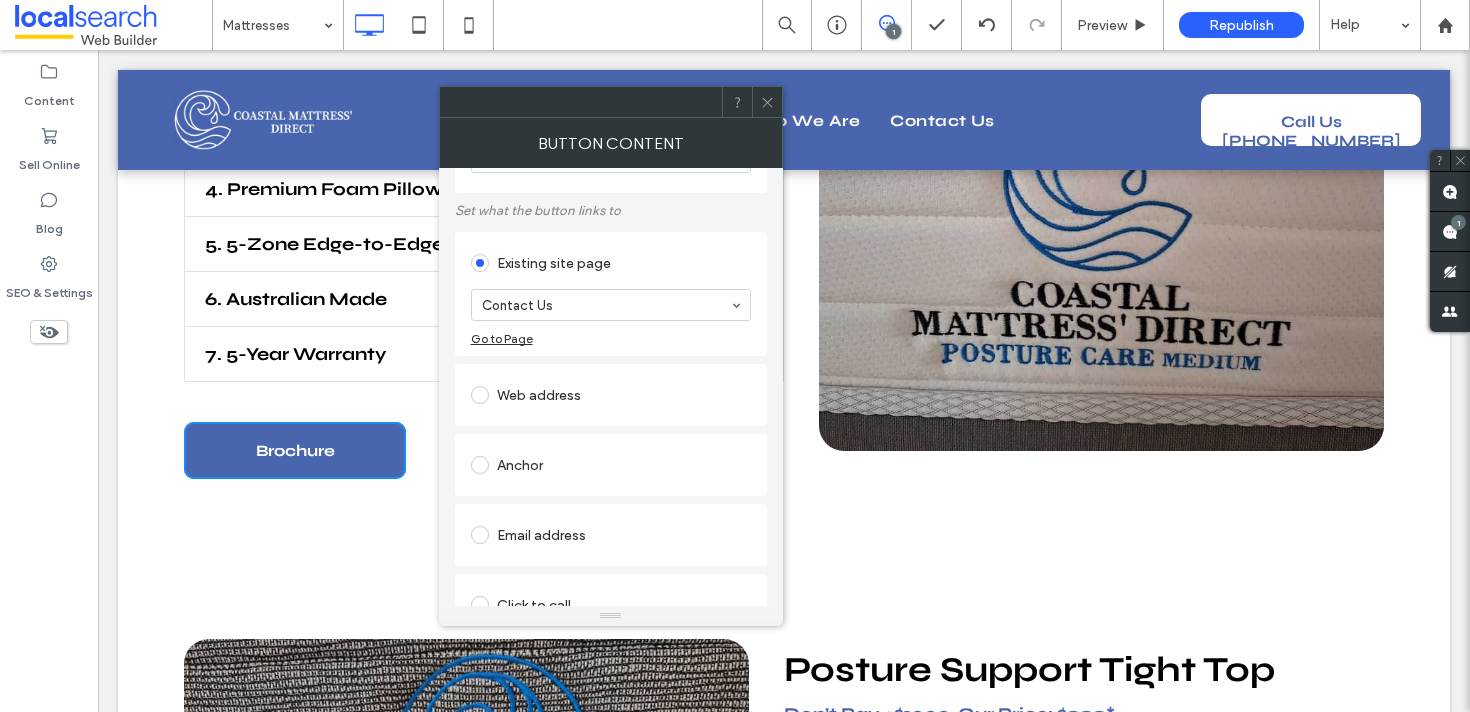 scroll, scrollTop: 110, scrollLeft: 0, axis: vertical 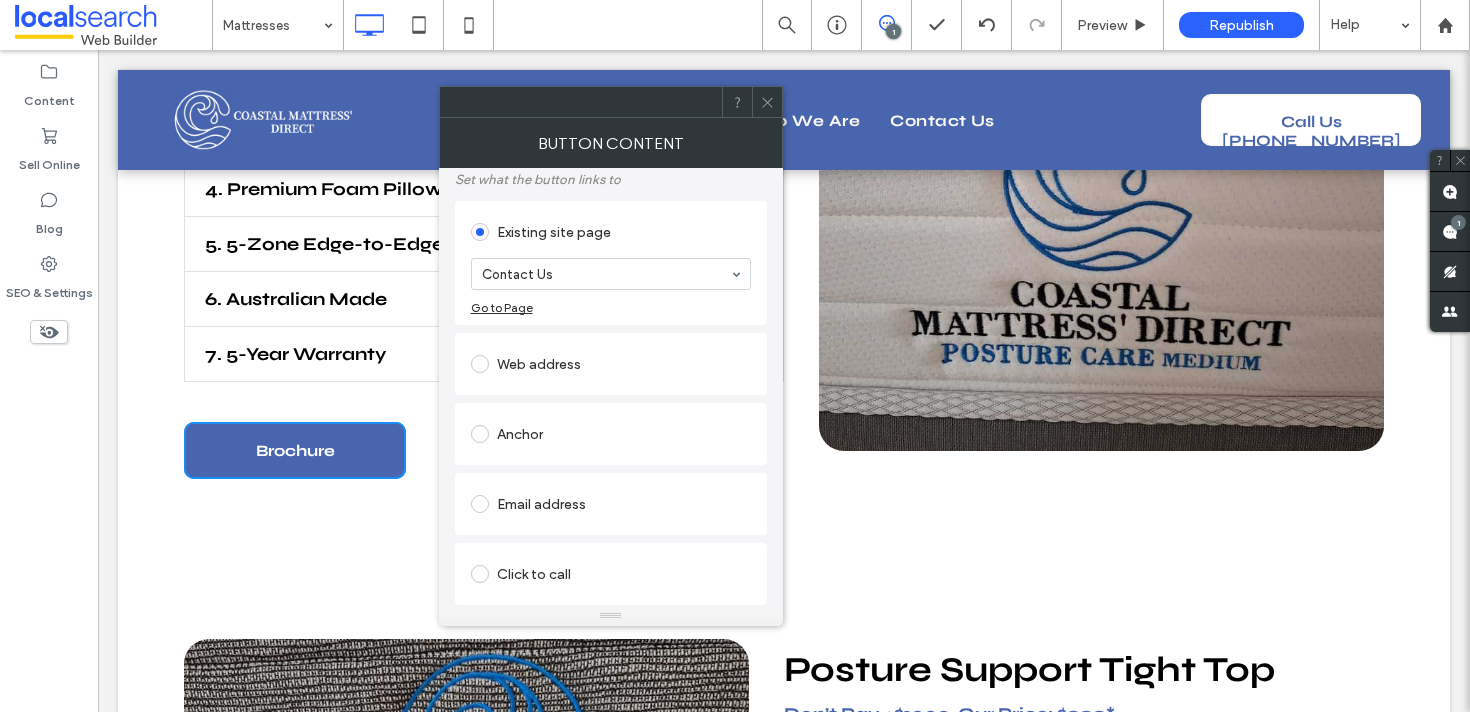 click 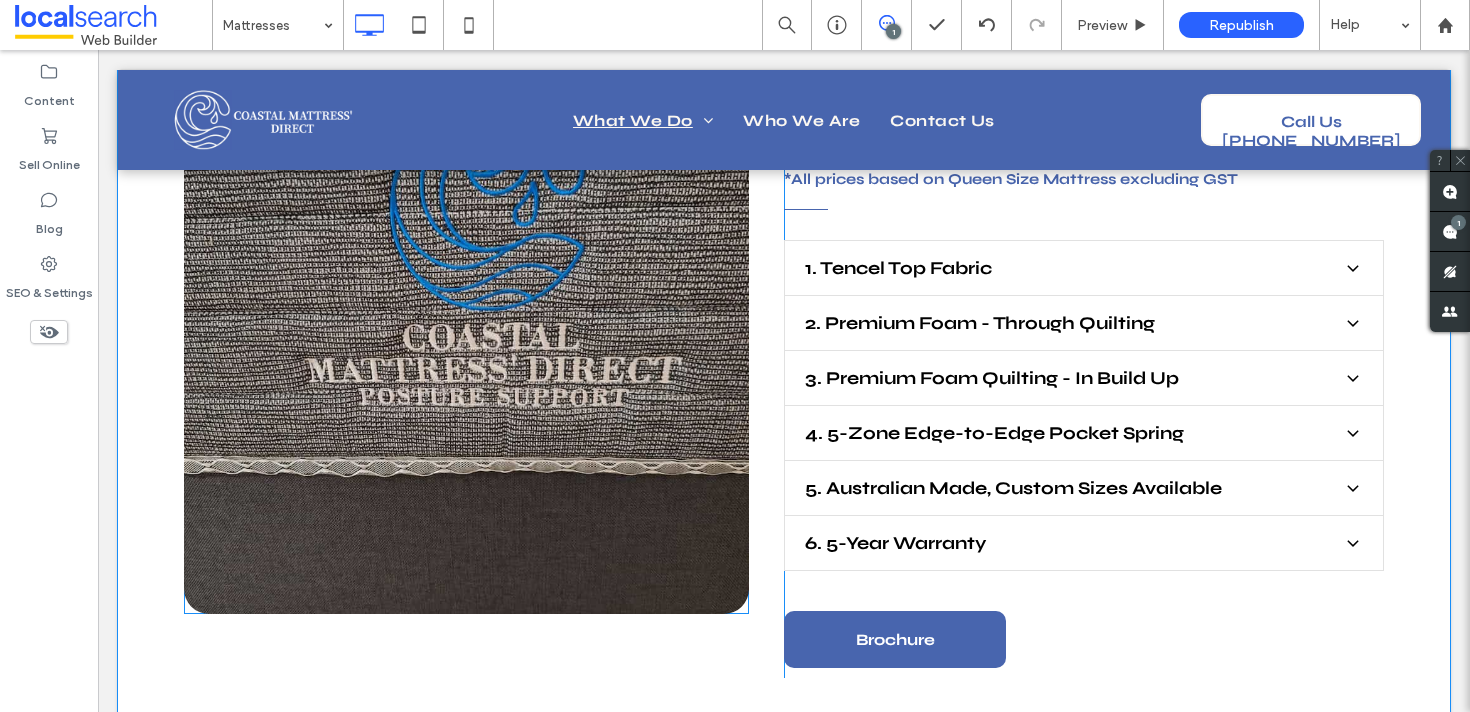 scroll, scrollTop: 6907, scrollLeft: 0, axis: vertical 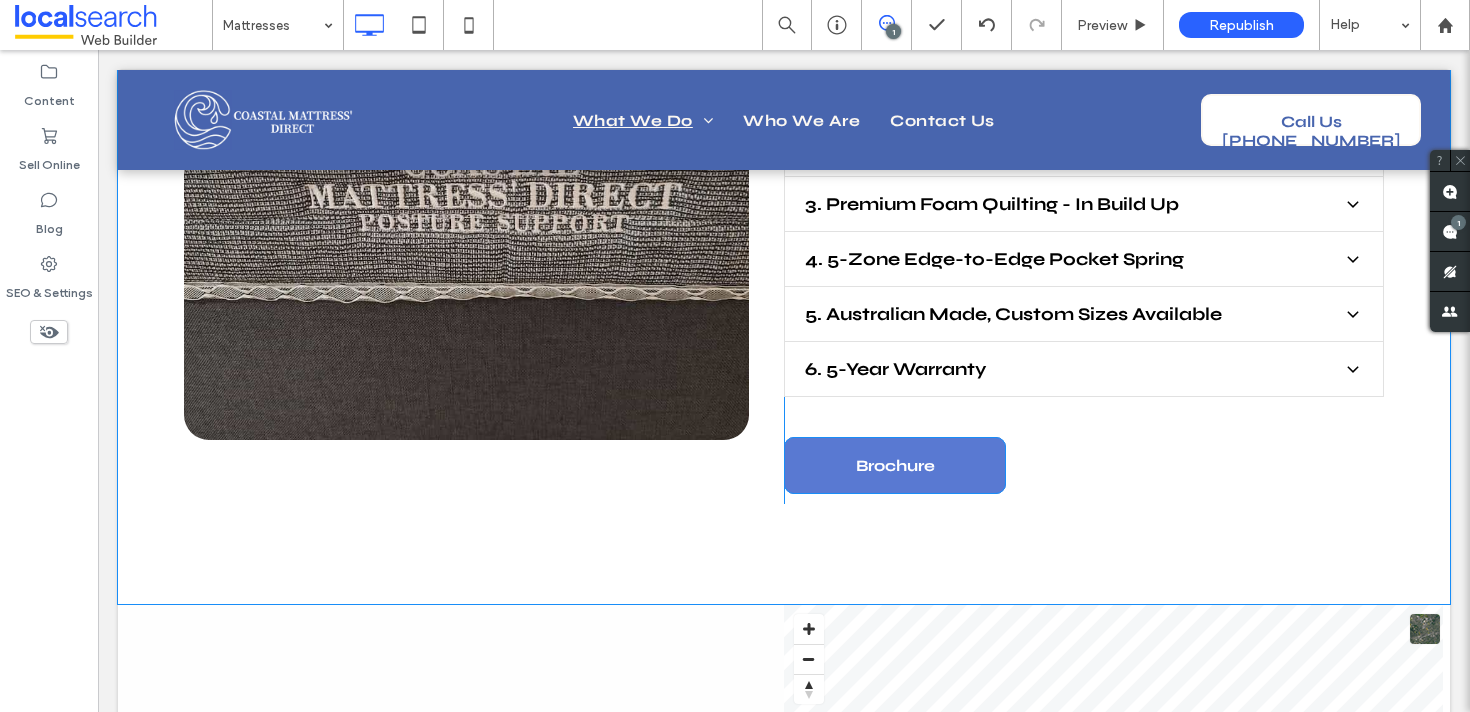 click on "Brochure" at bounding box center (895, 465) 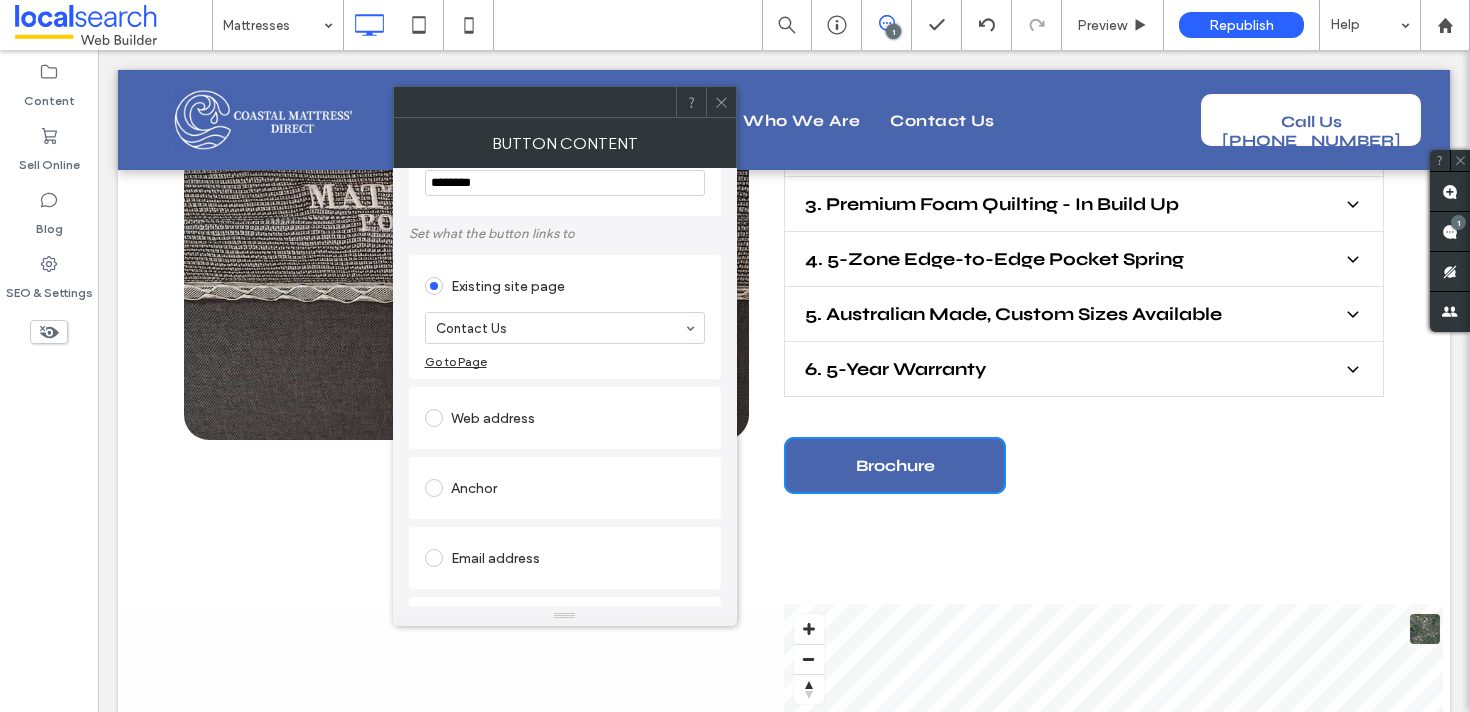 scroll, scrollTop: 150, scrollLeft: 0, axis: vertical 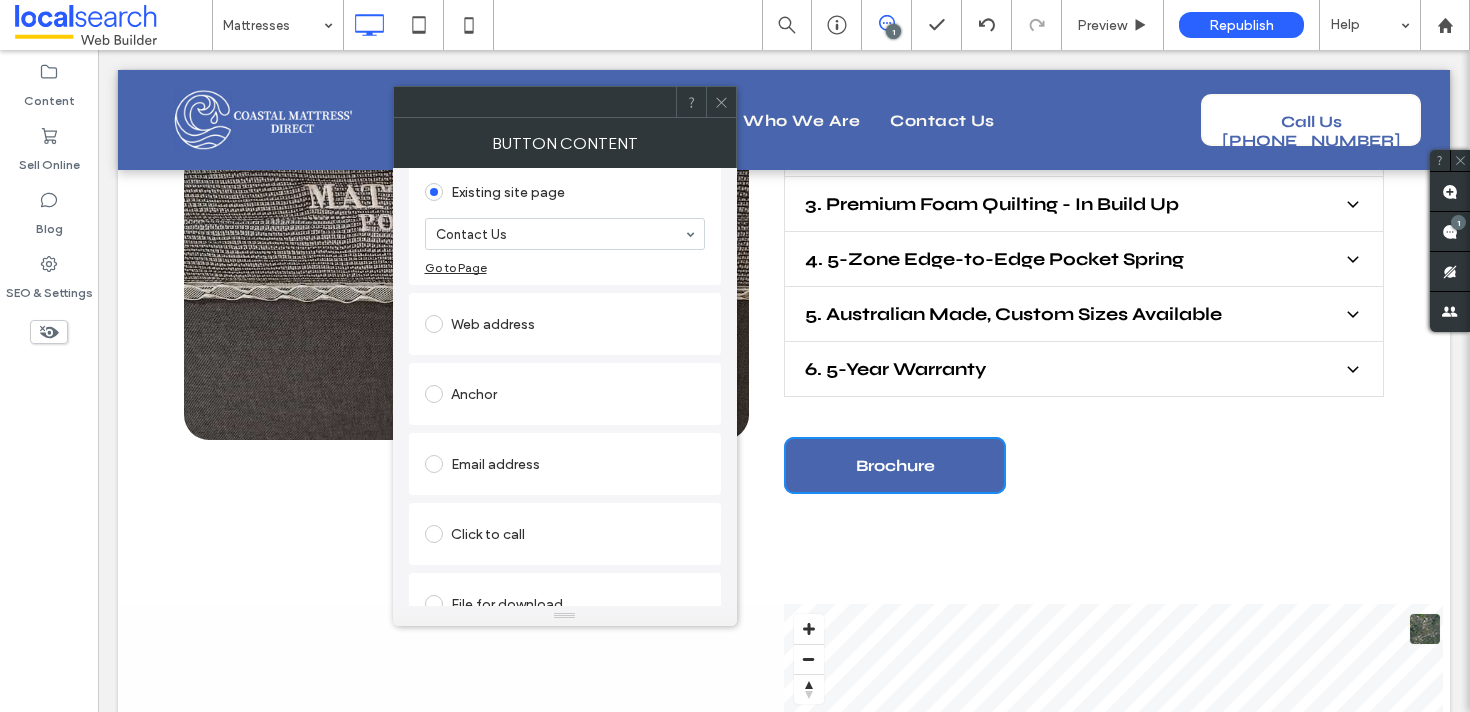 click at bounding box center [721, 102] 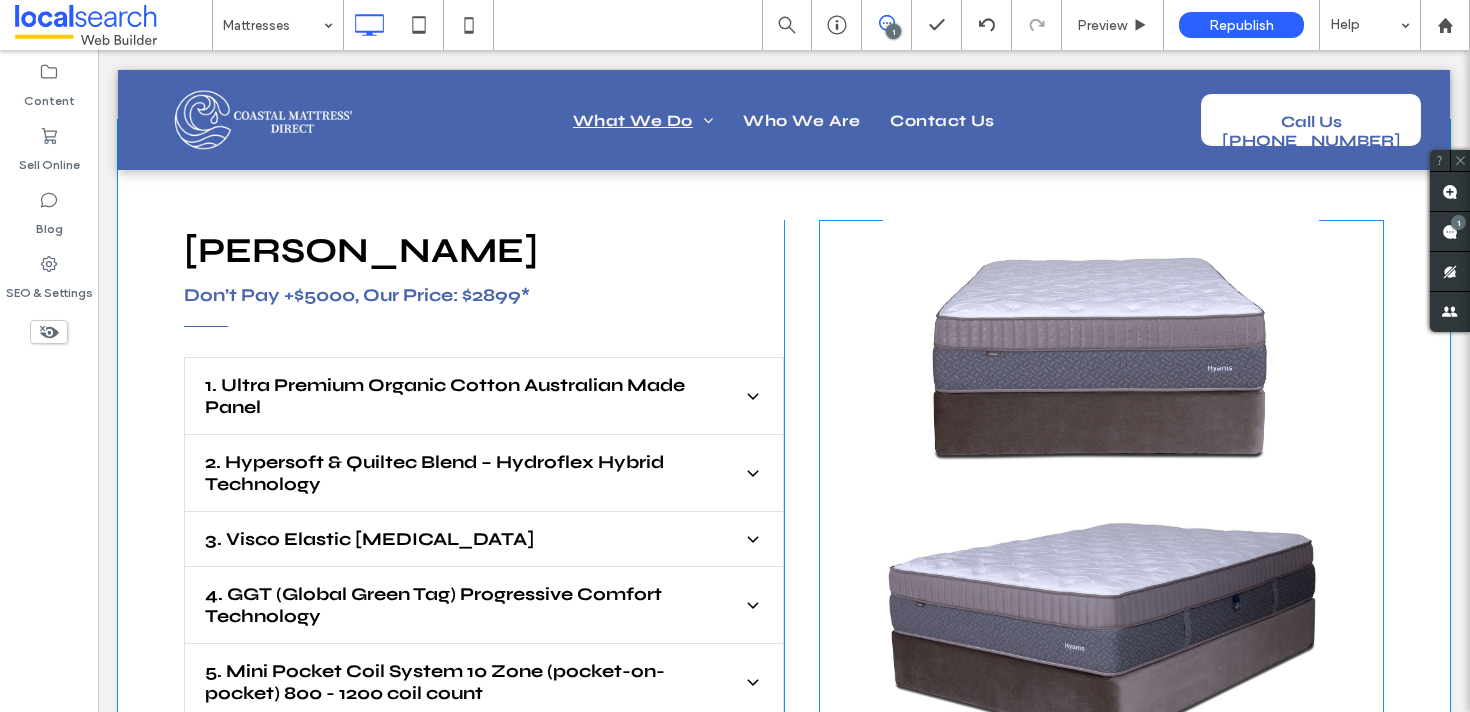 scroll, scrollTop: 2826, scrollLeft: 0, axis: vertical 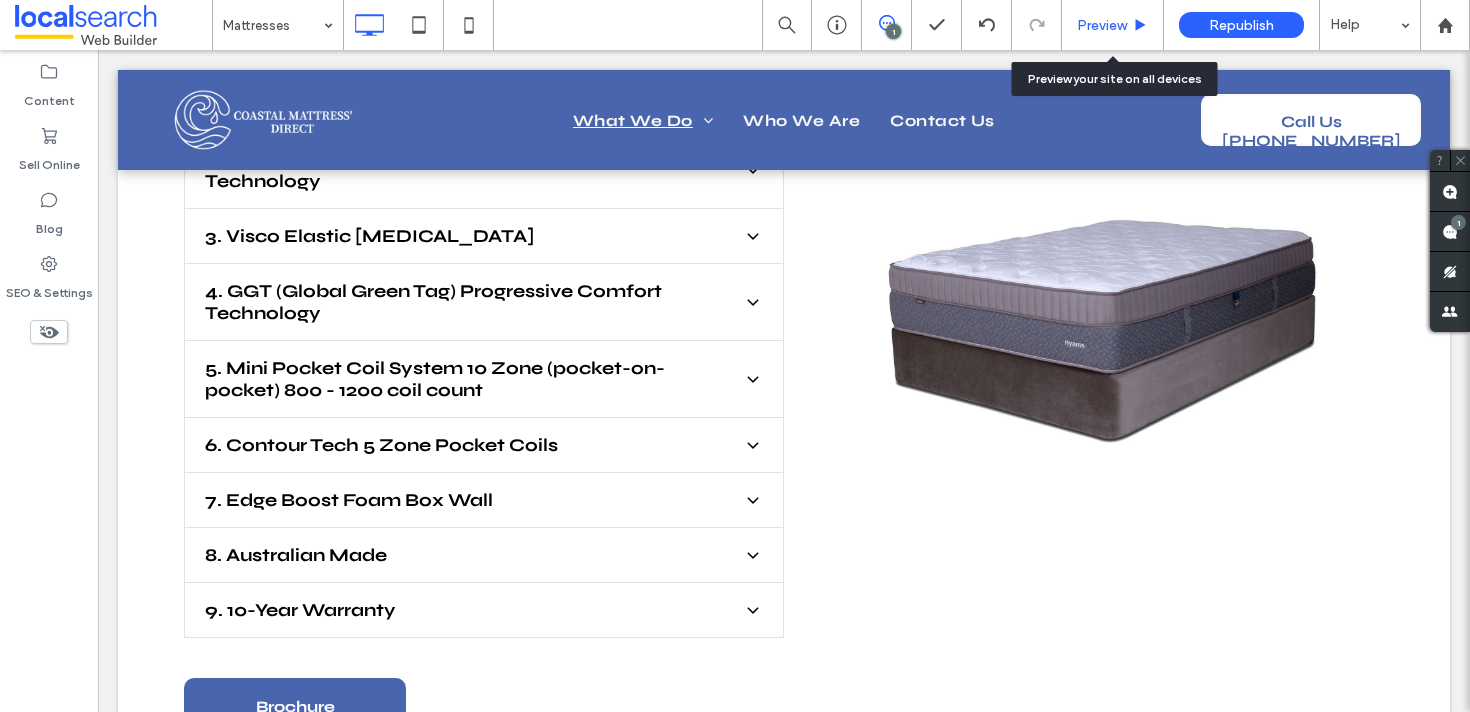 click on "Preview" at bounding box center (1102, 25) 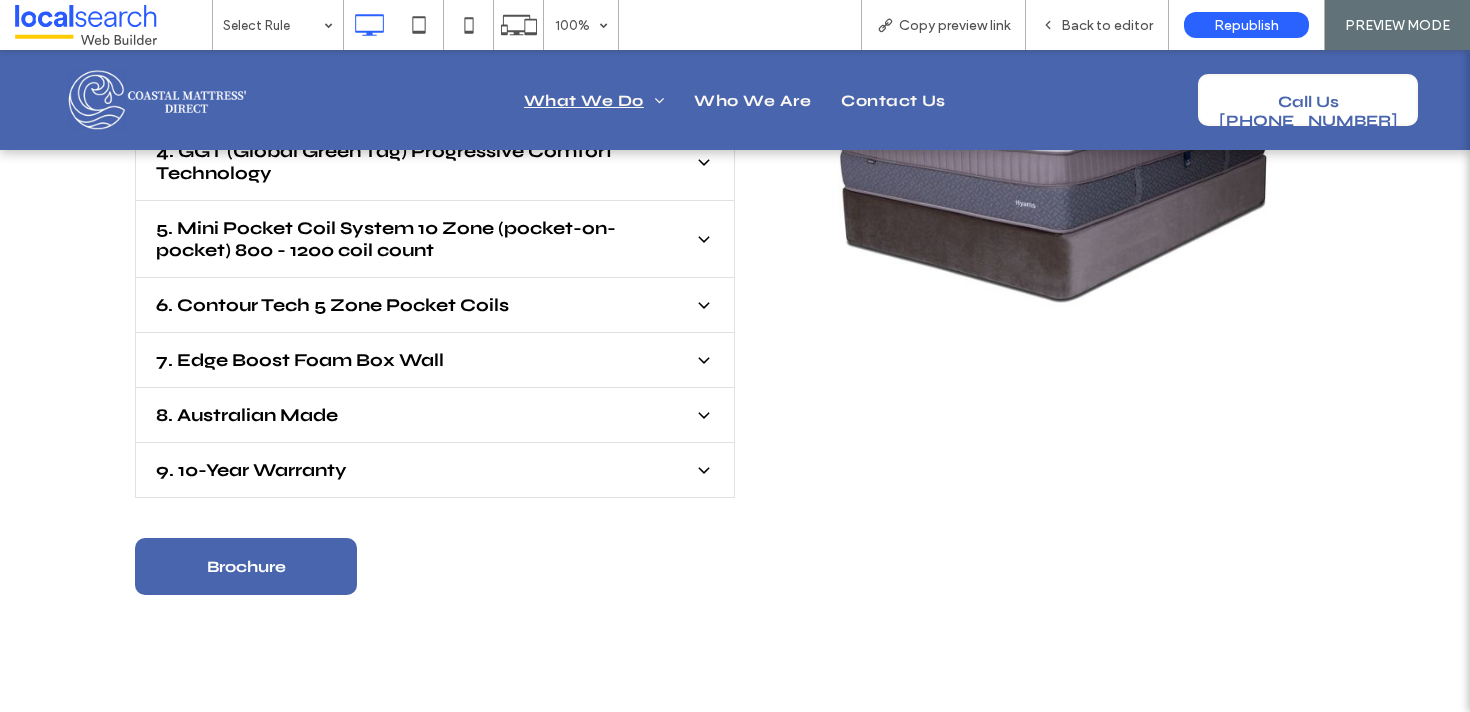 scroll, scrollTop: 3063, scrollLeft: 0, axis: vertical 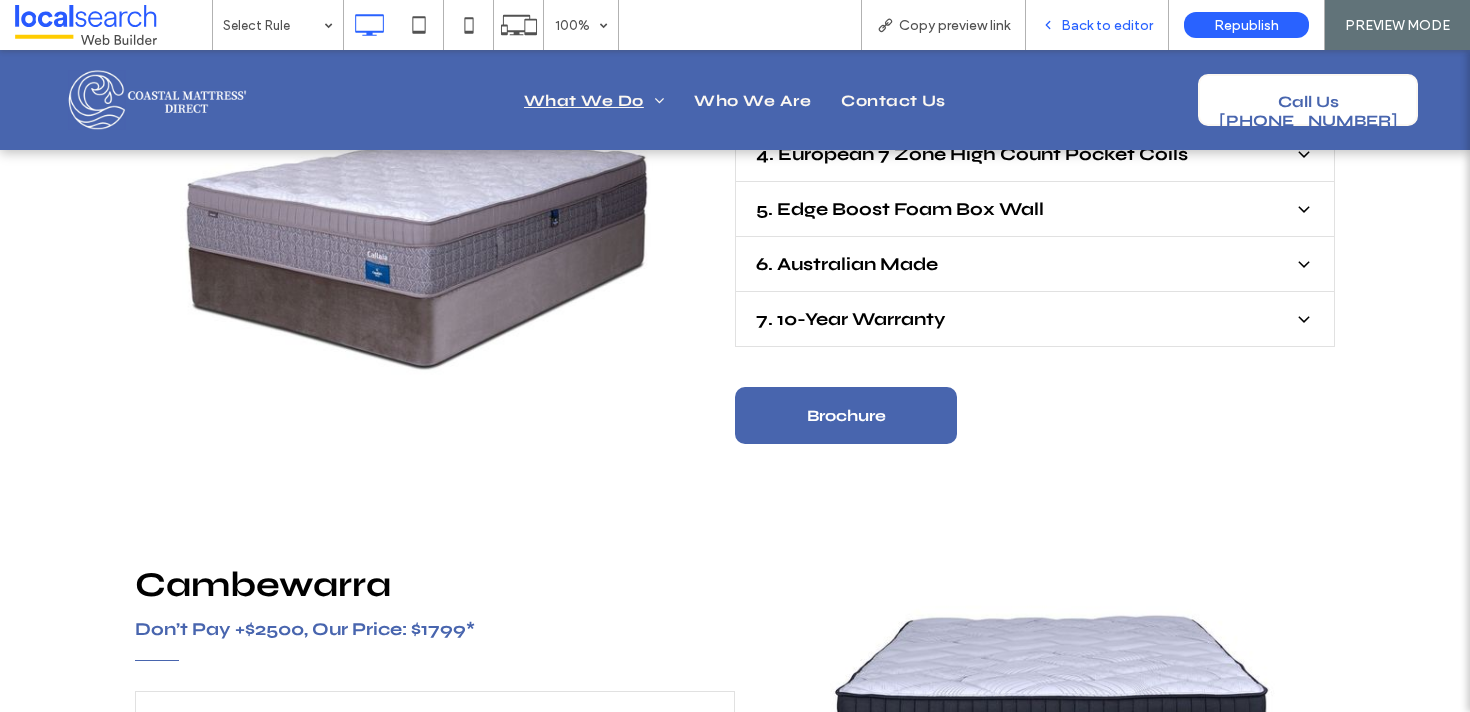 click on "Back to editor" at bounding box center [1107, 25] 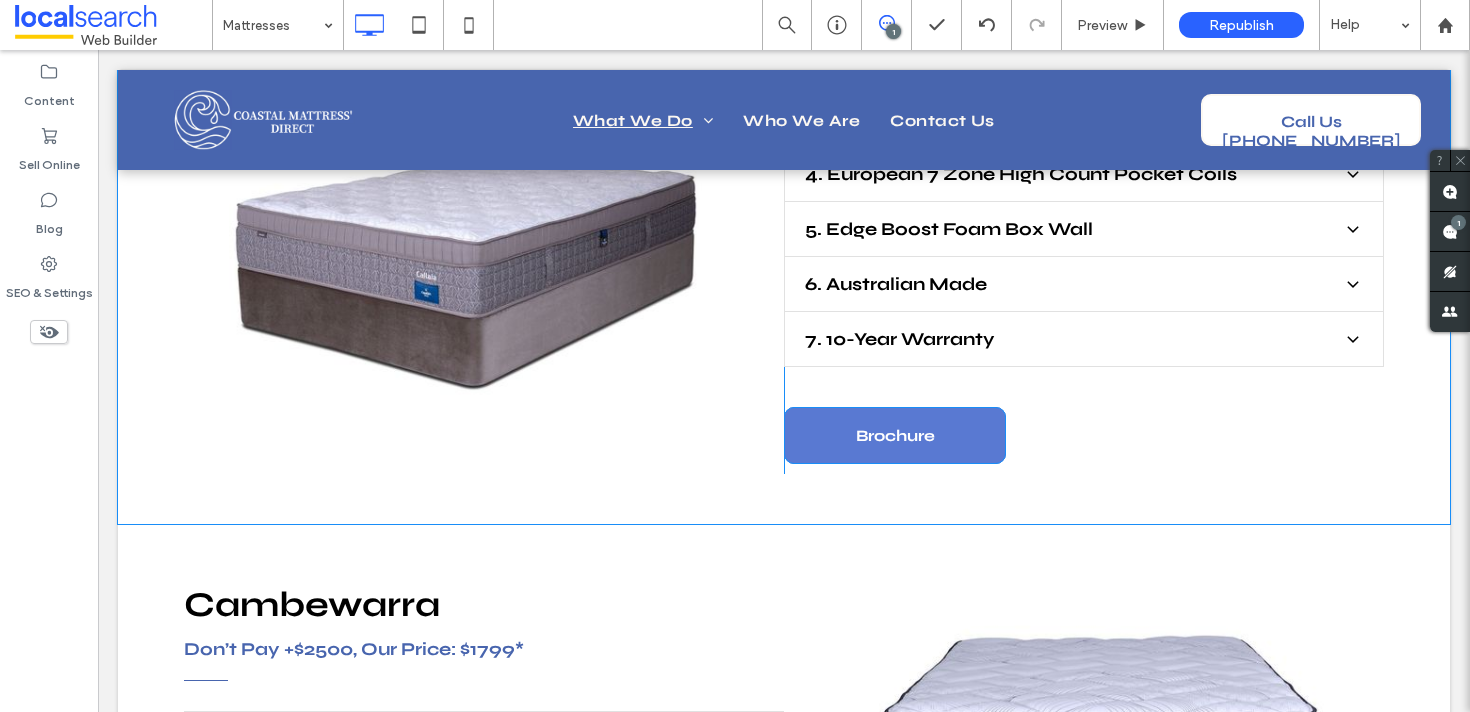 click on "Brochure" at bounding box center [895, 435] 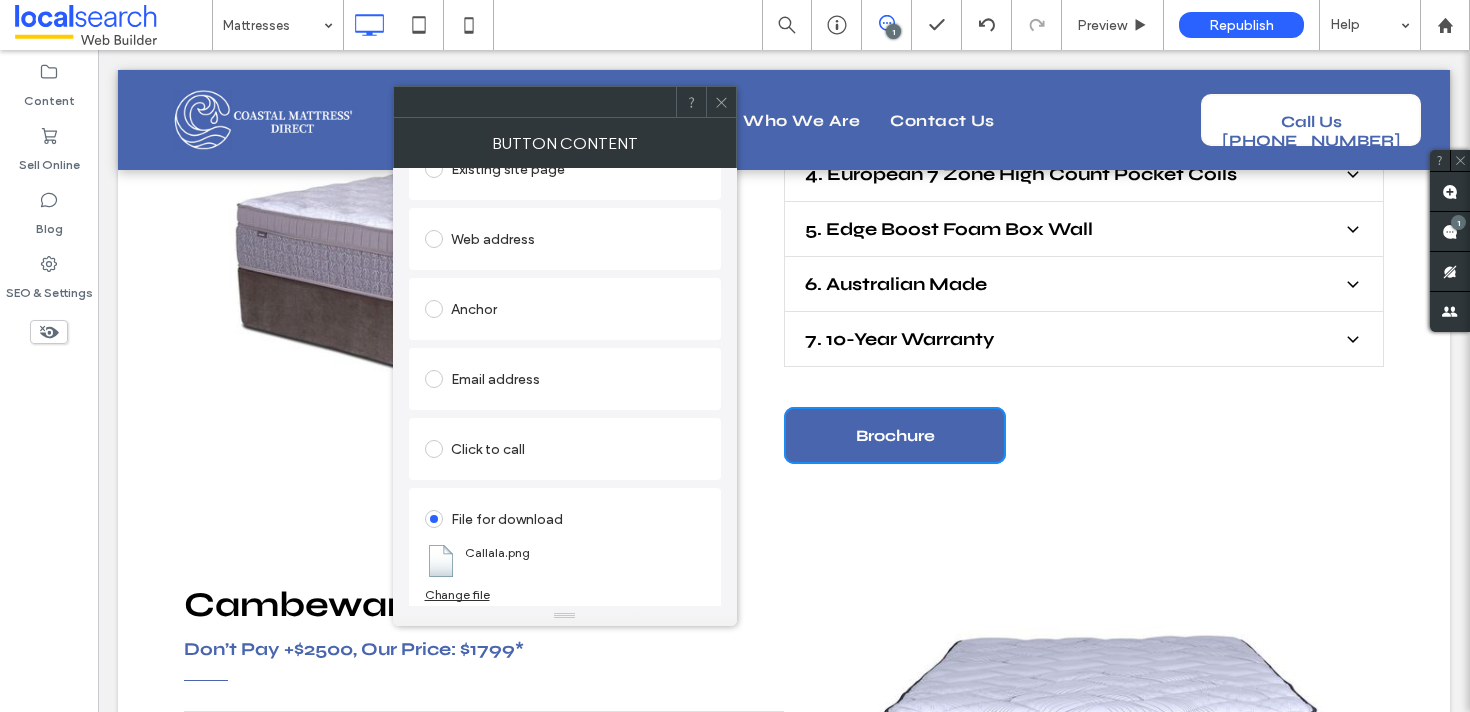 scroll, scrollTop: 181, scrollLeft: 0, axis: vertical 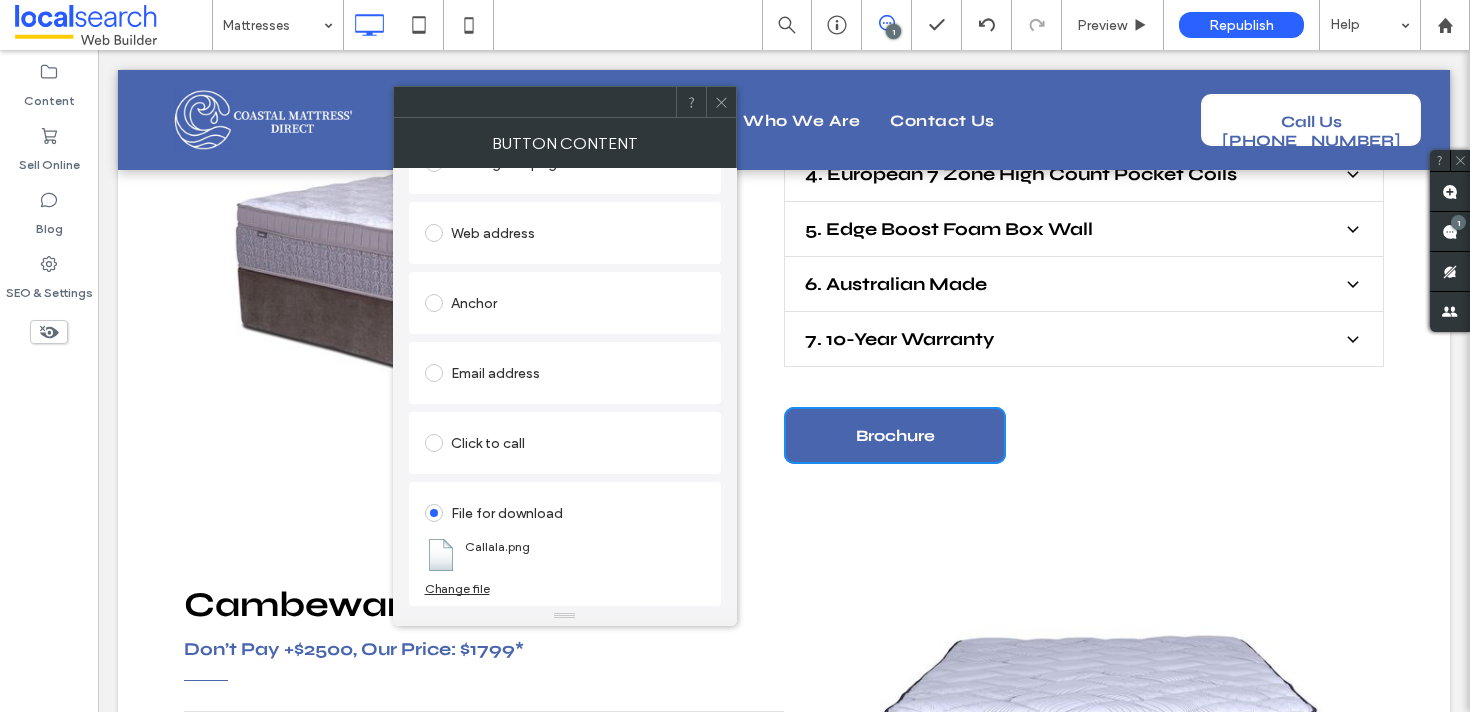 click on "Change file" at bounding box center (457, 588) 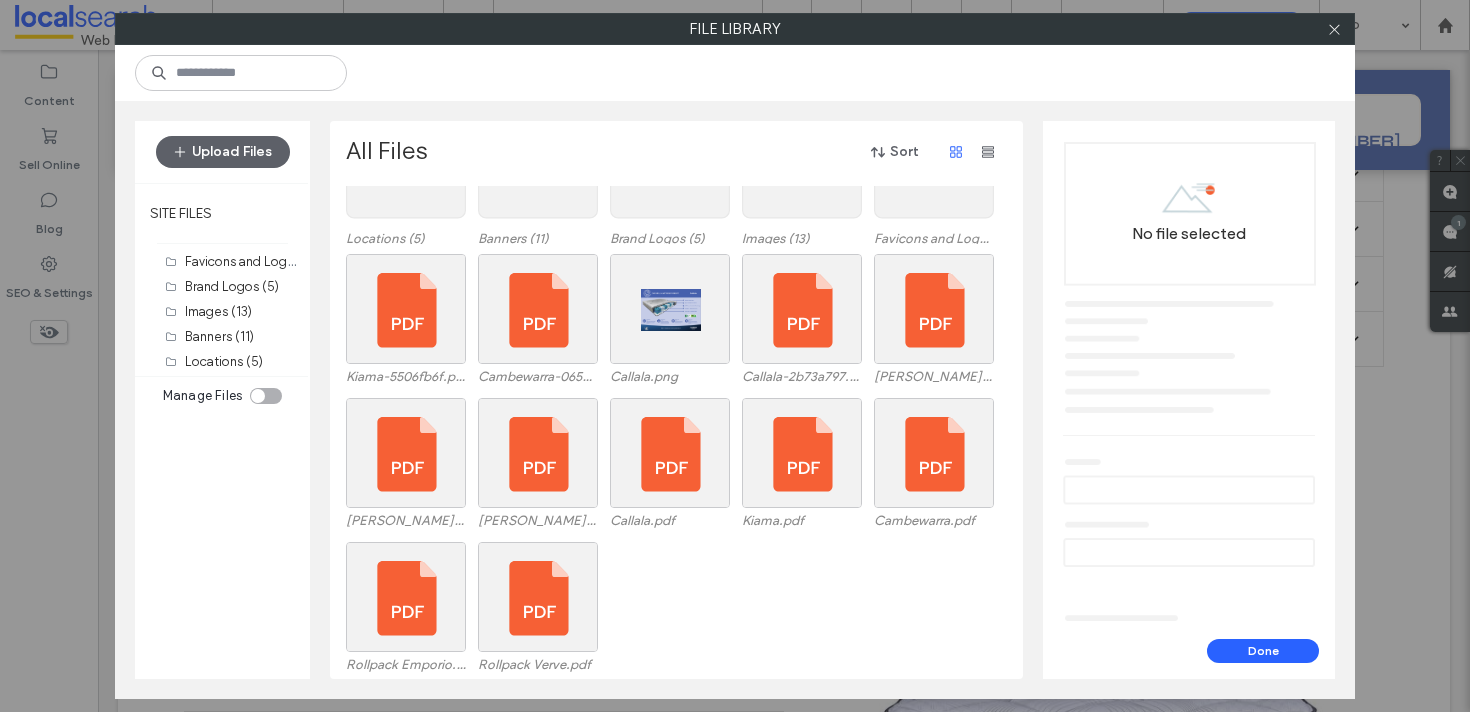 scroll, scrollTop: 83, scrollLeft: 0, axis: vertical 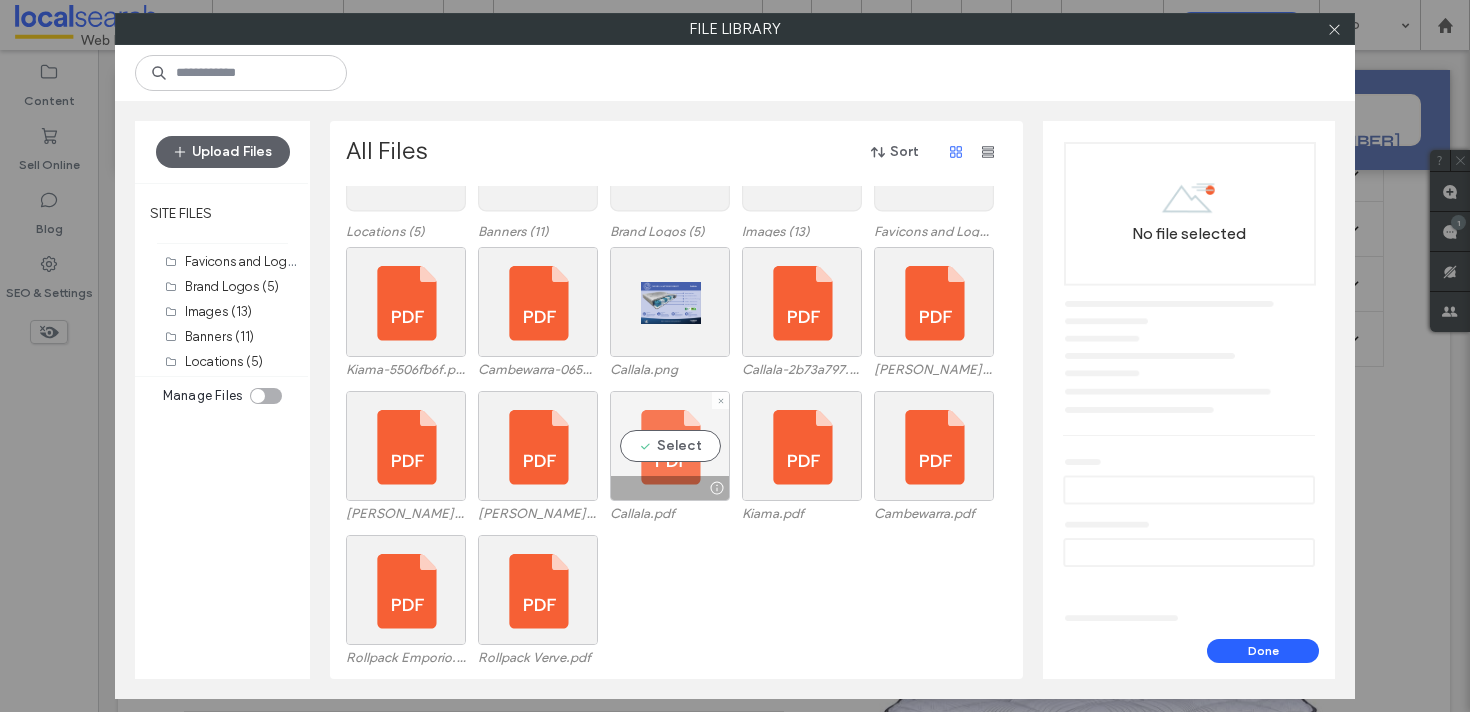 click on "Select" at bounding box center [670, 446] 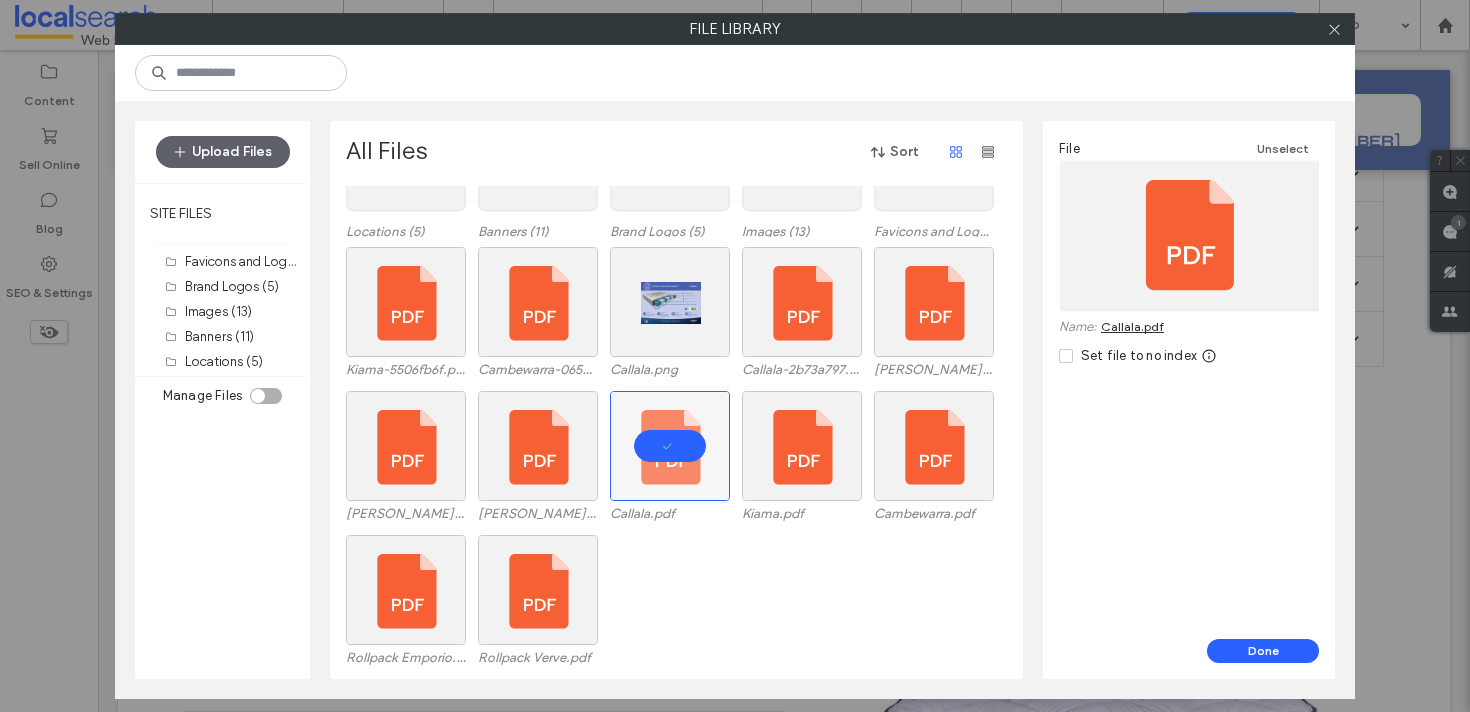 click on "Callala.pdf" at bounding box center [1132, 326] 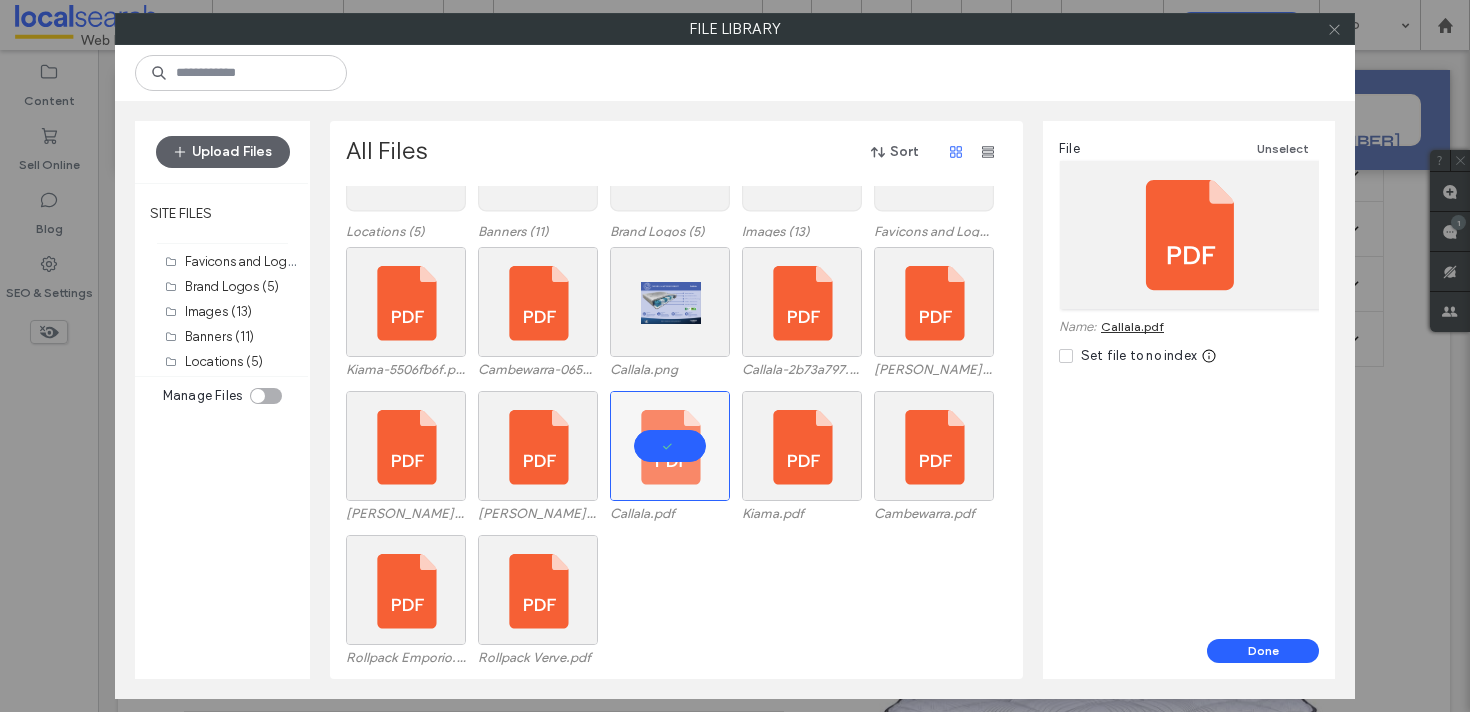 click 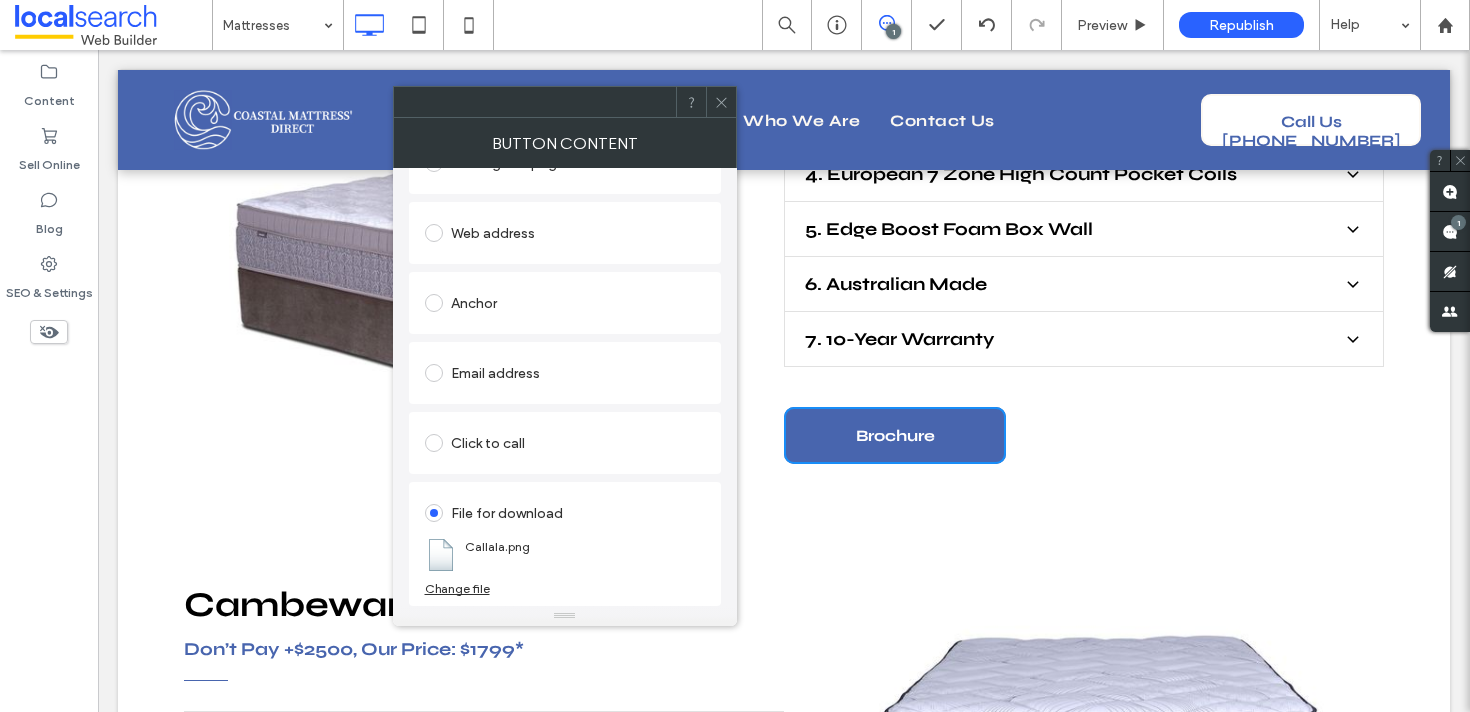 click on "File for download   Callala.png   Change file" at bounding box center [565, 544] 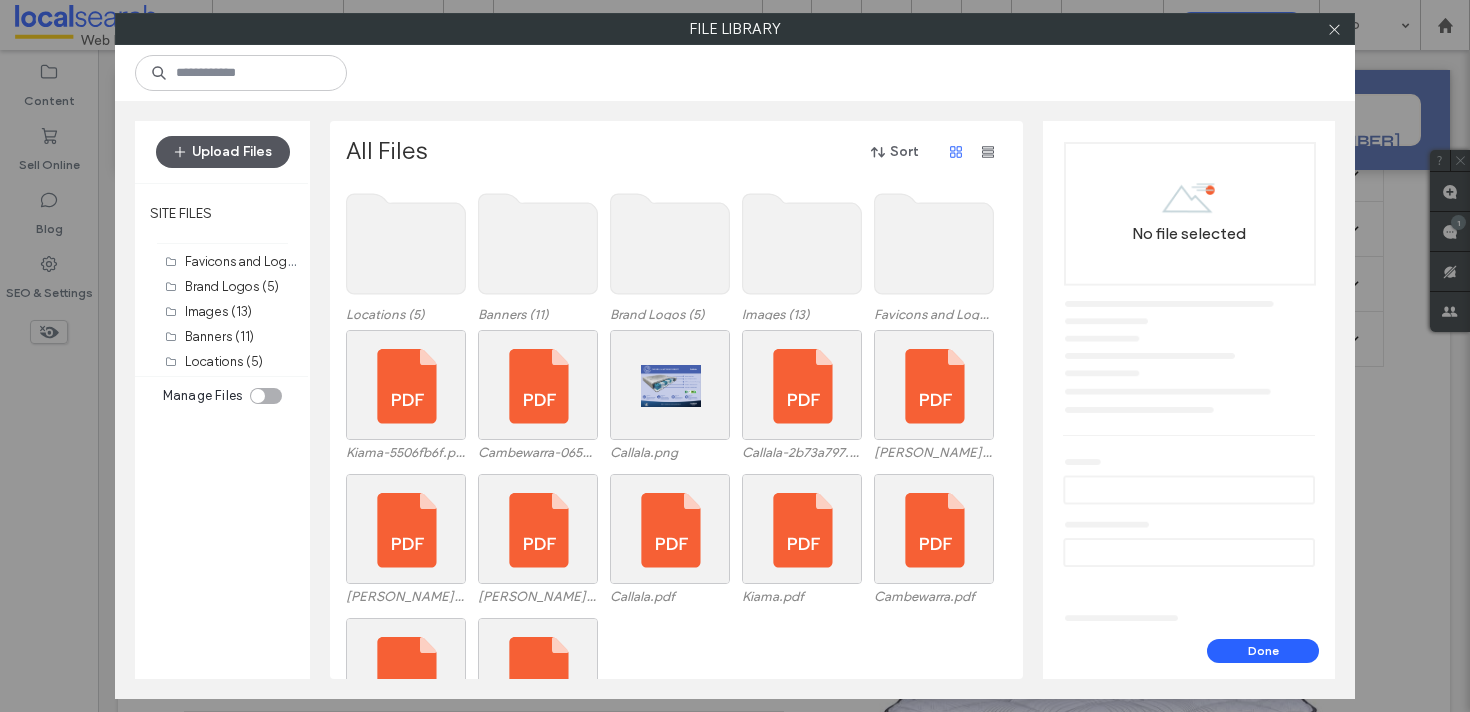 click on "Upload Files" at bounding box center (223, 152) 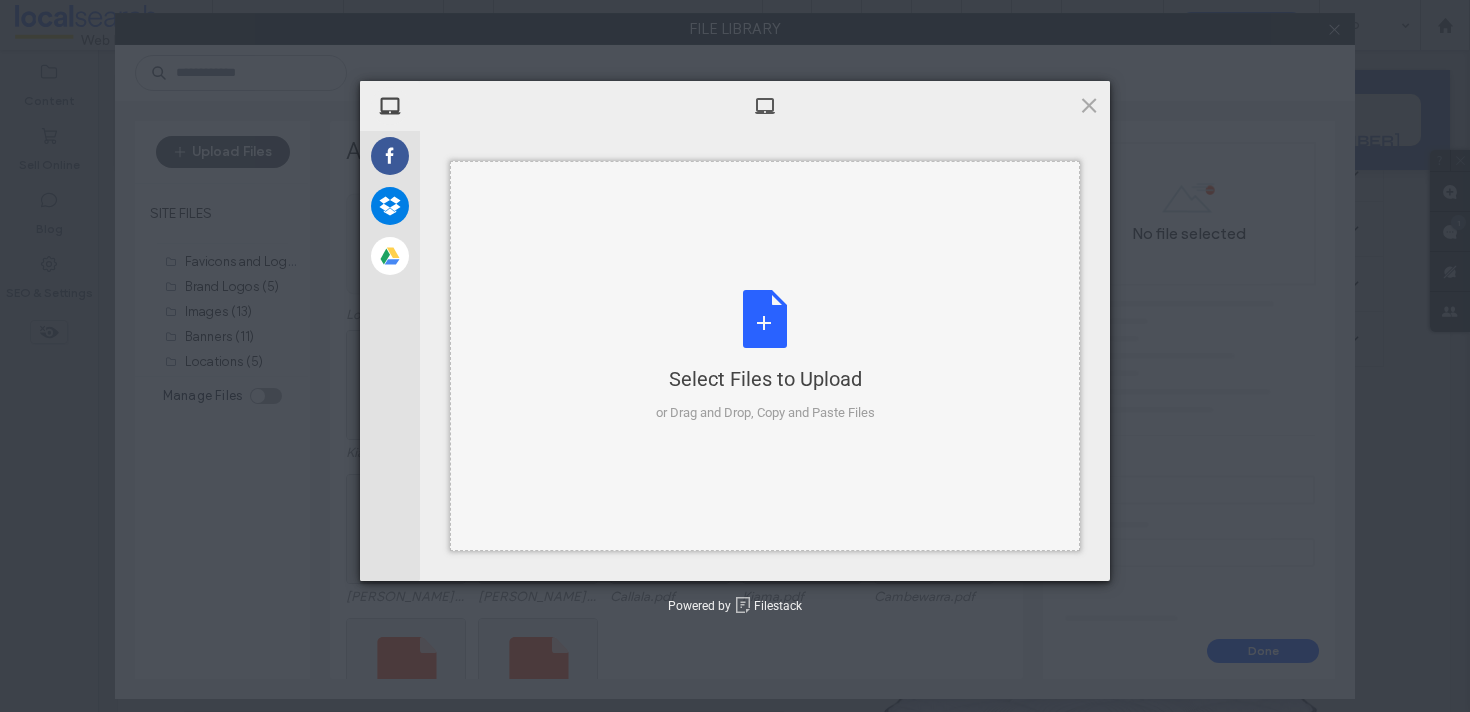 click on "Select Files to Upload
or Drag and Drop, Copy and Paste Files" at bounding box center (765, 356) 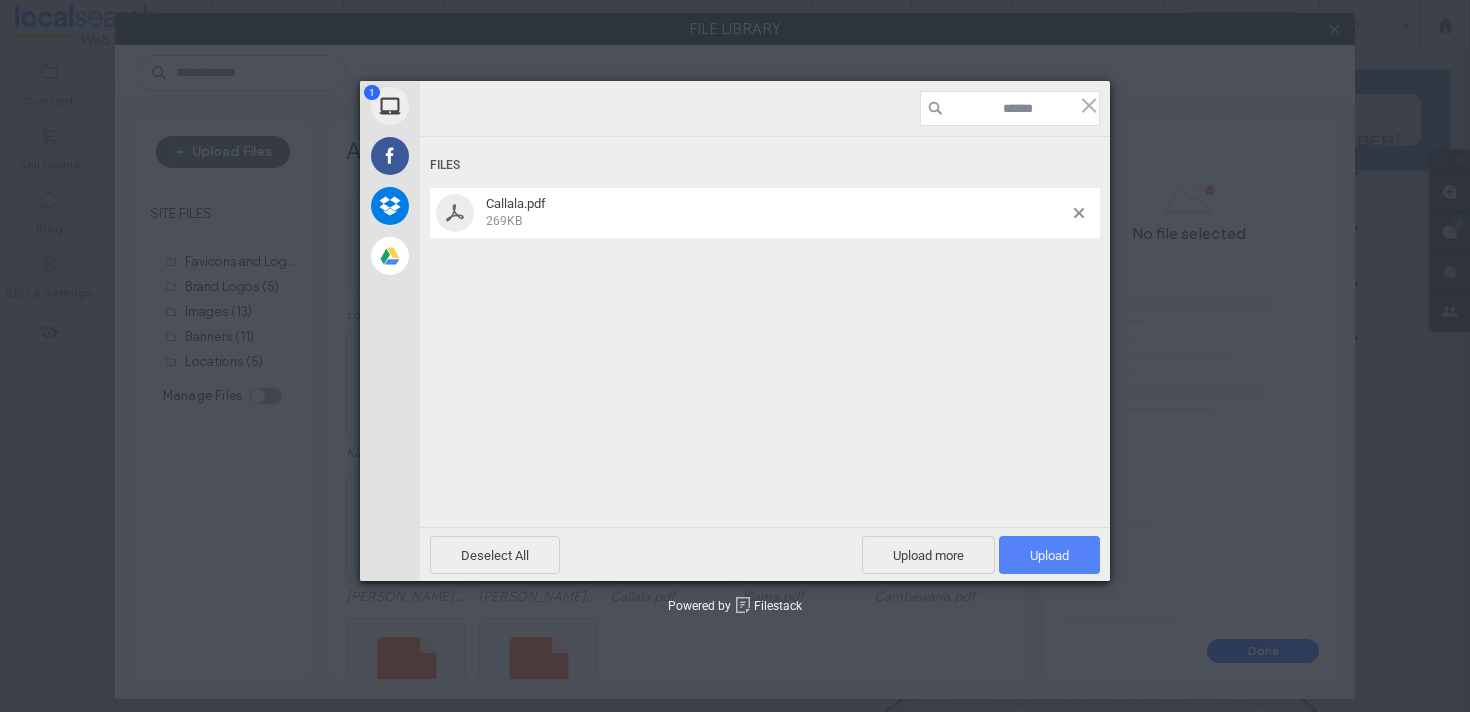 drag, startPoint x: 1035, startPoint y: 578, endPoint x: 1032, endPoint y: 561, distance: 17.262676 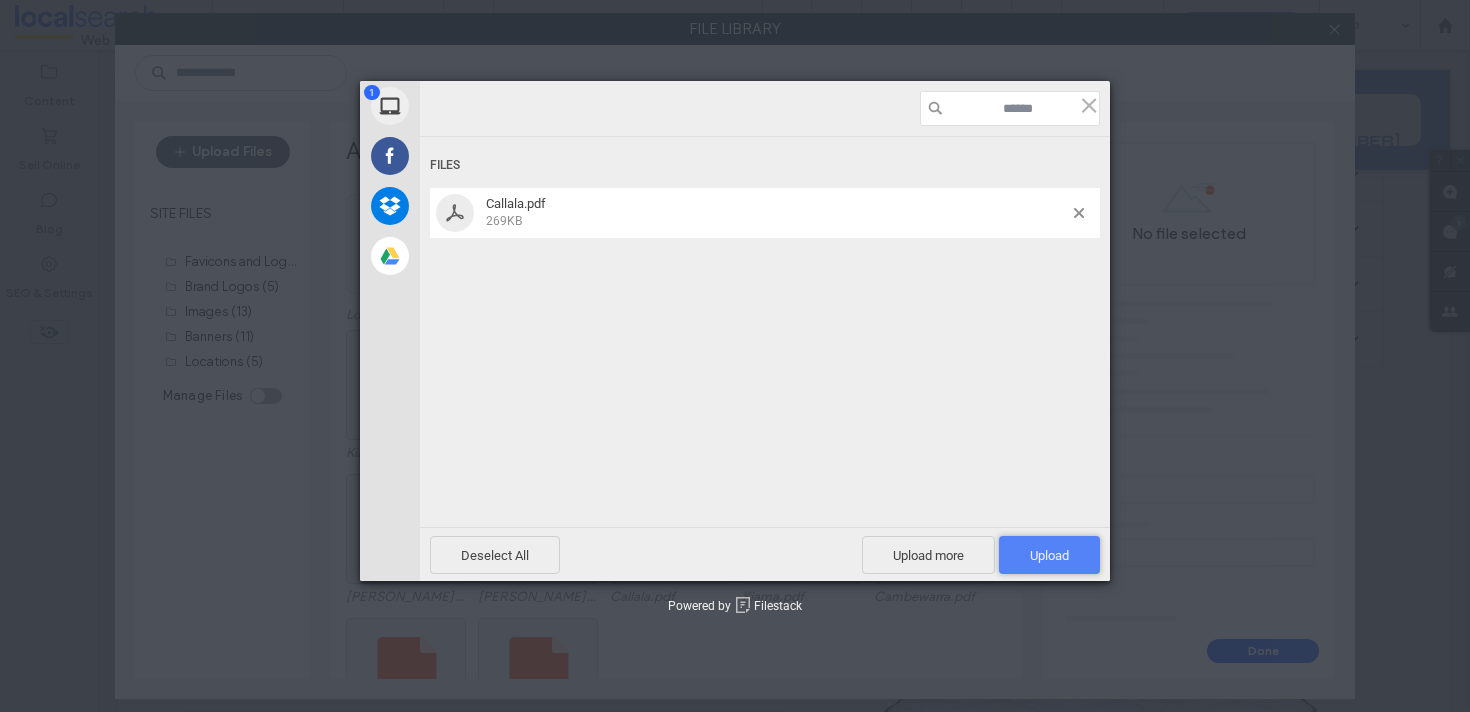 click on "Upload
1" at bounding box center [1049, 555] 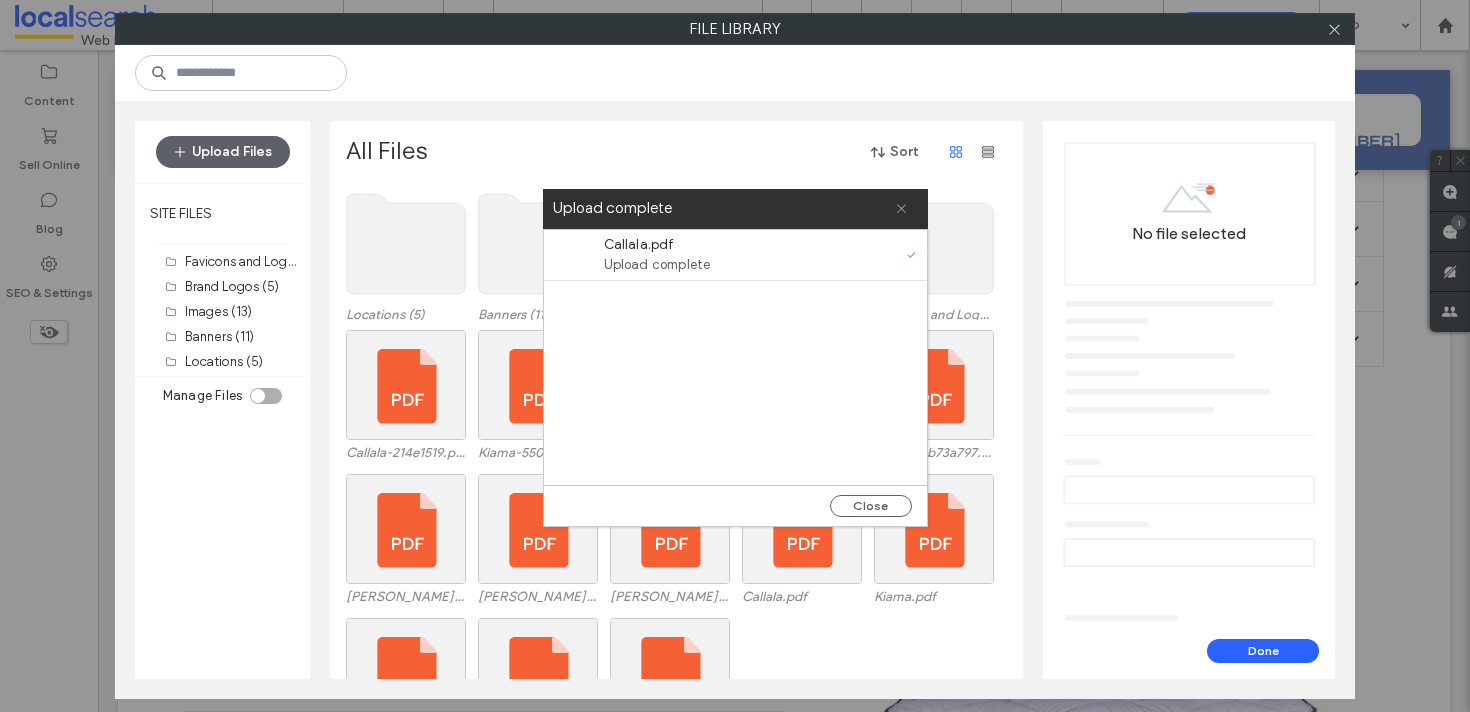 click 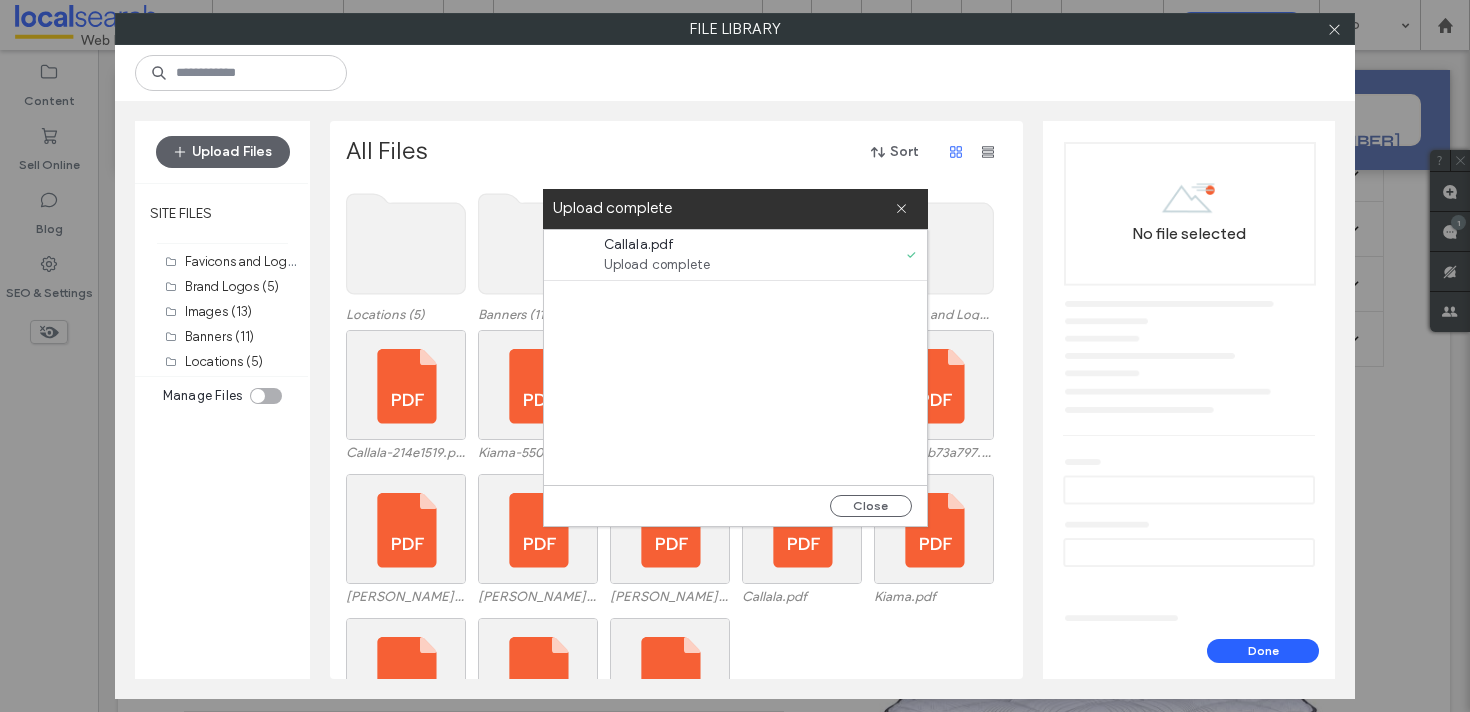 click on "Upload complete" at bounding box center [735, 209] 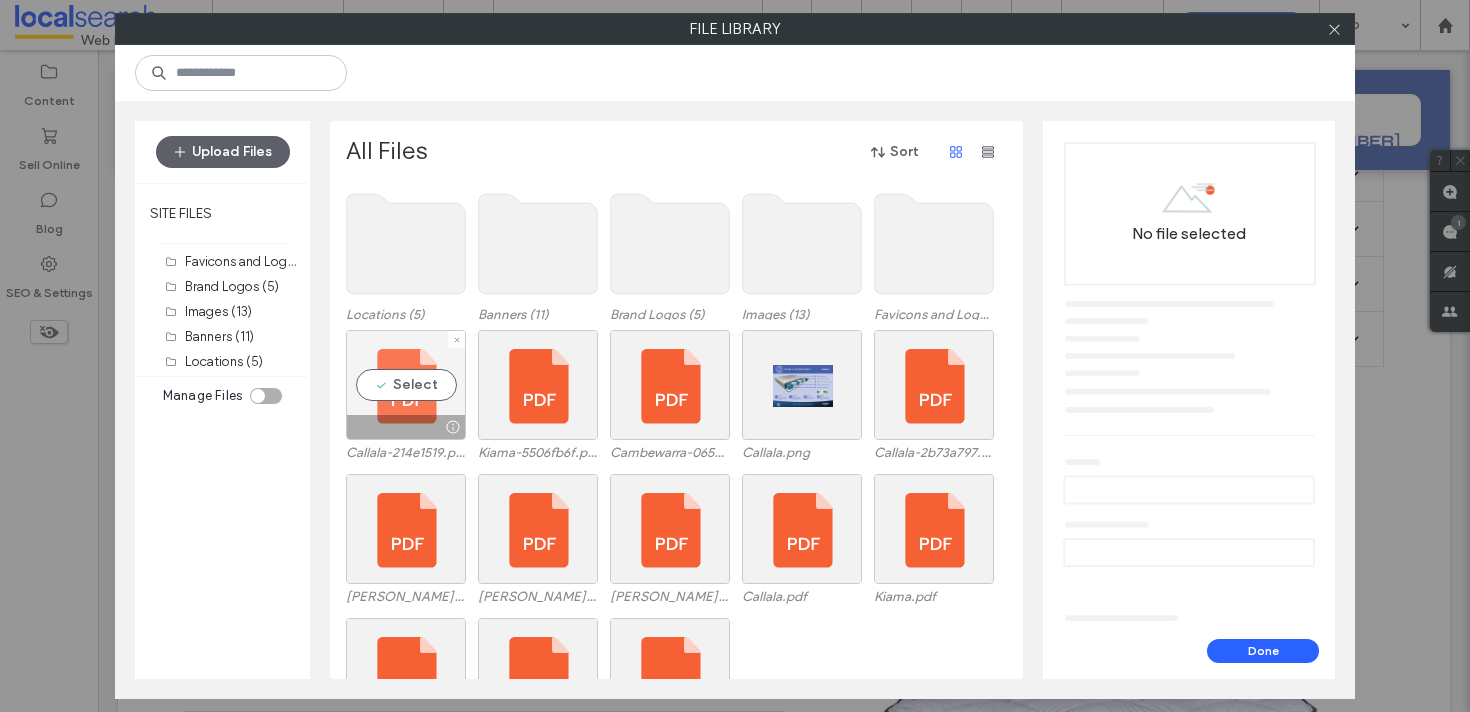 click on "Select" at bounding box center [406, 385] 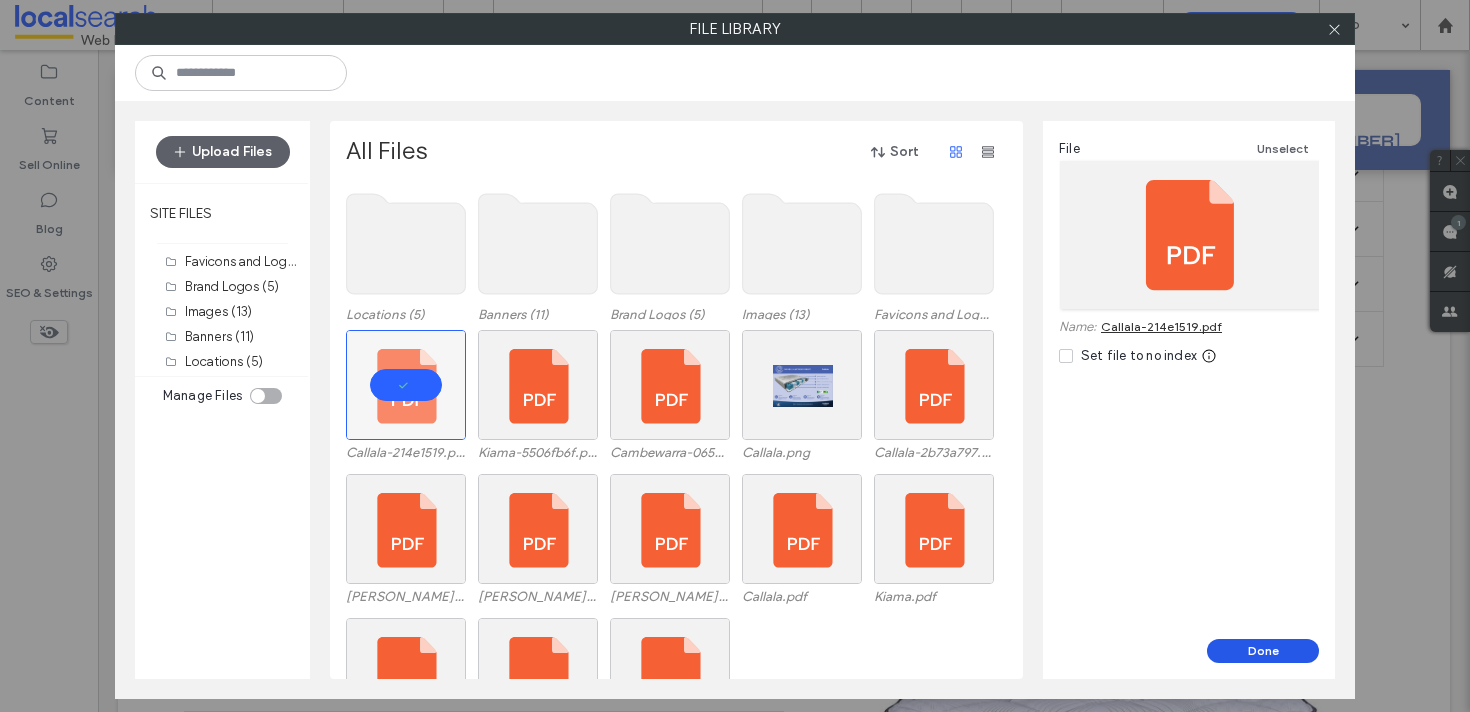 click on "Done" at bounding box center (1263, 651) 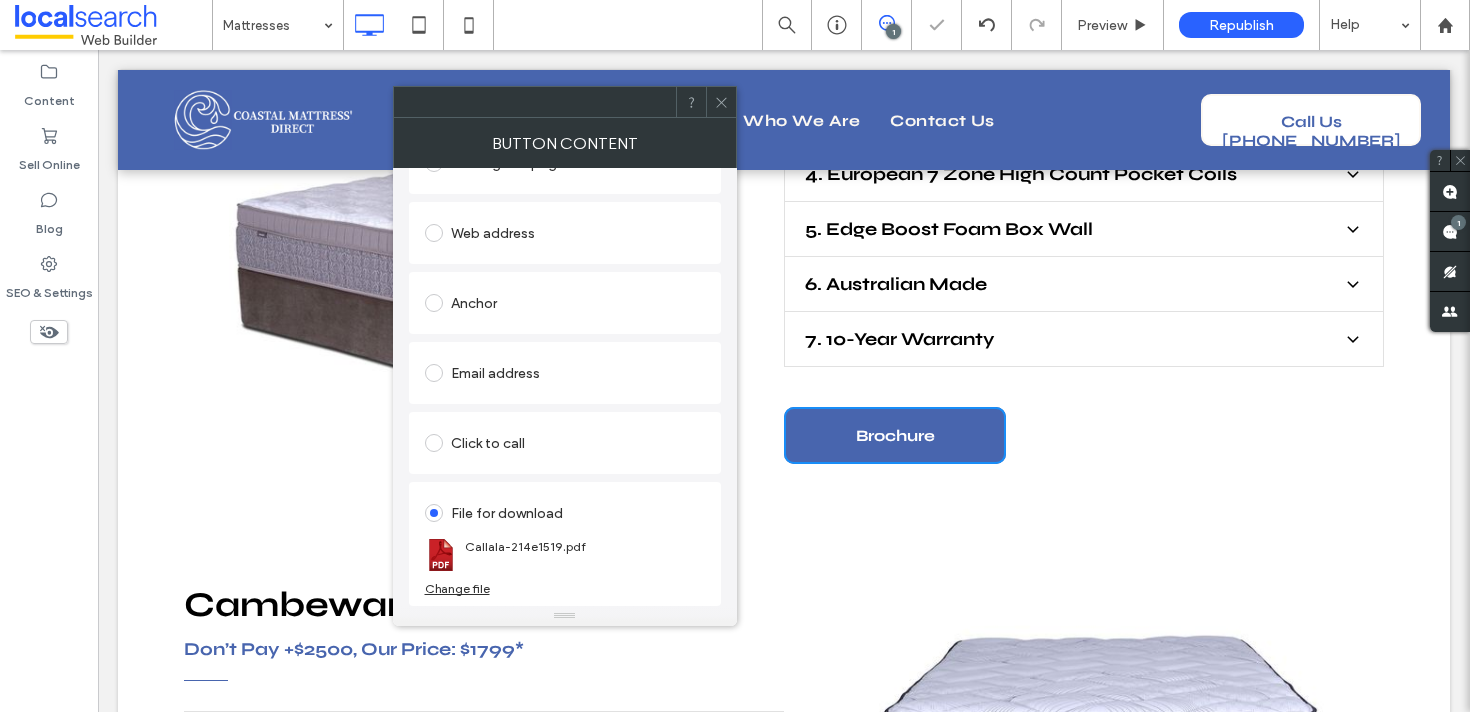 click at bounding box center [721, 102] 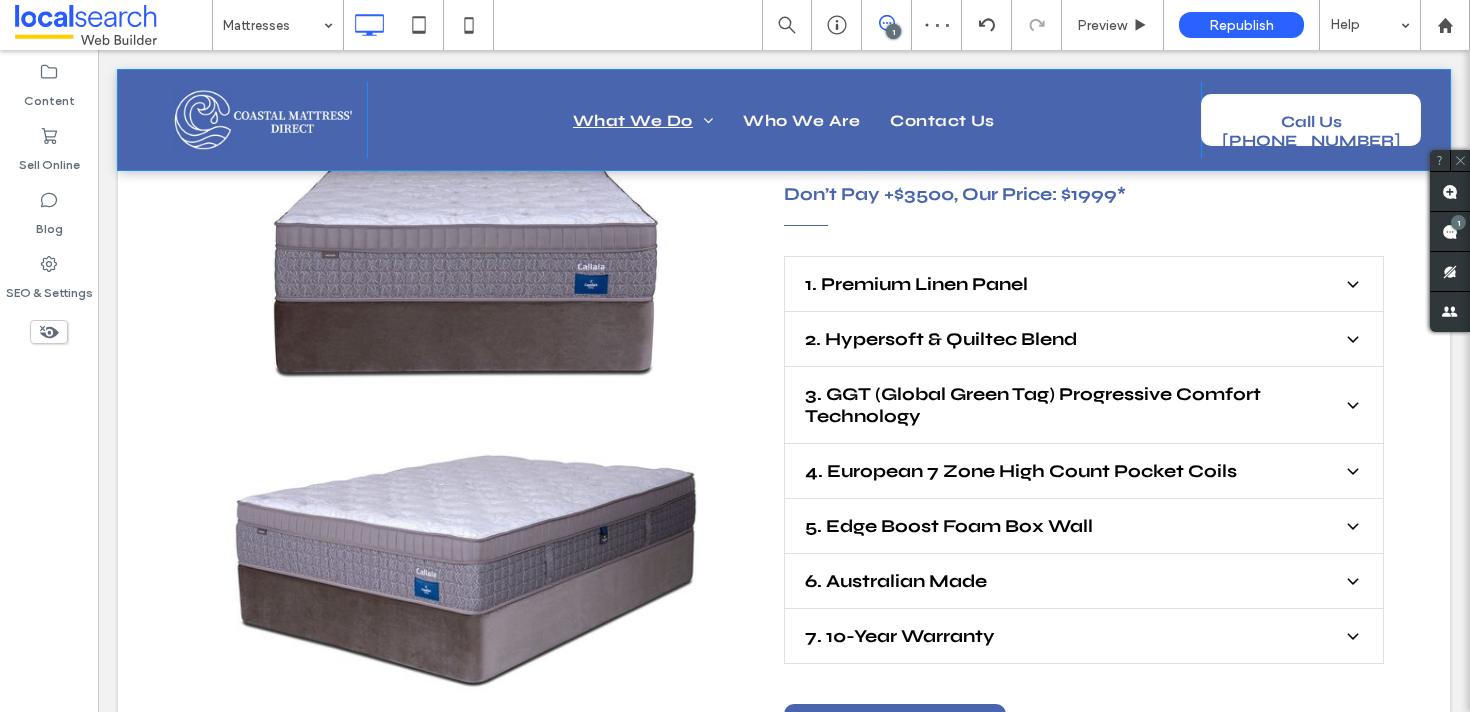 scroll, scrollTop: 3558, scrollLeft: 0, axis: vertical 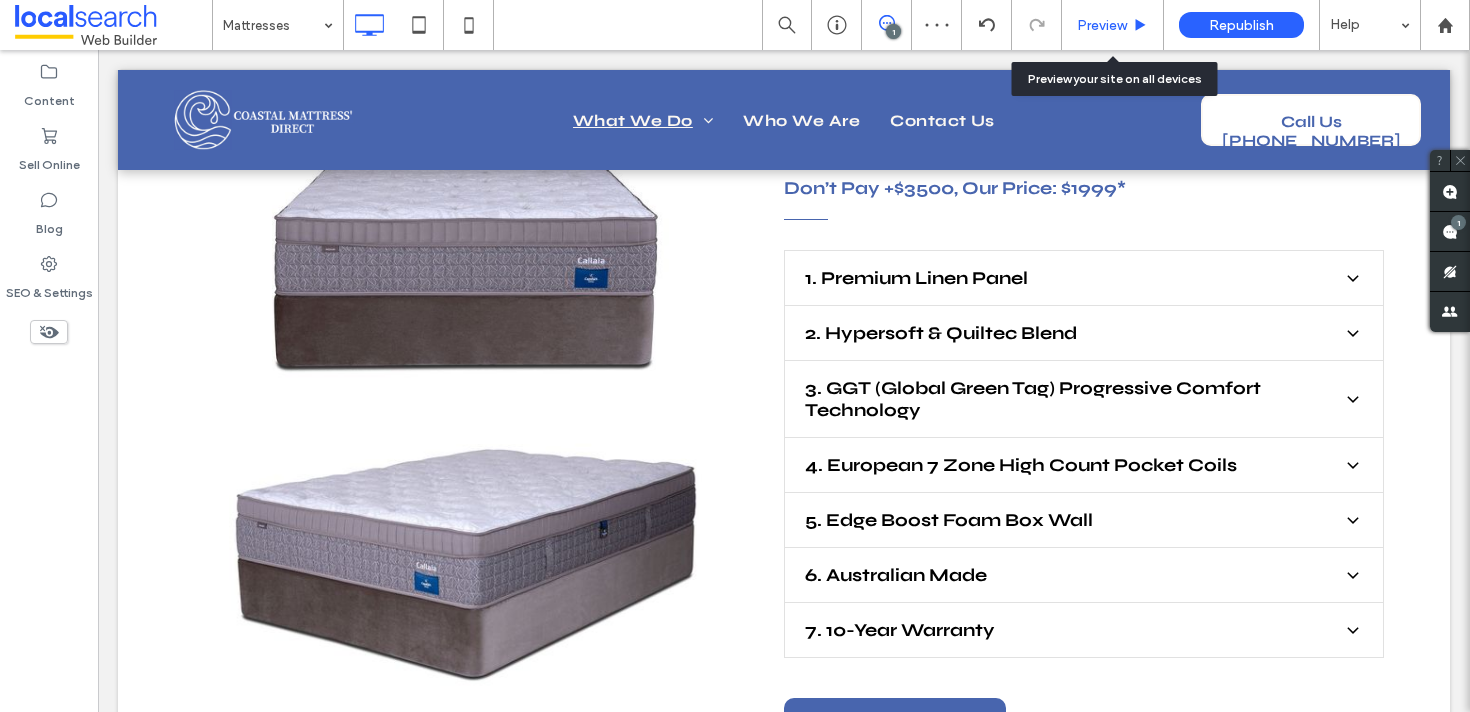 click on "Preview" at bounding box center (1102, 25) 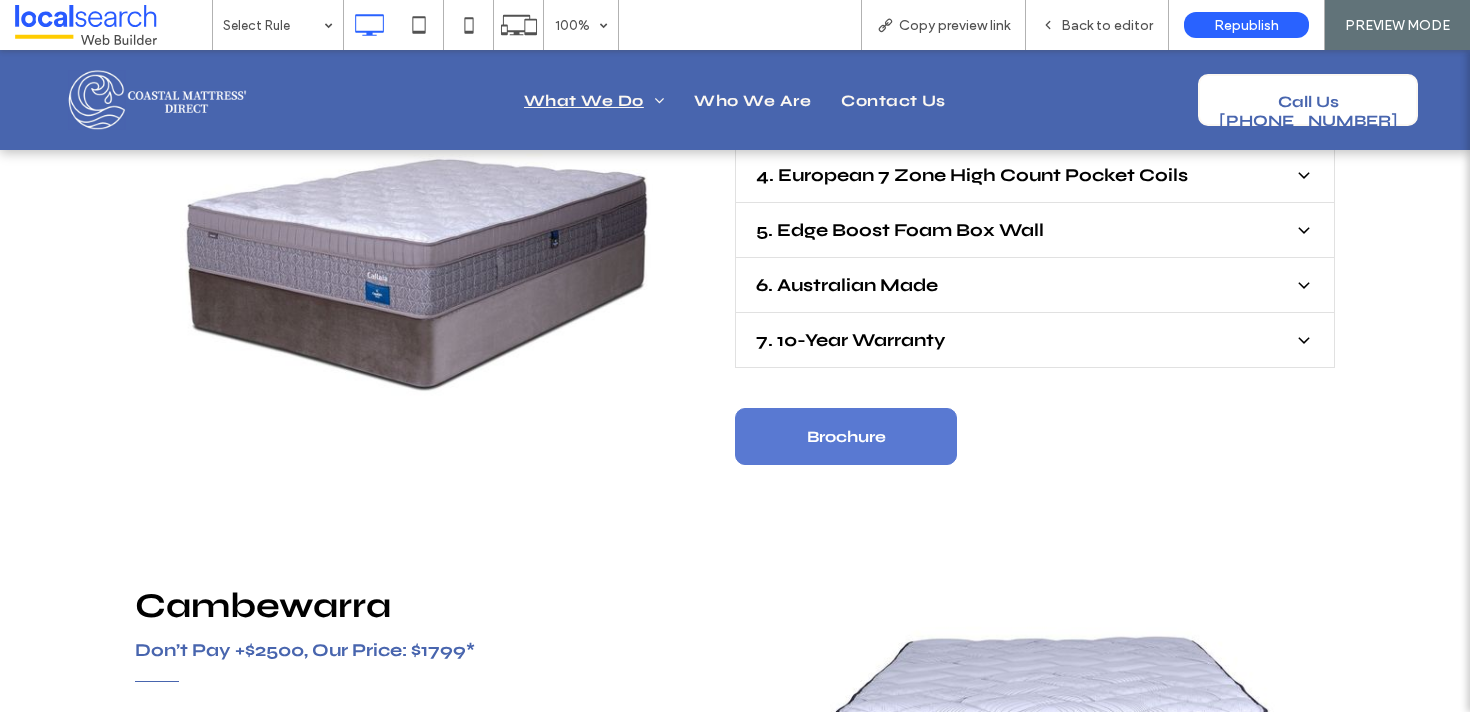 scroll, scrollTop: 3832, scrollLeft: 0, axis: vertical 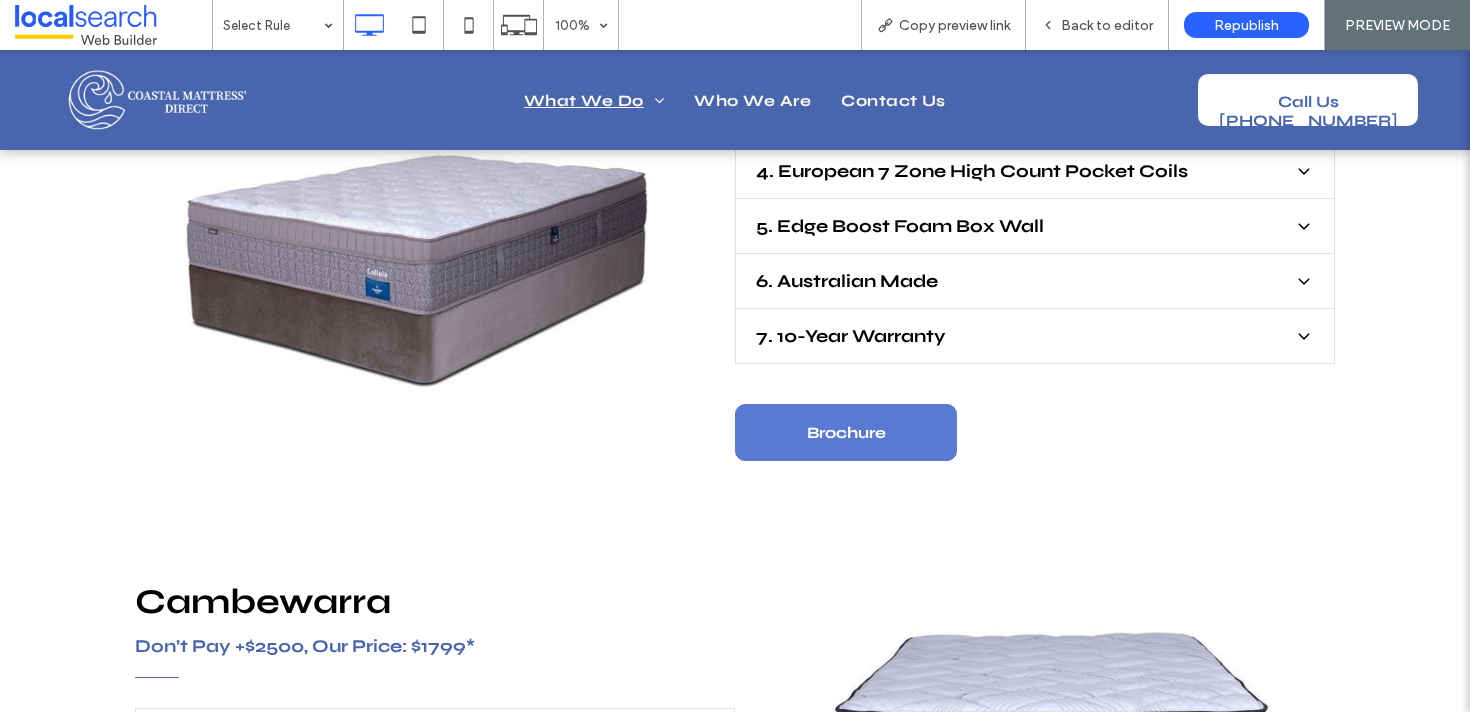 click on "Brochure" at bounding box center [846, 432] 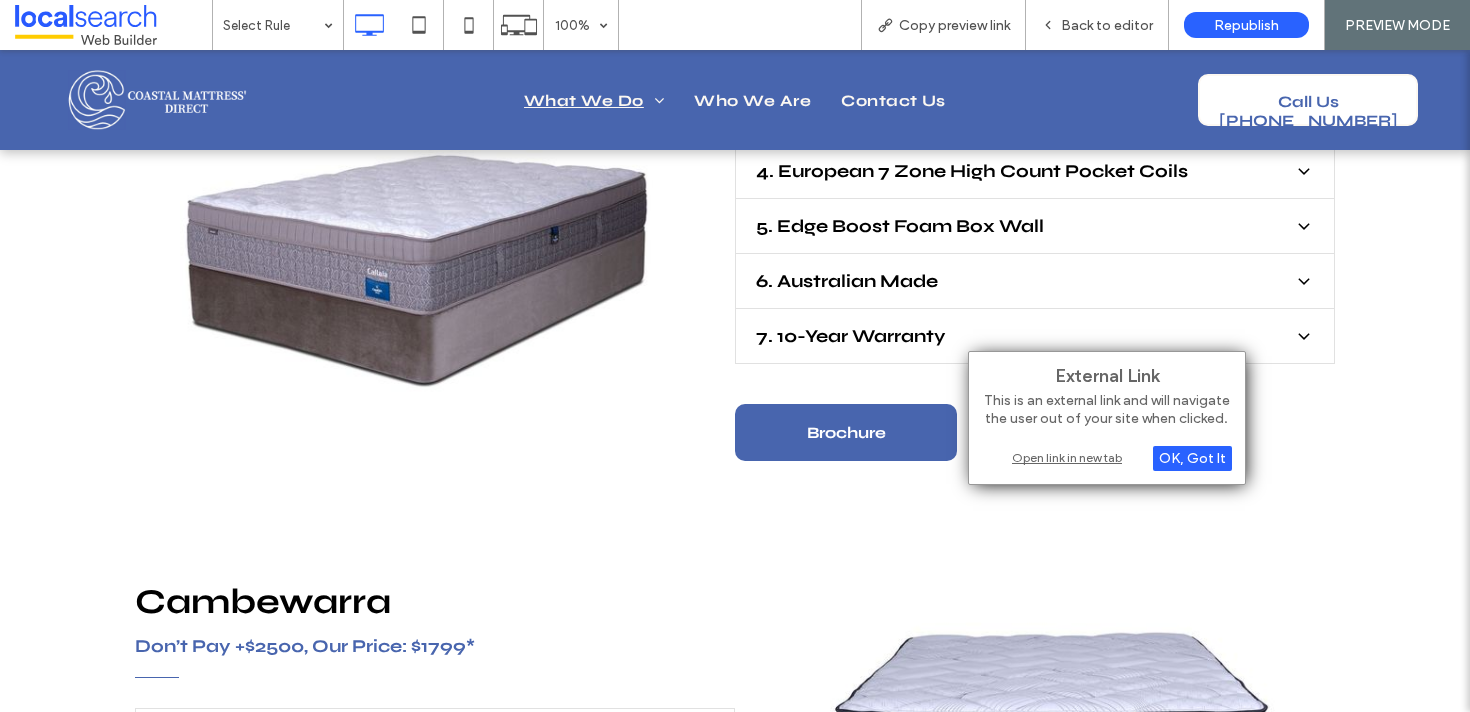 click on "External Link This is an external link and will navigate the user out of your site when clicked. OK, Got It Open link in new tab" at bounding box center [1107, 418] 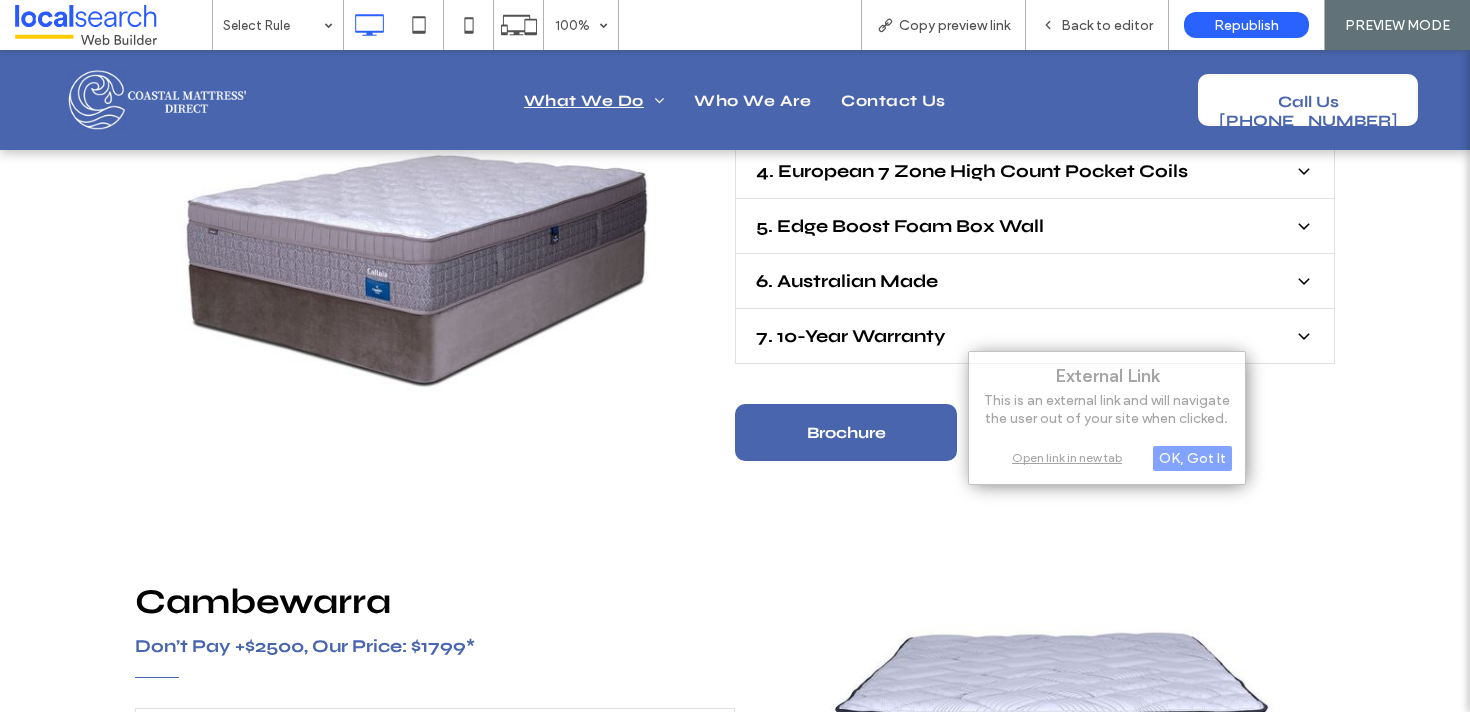 click on "Open link in new tab" at bounding box center [1107, 457] 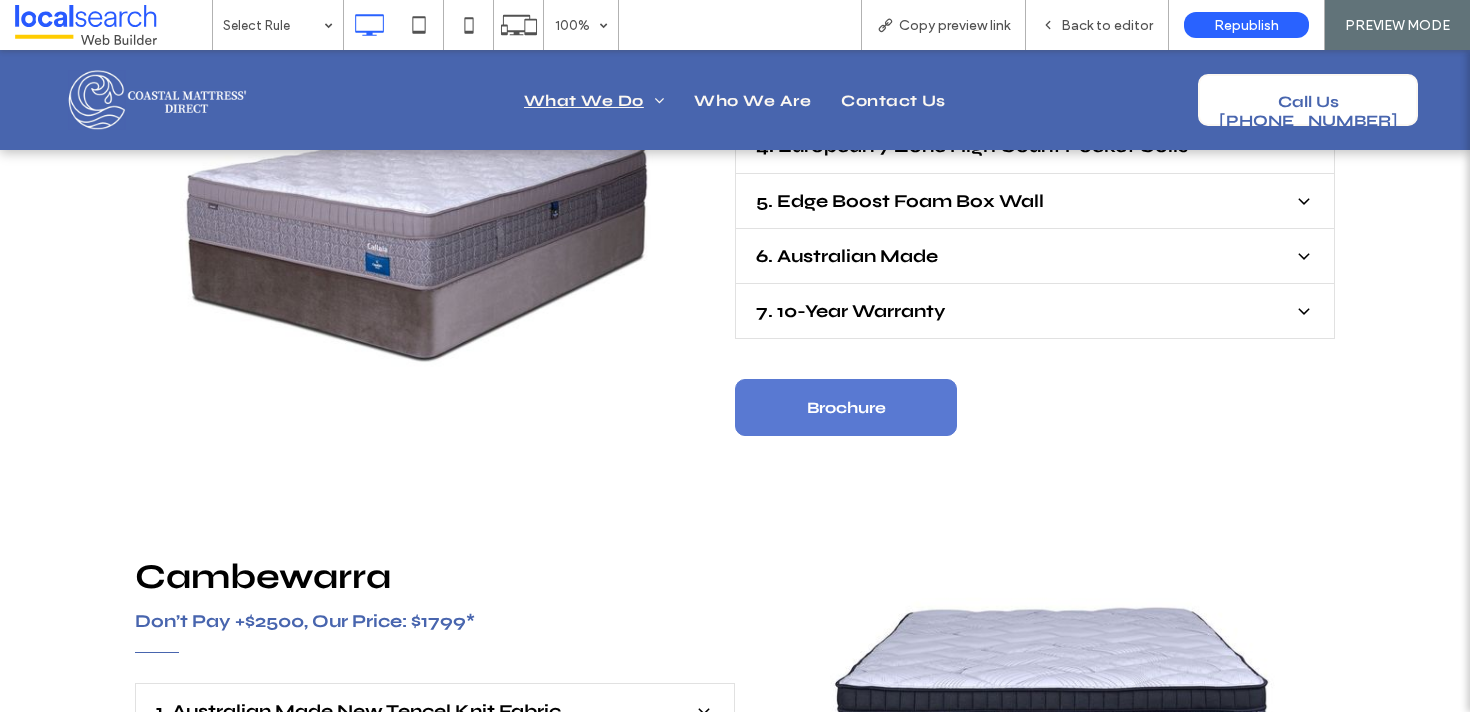 scroll, scrollTop: 3858, scrollLeft: 0, axis: vertical 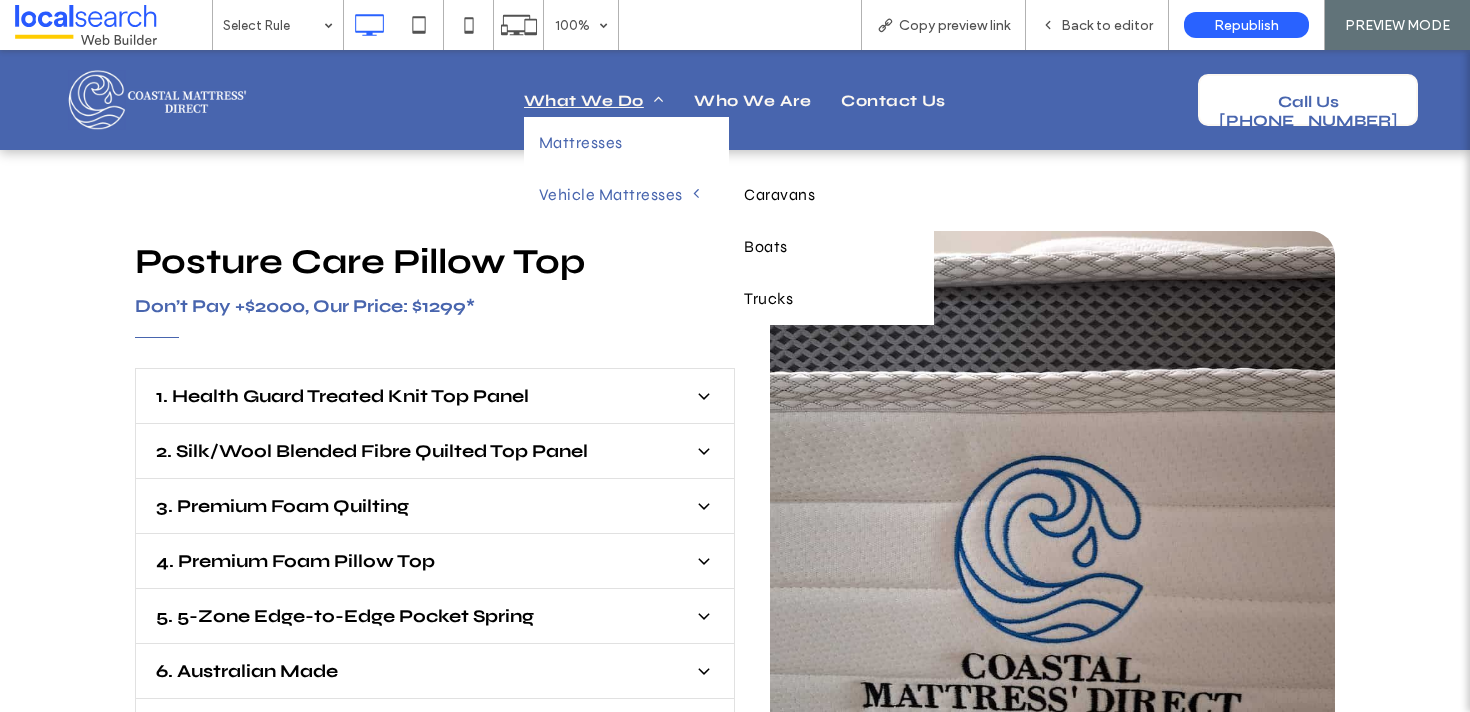 click on "Vehicle Mattresses" at bounding box center (619, 195) 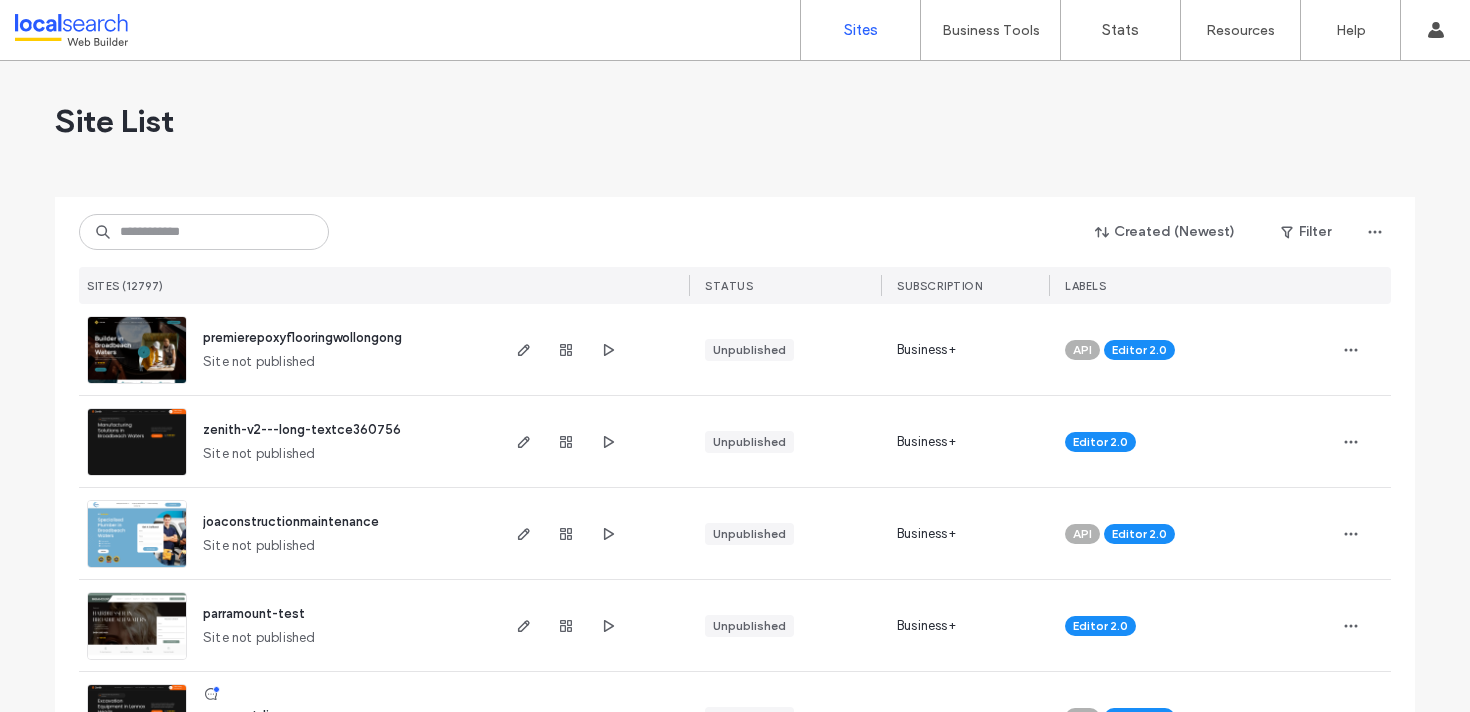 scroll, scrollTop: 0, scrollLeft: 0, axis: both 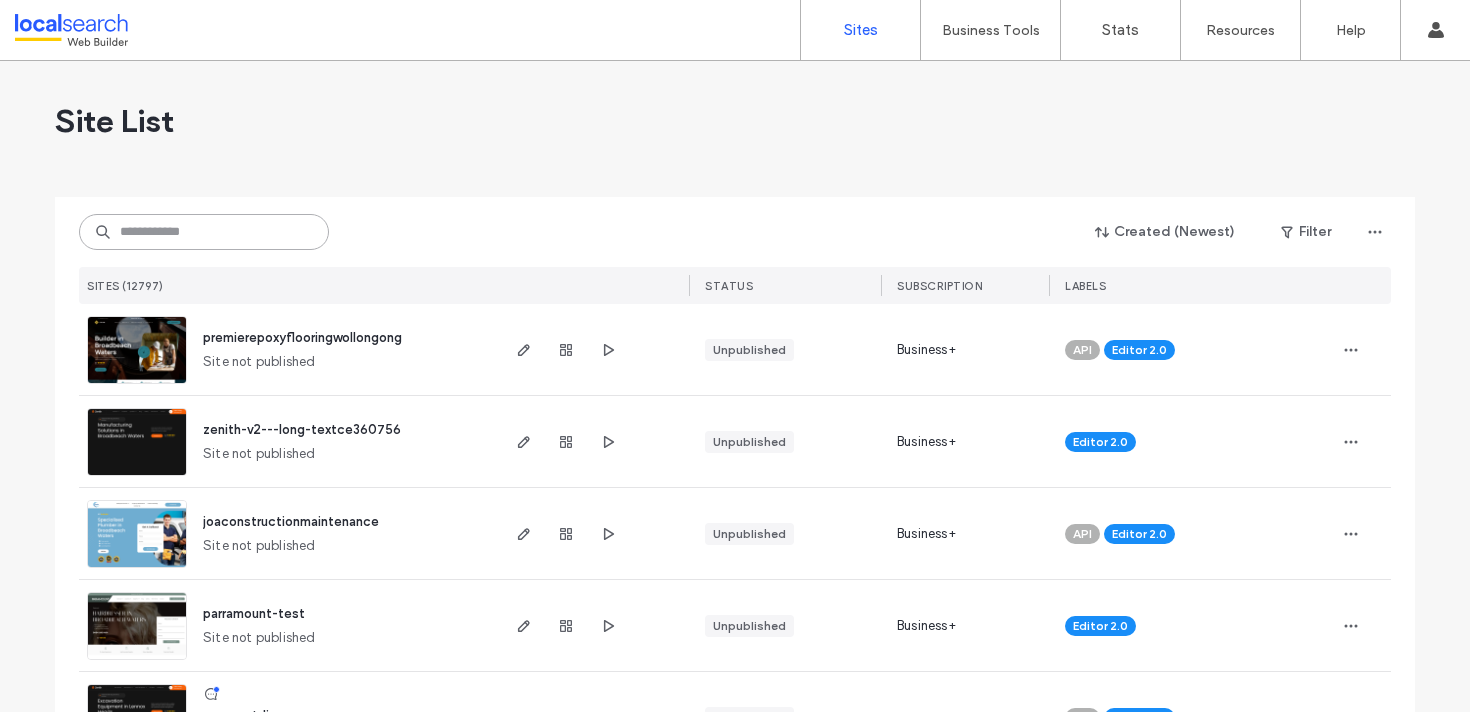 click at bounding box center (204, 232) 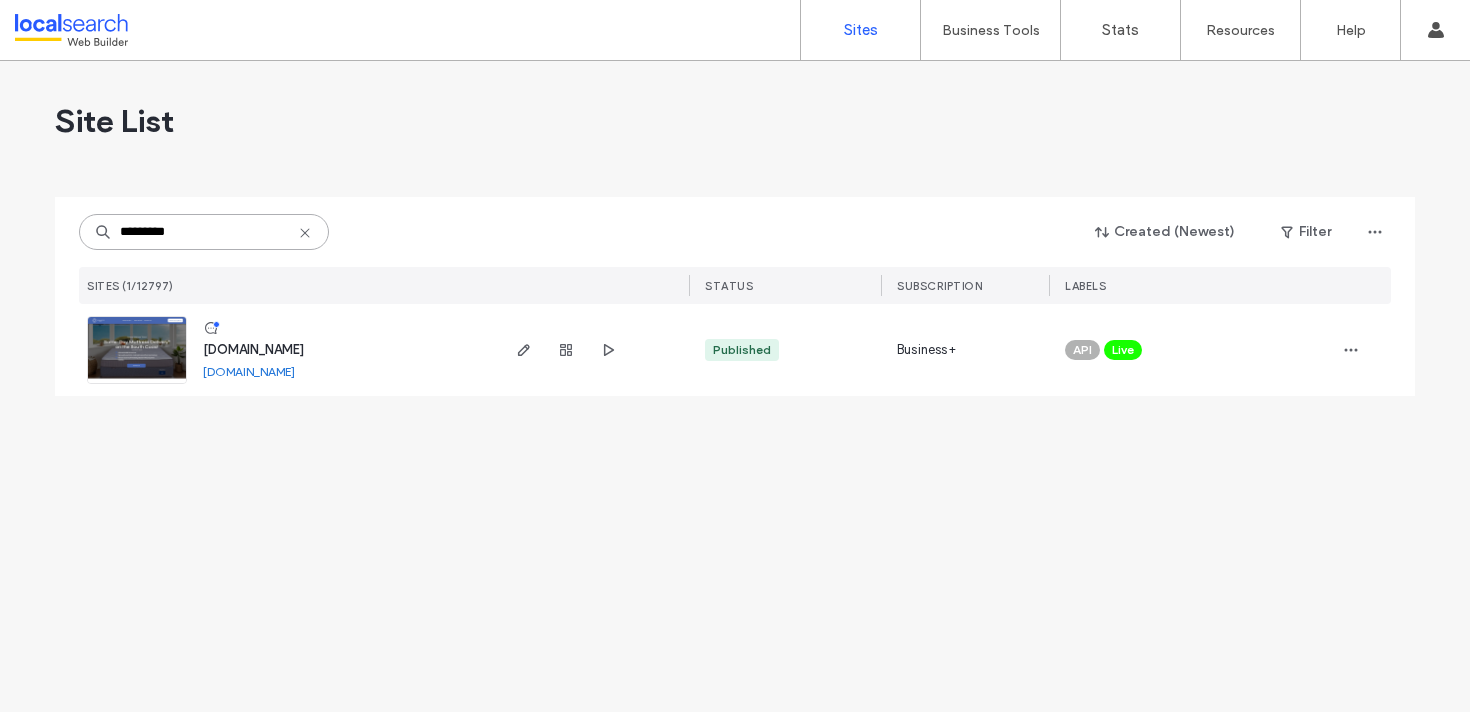 type on "*********" 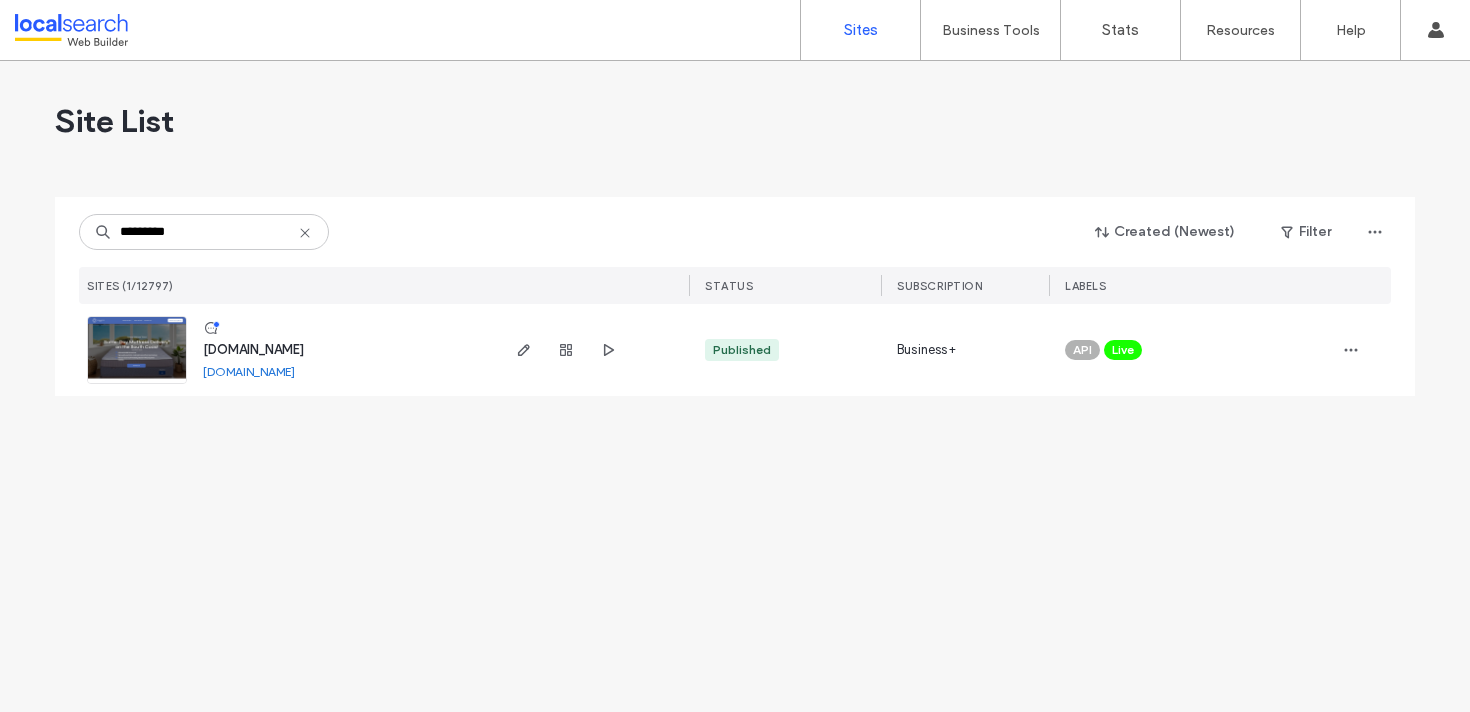 click on "[DOMAIN_NAME] [DOMAIN_NAME]" at bounding box center [341, 350] 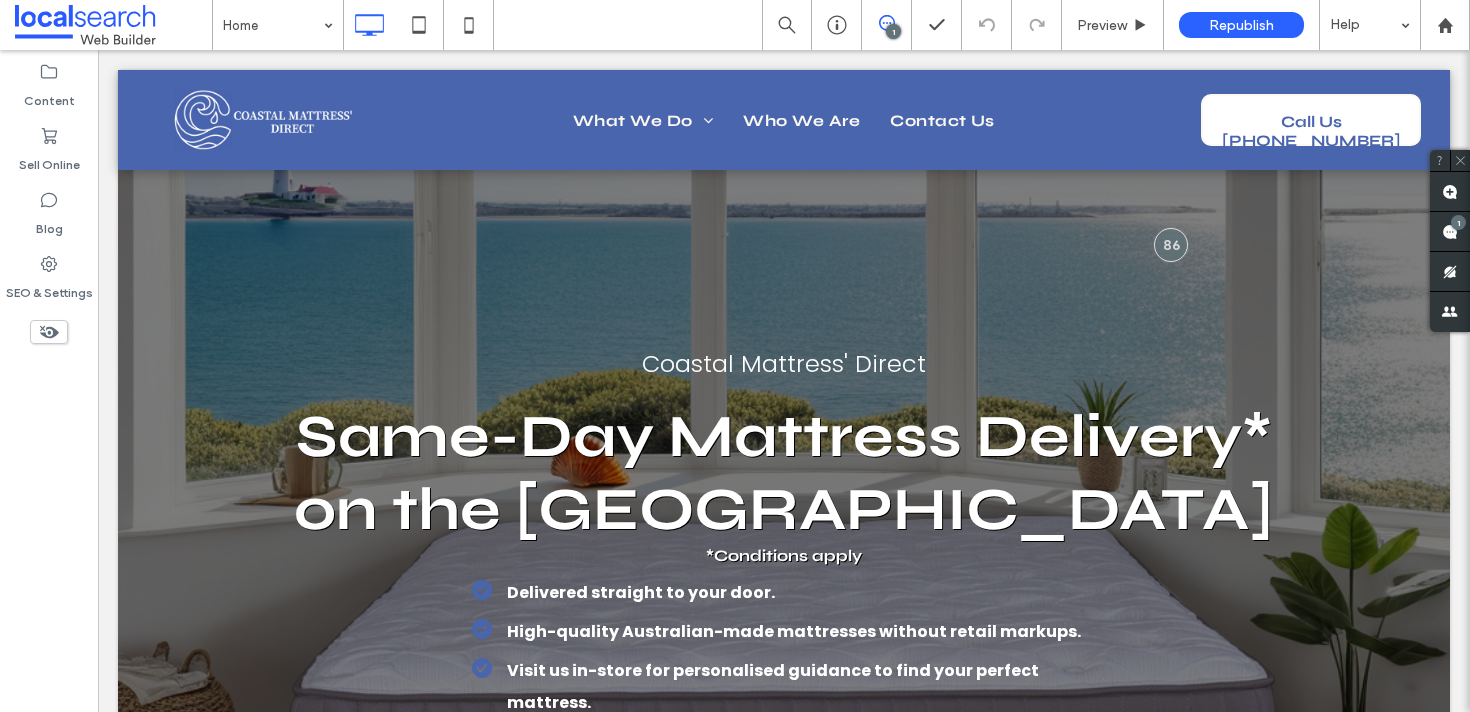 scroll, scrollTop: 0, scrollLeft: 0, axis: both 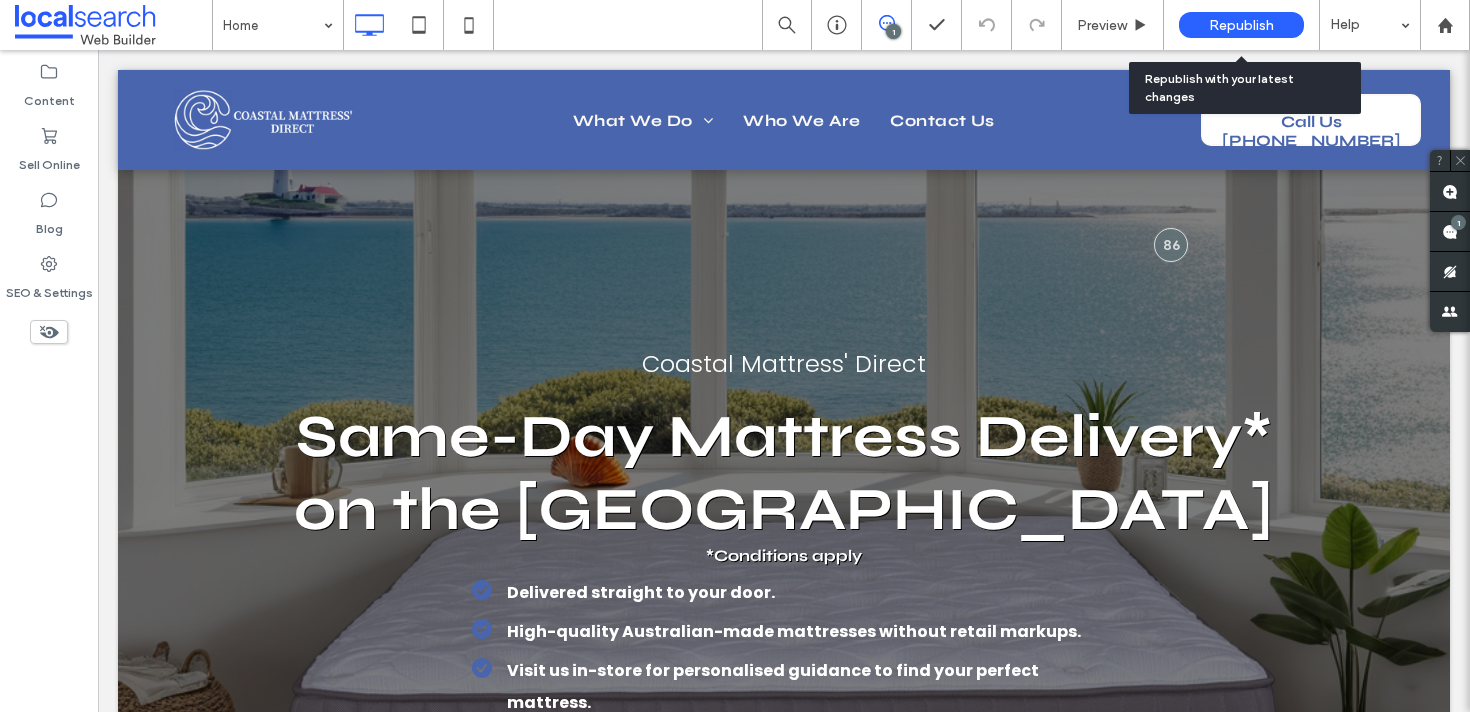 click on "Republish" at bounding box center [1241, 25] 